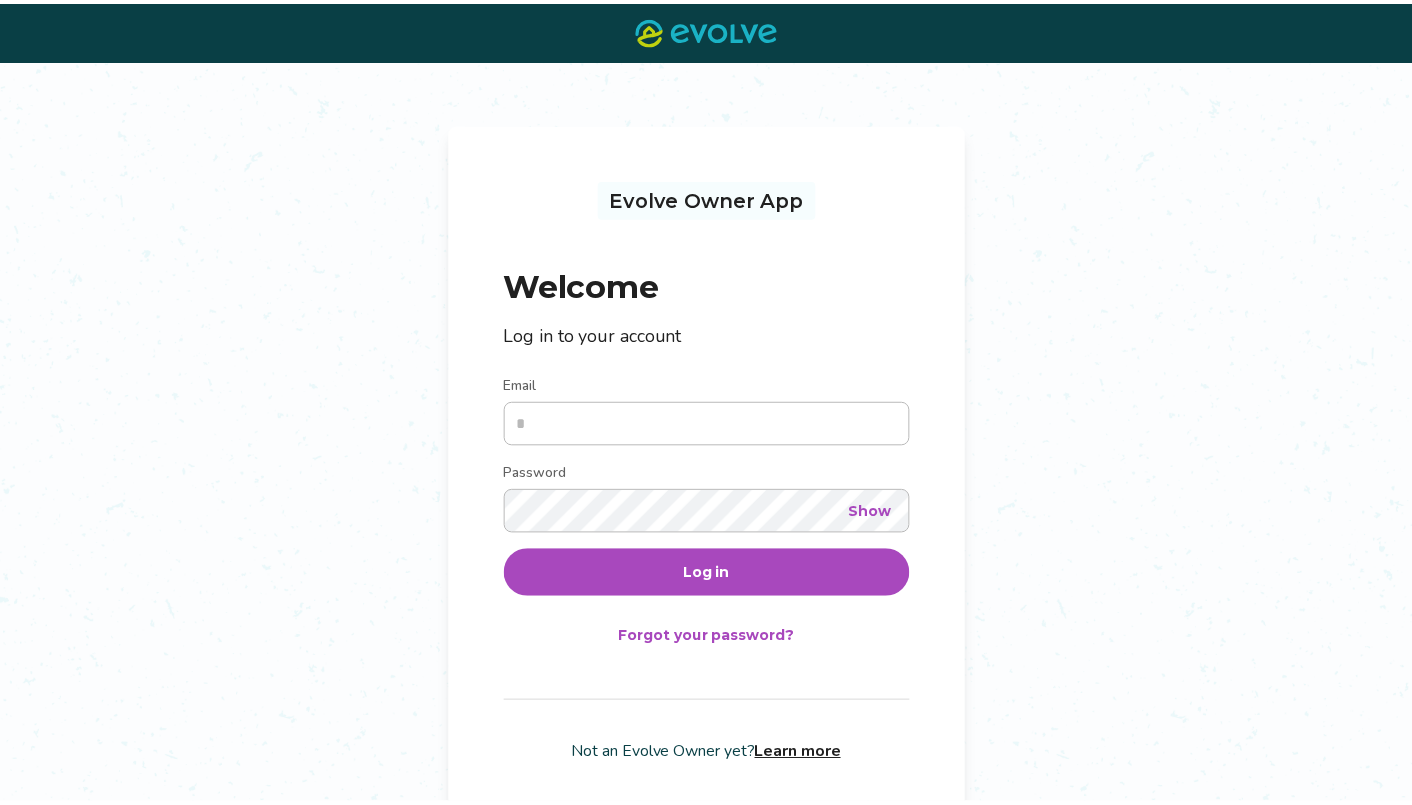 scroll, scrollTop: 0, scrollLeft: 0, axis: both 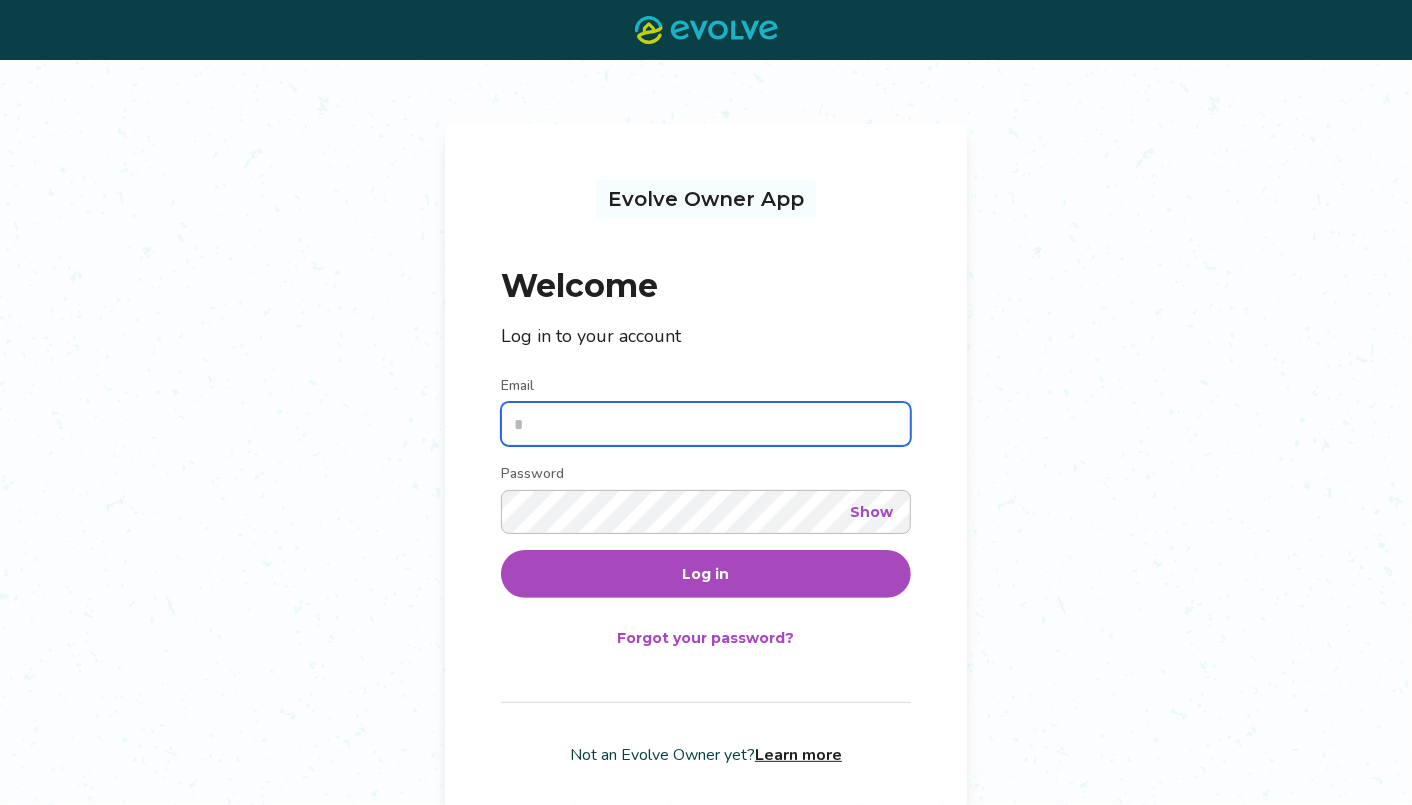 type on "**********" 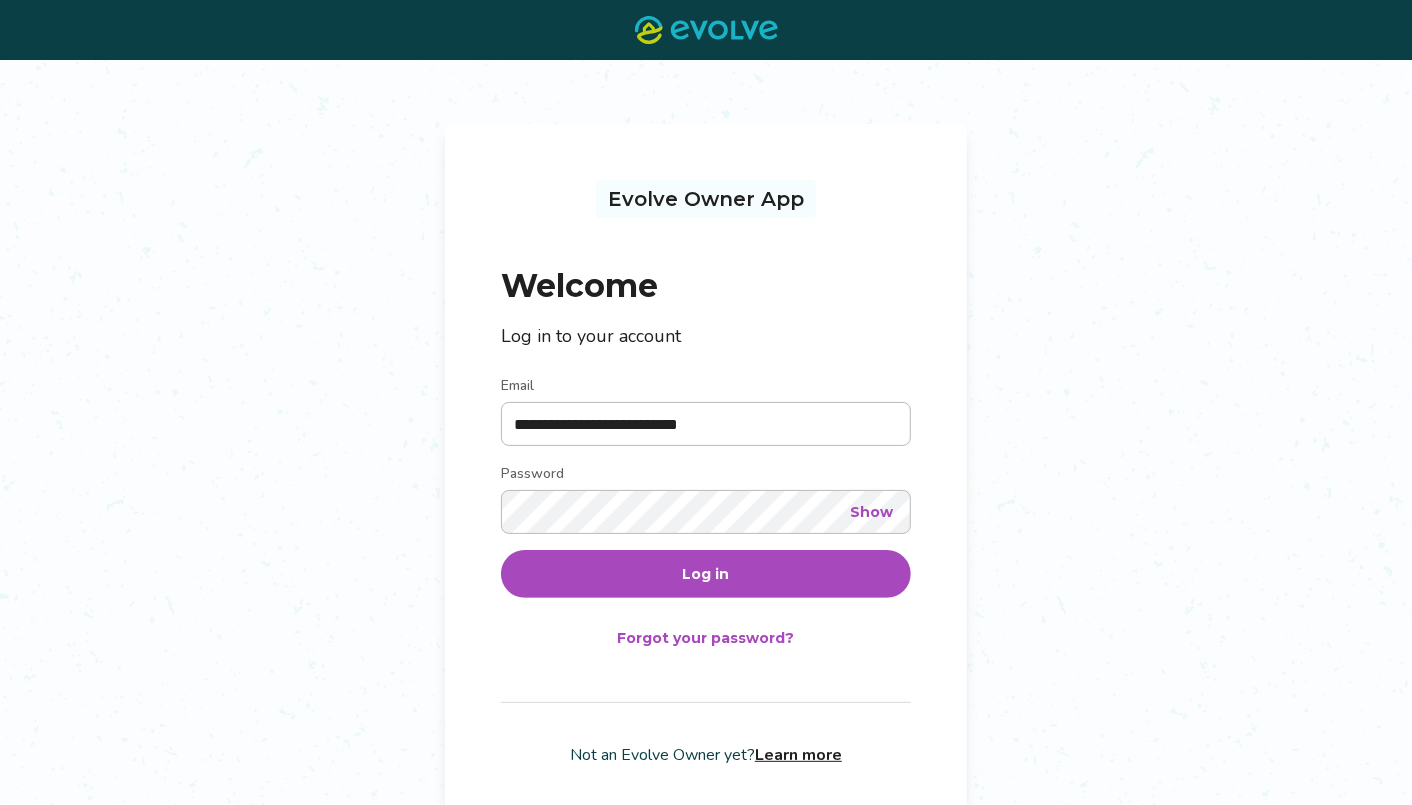 click on "Log in" at bounding box center [706, 574] 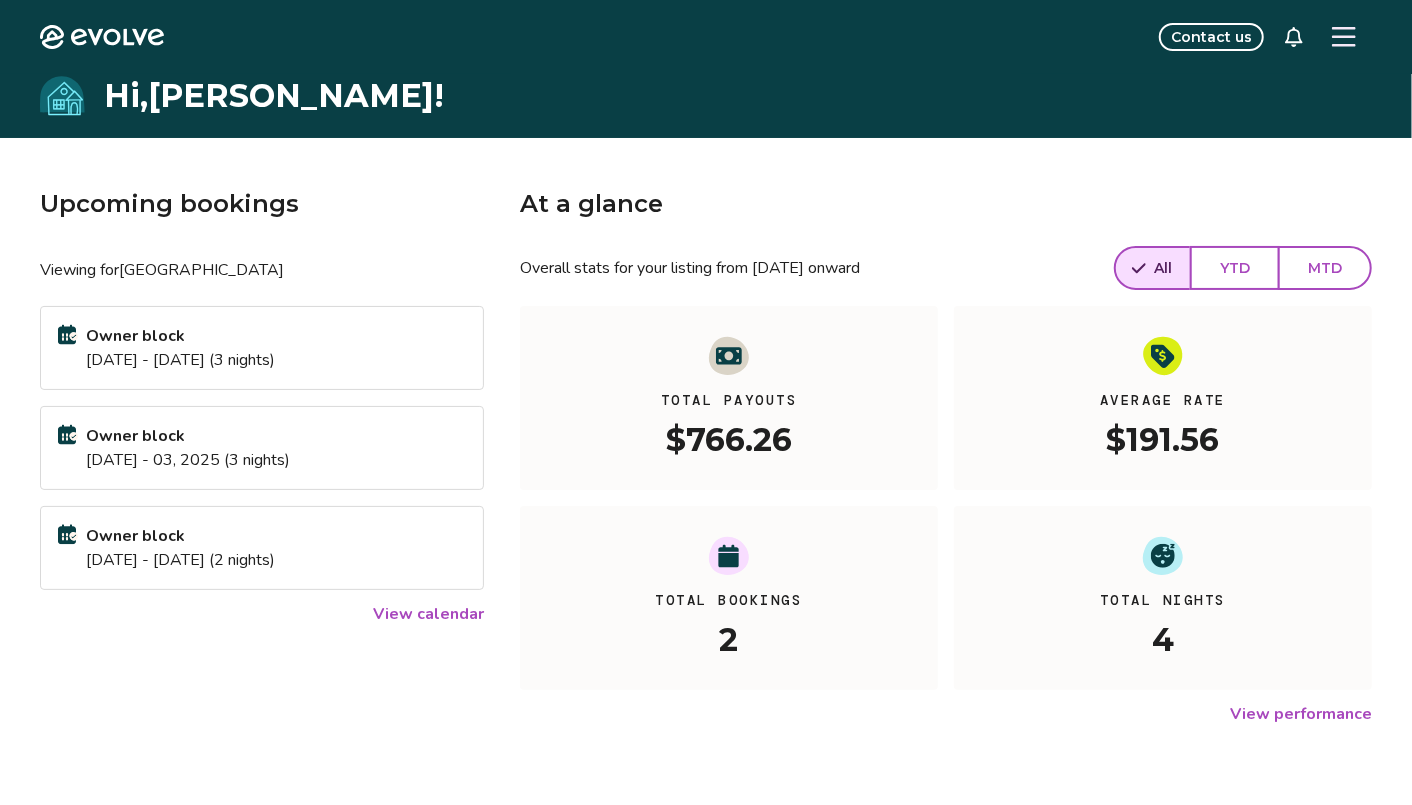 click on "View calendar" at bounding box center (428, 614) 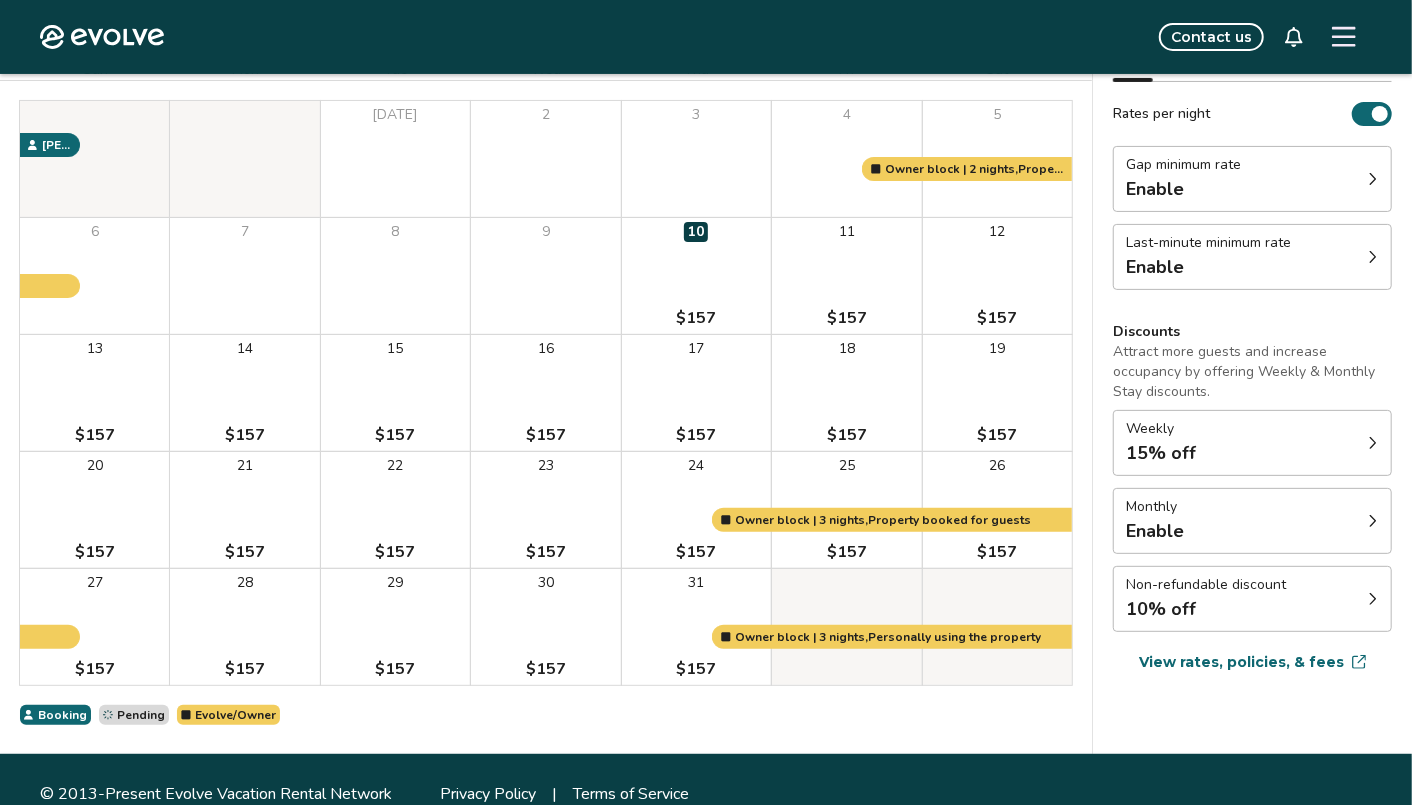 scroll, scrollTop: 228, scrollLeft: 0, axis: vertical 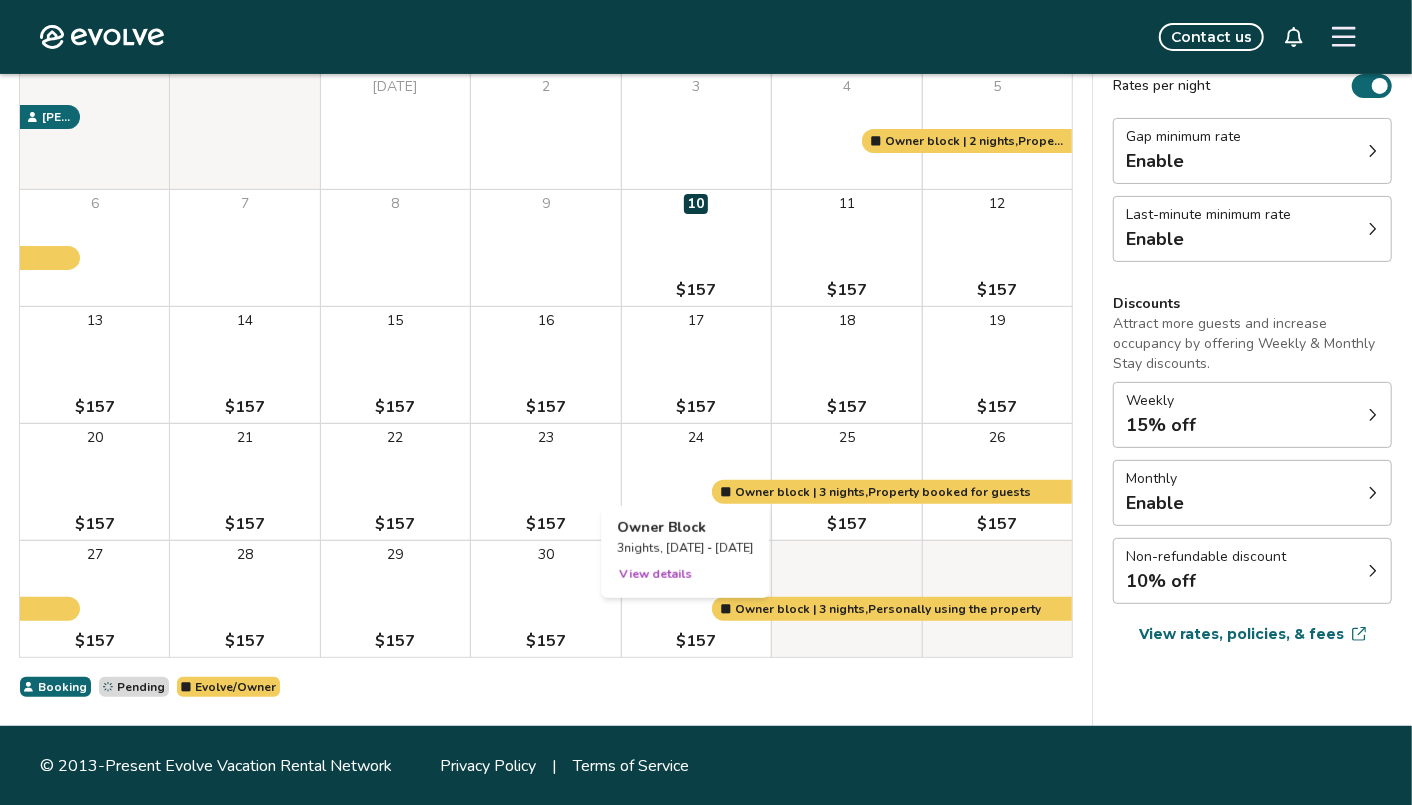 click on "View details" at bounding box center (655, 574) 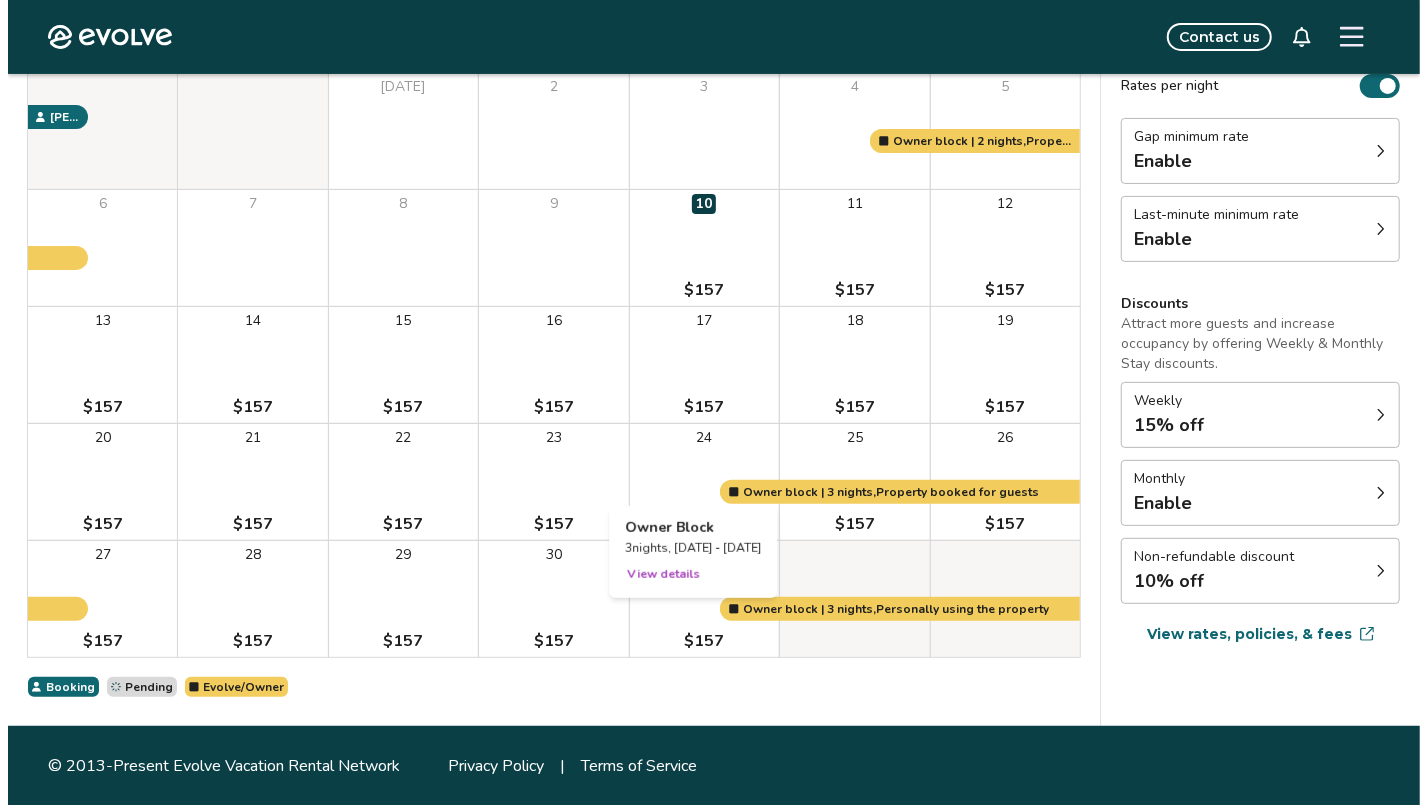 scroll, scrollTop: 0, scrollLeft: 0, axis: both 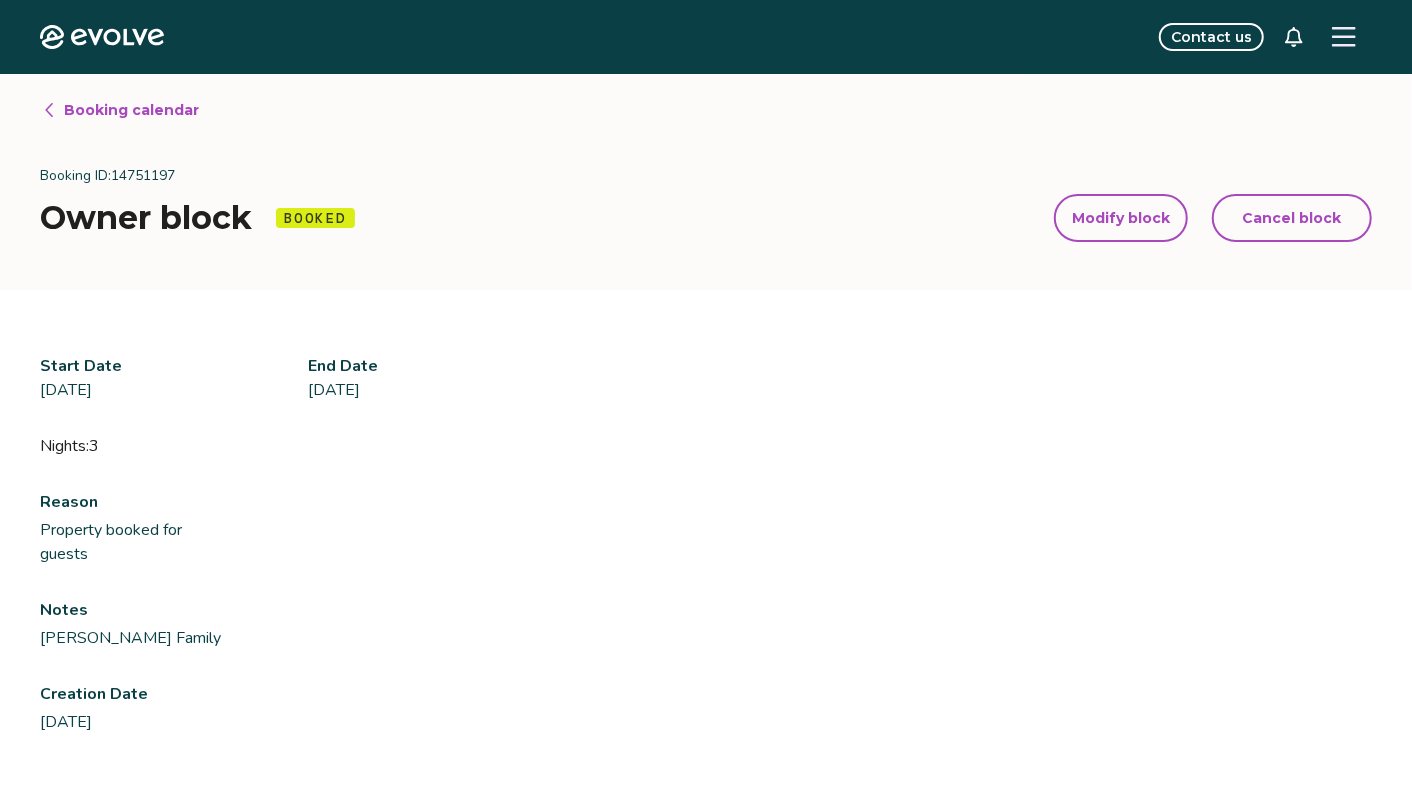 click on "Cancel block" at bounding box center [1292, 218] 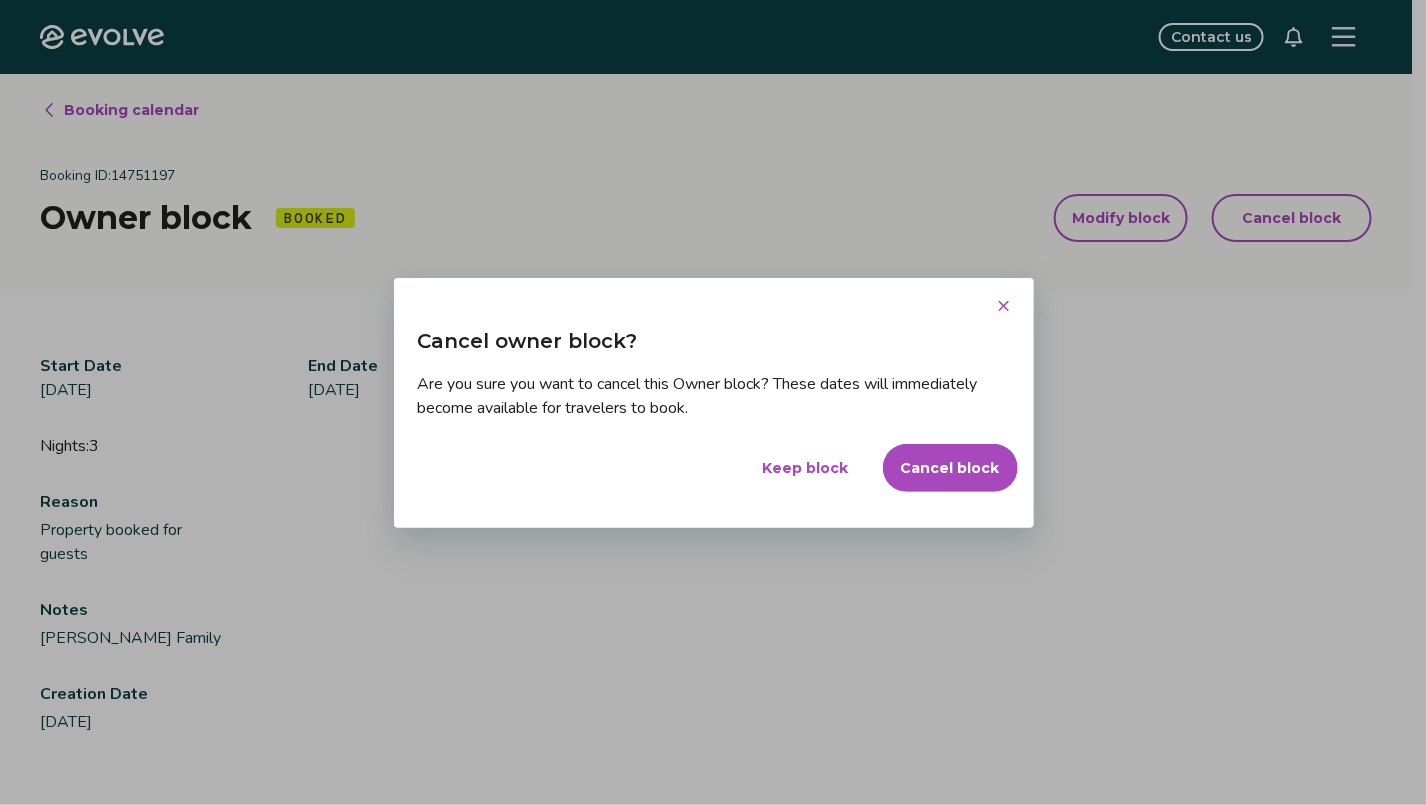click on "Cancel block" at bounding box center [950, 468] 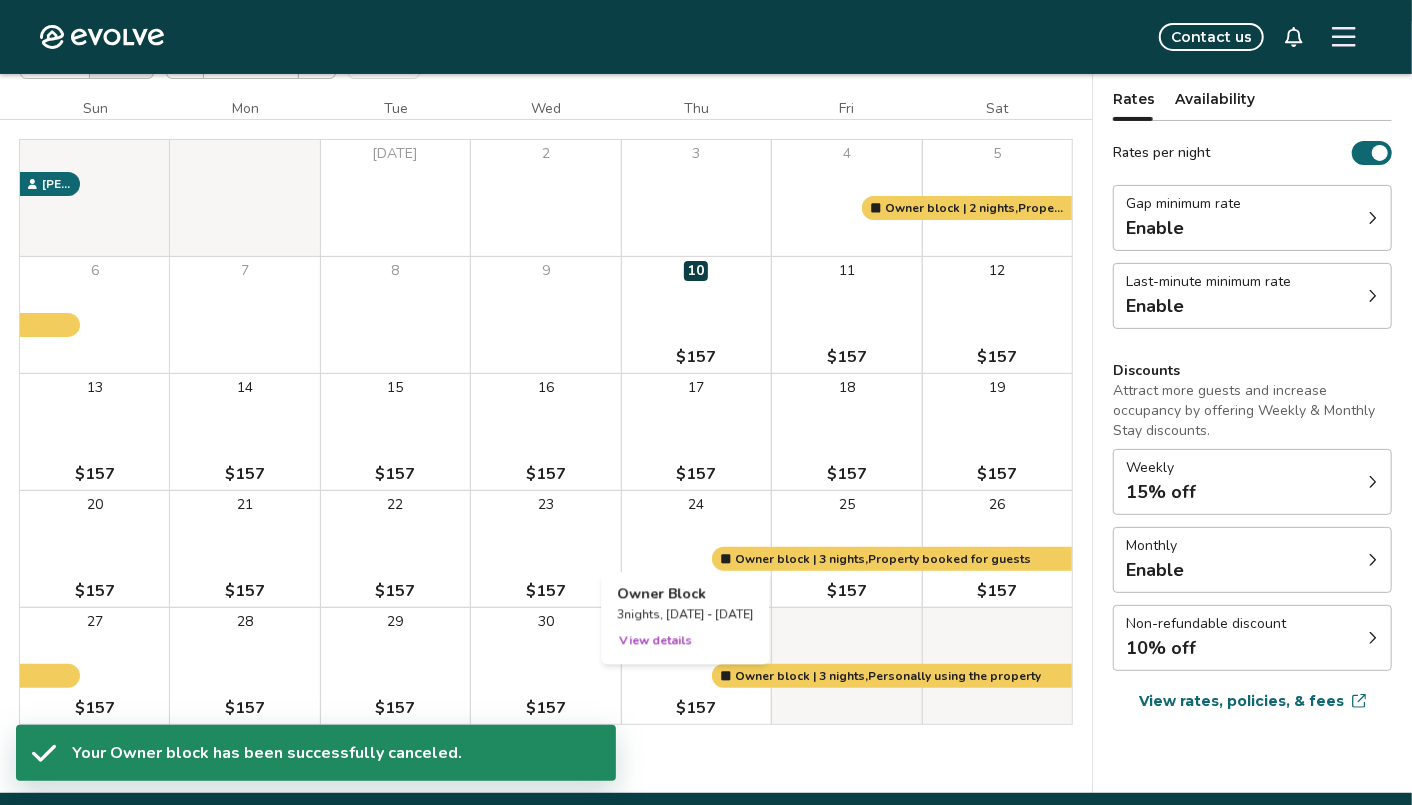 scroll, scrollTop: 128, scrollLeft: 0, axis: vertical 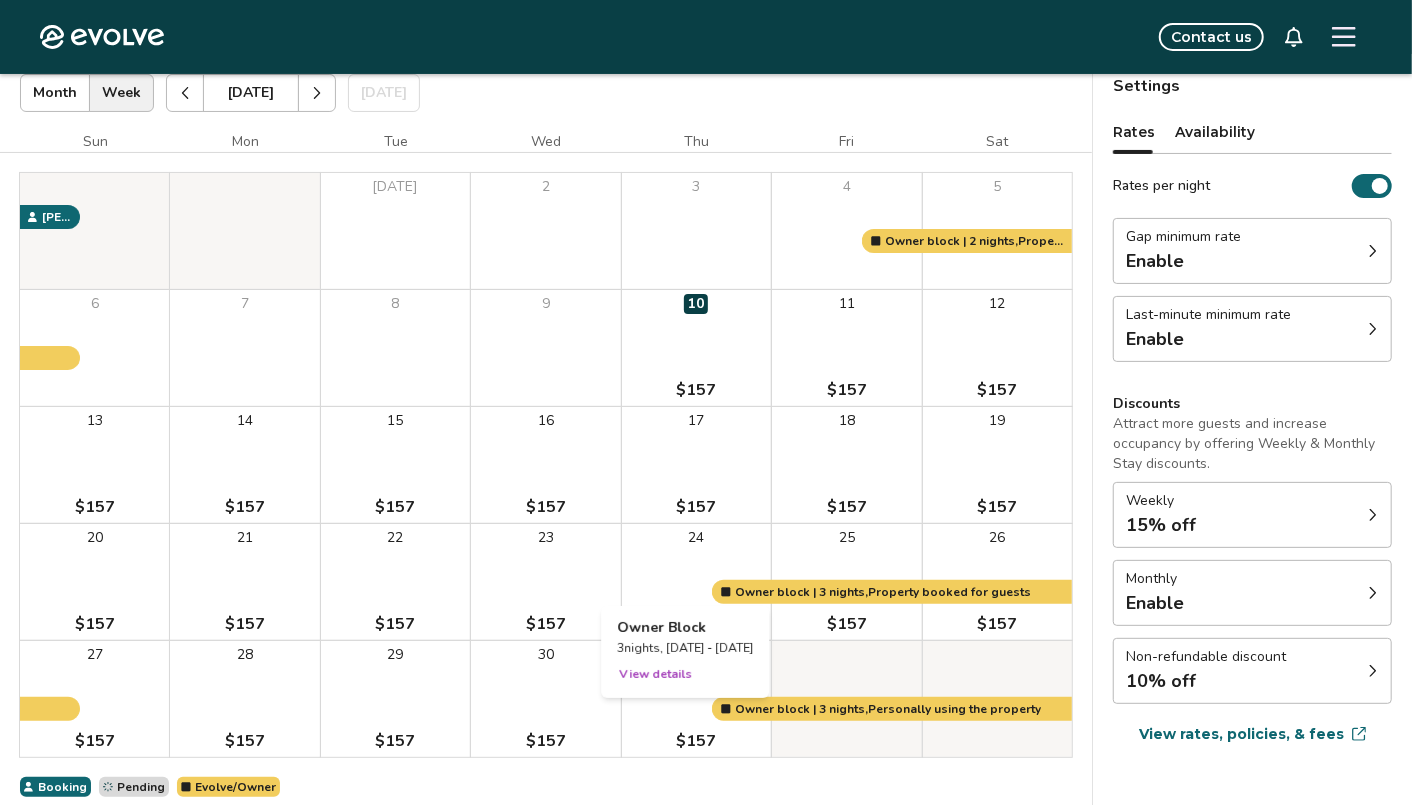 click at bounding box center [696, 582] 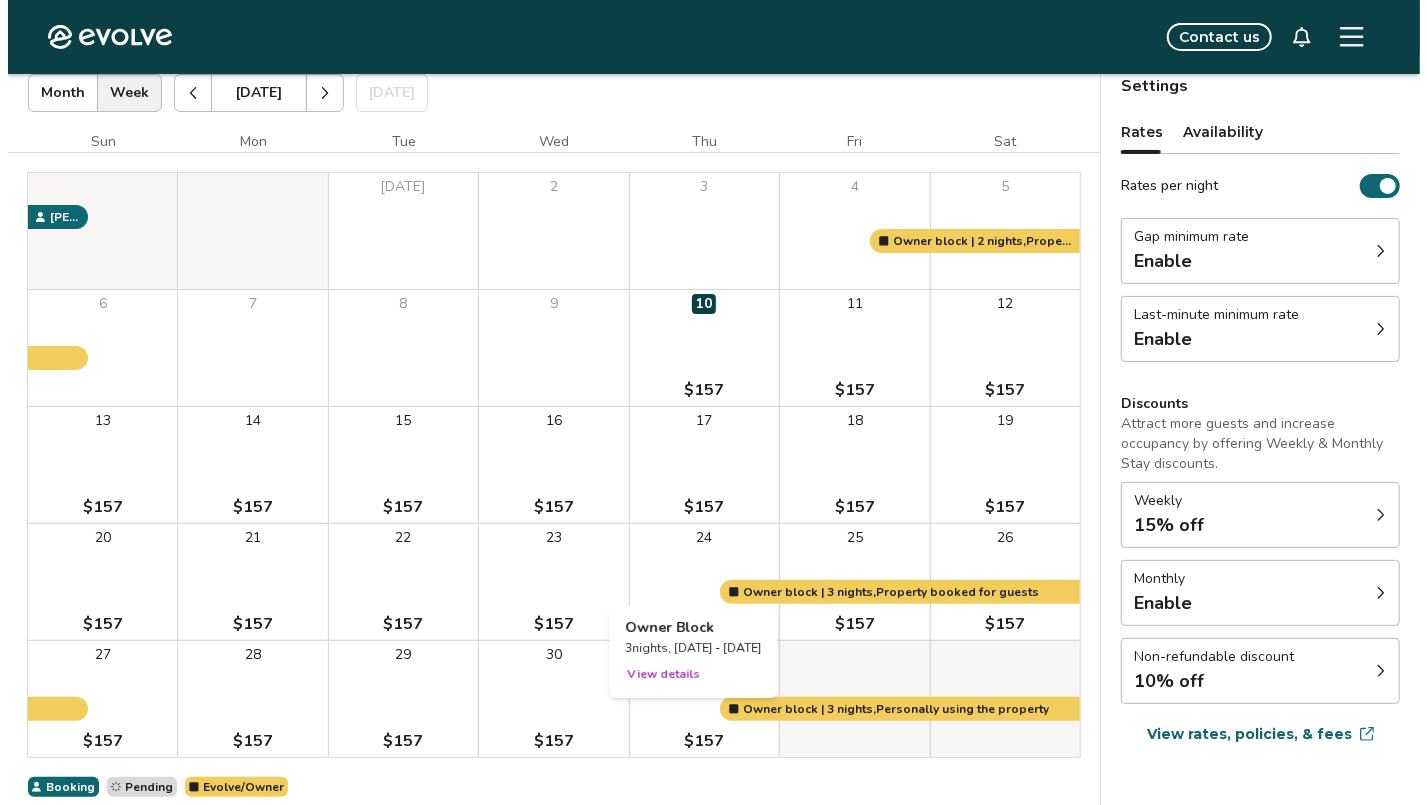 scroll, scrollTop: 0, scrollLeft: 0, axis: both 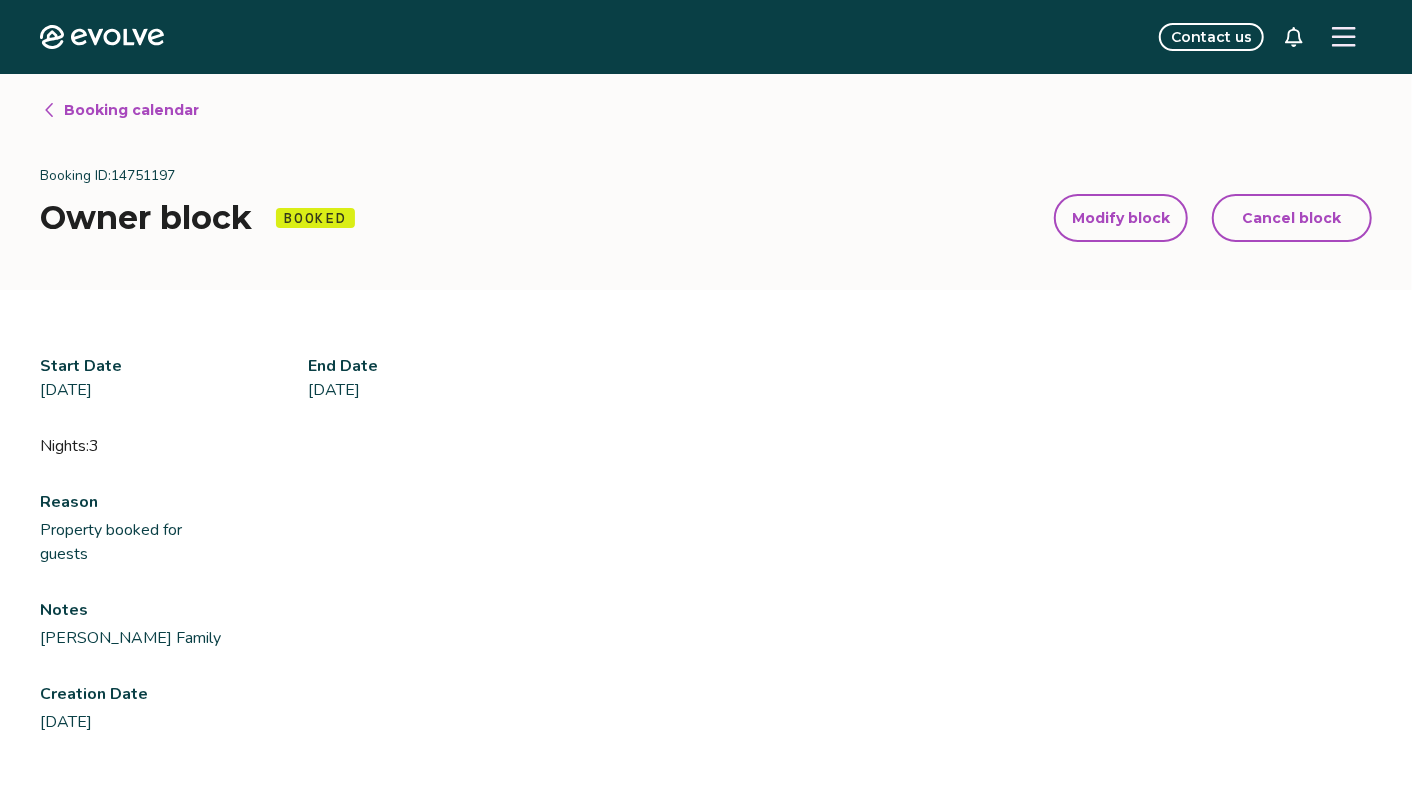 click on "Modify block" at bounding box center [1121, 218] 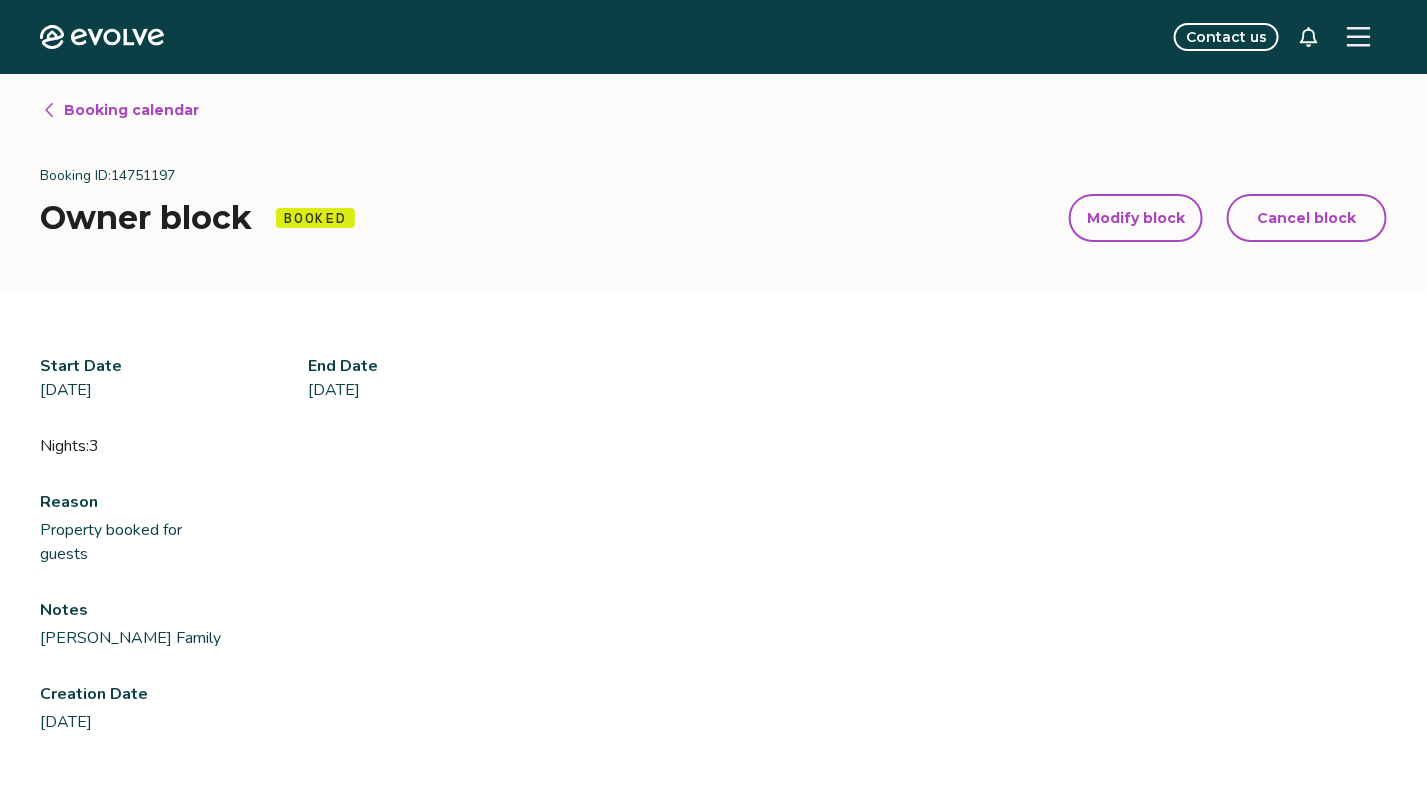 select on "**********" 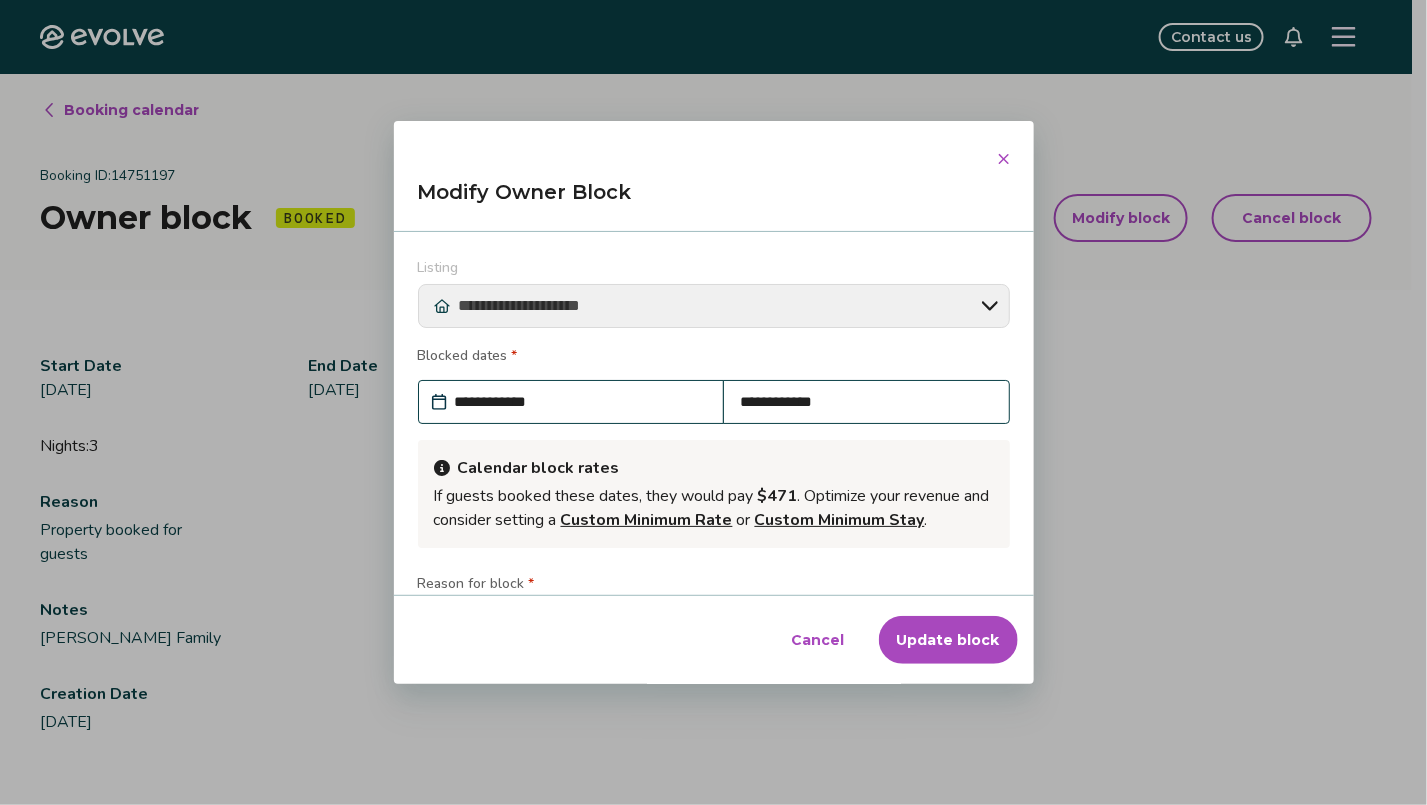 scroll, scrollTop: 207, scrollLeft: 0, axis: vertical 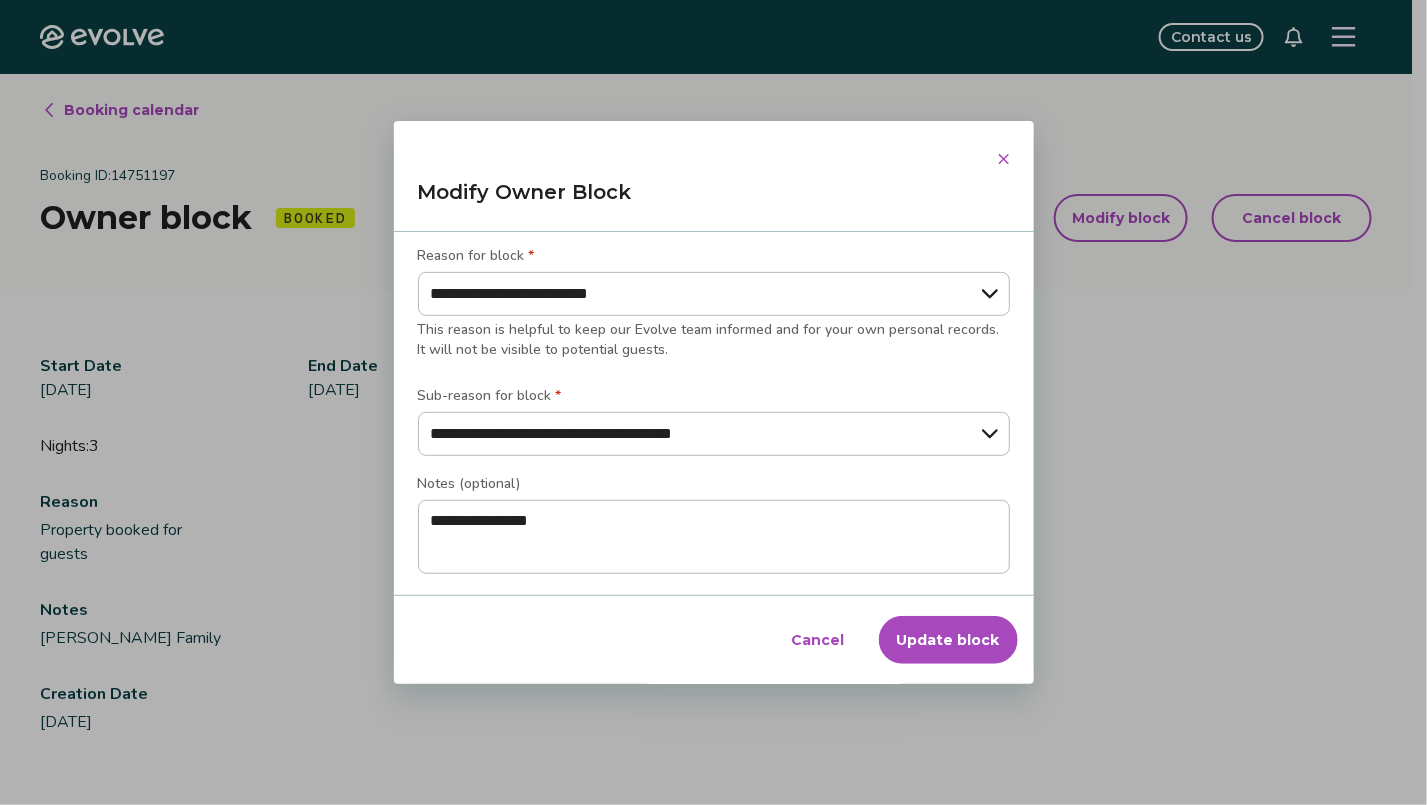 click 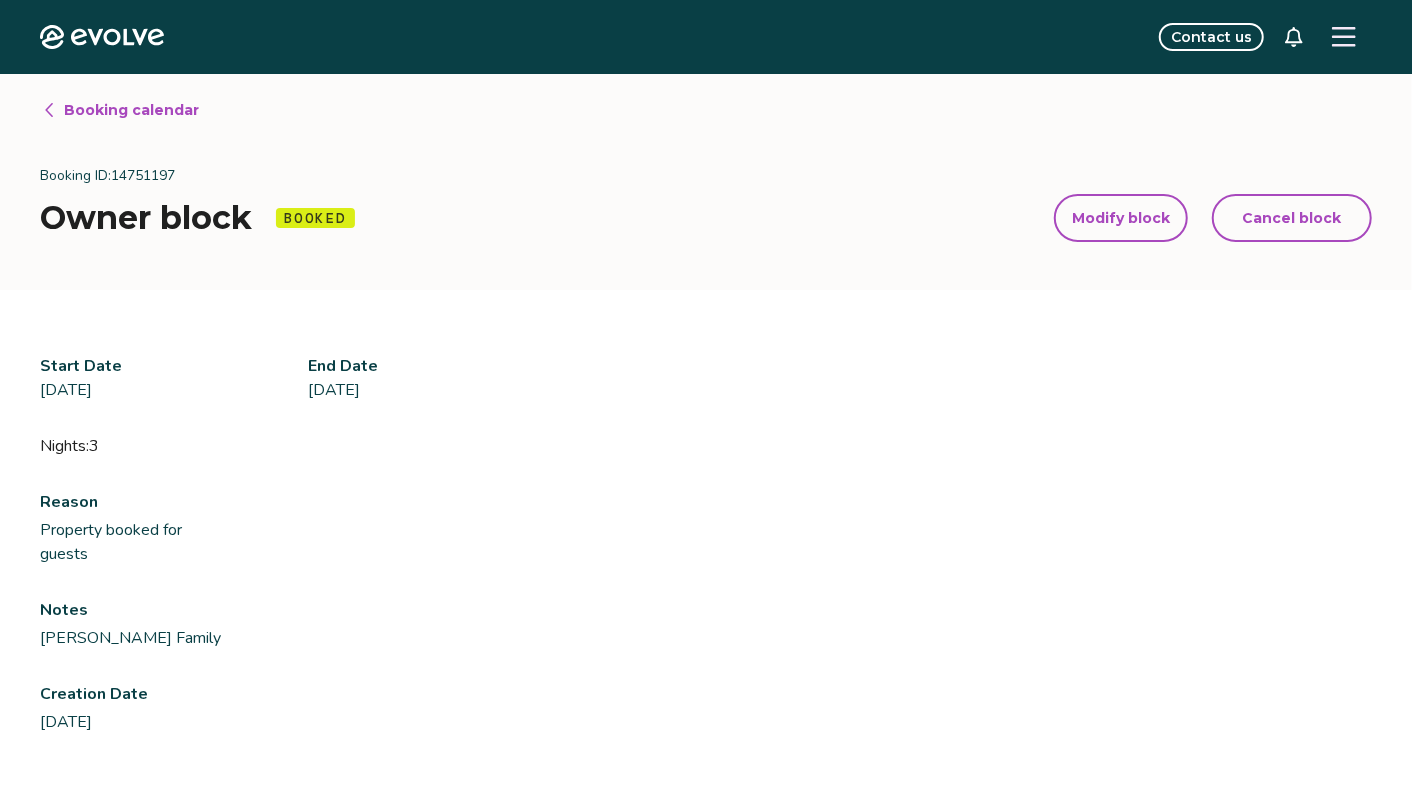 click on "Booking calendar" at bounding box center [131, 110] 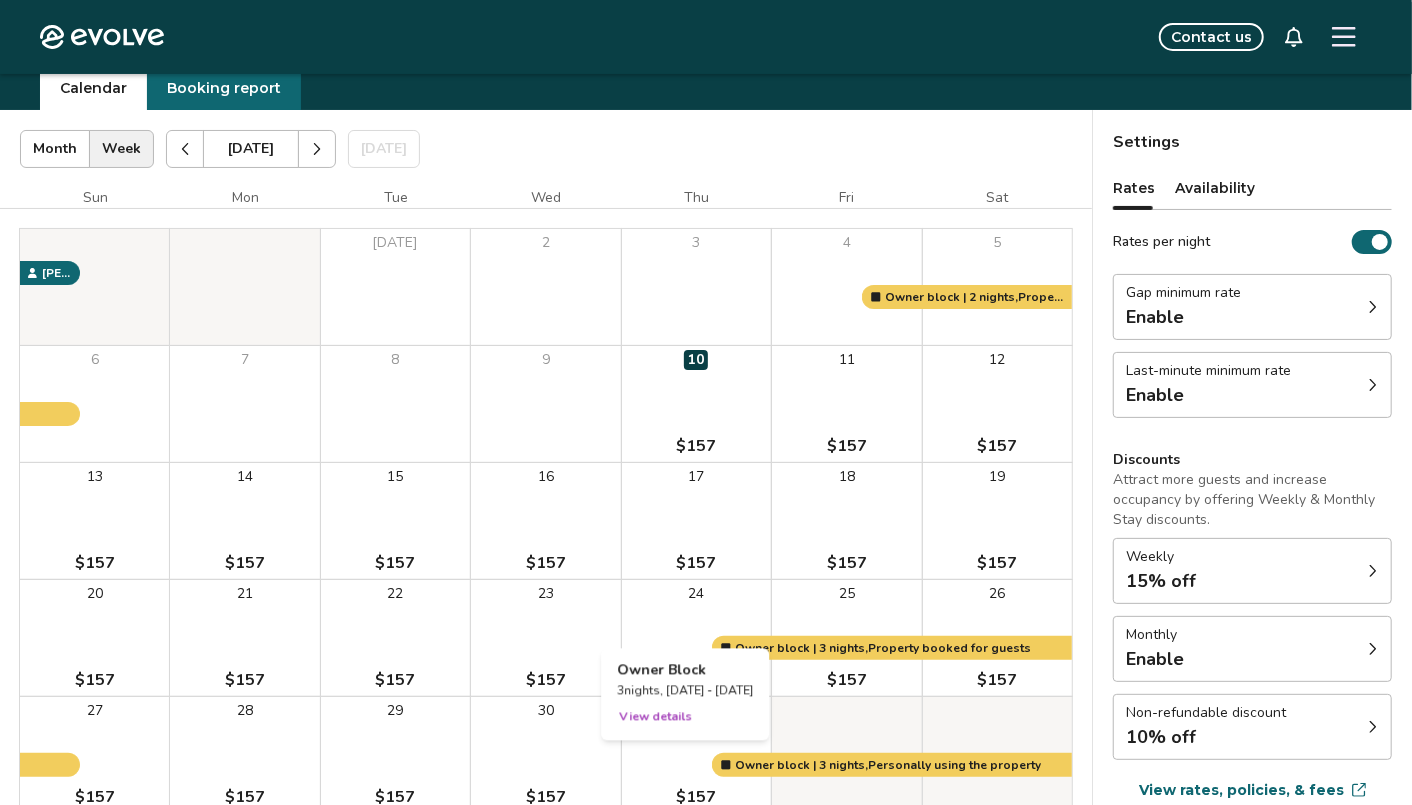 scroll, scrollTop: 100, scrollLeft: 0, axis: vertical 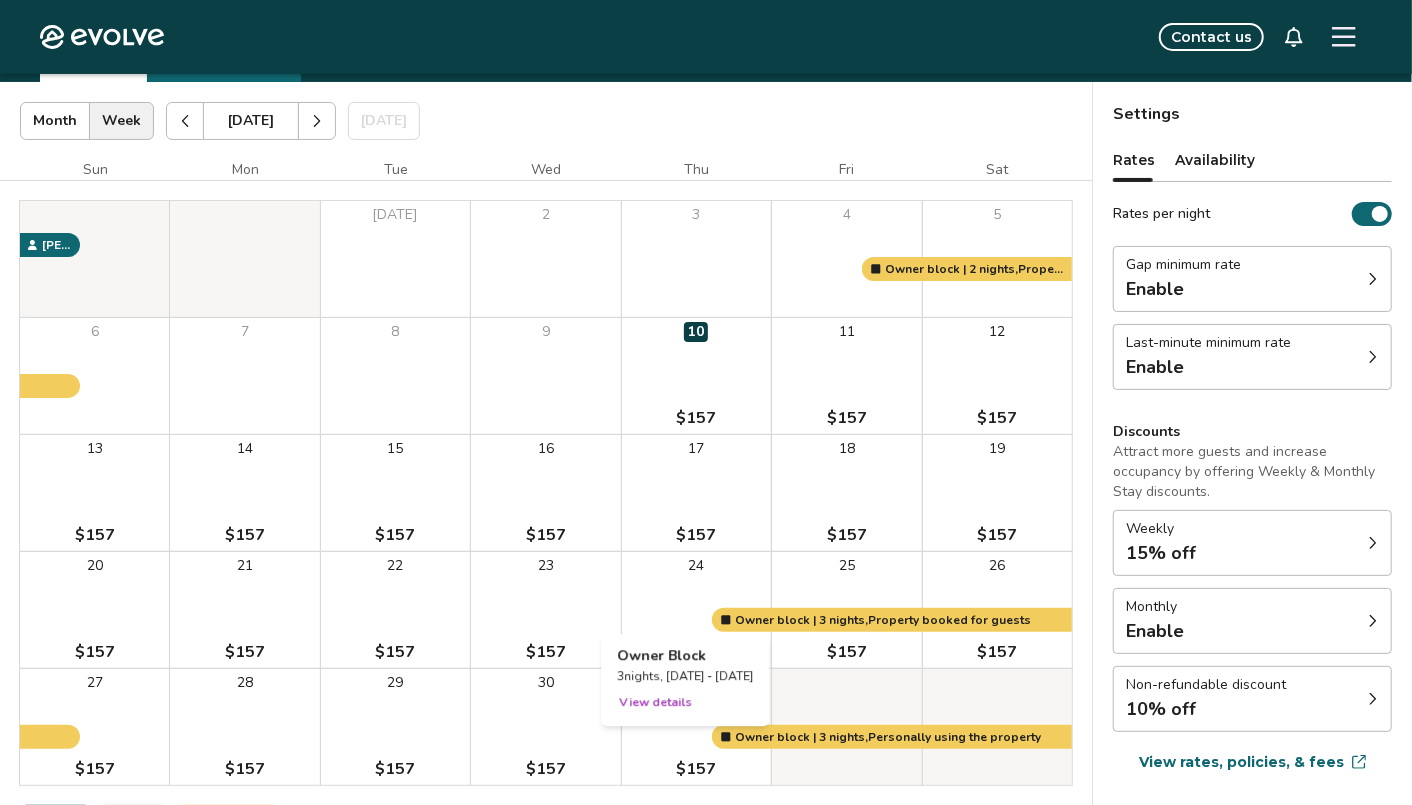 click on "24 $157" at bounding box center (696, 610) 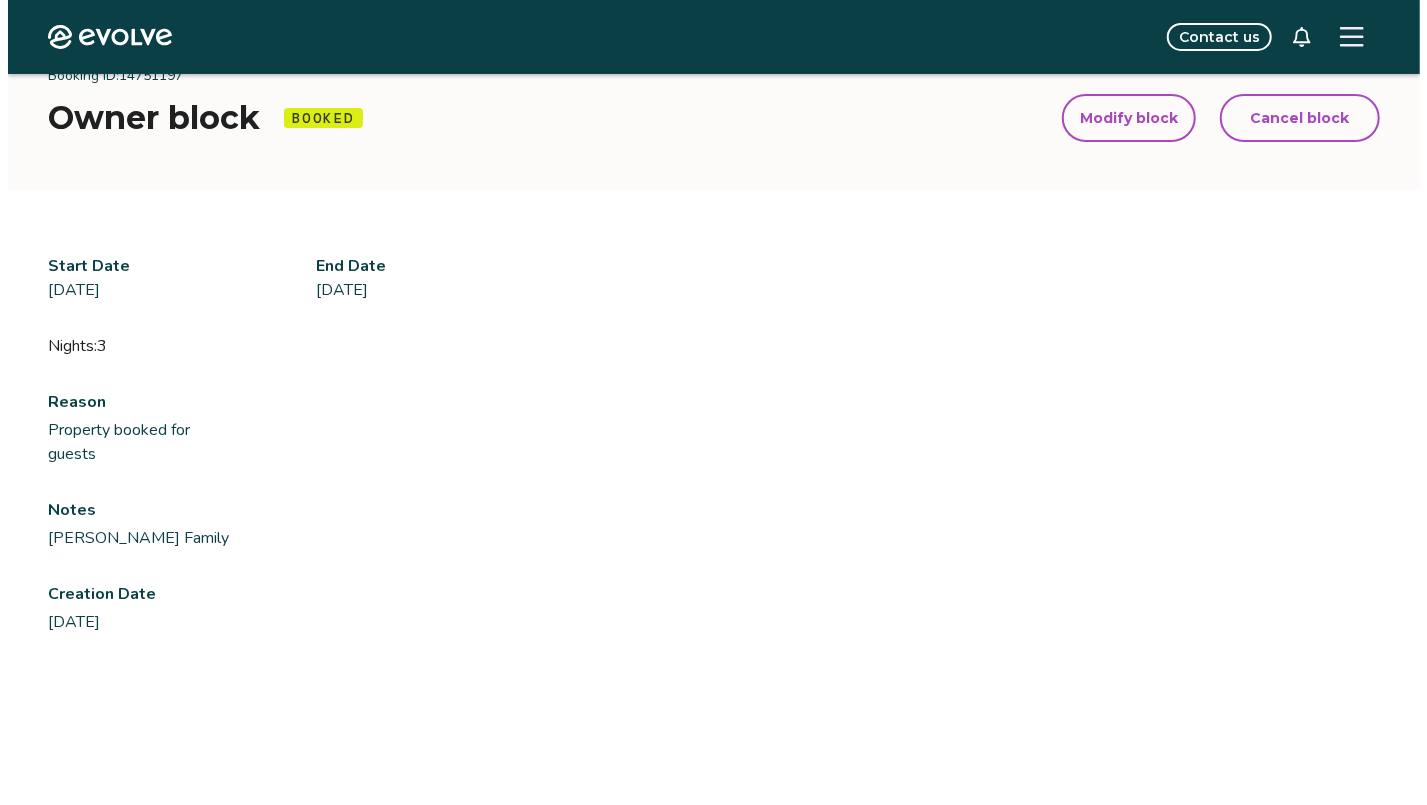 scroll, scrollTop: 36, scrollLeft: 0, axis: vertical 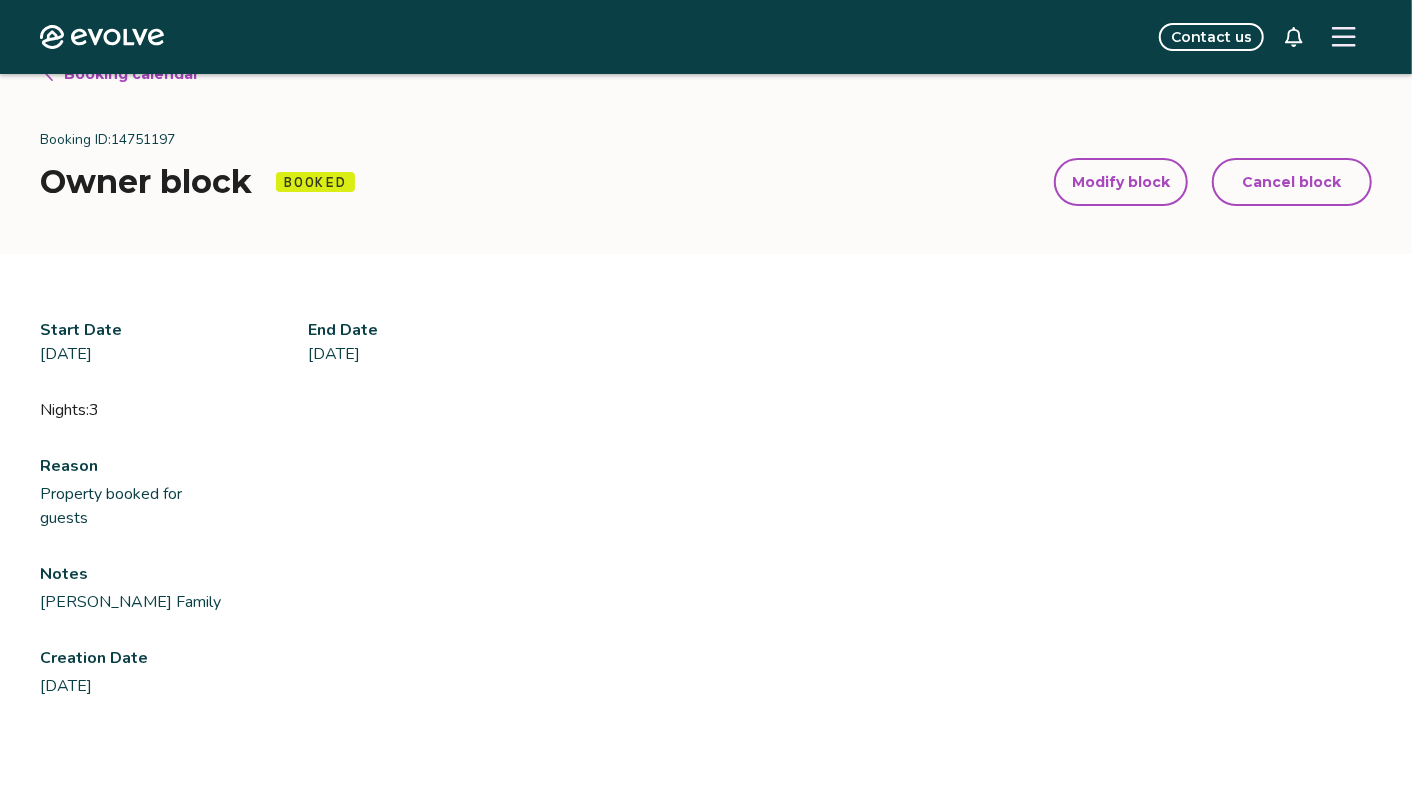 click on "Modify block" at bounding box center [1121, 182] 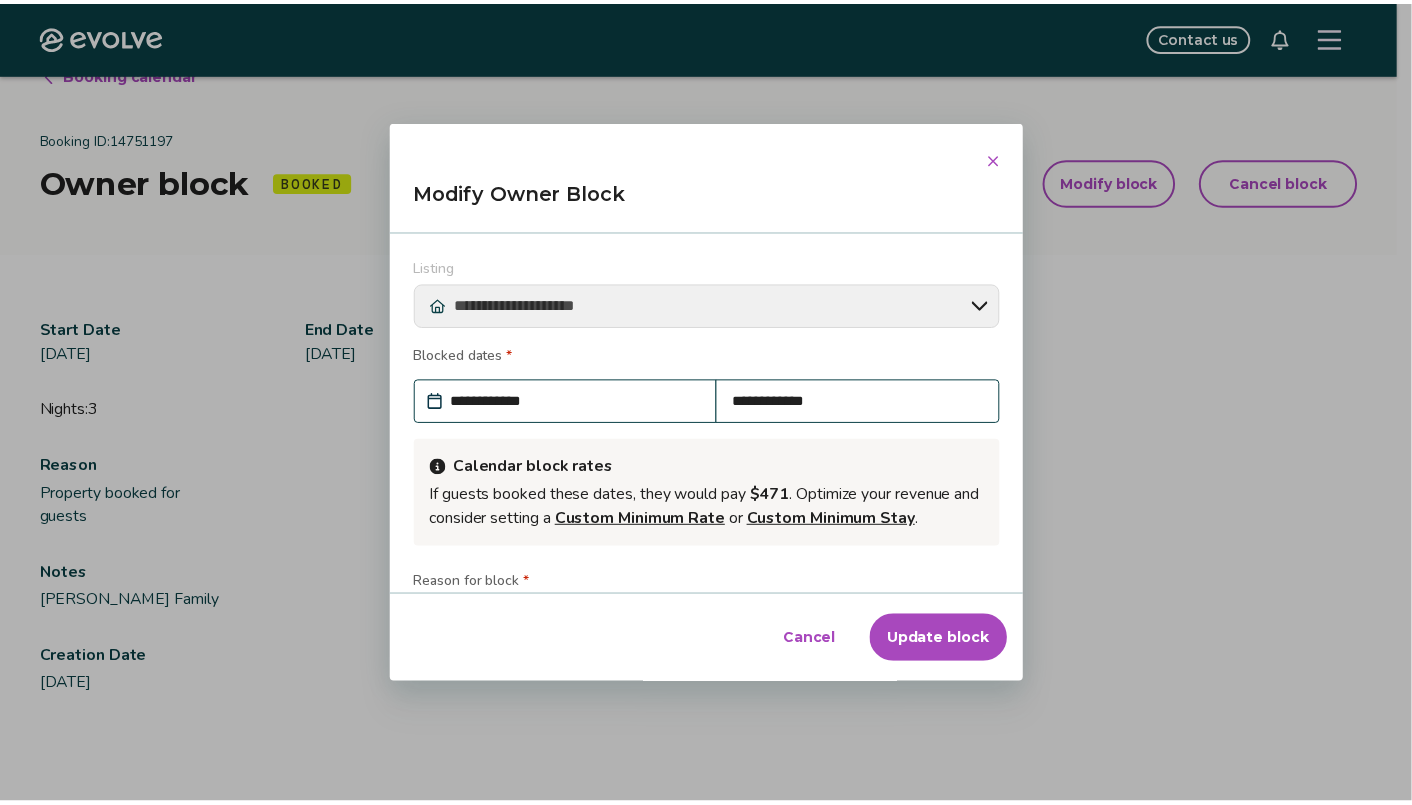 scroll, scrollTop: 207, scrollLeft: 0, axis: vertical 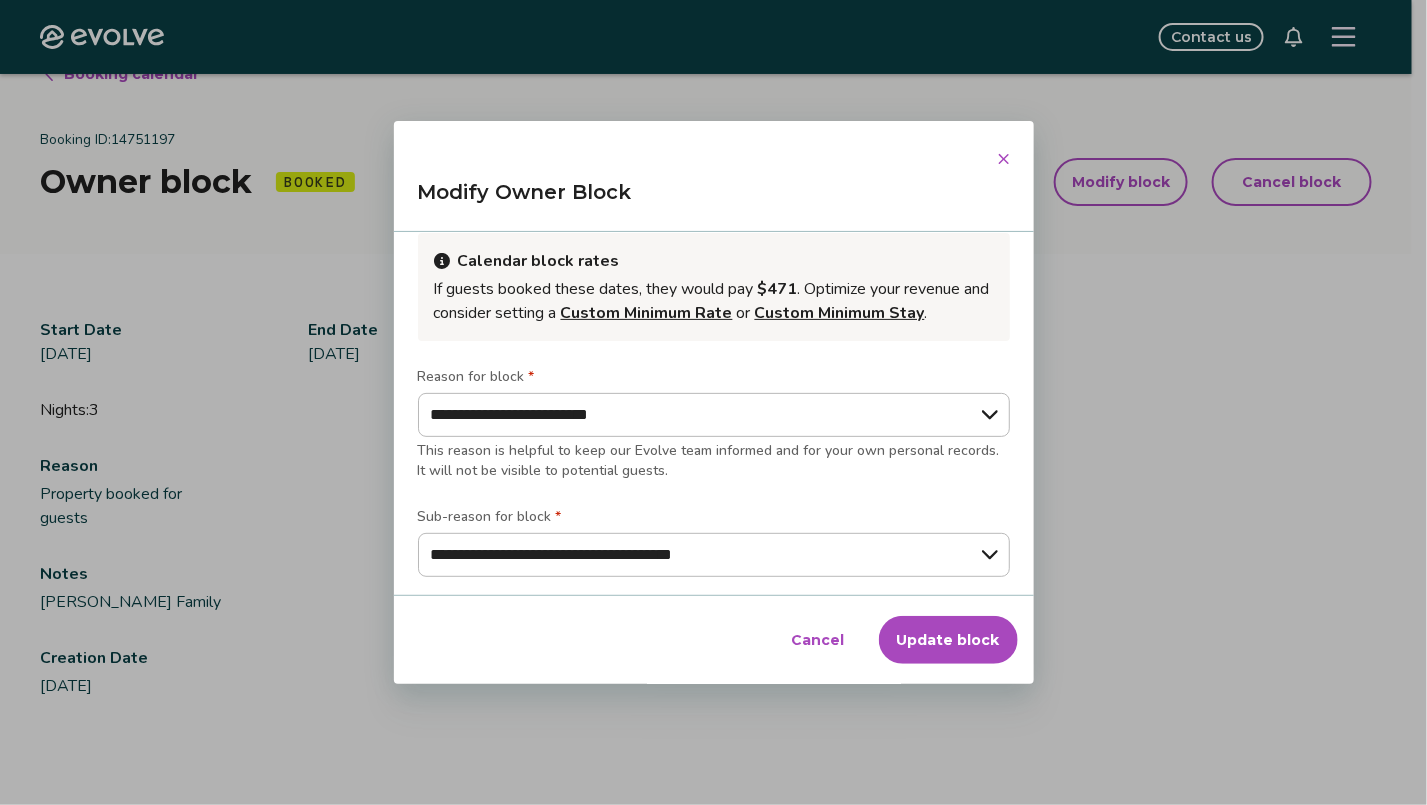 click on "Cancel" at bounding box center [818, 640] 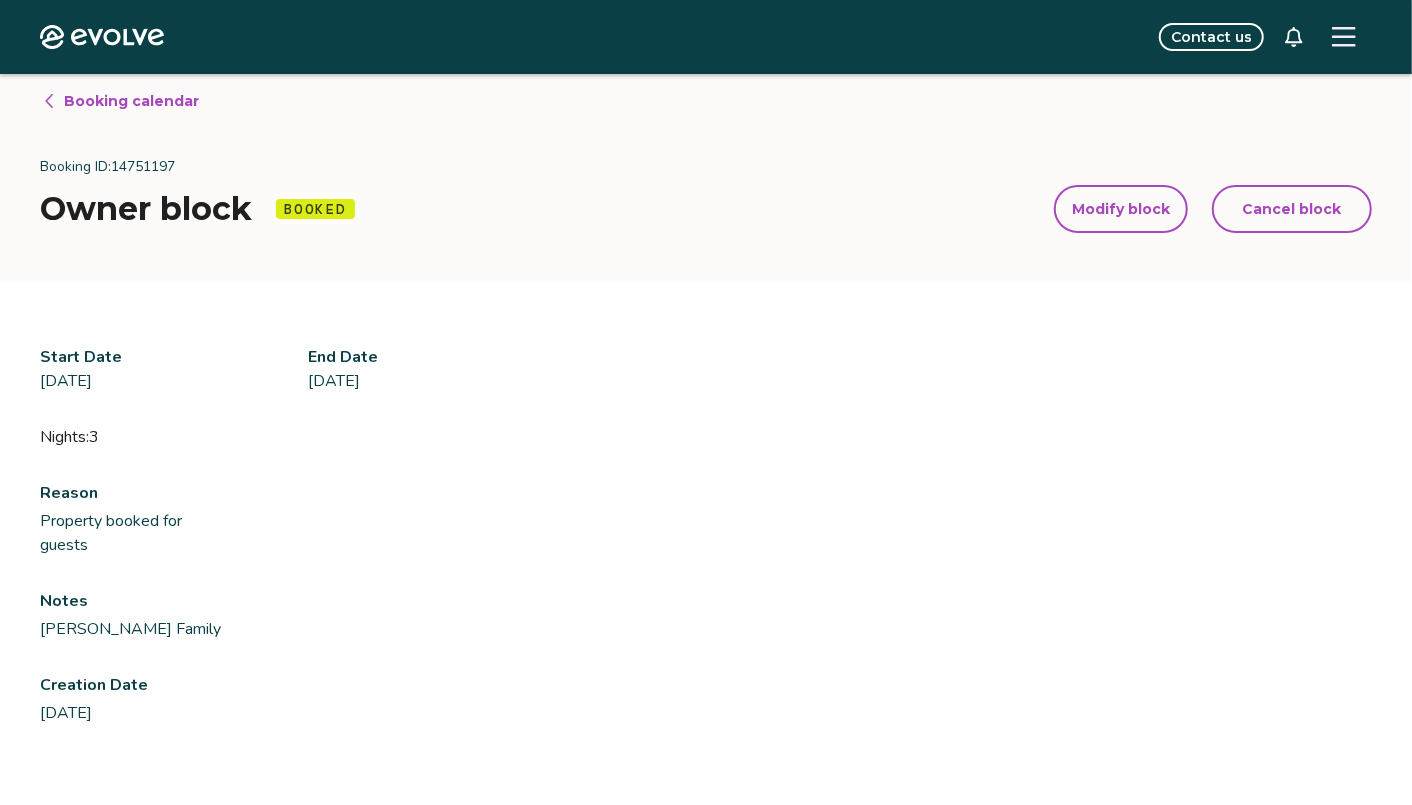 scroll, scrollTop: 0, scrollLeft: 0, axis: both 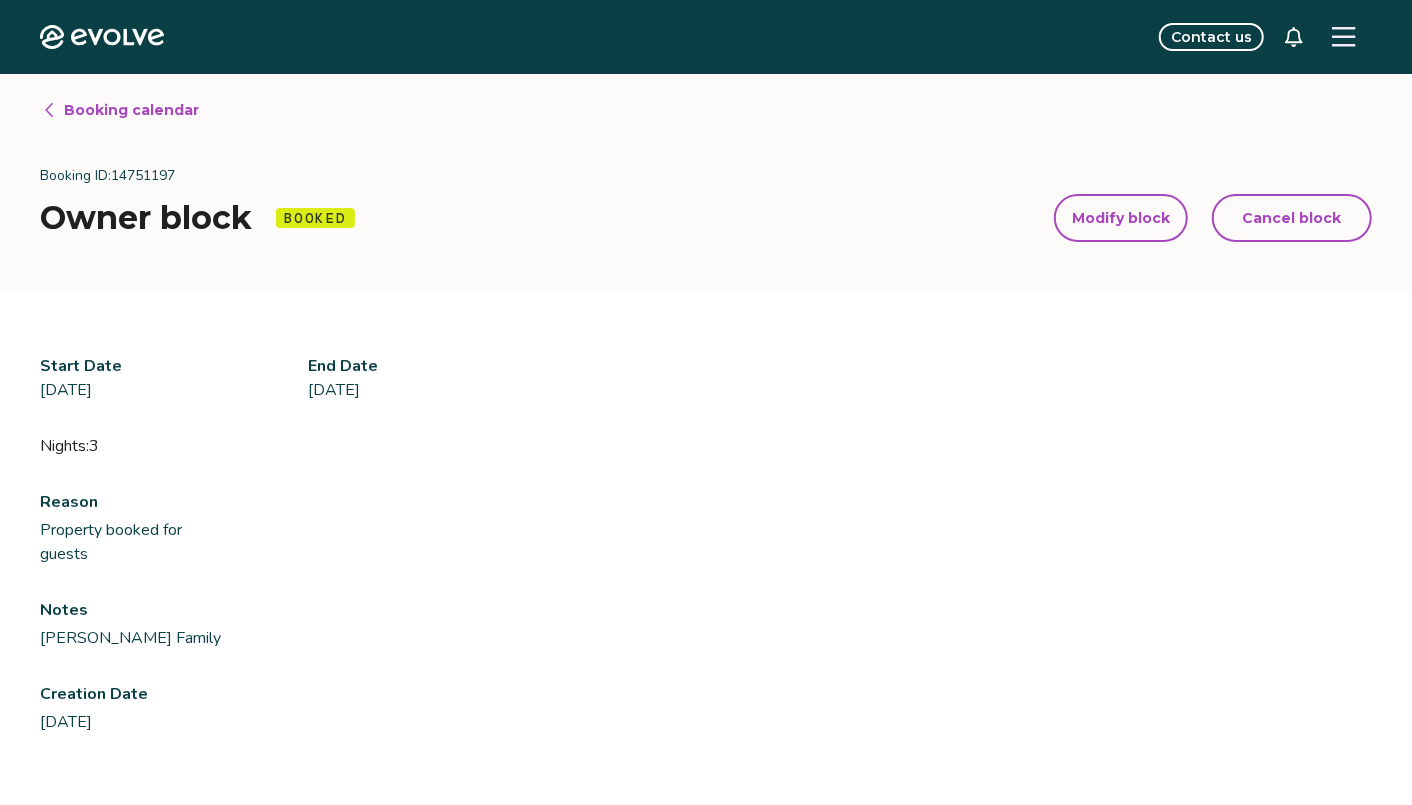 click on "Booking calendar" at bounding box center (131, 110) 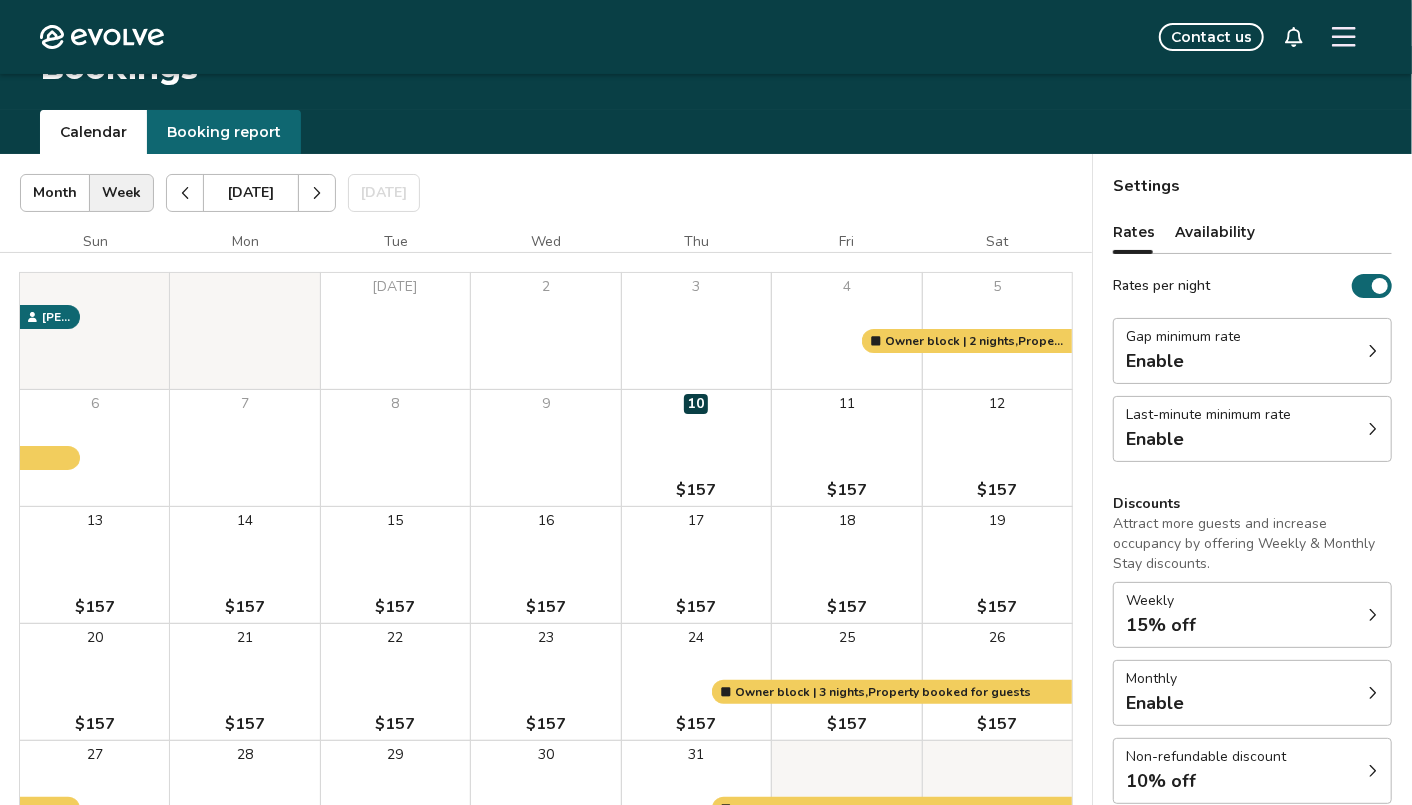 scroll, scrollTop: 0, scrollLeft: 0, axis: both 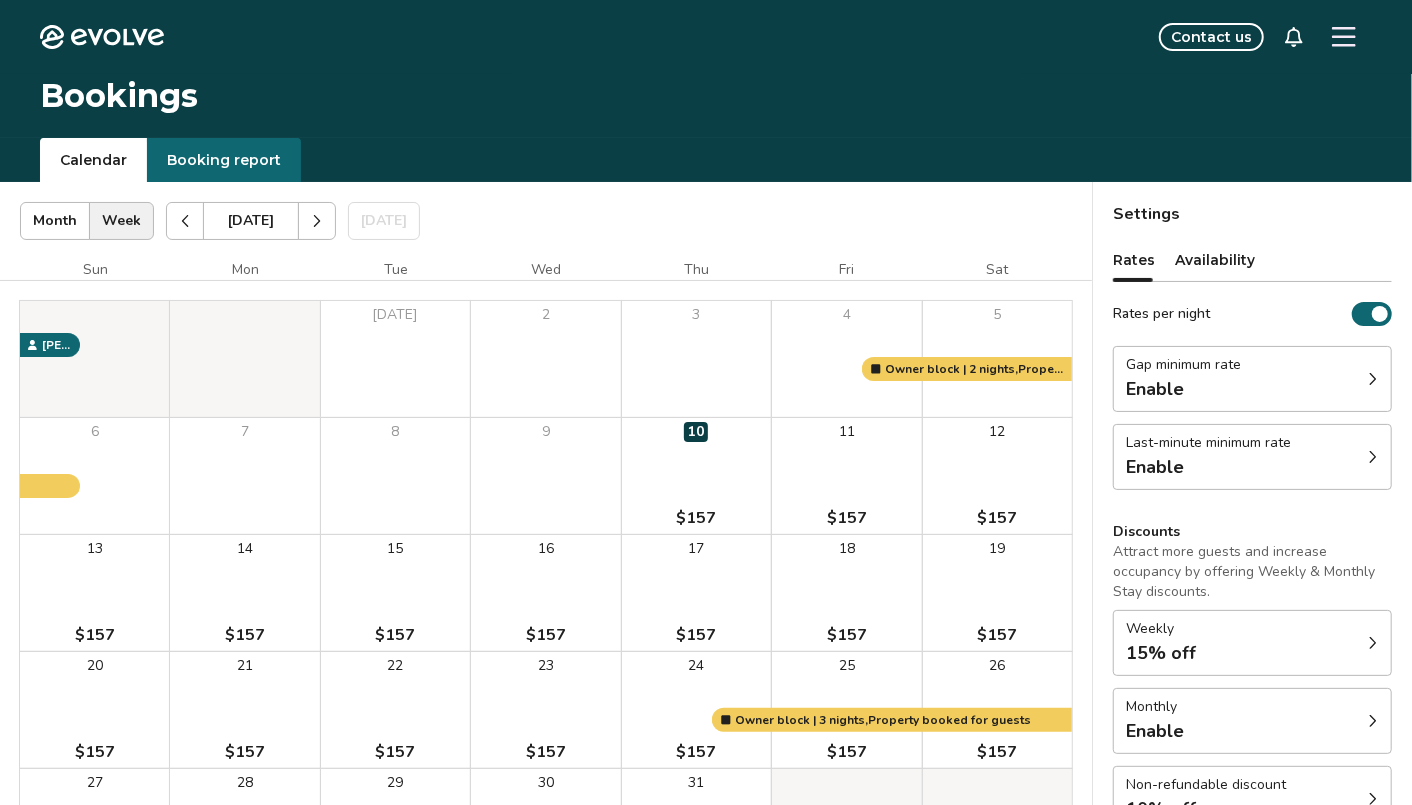 click on "Availability" at bounding box center (1215, 260) 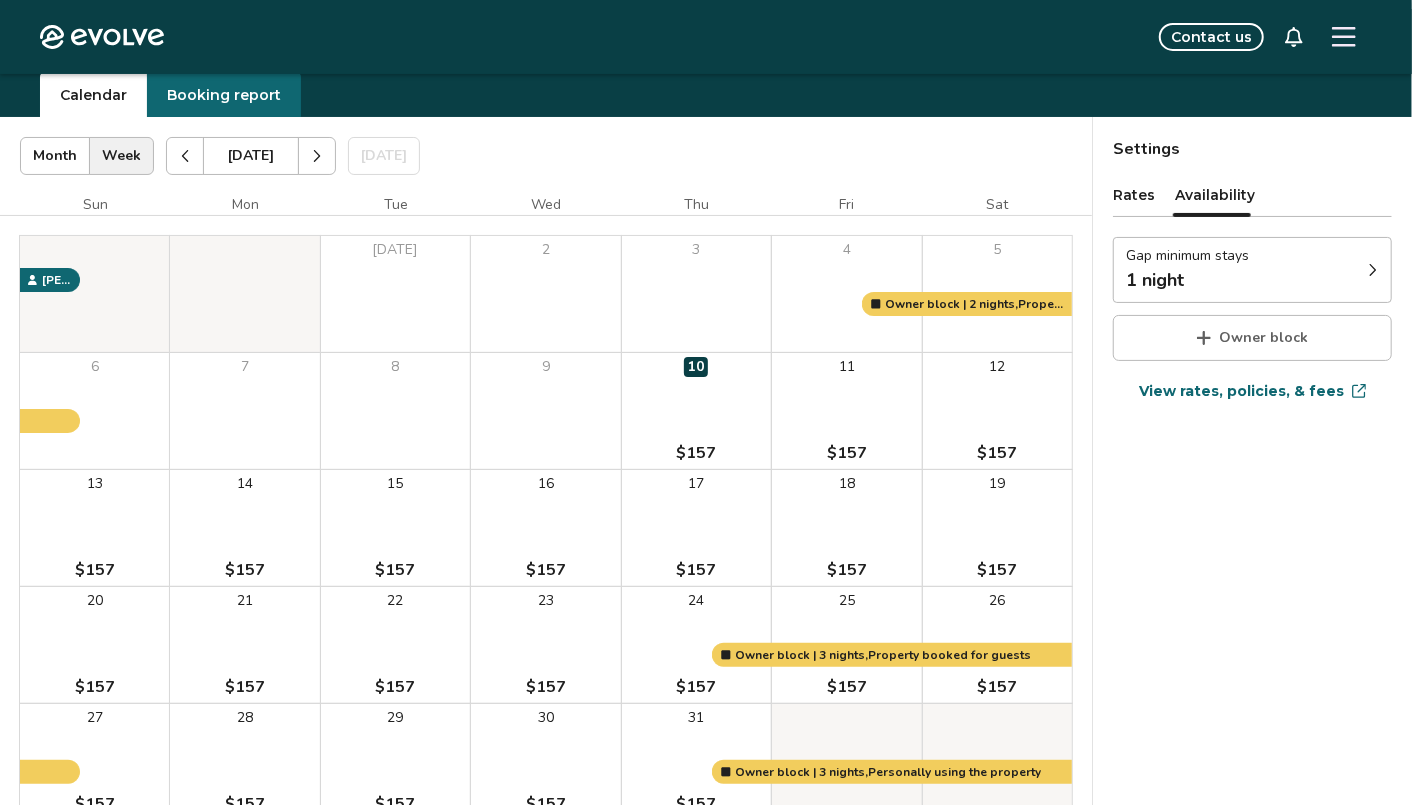 scroll, scrollTop: 100, scrollLeft: 0, axis: vertical 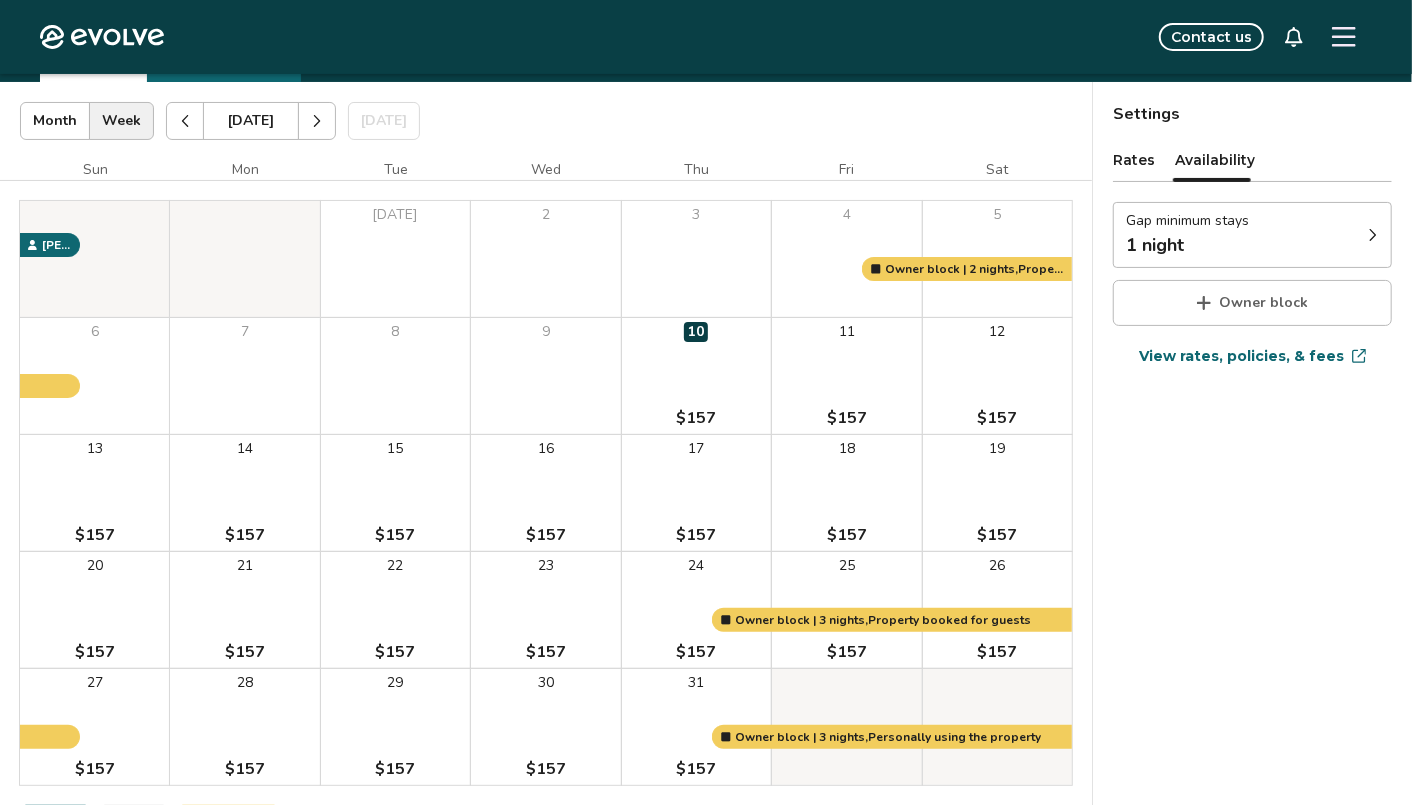 click on "Owner block" at bounding box center [1252, 303] 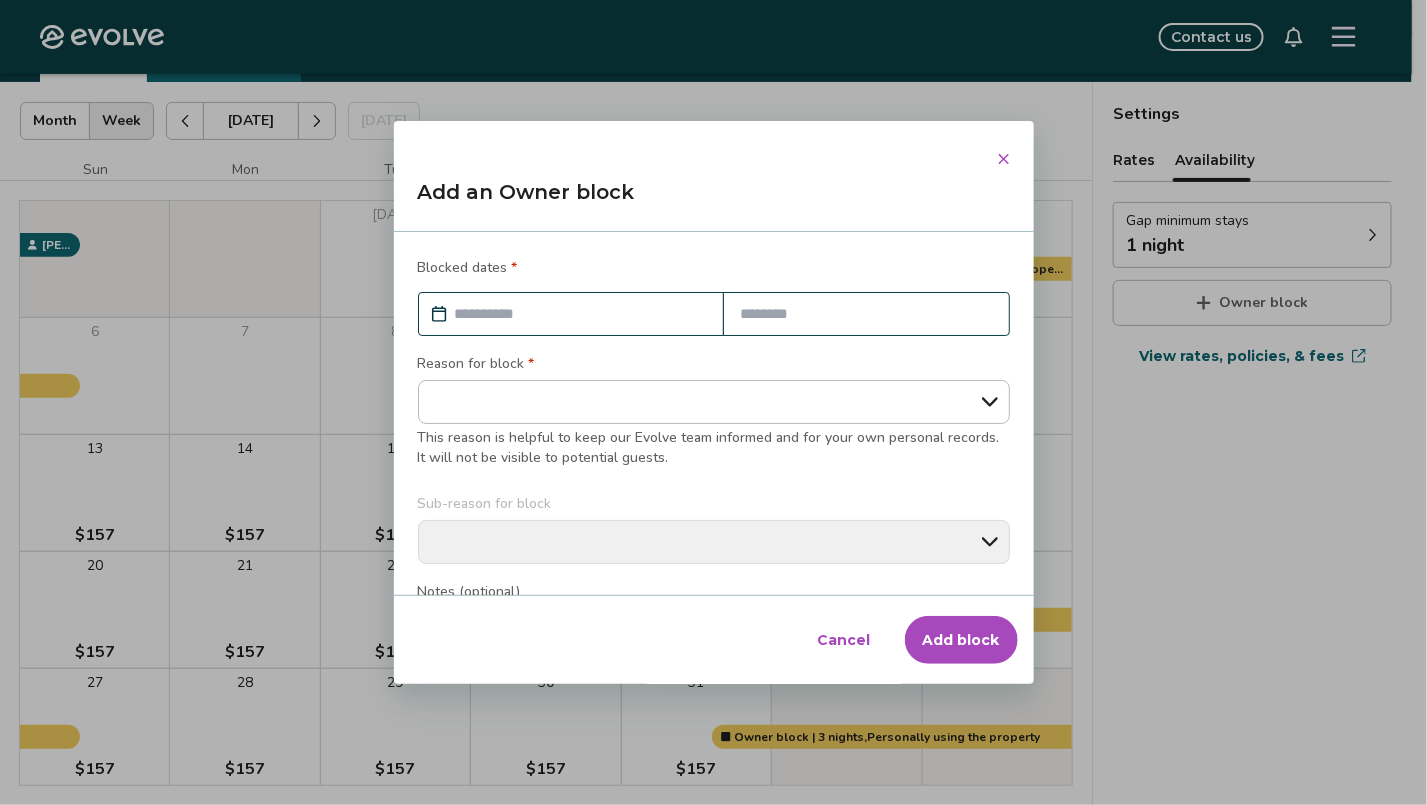 click on "Cancel" at bounding box center (844, 640) 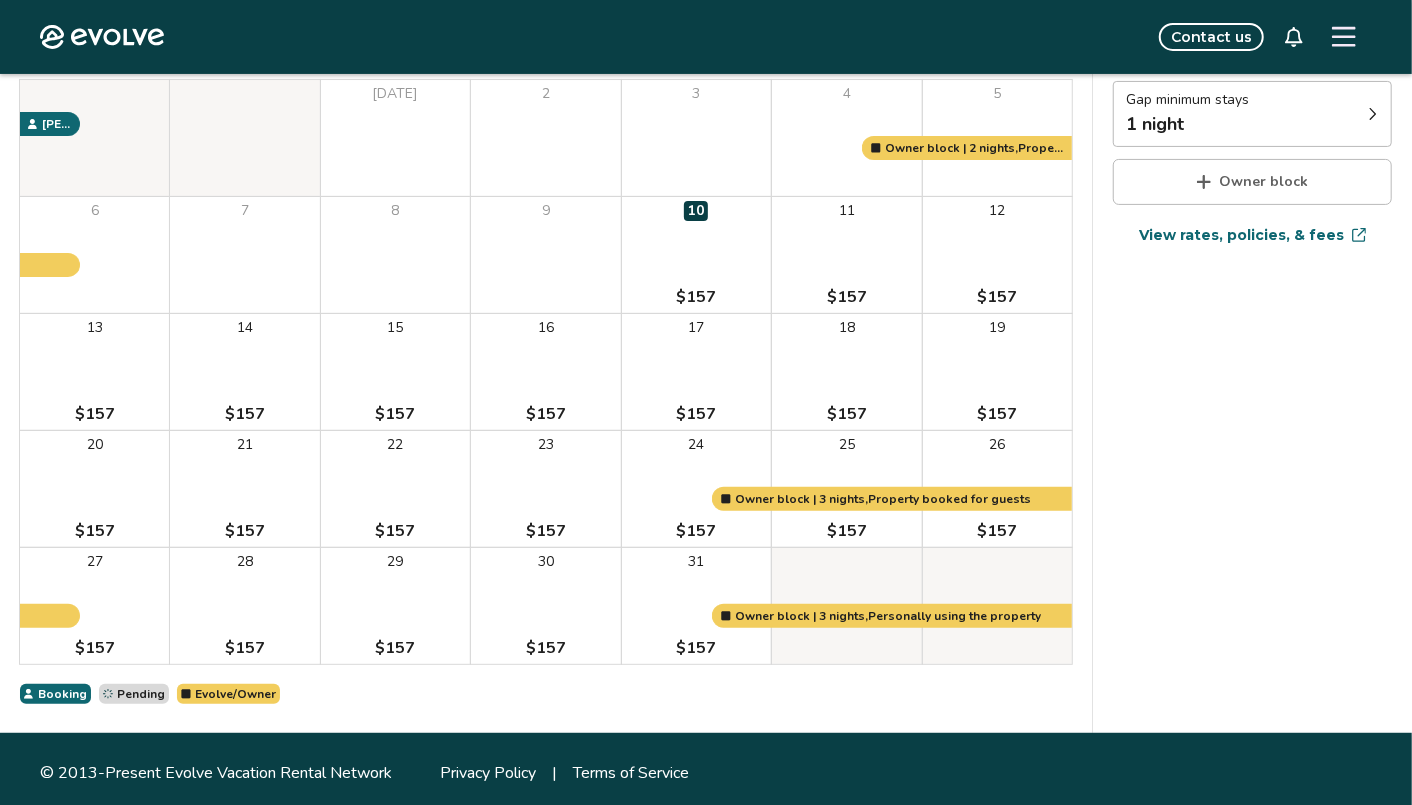 scroll, scrollTop: 228, scrollLeft: 0, axis: vertical 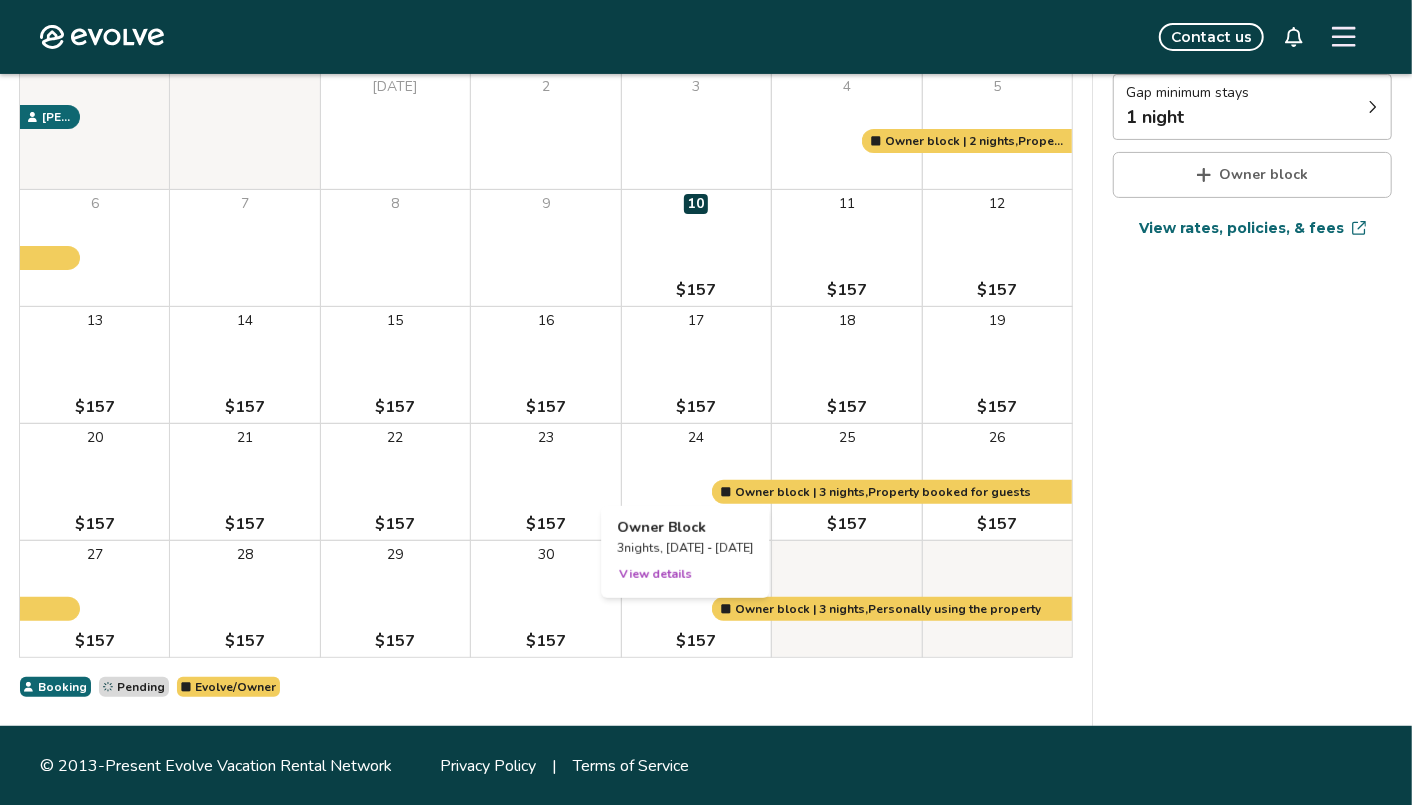 click on "24 $157" at bounding box center [696, 482] 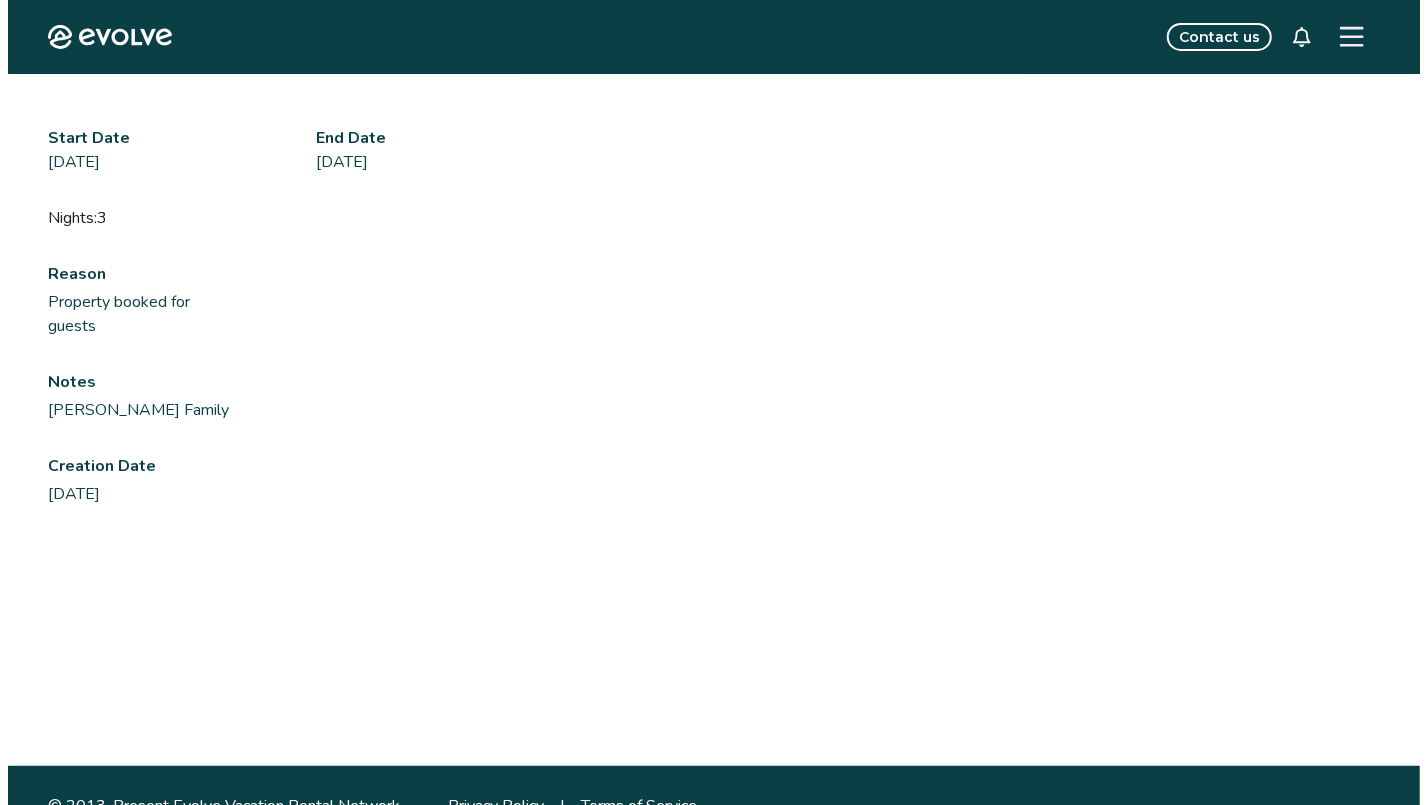 scroll, scrollTop: 0, scrollLeft: 0, axis: both 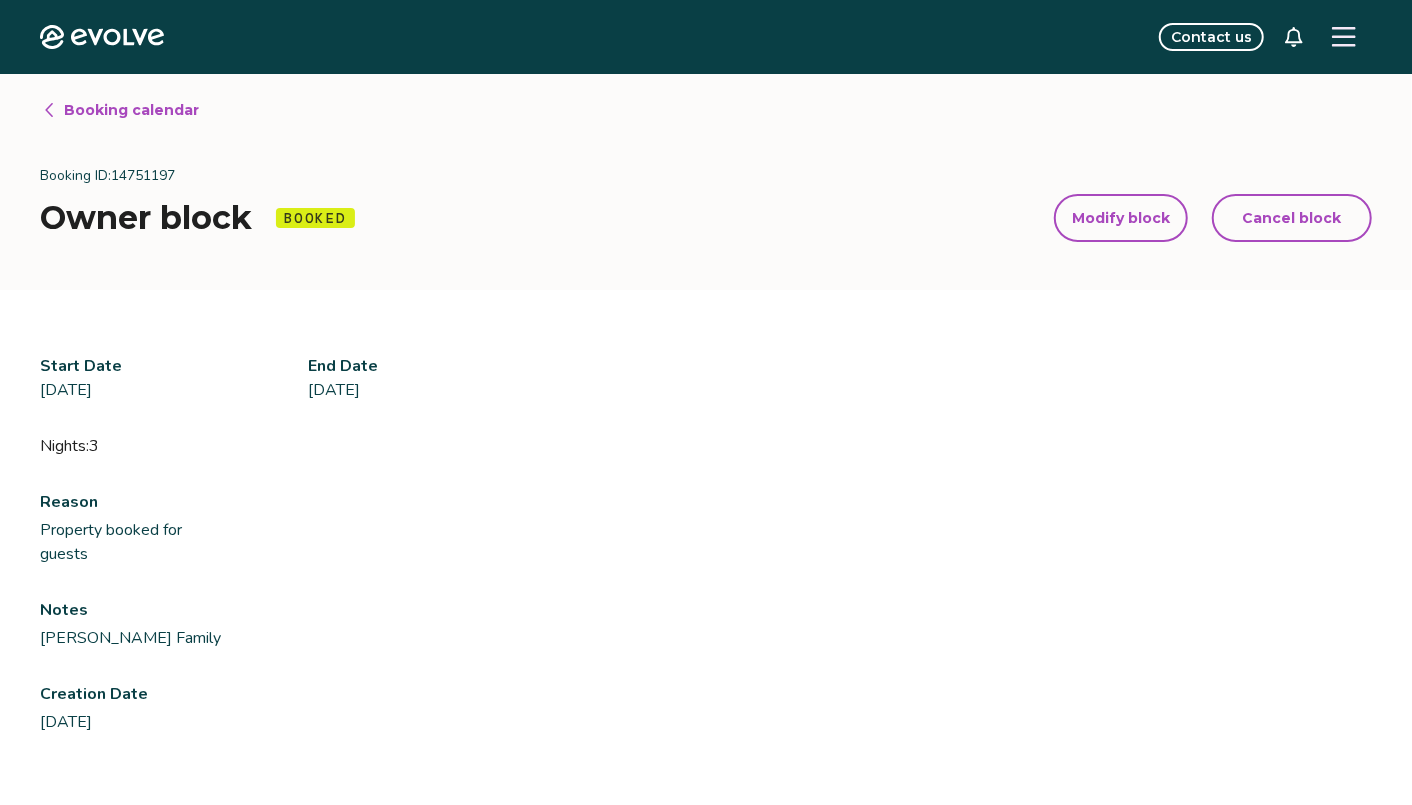 click on "Modify block" at bounding box center (1121, 218) 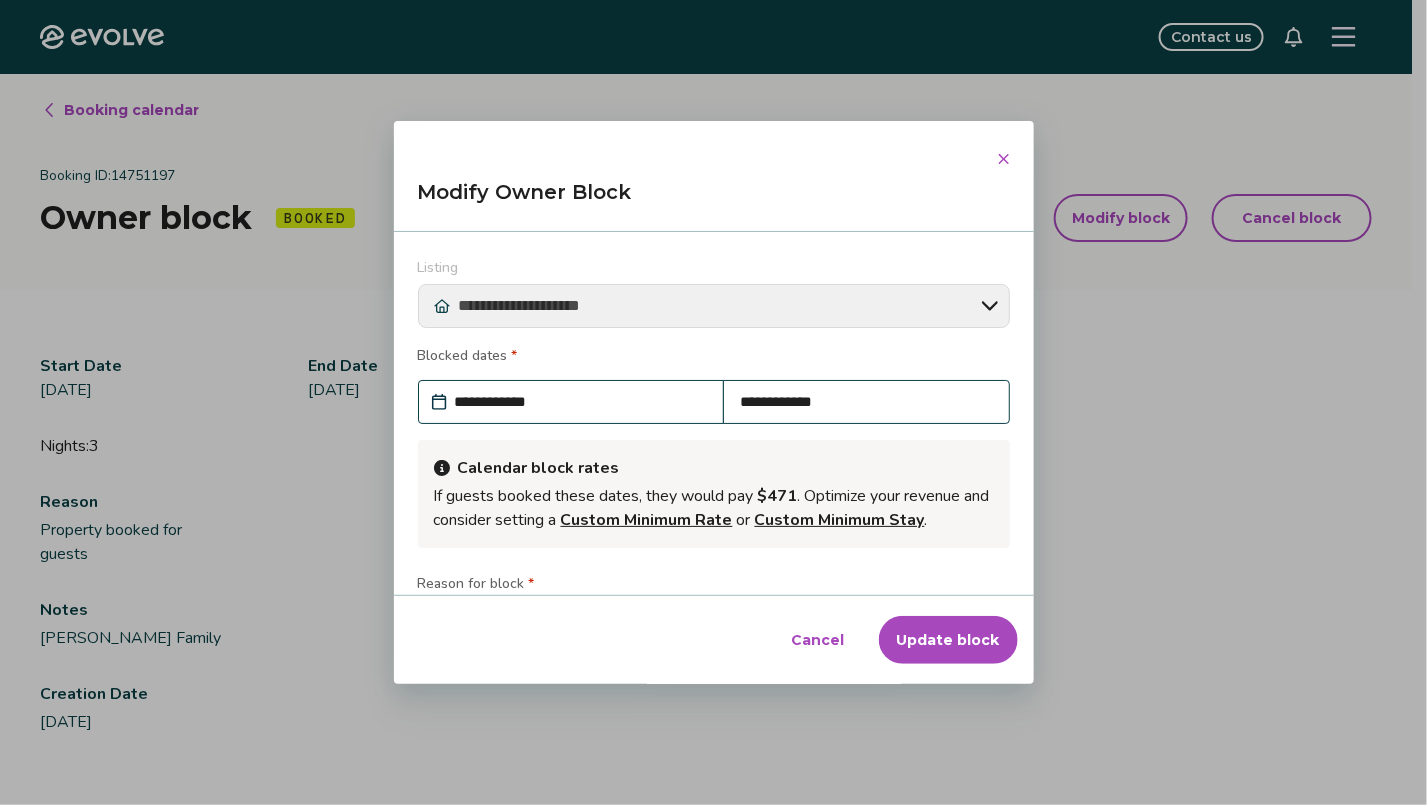 scroll, scrollTop: 207, scrollLeft: 0, axis: vertical 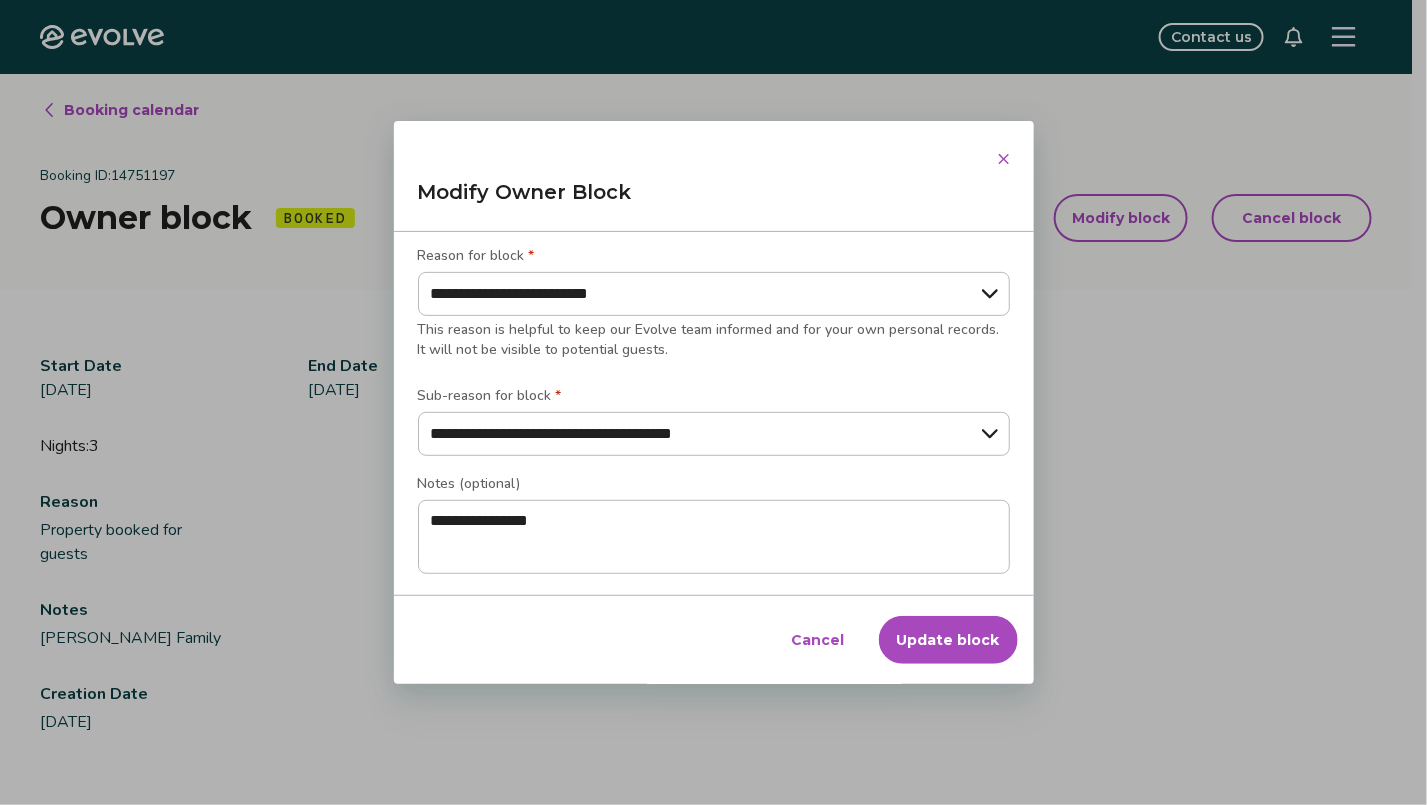 click 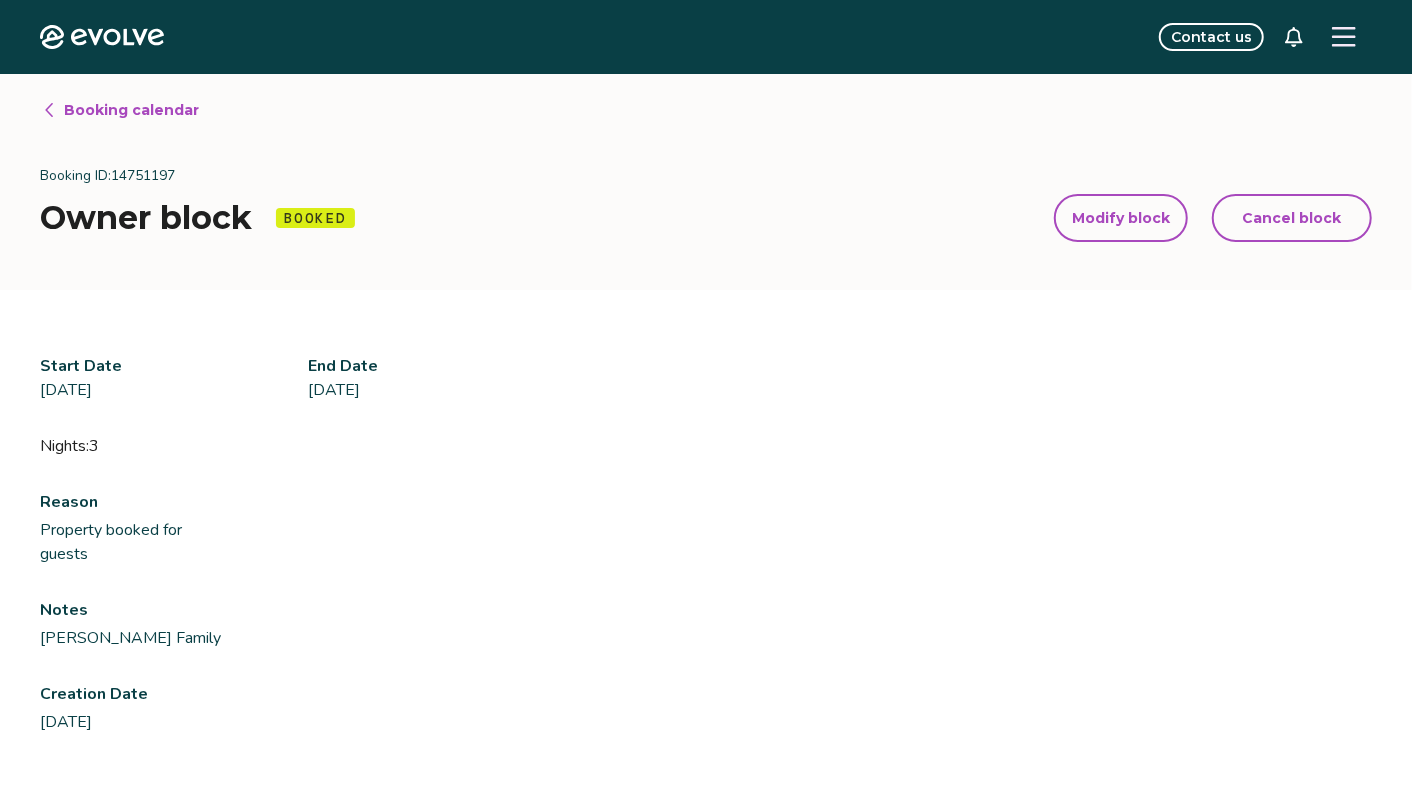 click on "Booking calendar" at bounding box center (131, 110) 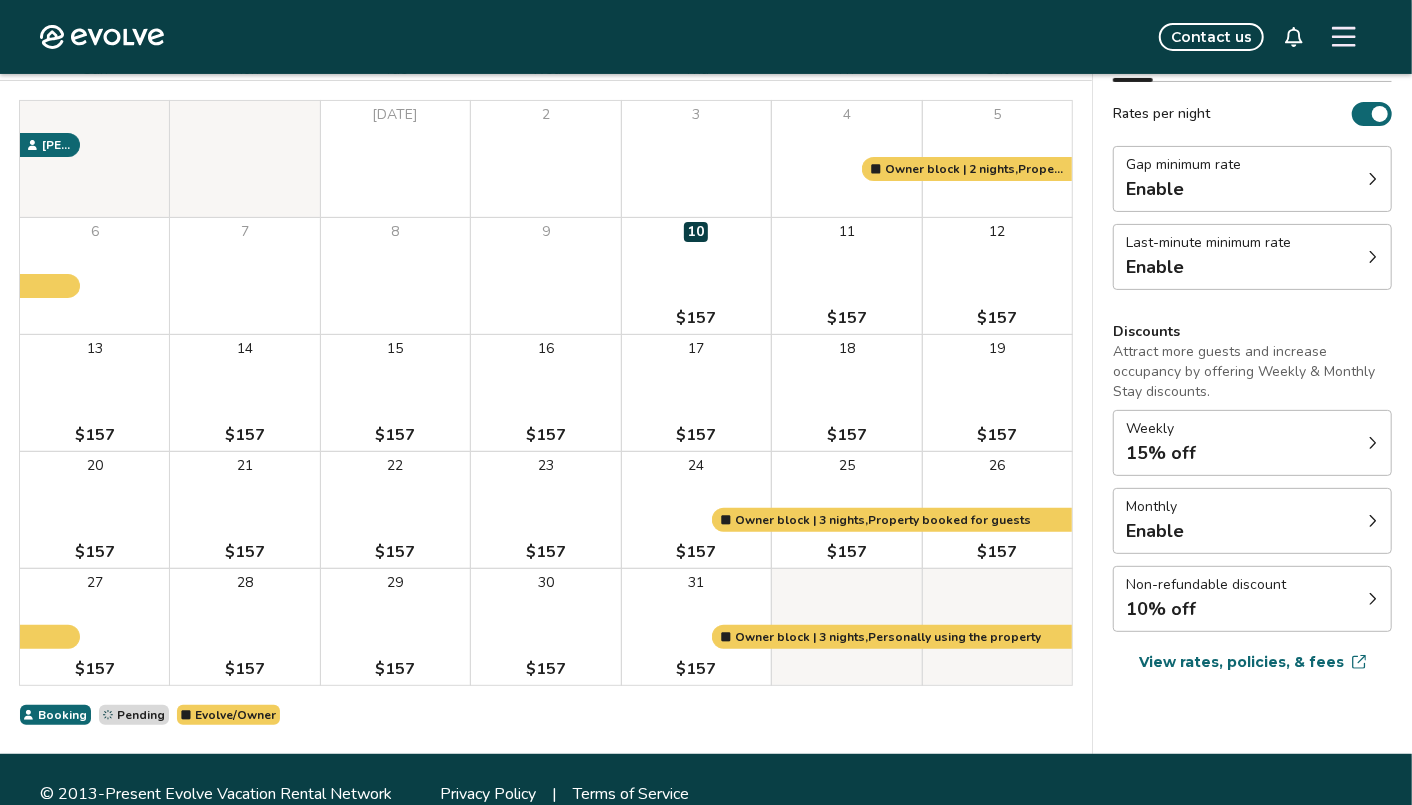 scroll, scrollTop: 228, scrollLeft: 0, axis: vertical 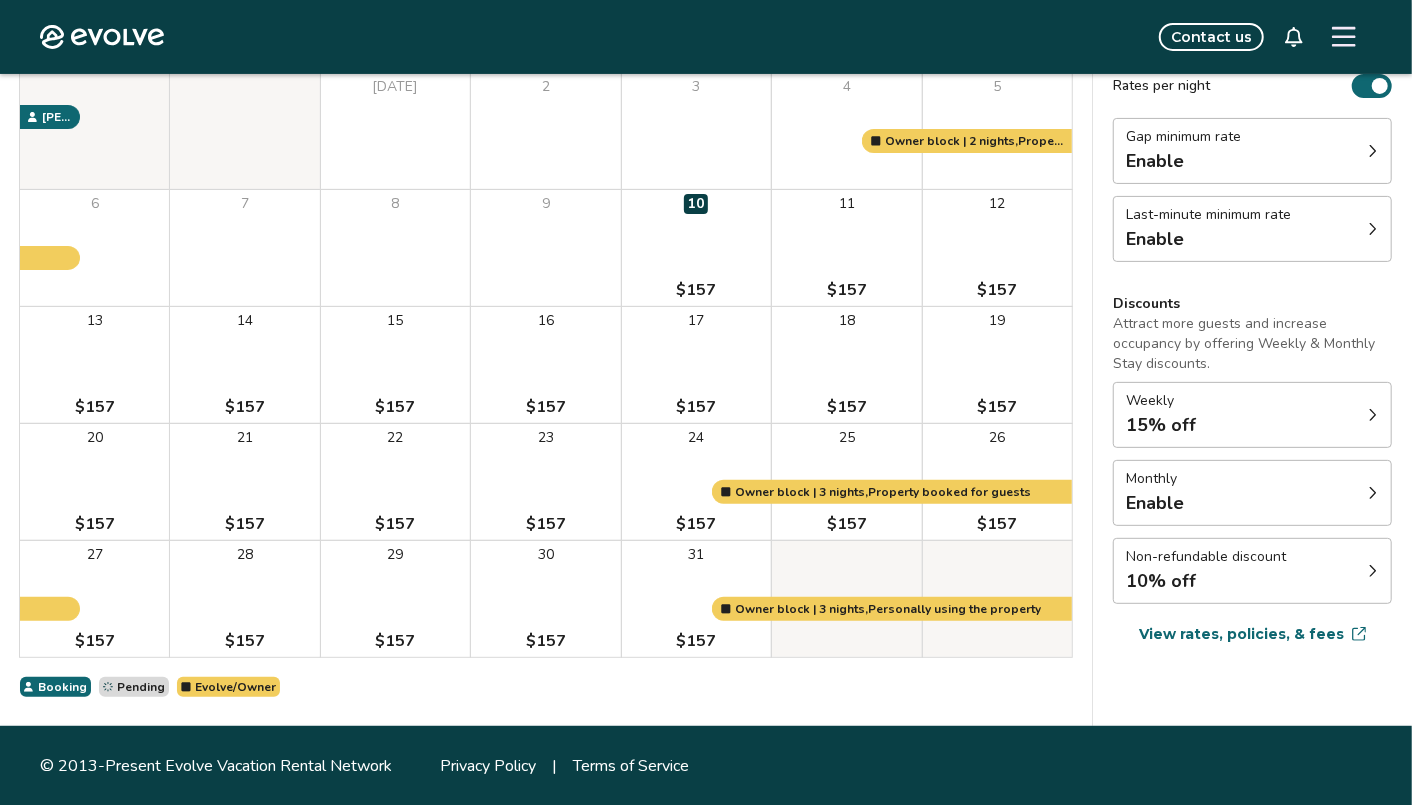 click on "View rates, policies, & fees" at bounding box center (1241, 634) 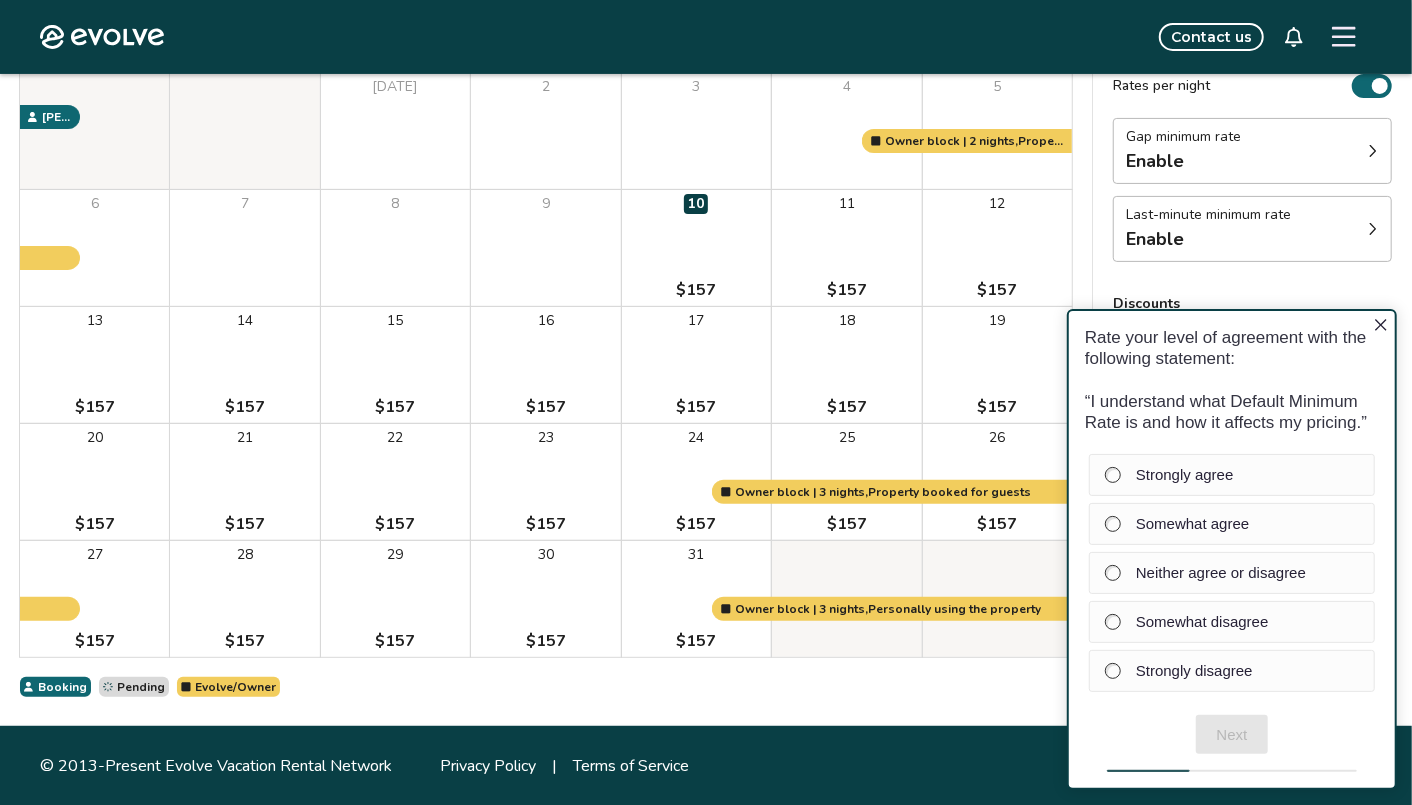 scroll, scrollTop: 0, scrollLeft: 0, axis: both 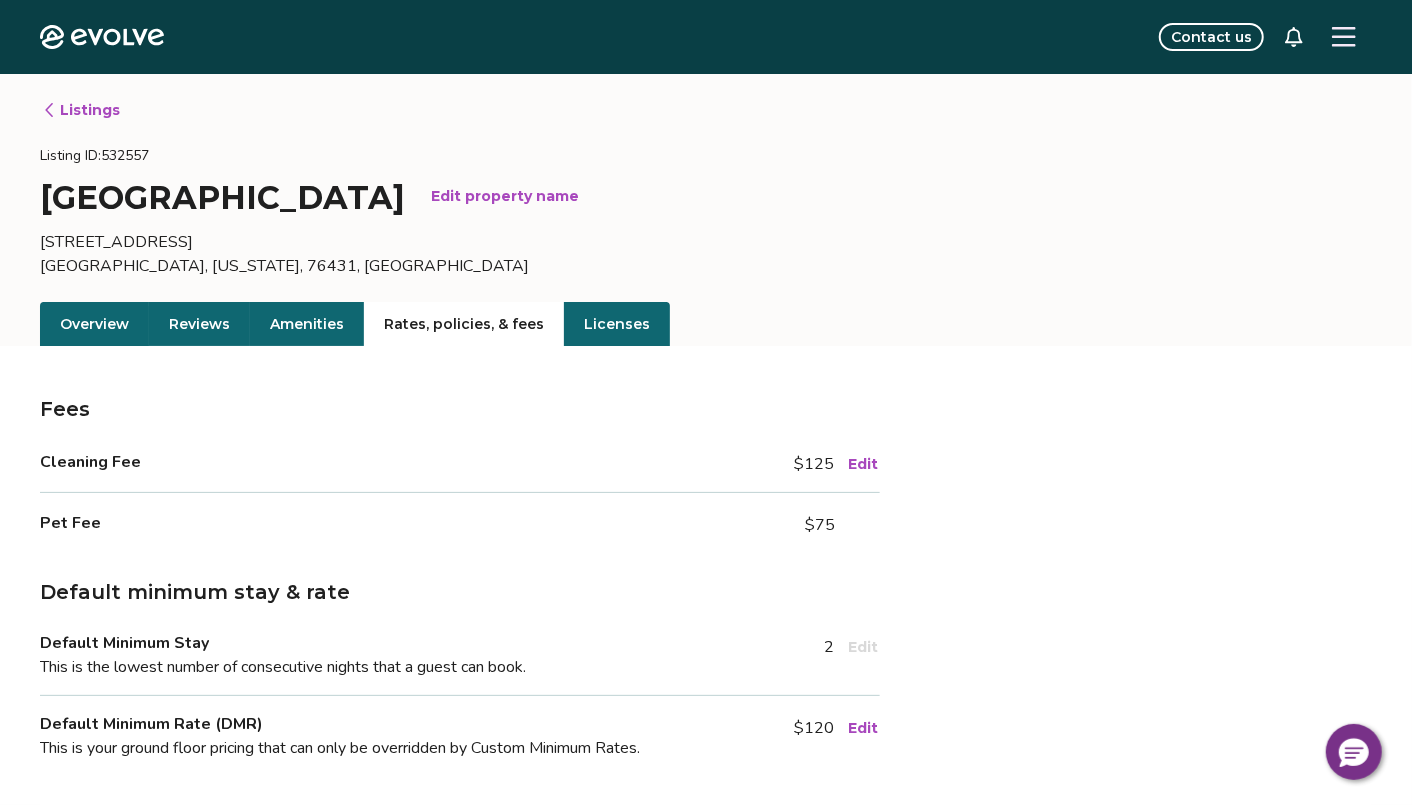 click on "Overview" at bounding box center [94, 324] 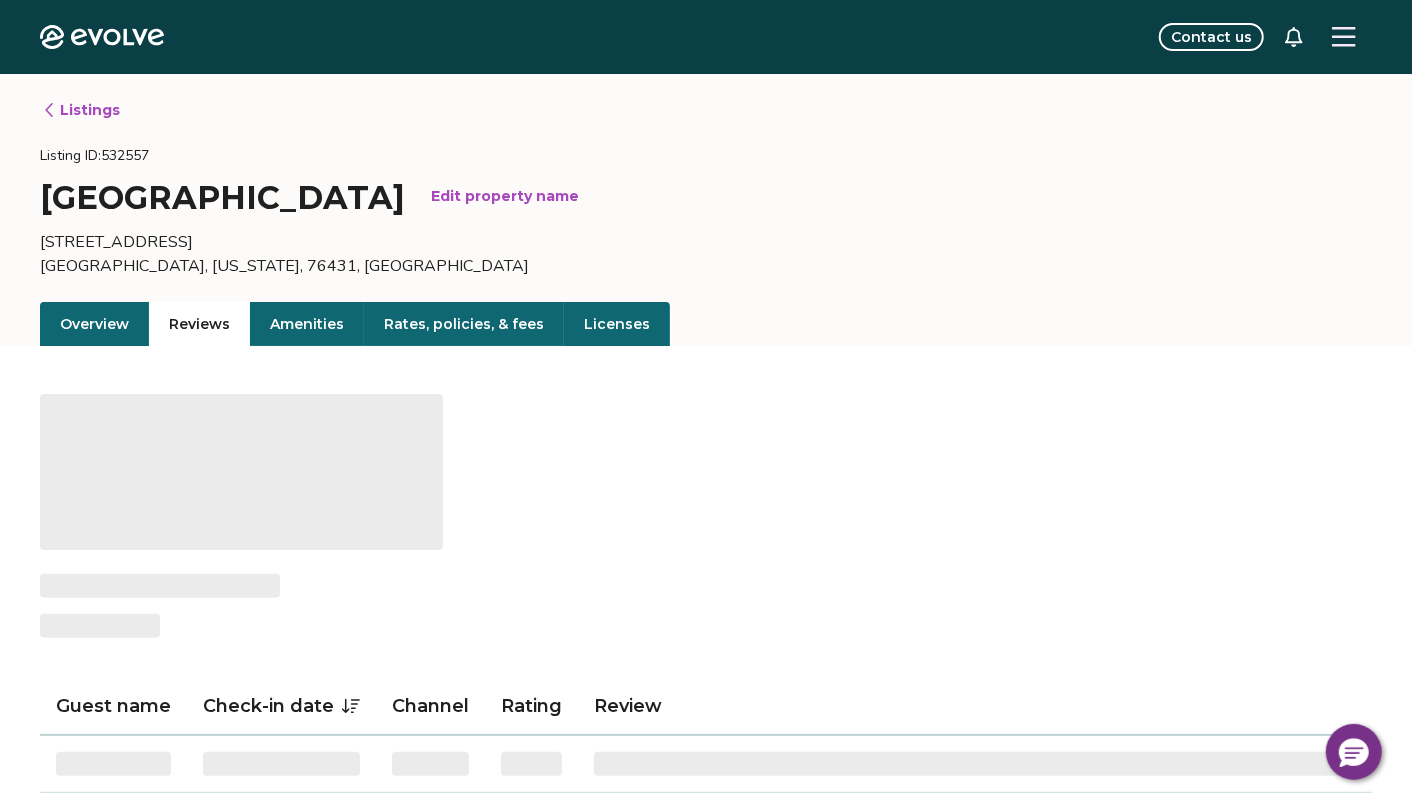 click on "Reviews" at bounding box center (199, 324) 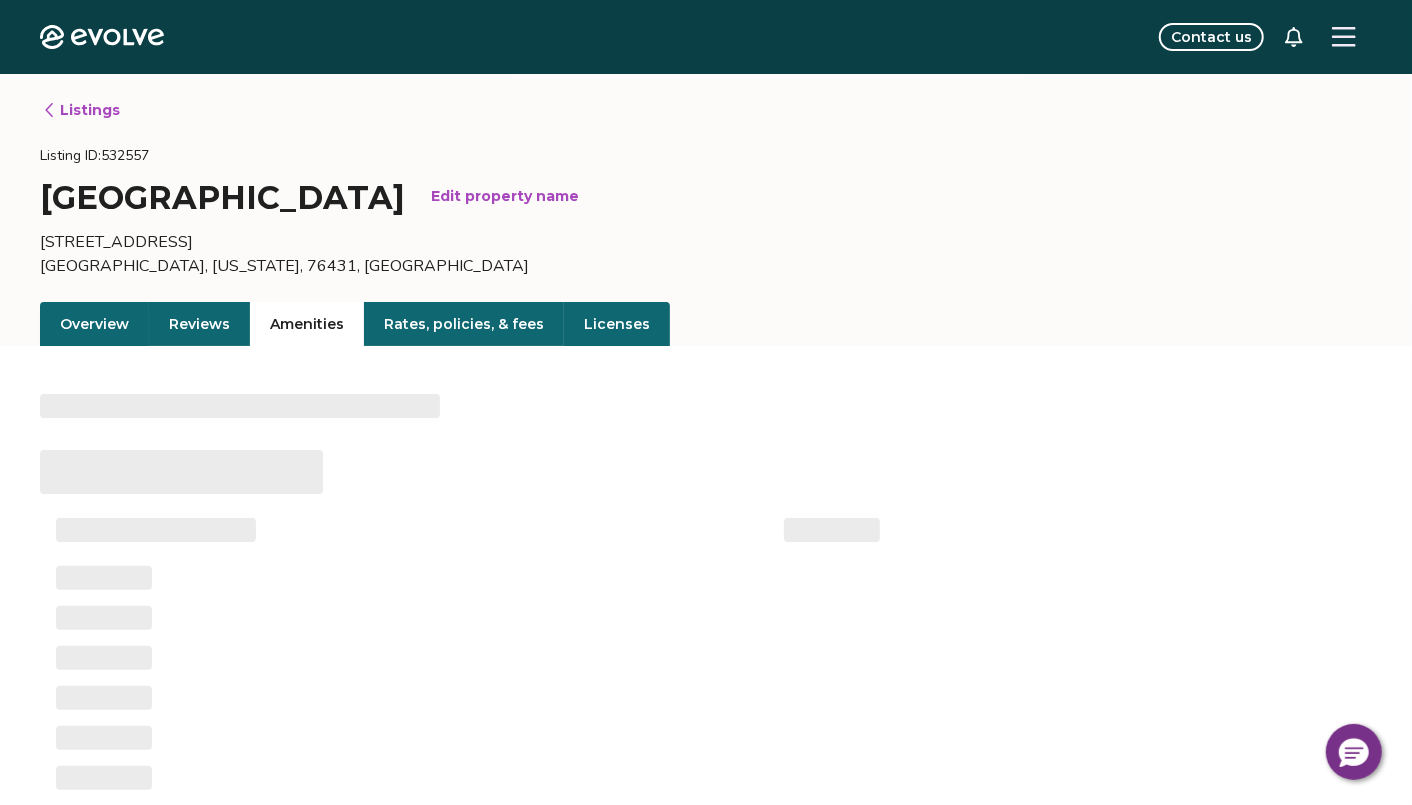 click on "Amenities" at bounding box center (307, 324) 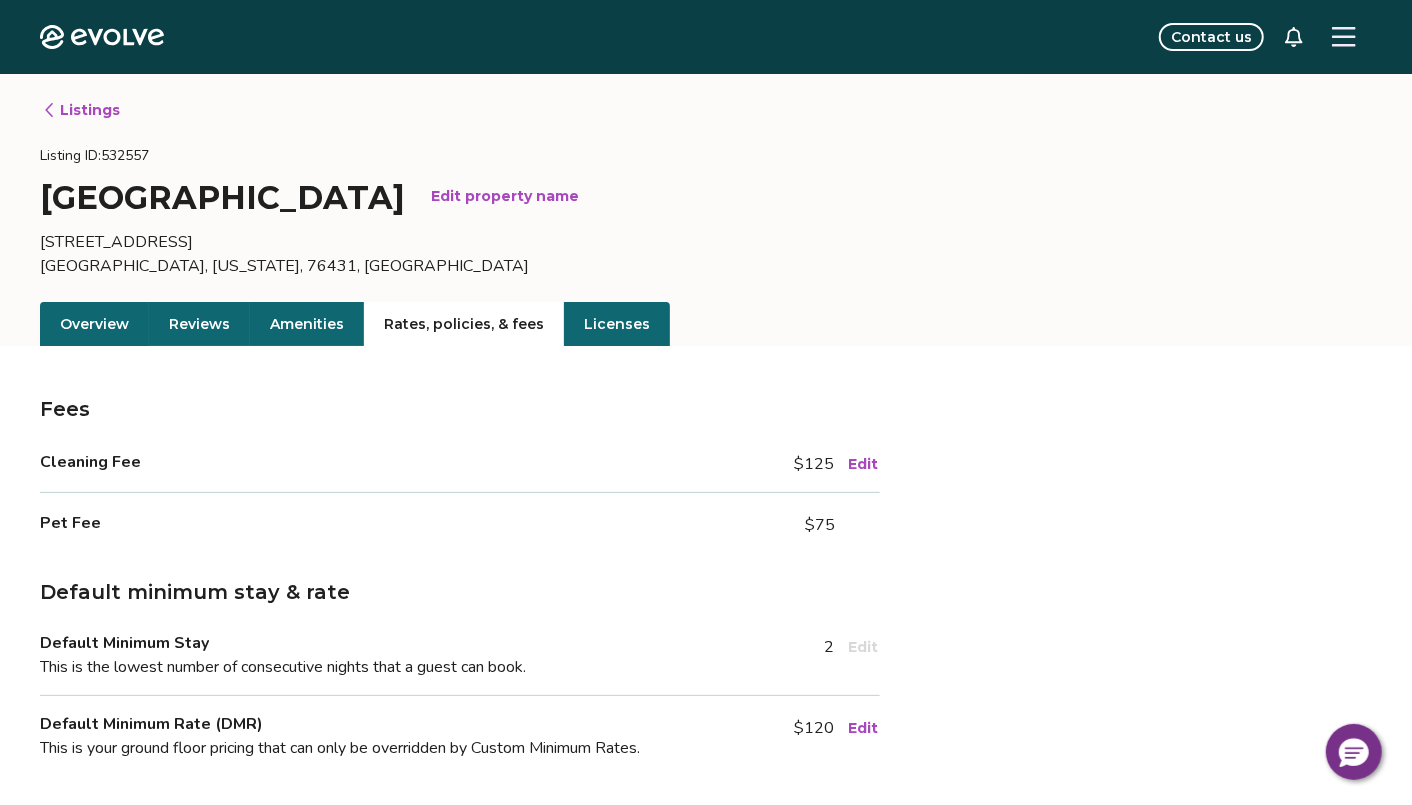 click on "Licenses" at bounding box center (617, 324) 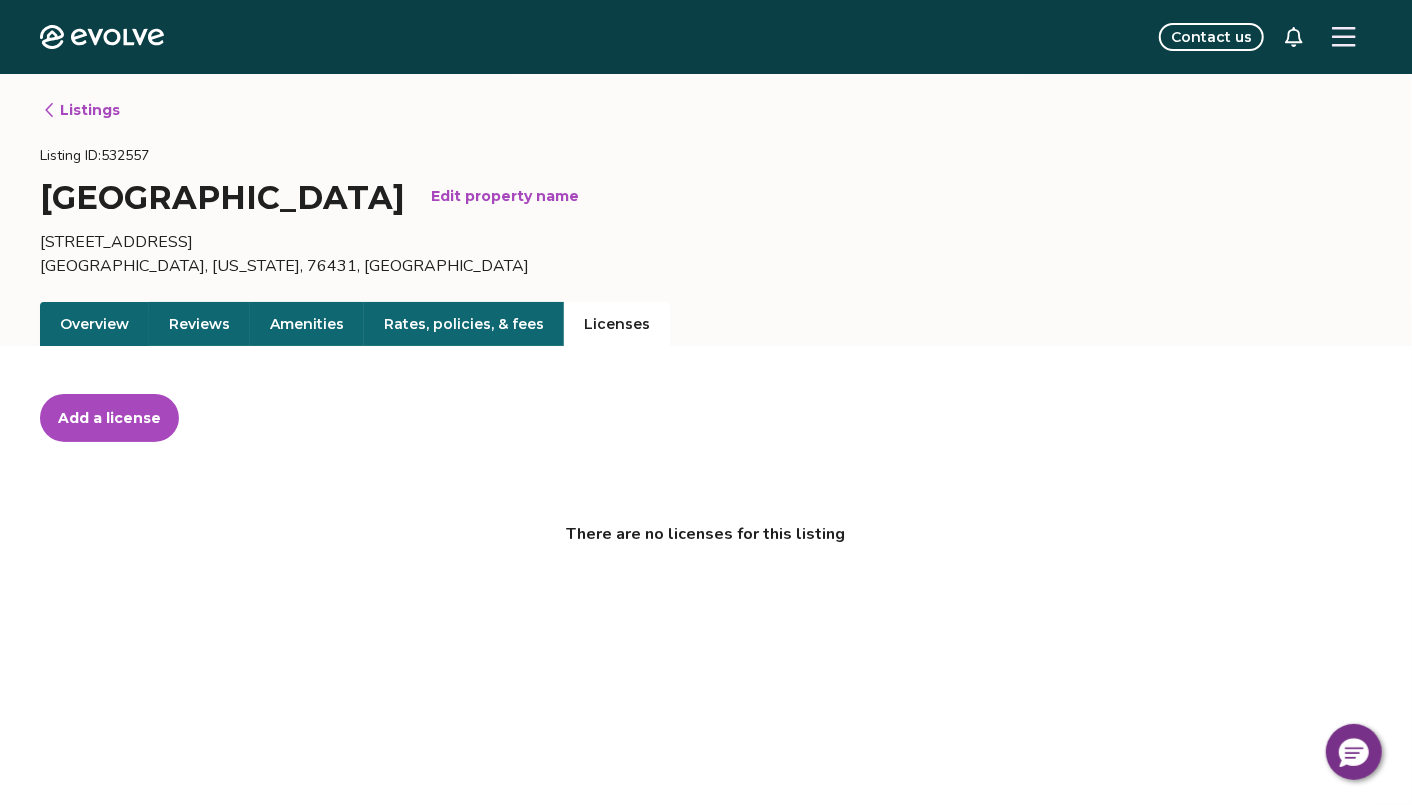click on "Listings" at bounding box center (81, 110) 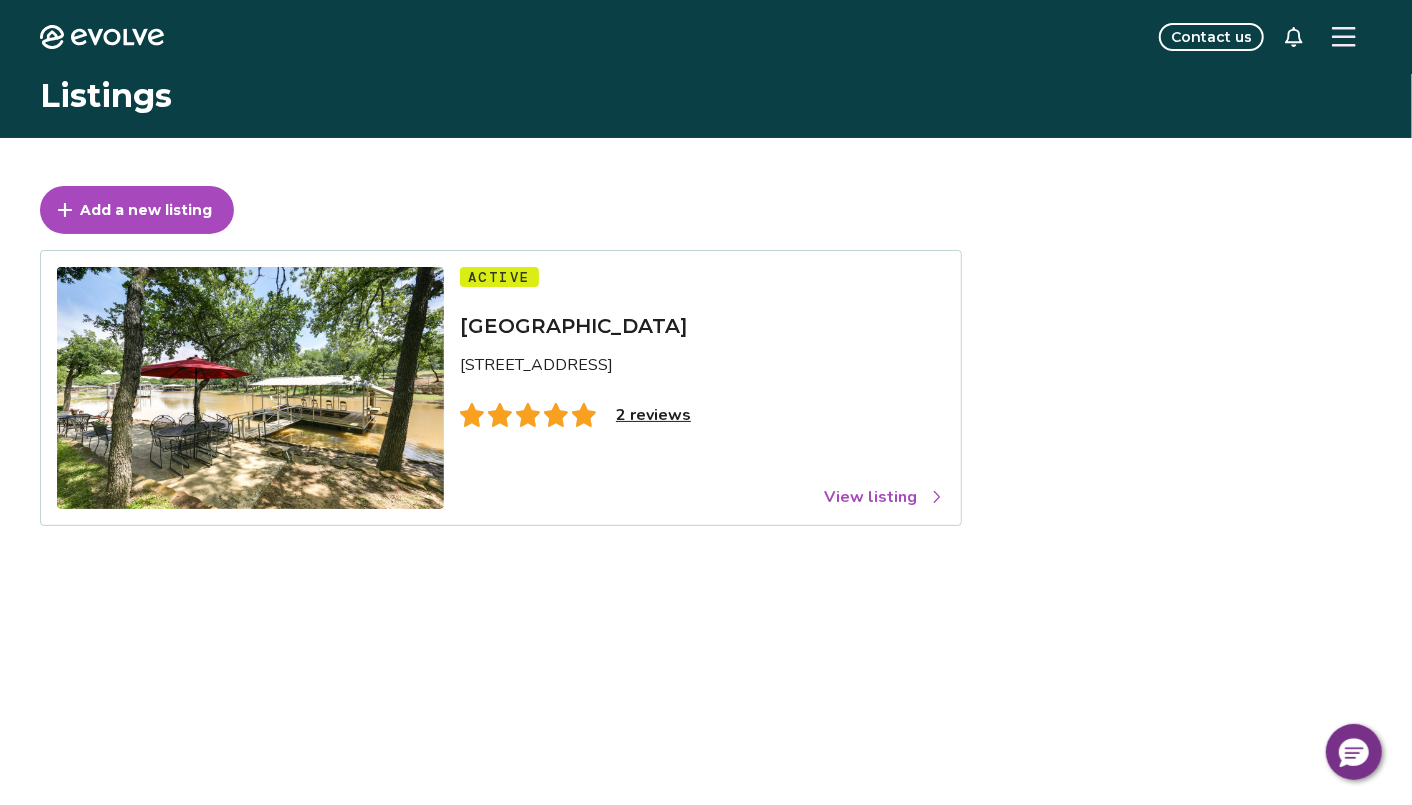 click on "View listing" at bounding box center [884, 497] 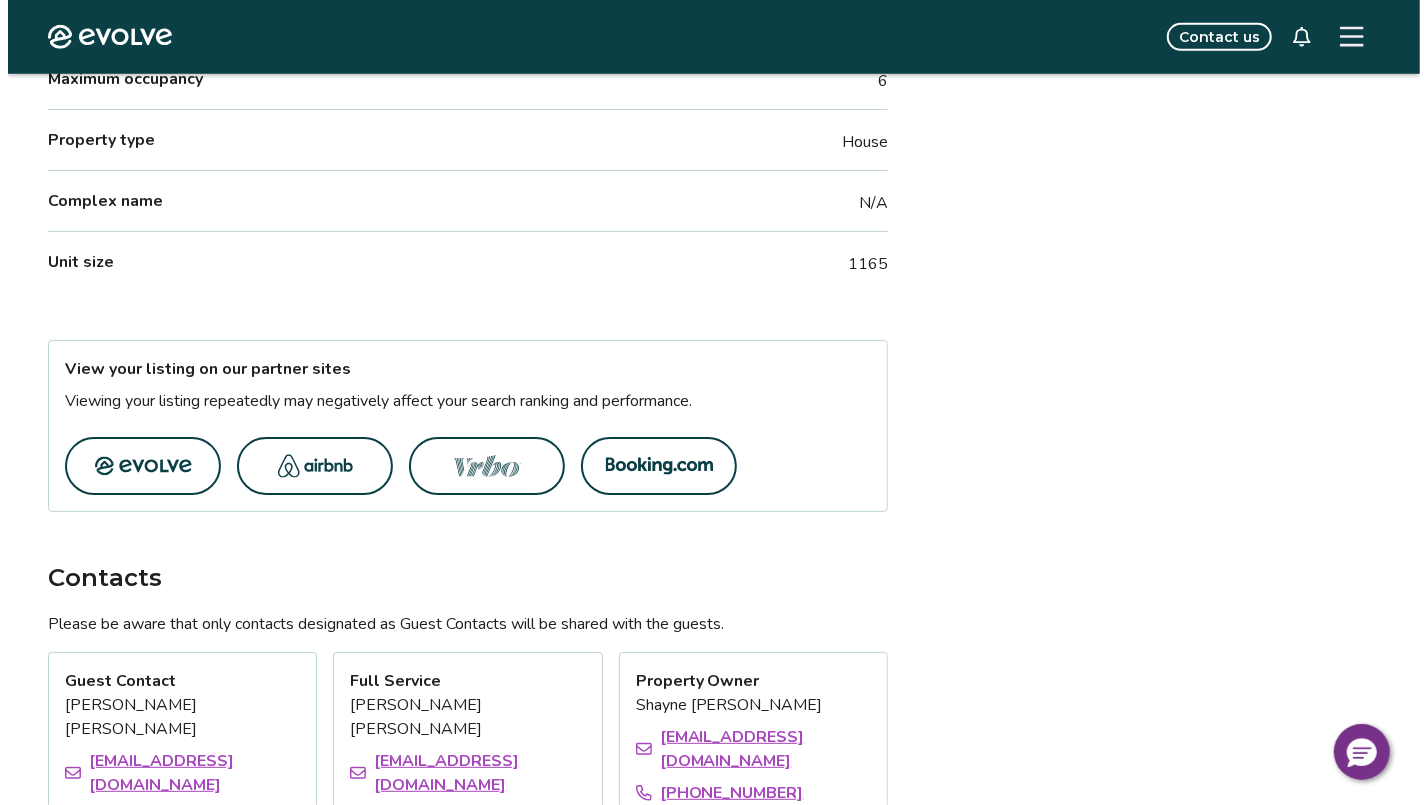 scroll, scrollTop: 0, scrollLeft: 0, axis: both 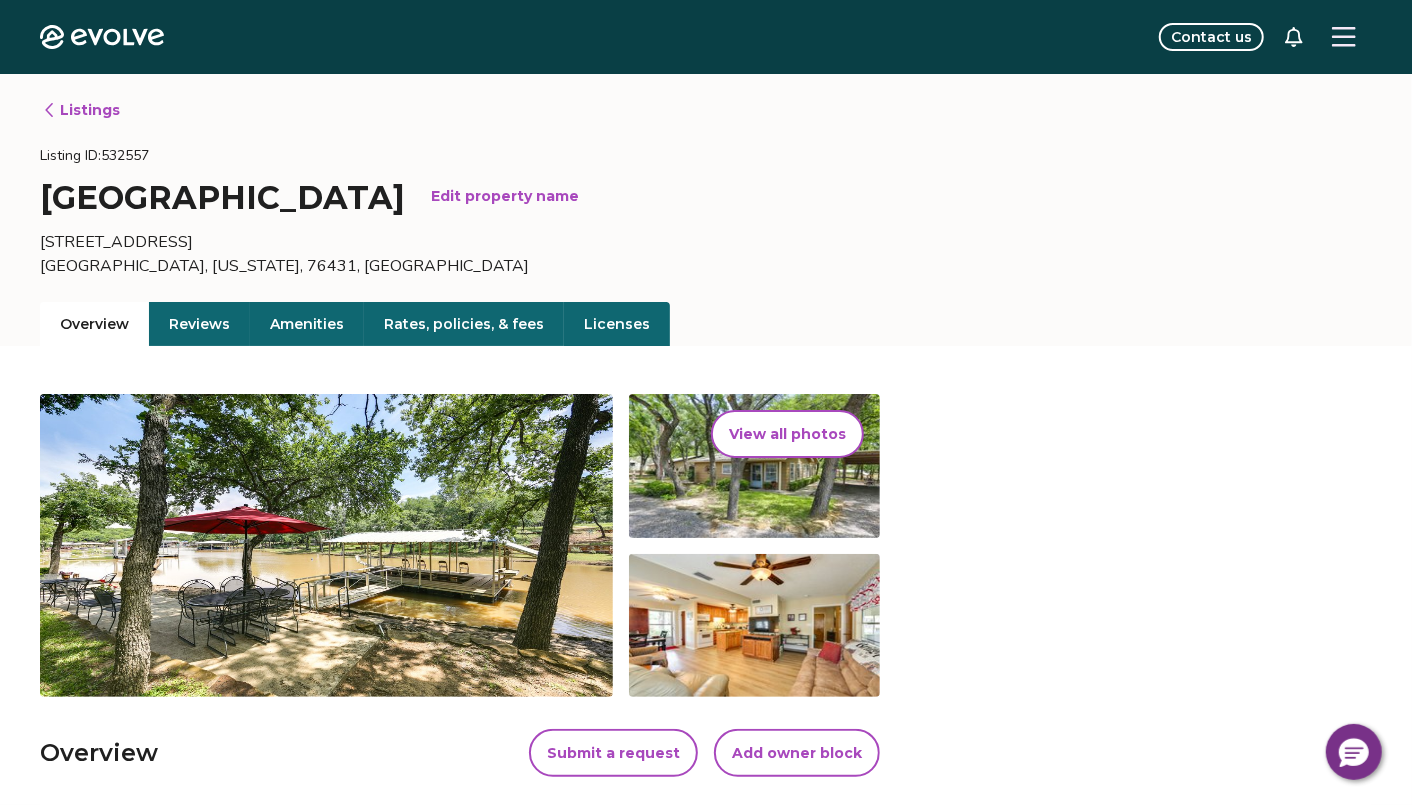 click 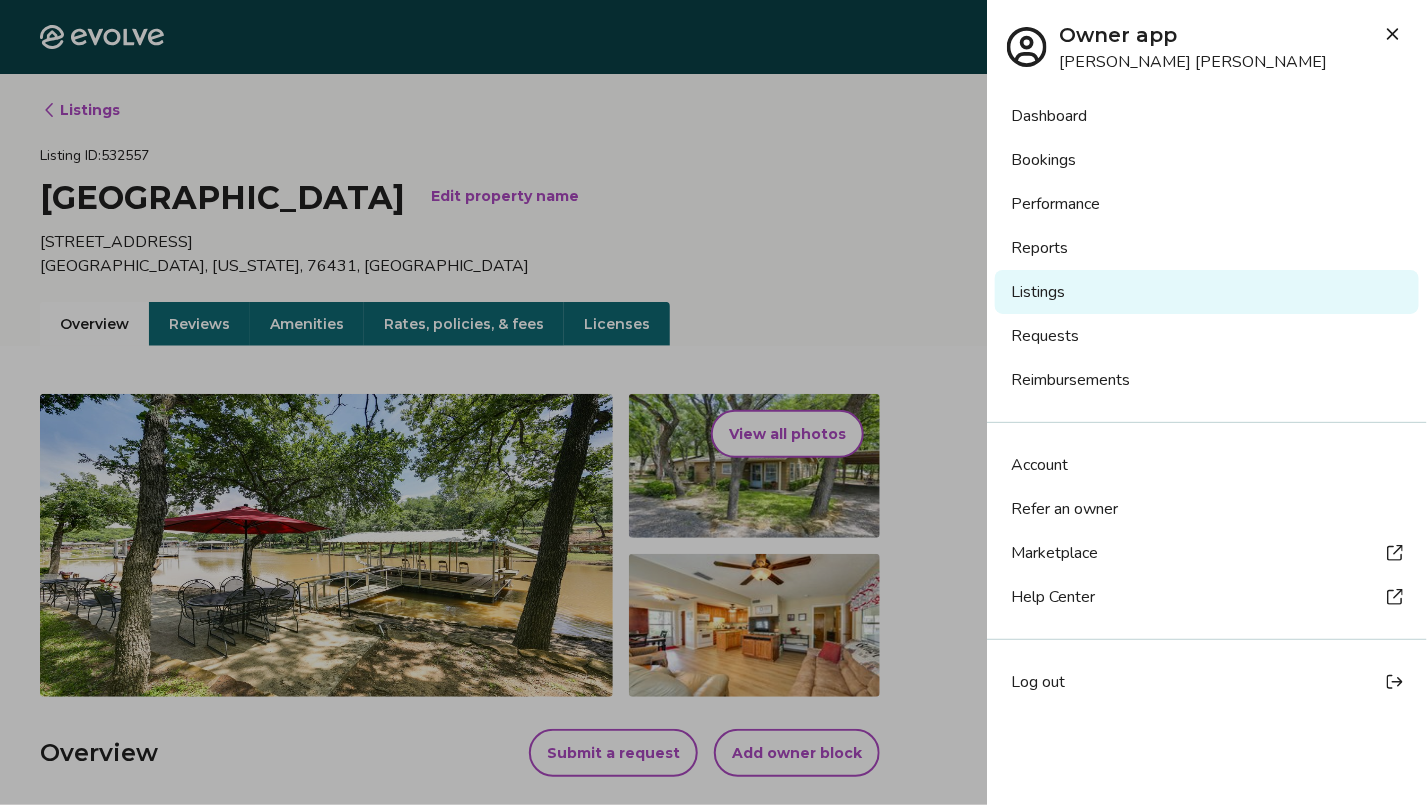 click on "Dashboard" at bounding box center (1207, 116) 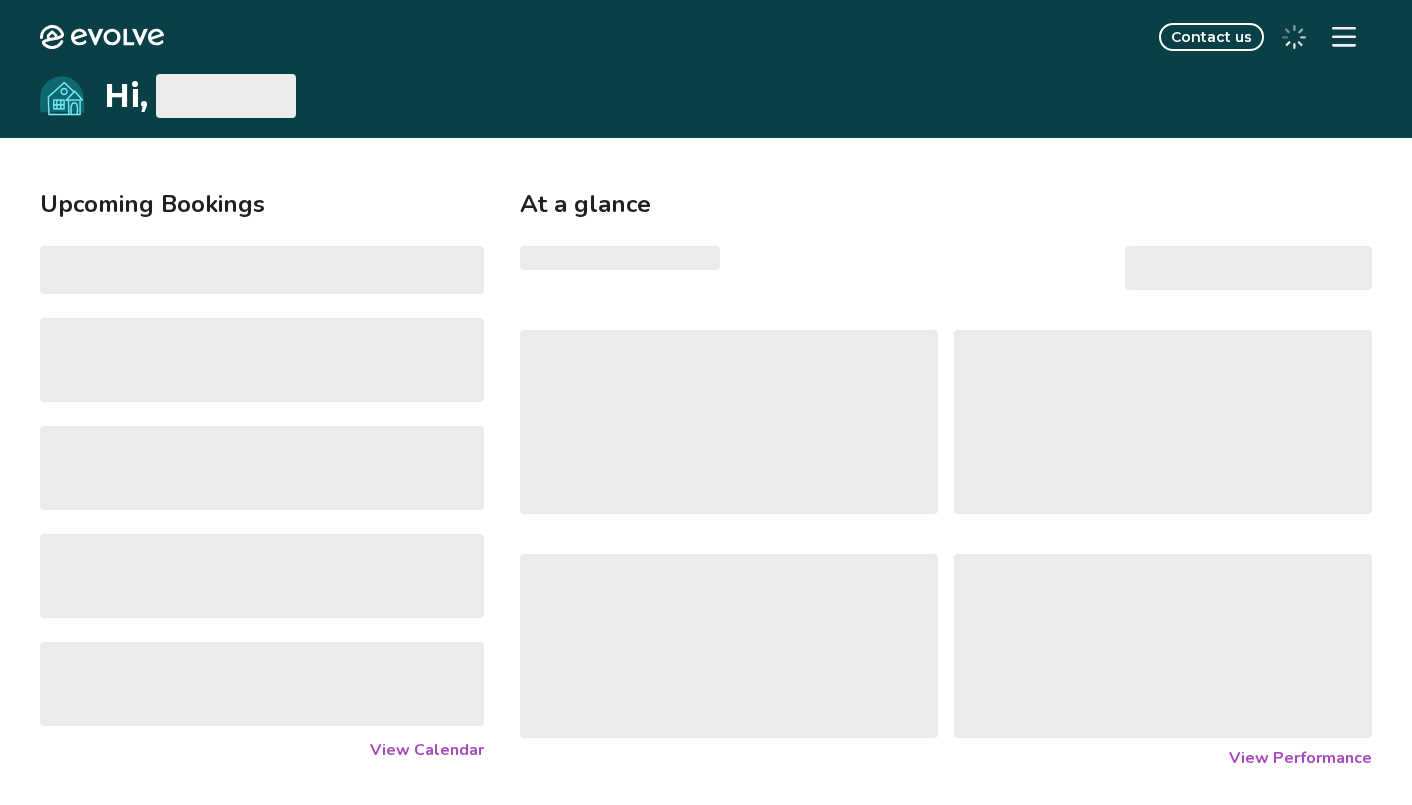 scroll, scrollTop: 0, scrollLeft: 0, axis: both 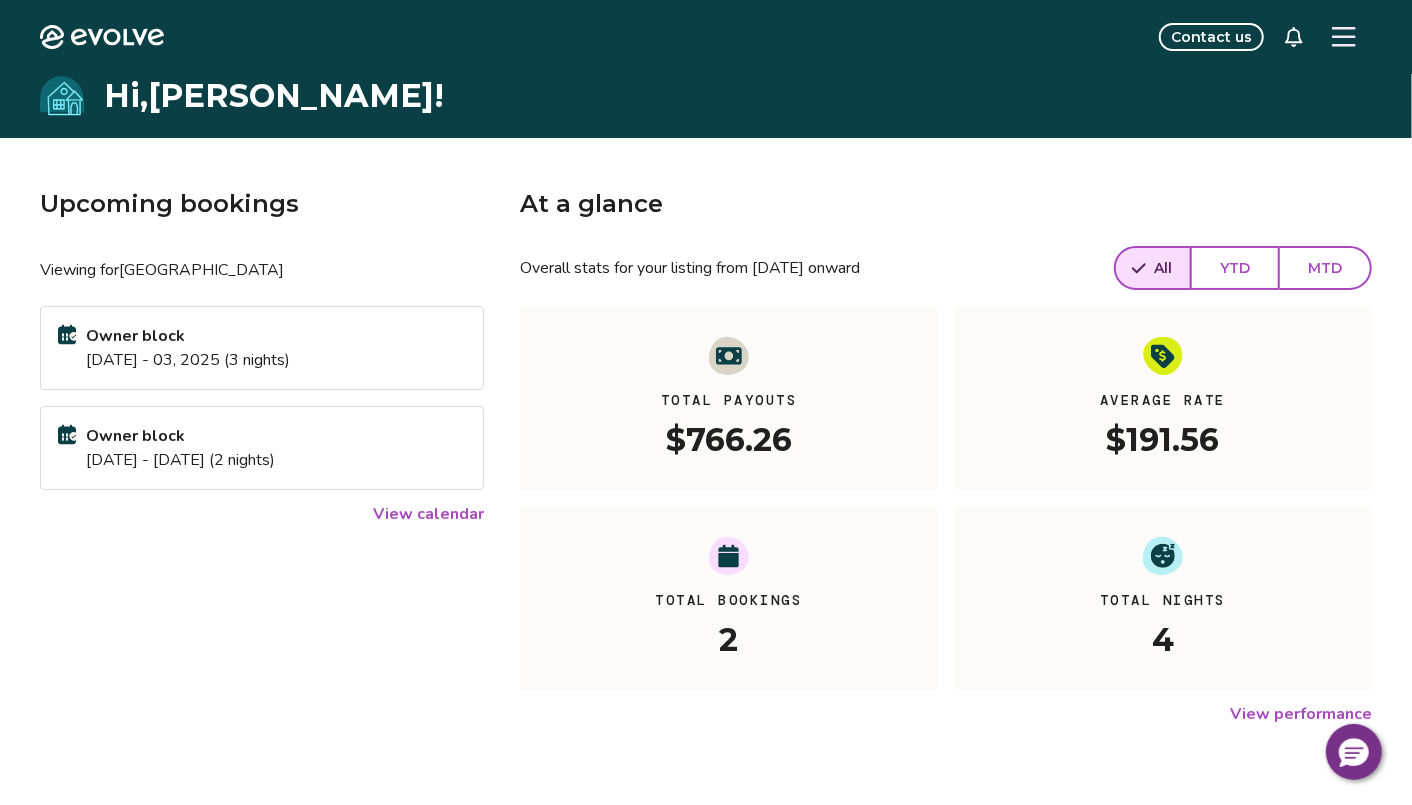 click on "YTD" at bounding box center [1235, 268] 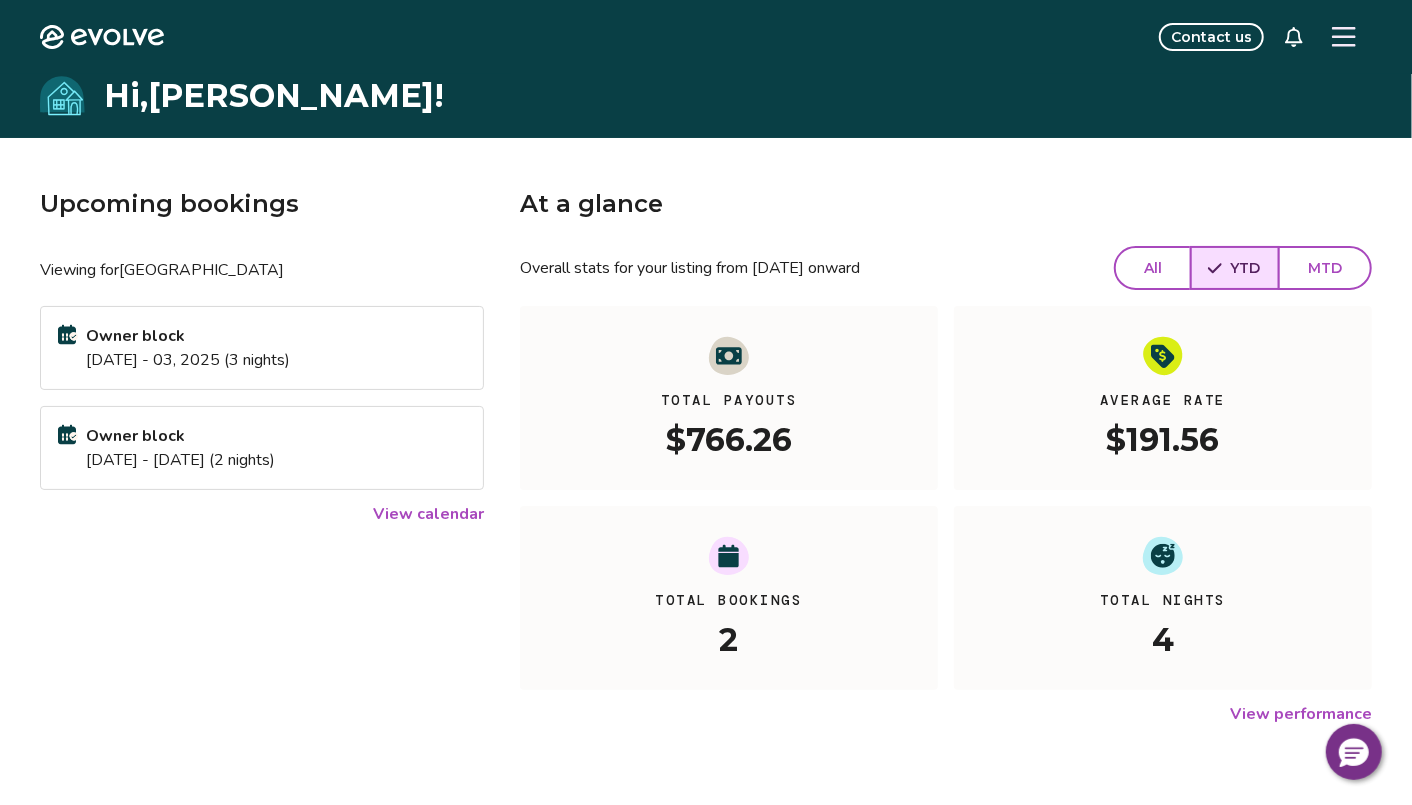 click on "View calendar" at bounding box center [428, 514] 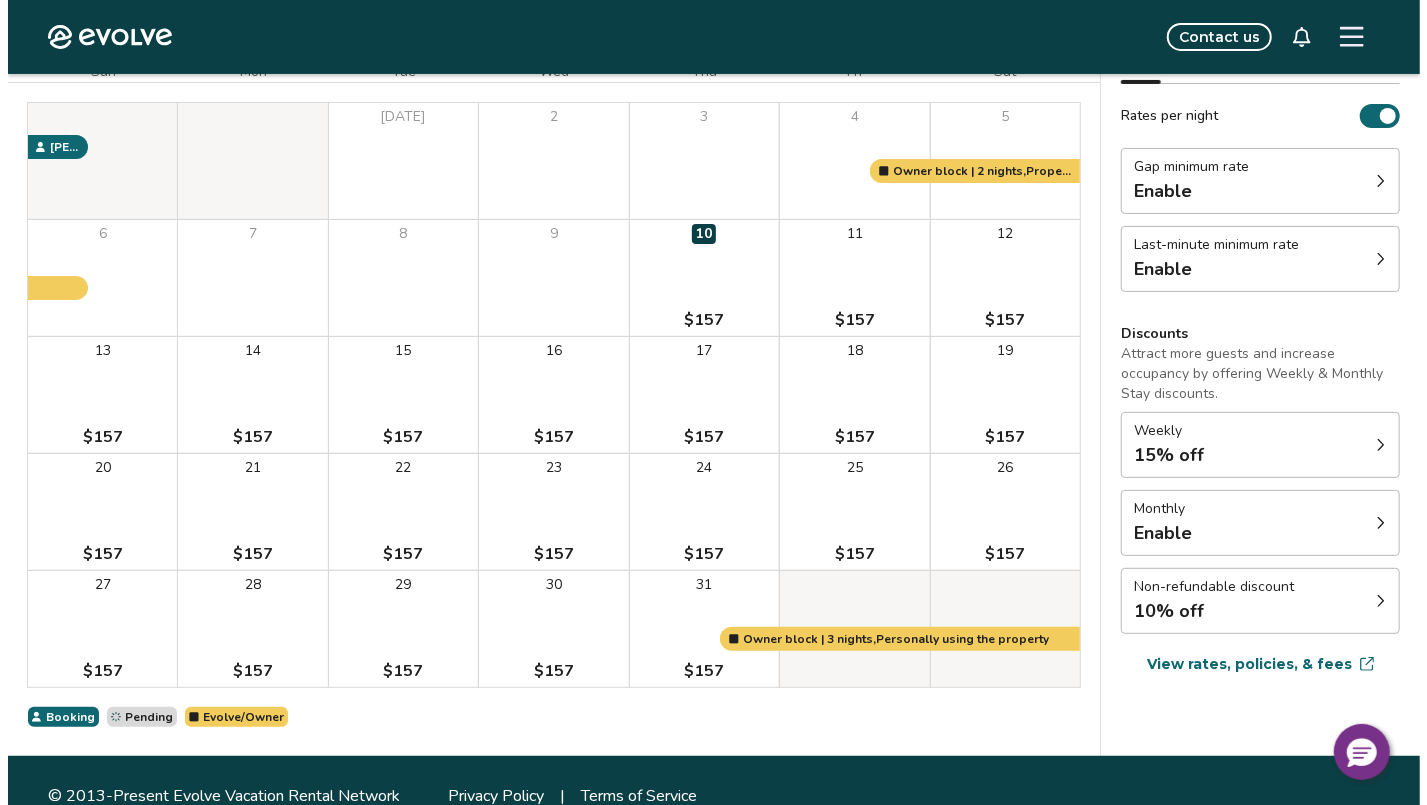 scroll, scrollTop: 228, scrollLeft: 0, axis: vertical 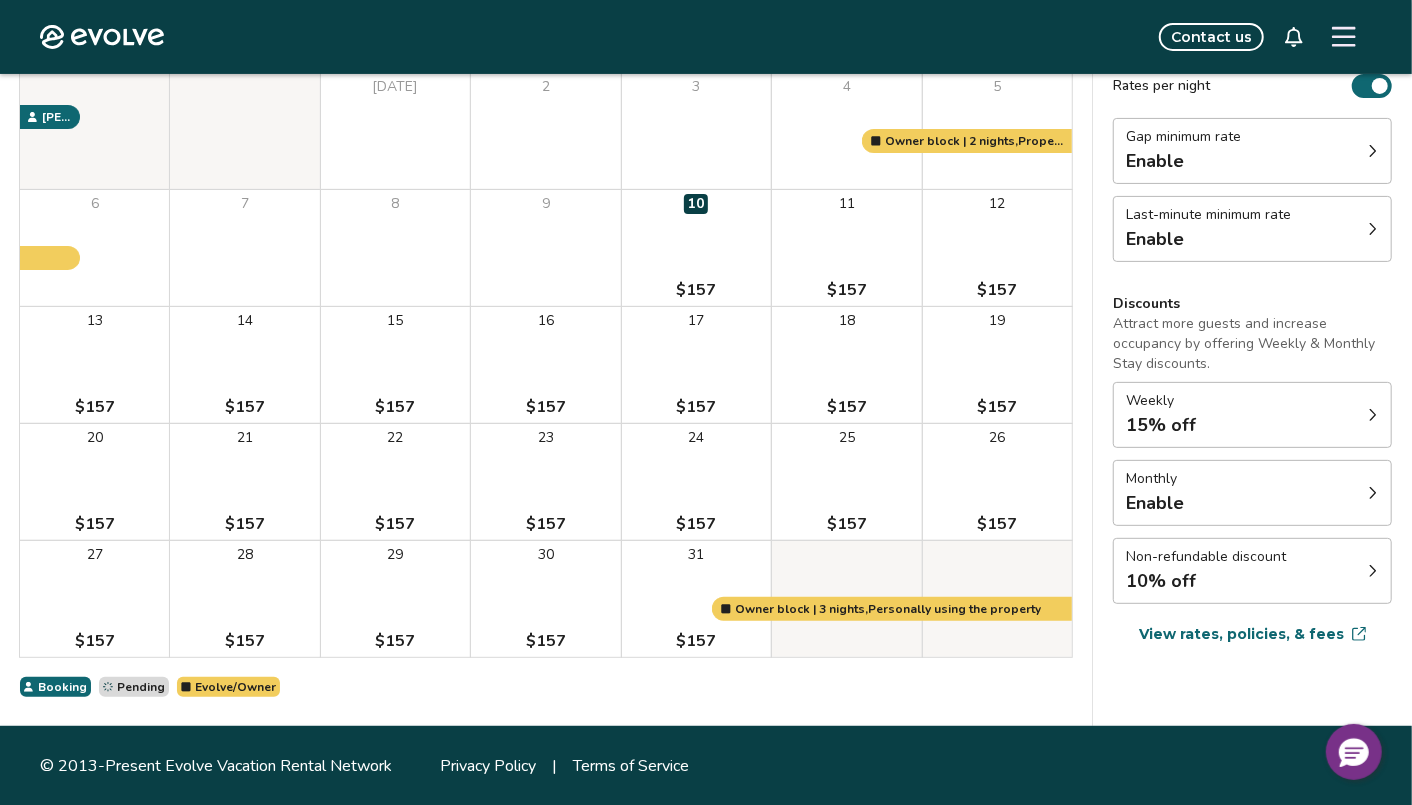 click on "24 $157" at bounding box center (696, 482) 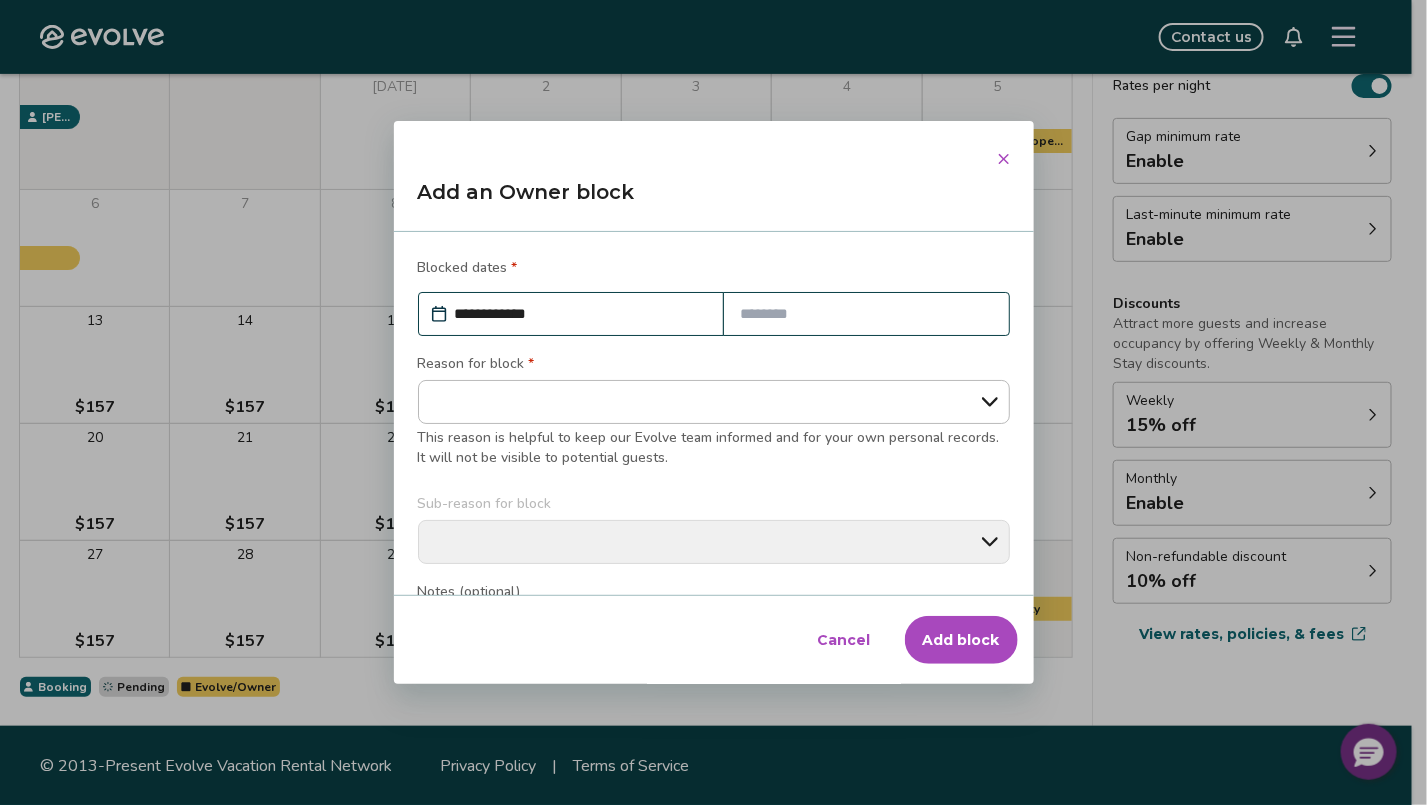 click on "Cancel" at bounding box center [844, 640] 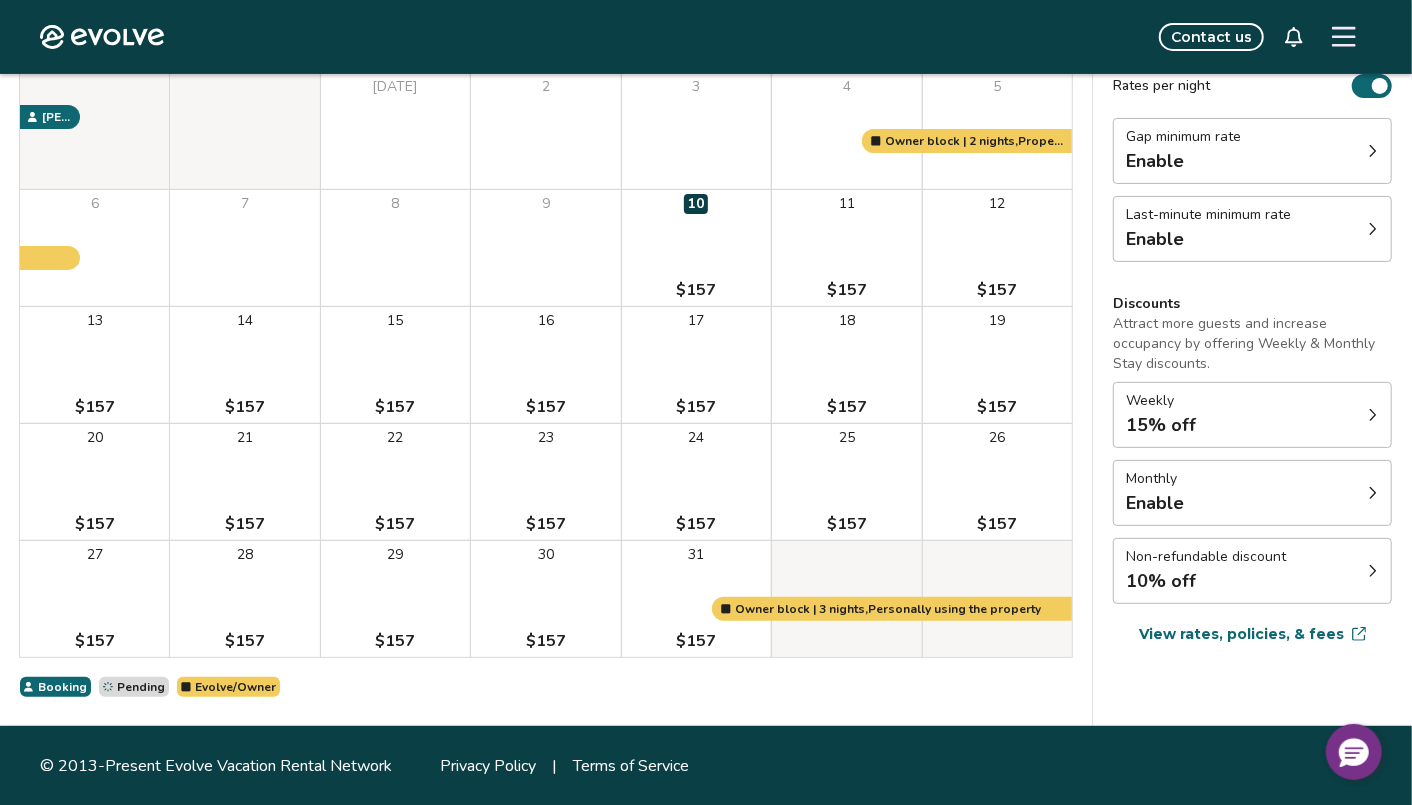 click on "$157" at bounding box center (696, 524) 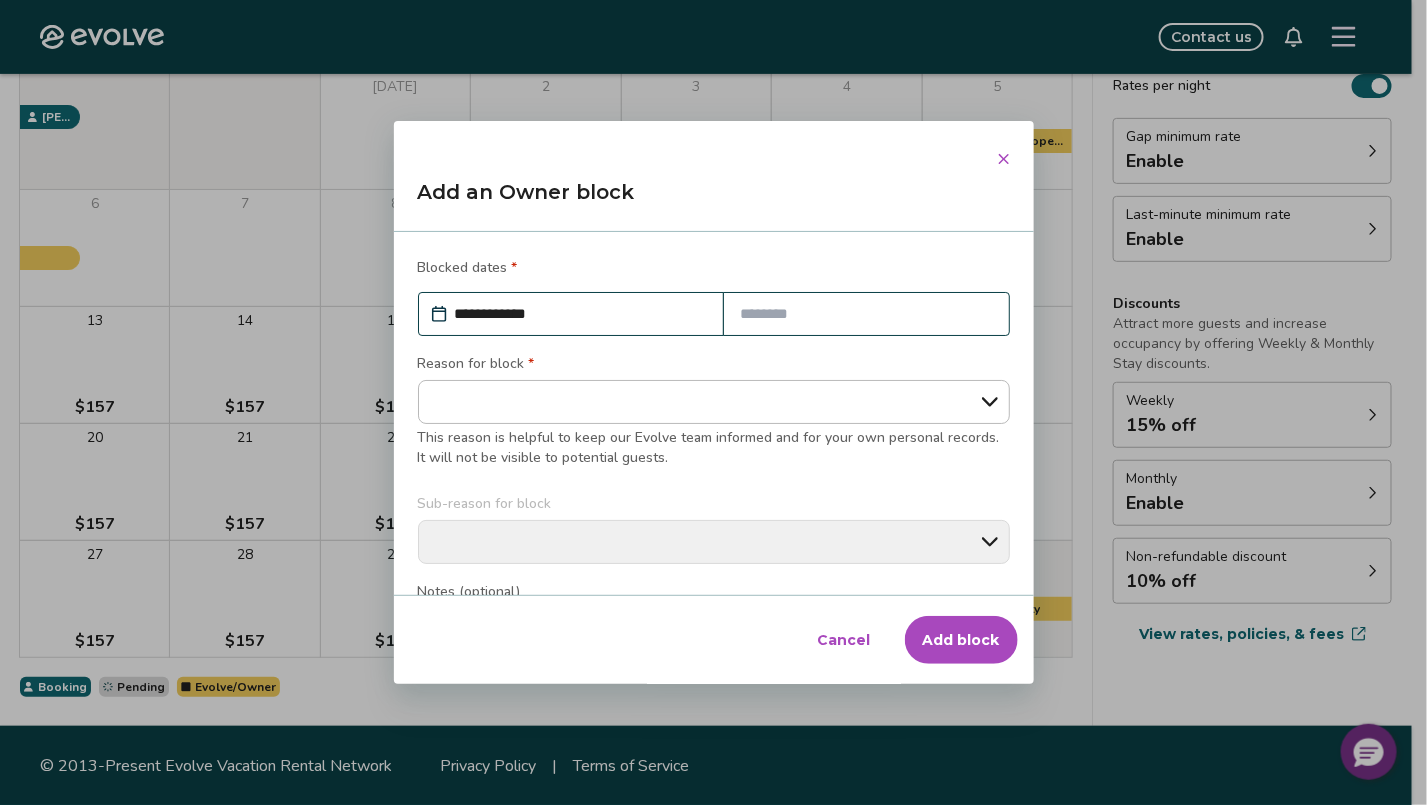 click at bounding box center [866, 314] 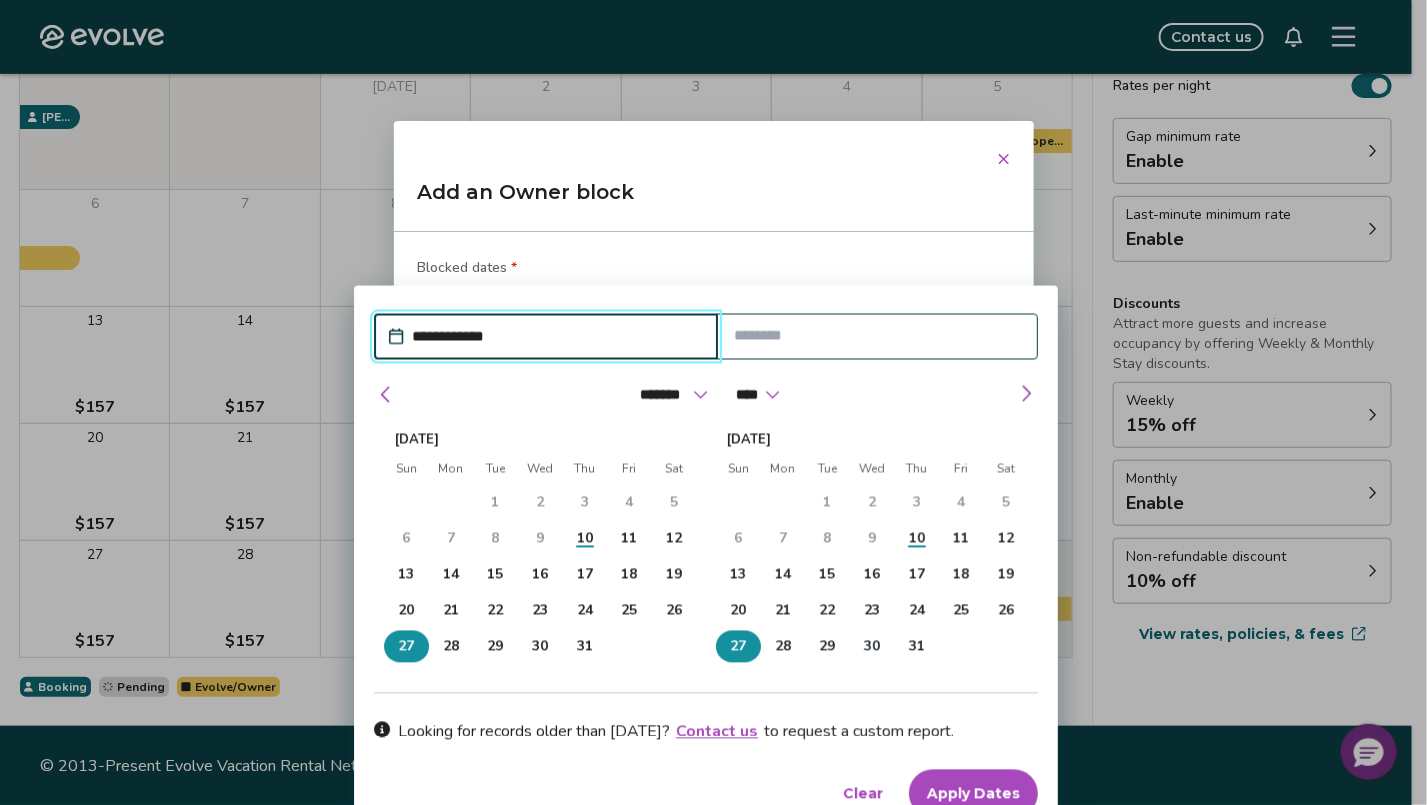 click on "27" at bounding box center (406, 646) 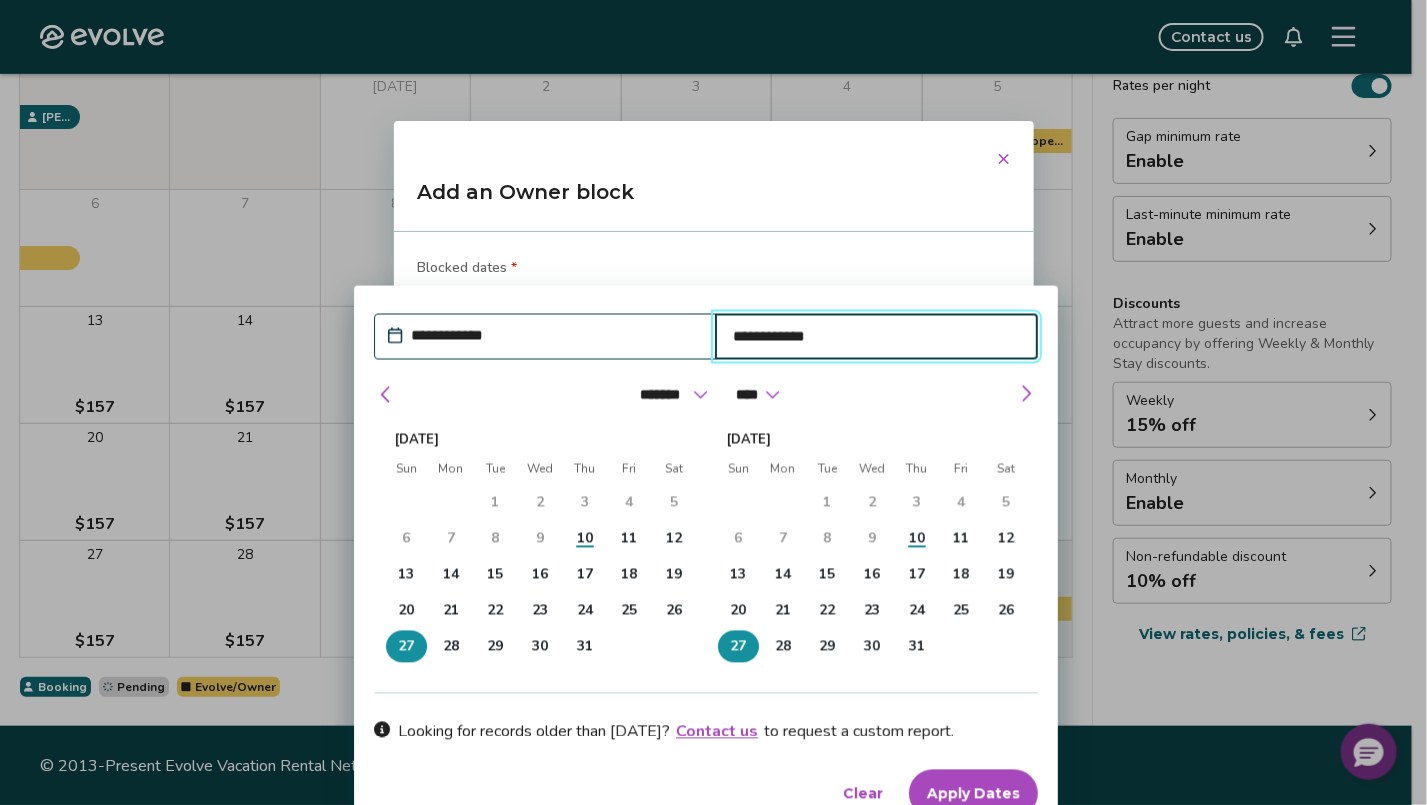 type on "*" 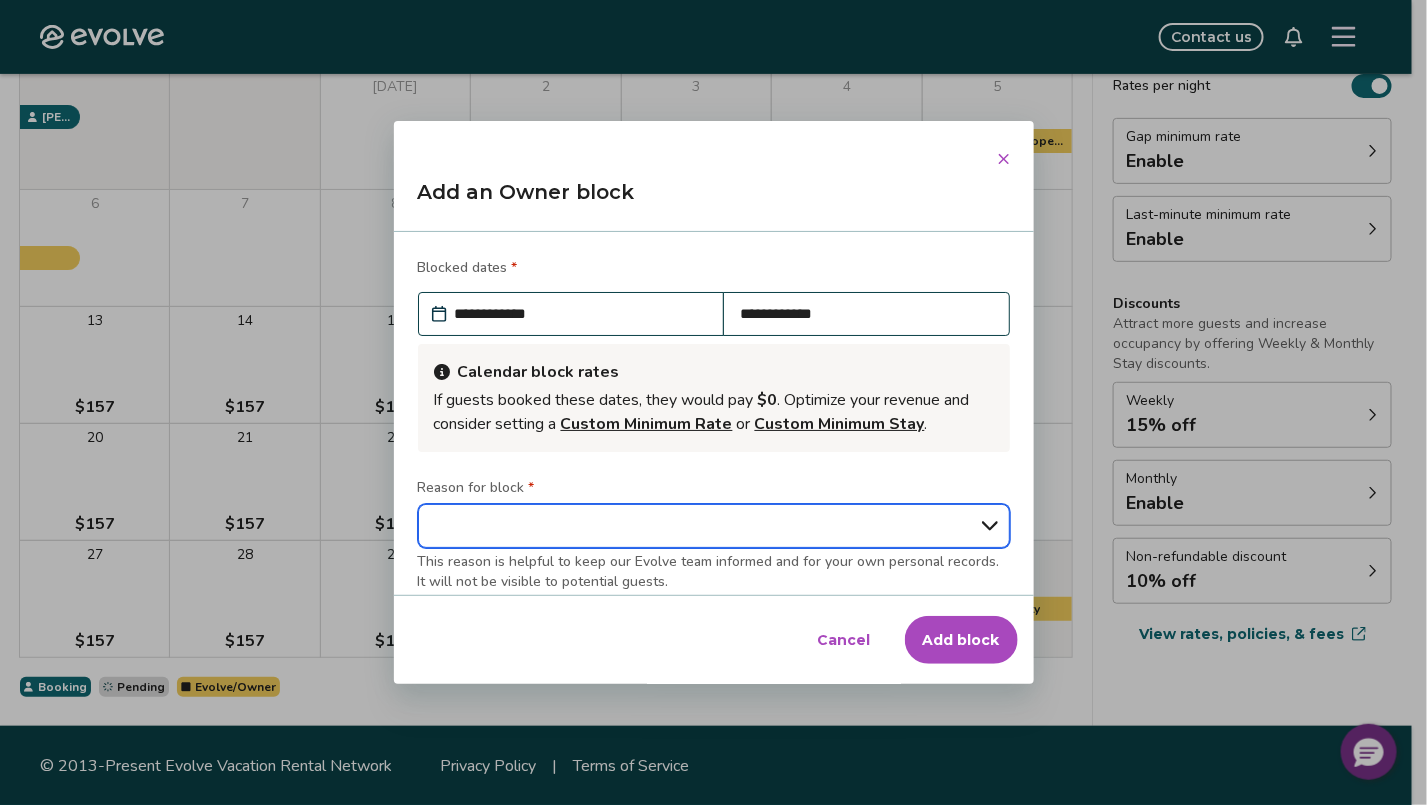 click on "**********" at bounding box center [714, 526] 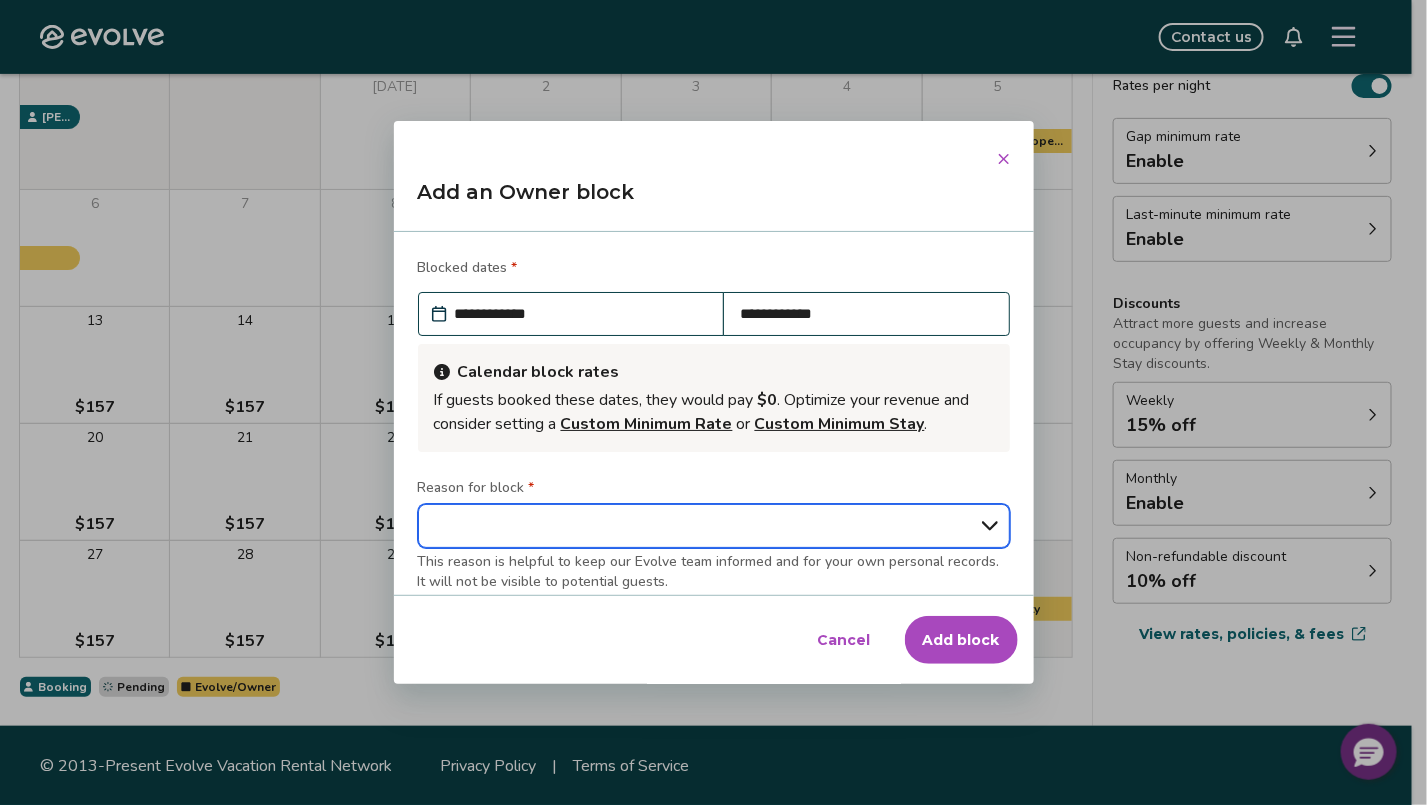 select on "**********" 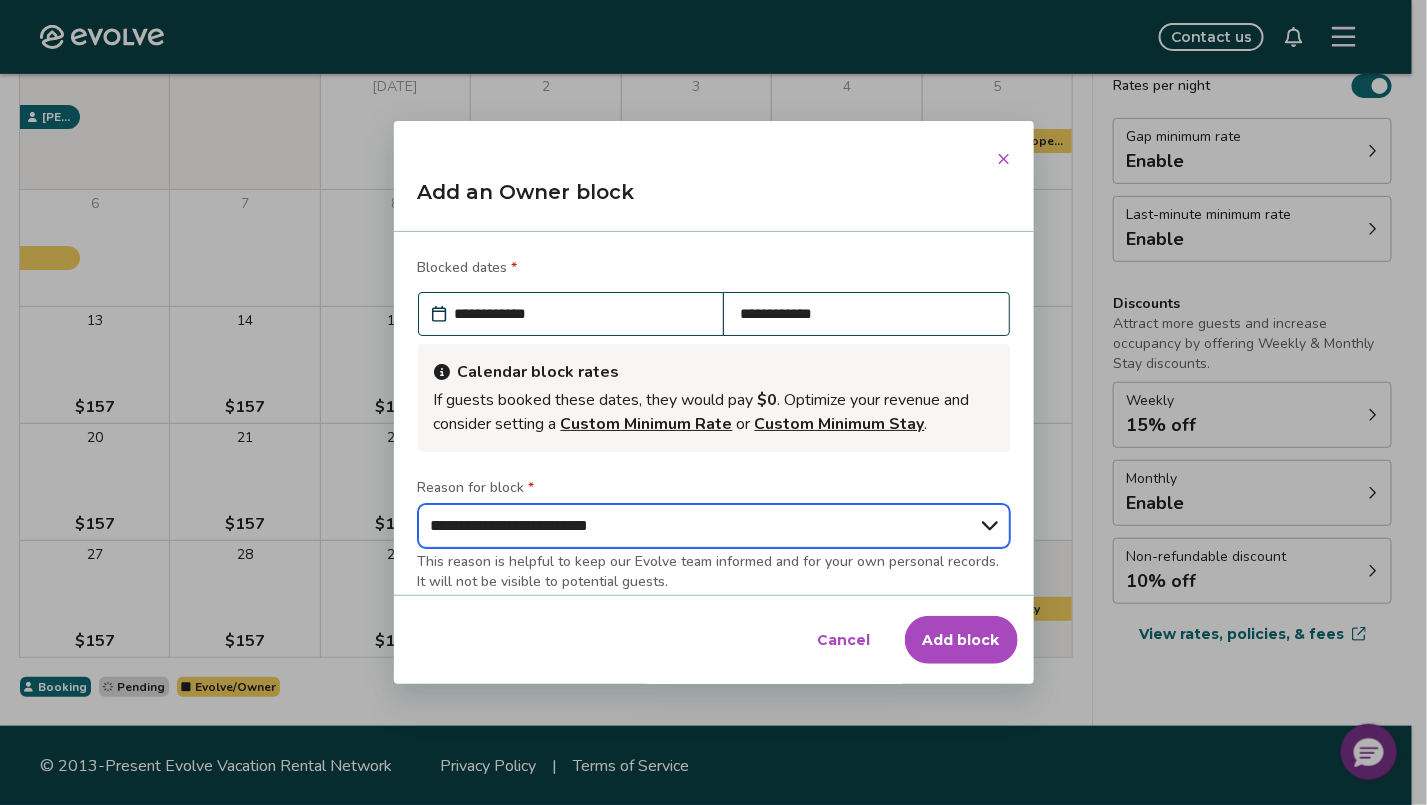 click on "**********" at bounding box center (714, 526) 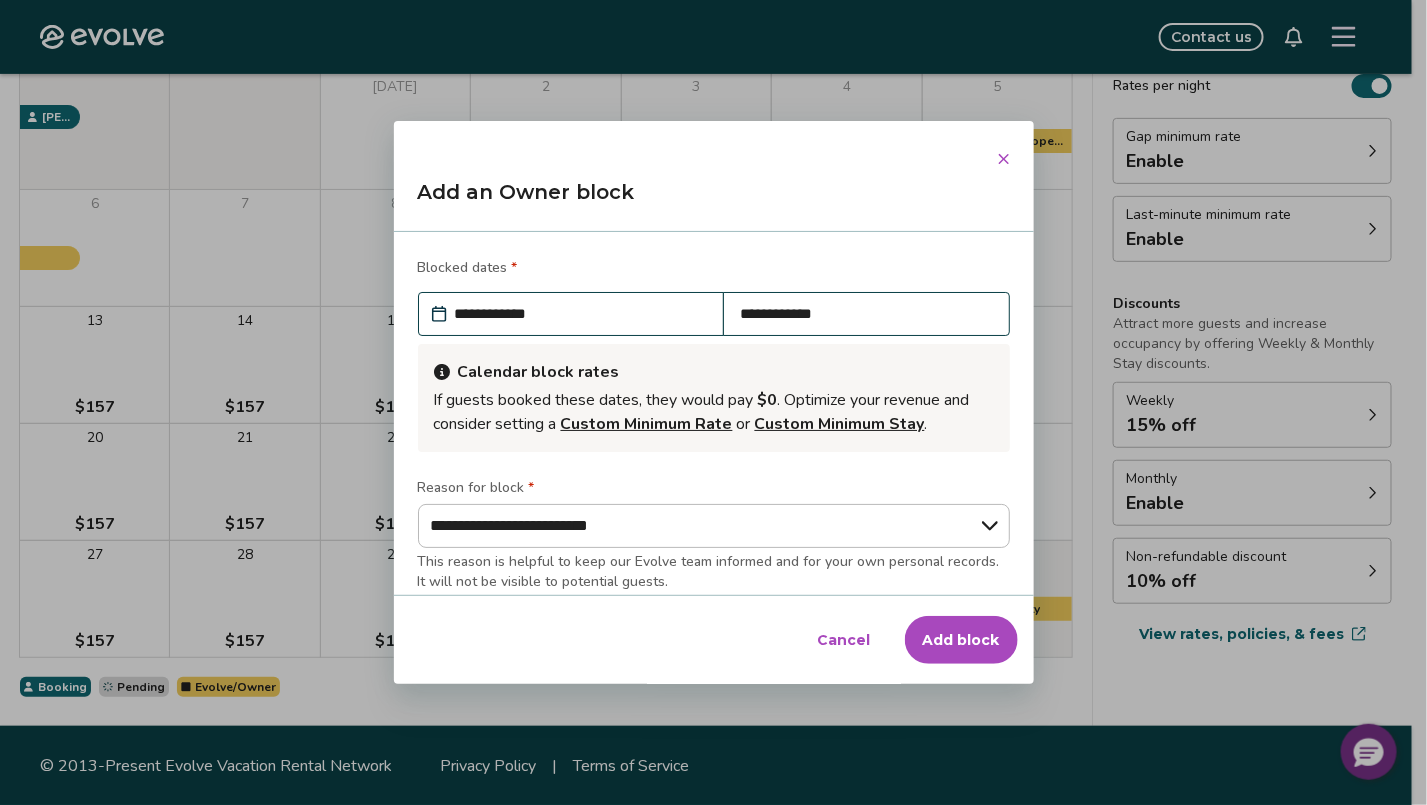 scroll, scrollTop: 232, scrollLeft: 0, axis: vertical 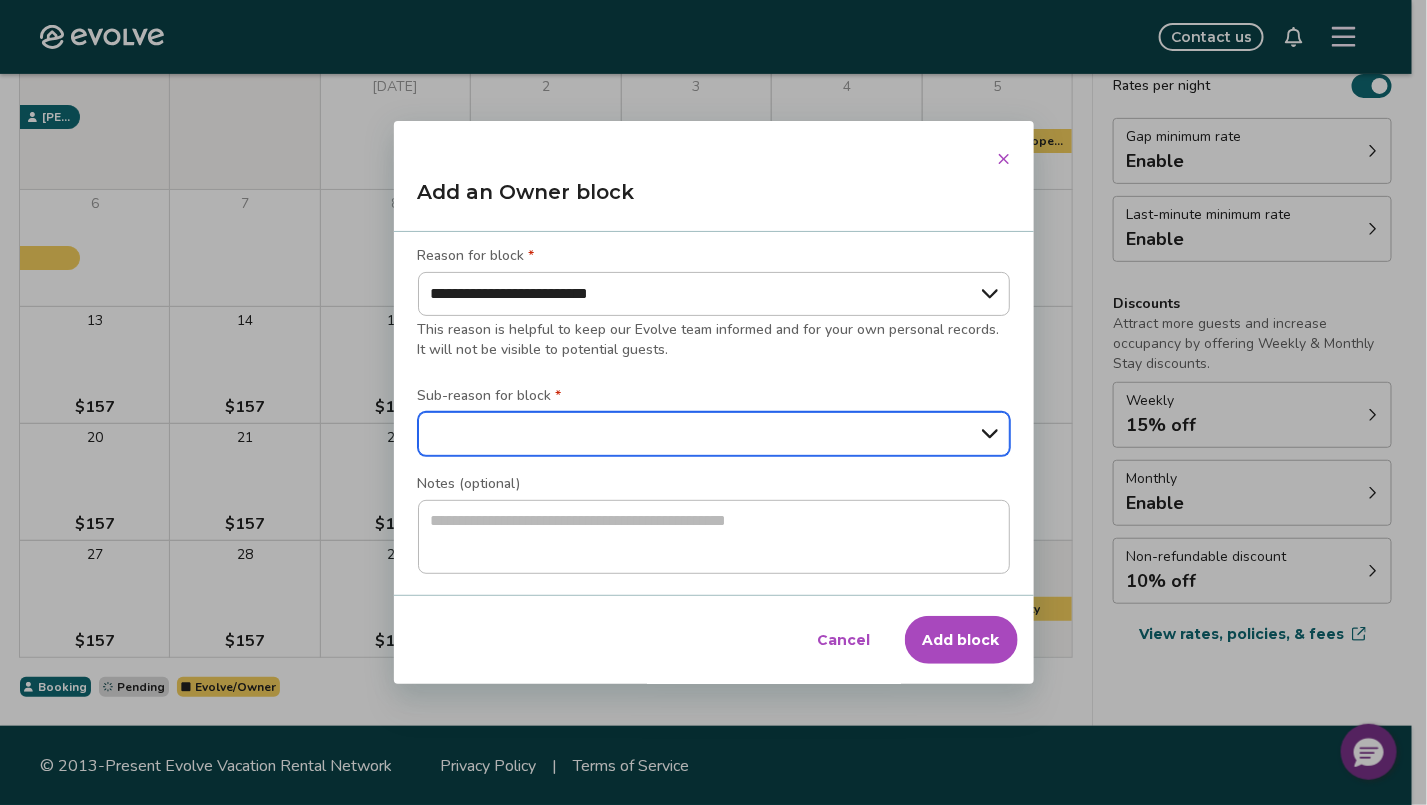 click on "**********" at bounding box center (714, 434) 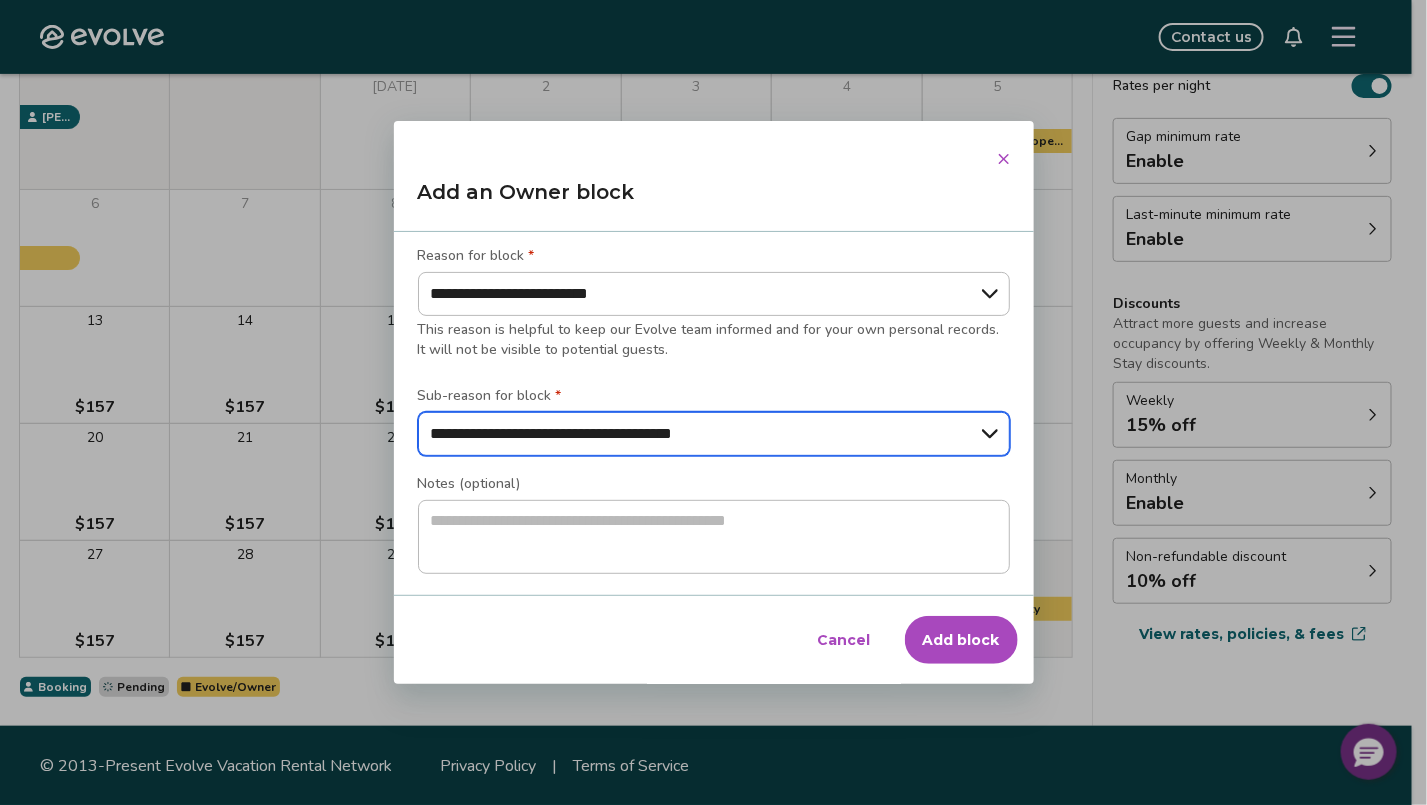 click on "**********" at bounding box center [714, 434] 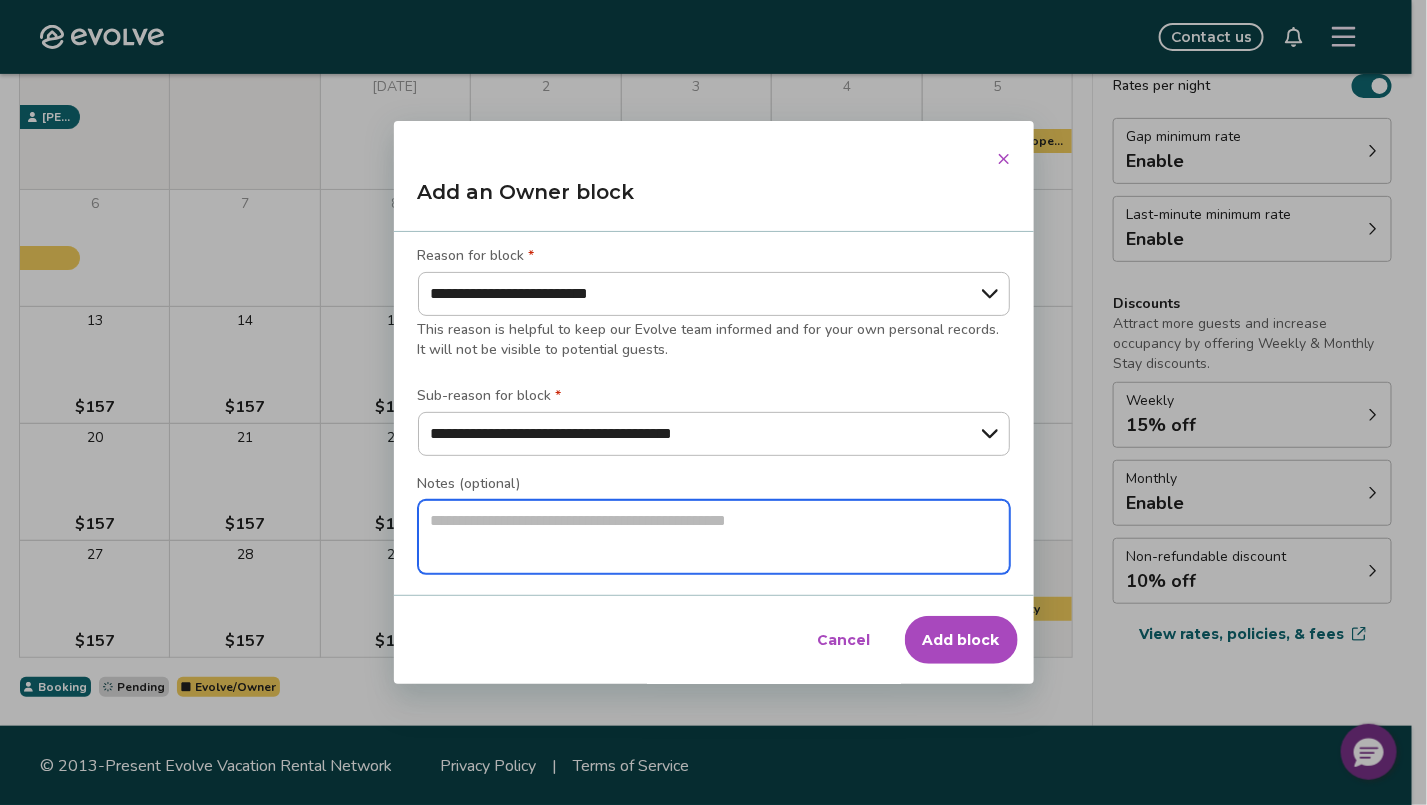 click at bounding box center (714, 537) 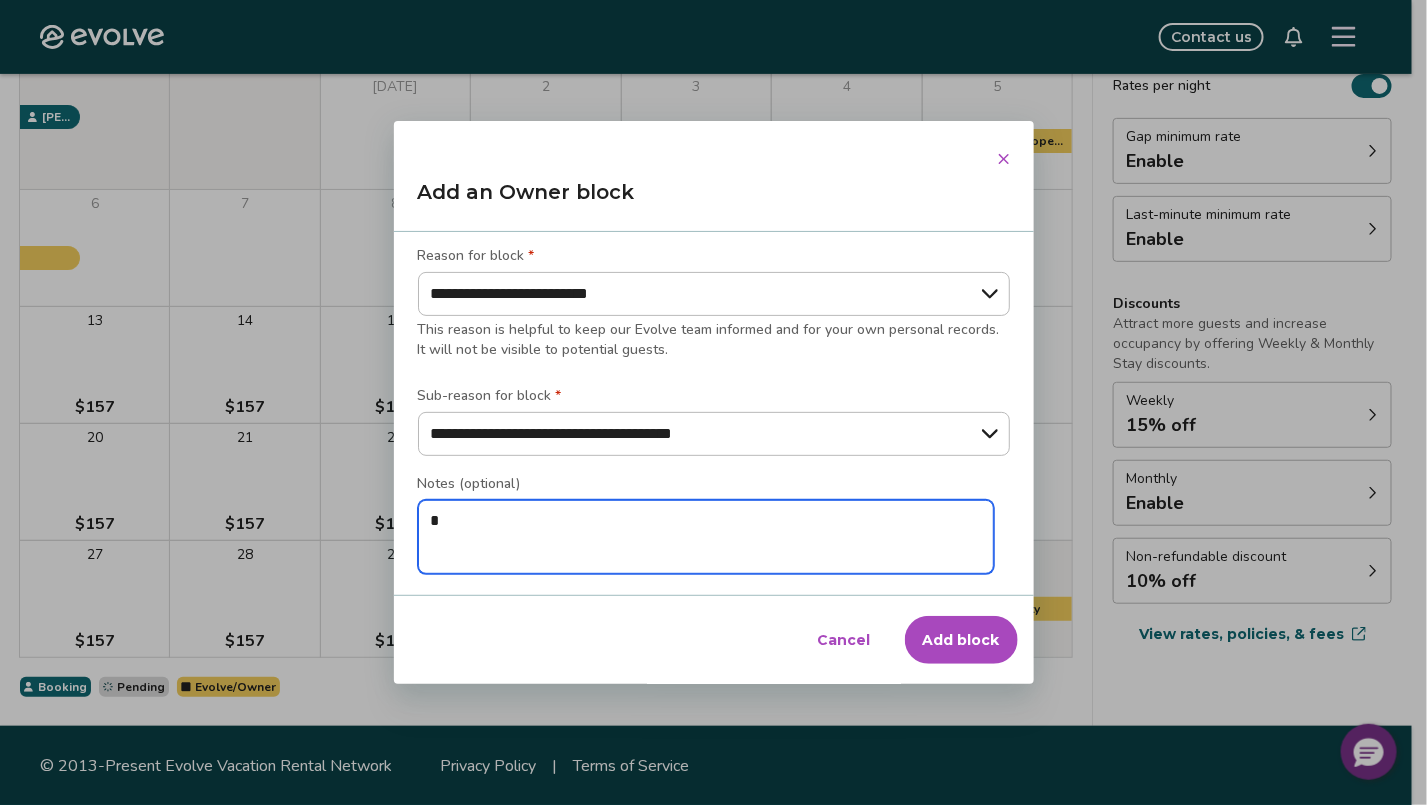 type on "*" 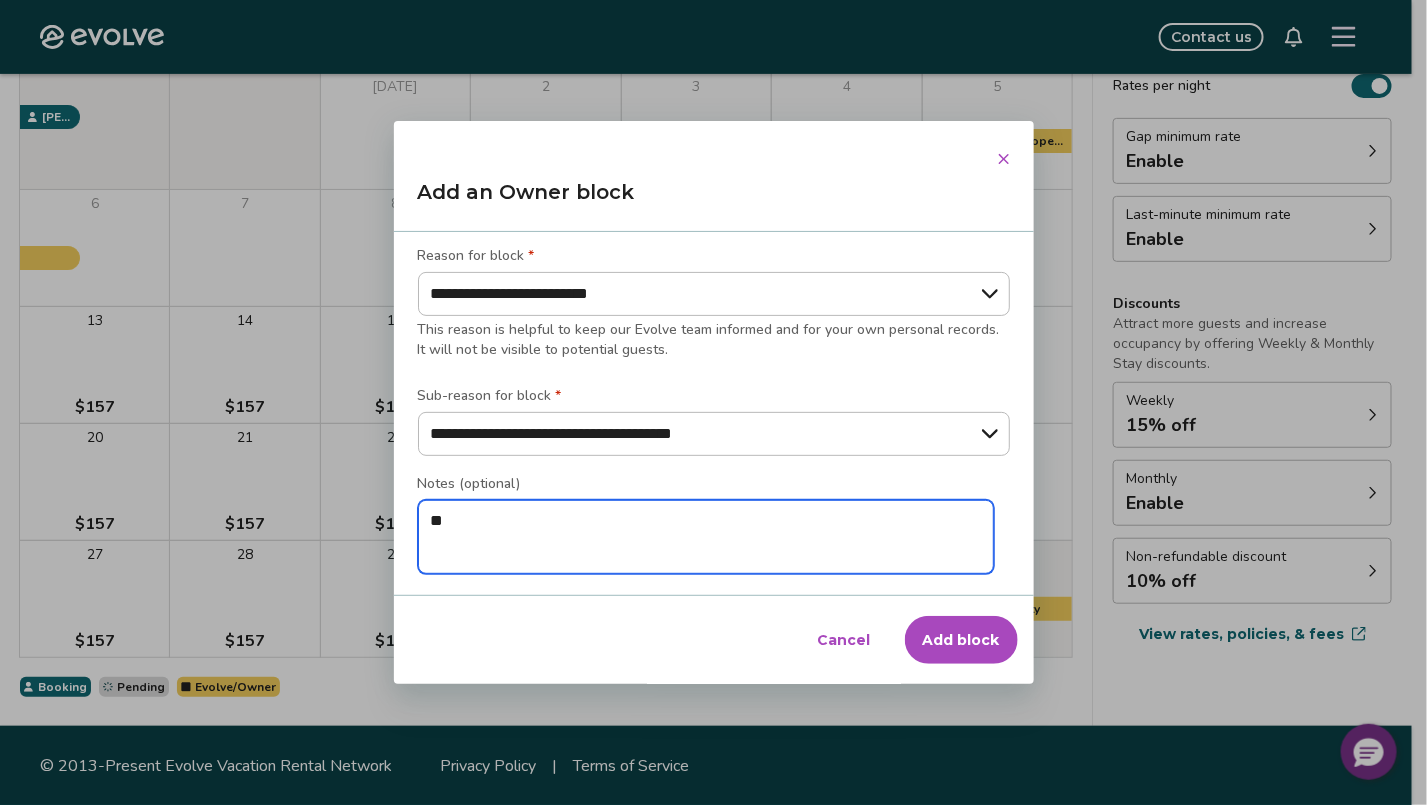 type on "*" 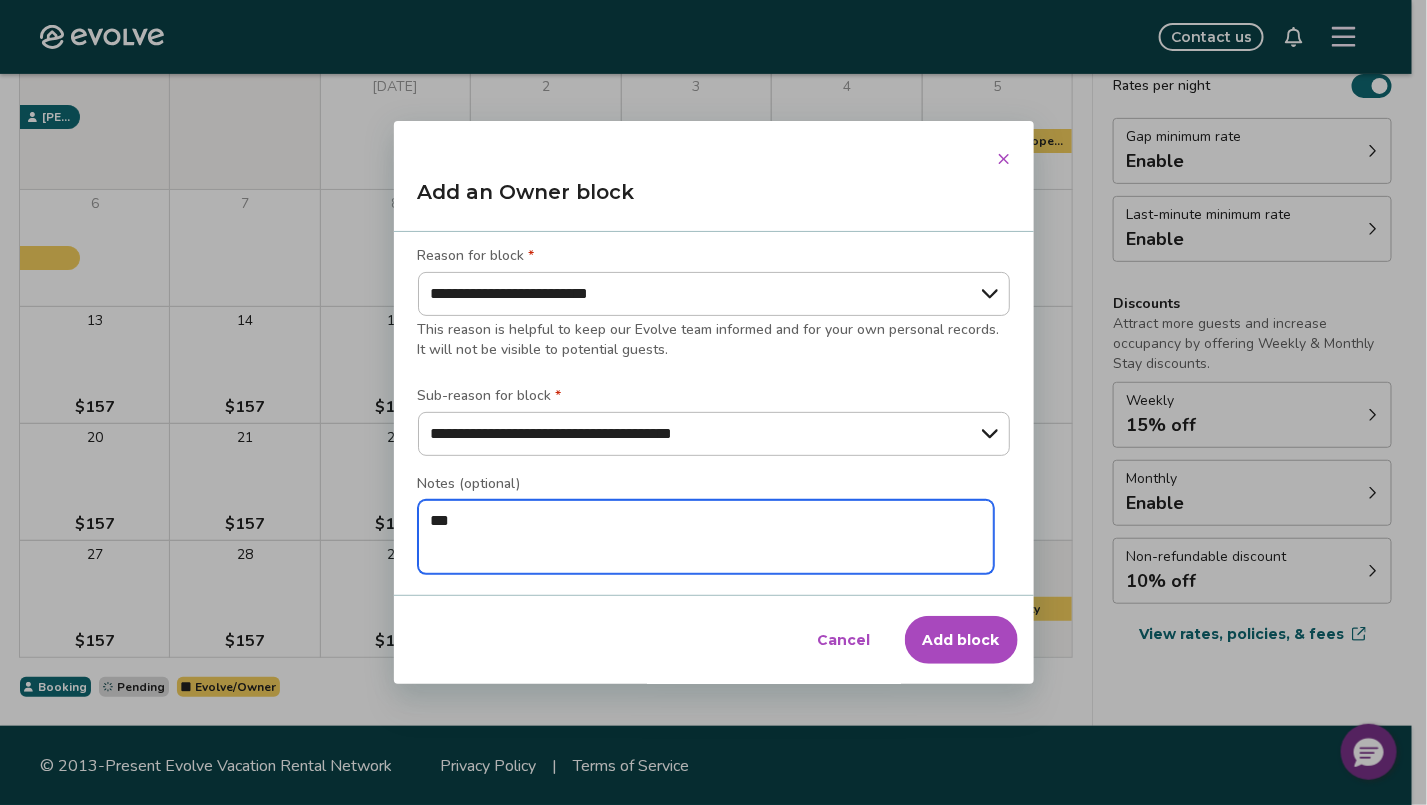 type on "*" 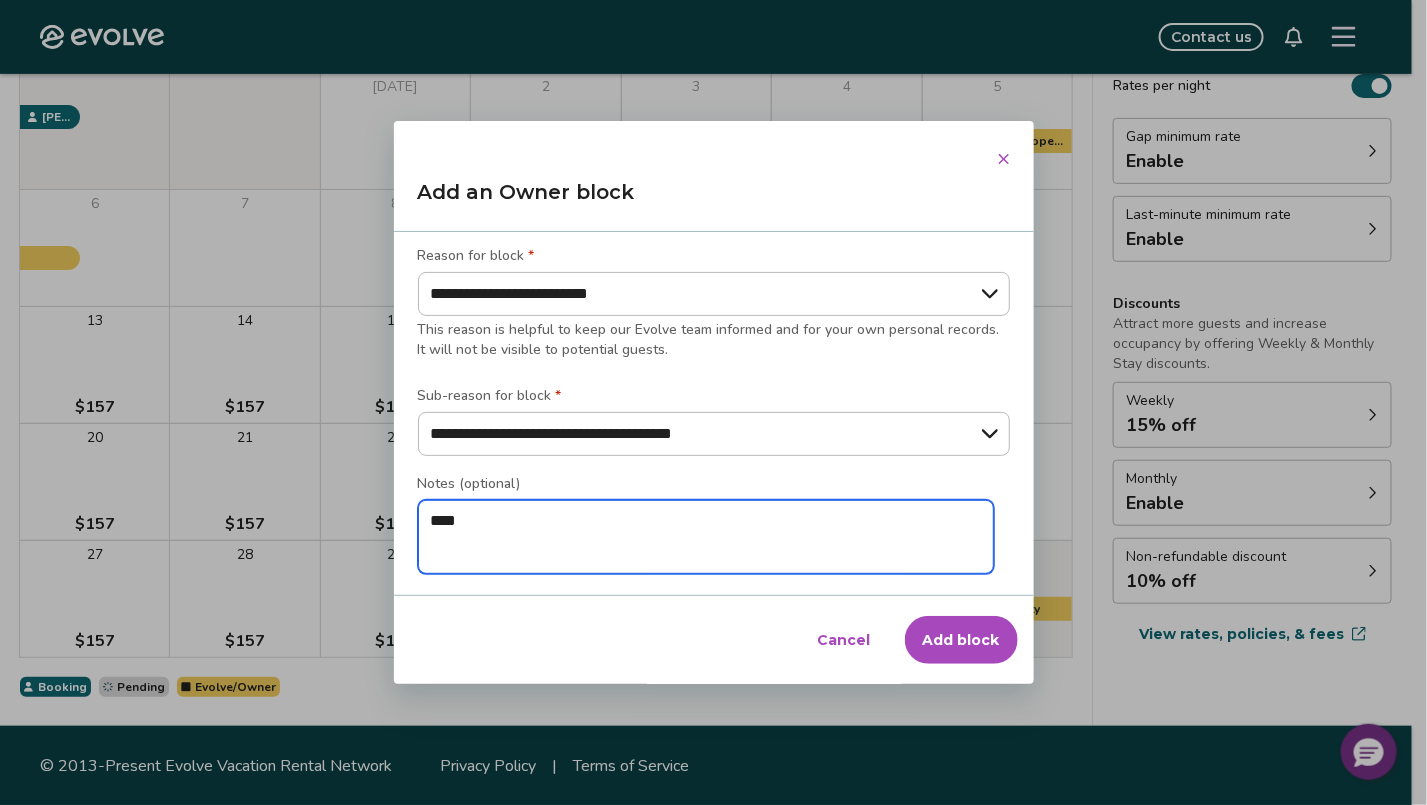 type on "*" 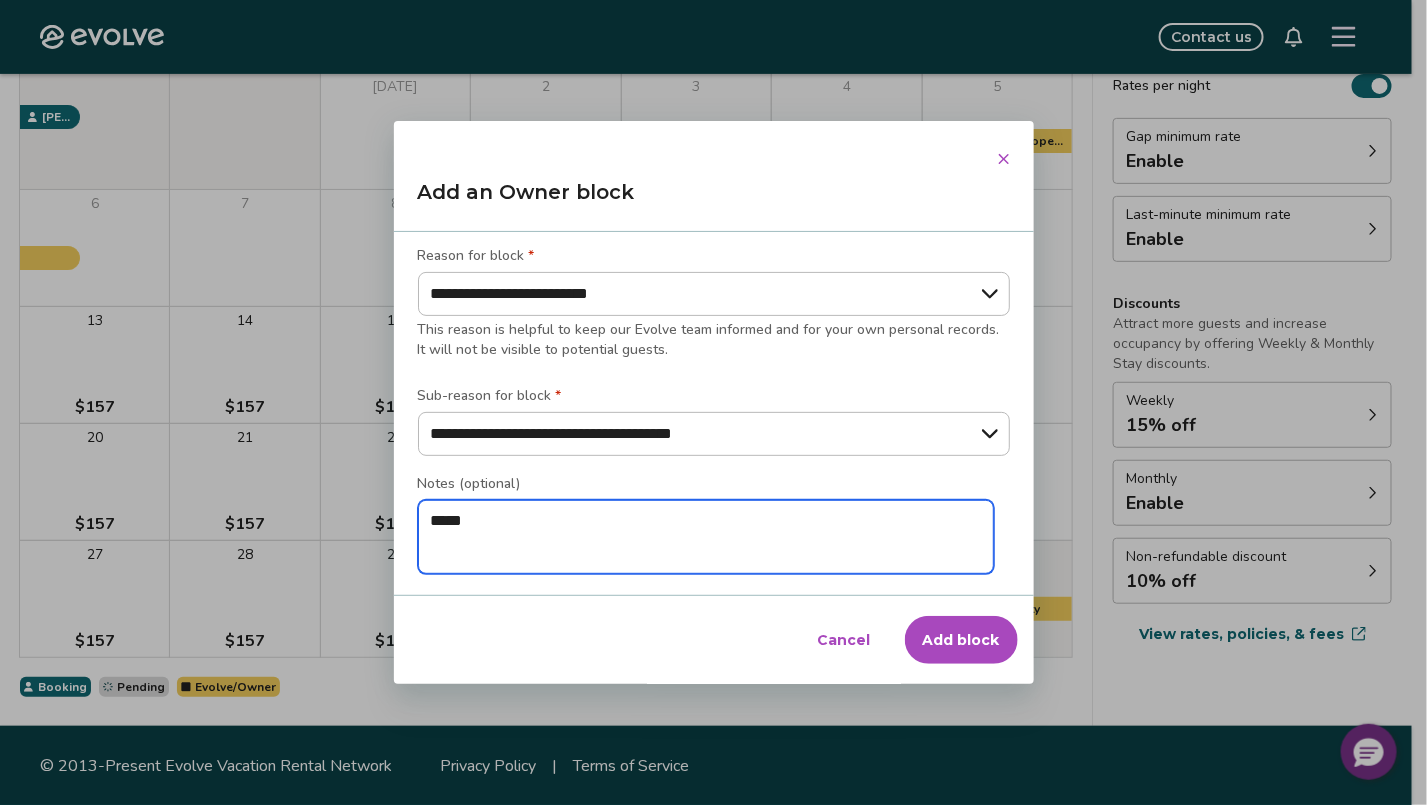 type on "*" 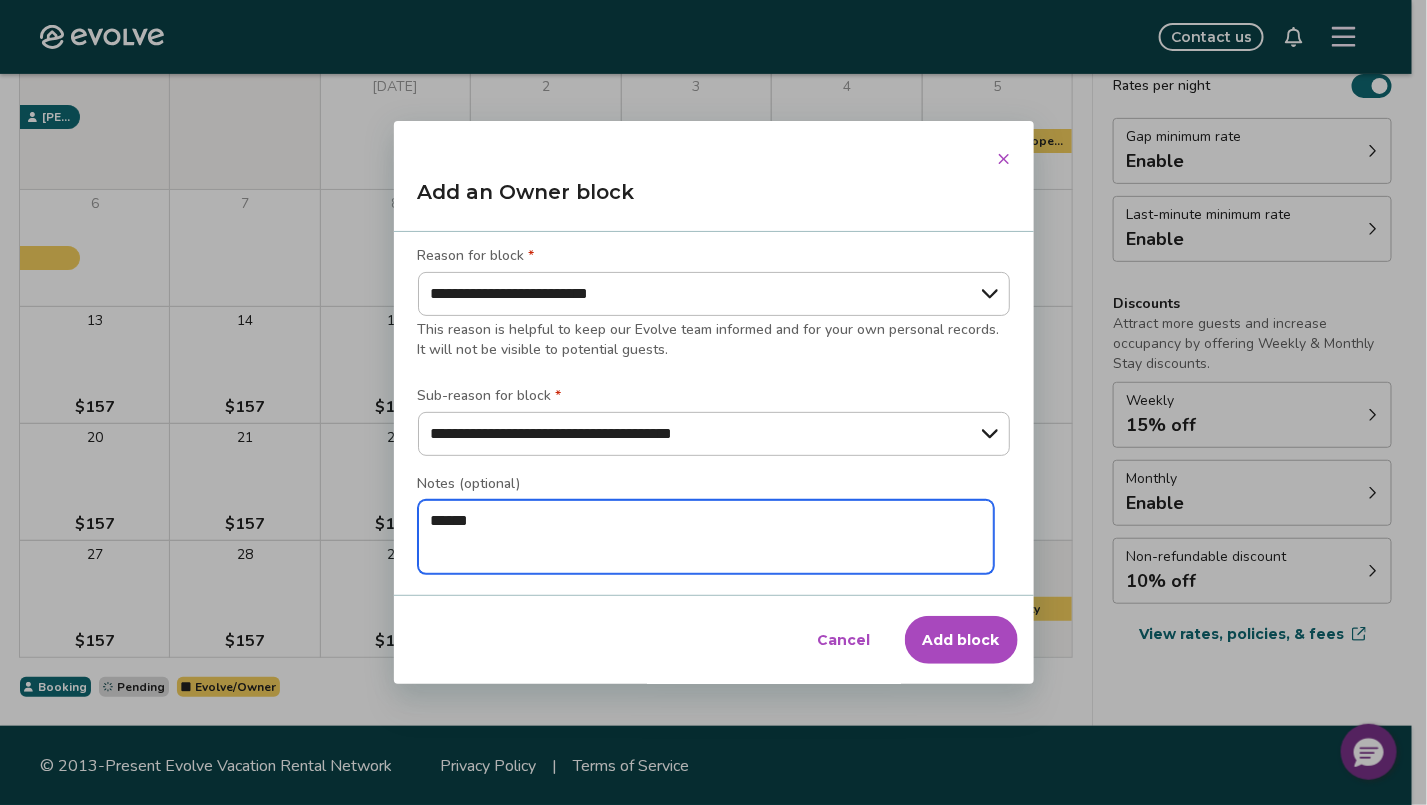 type on "*" 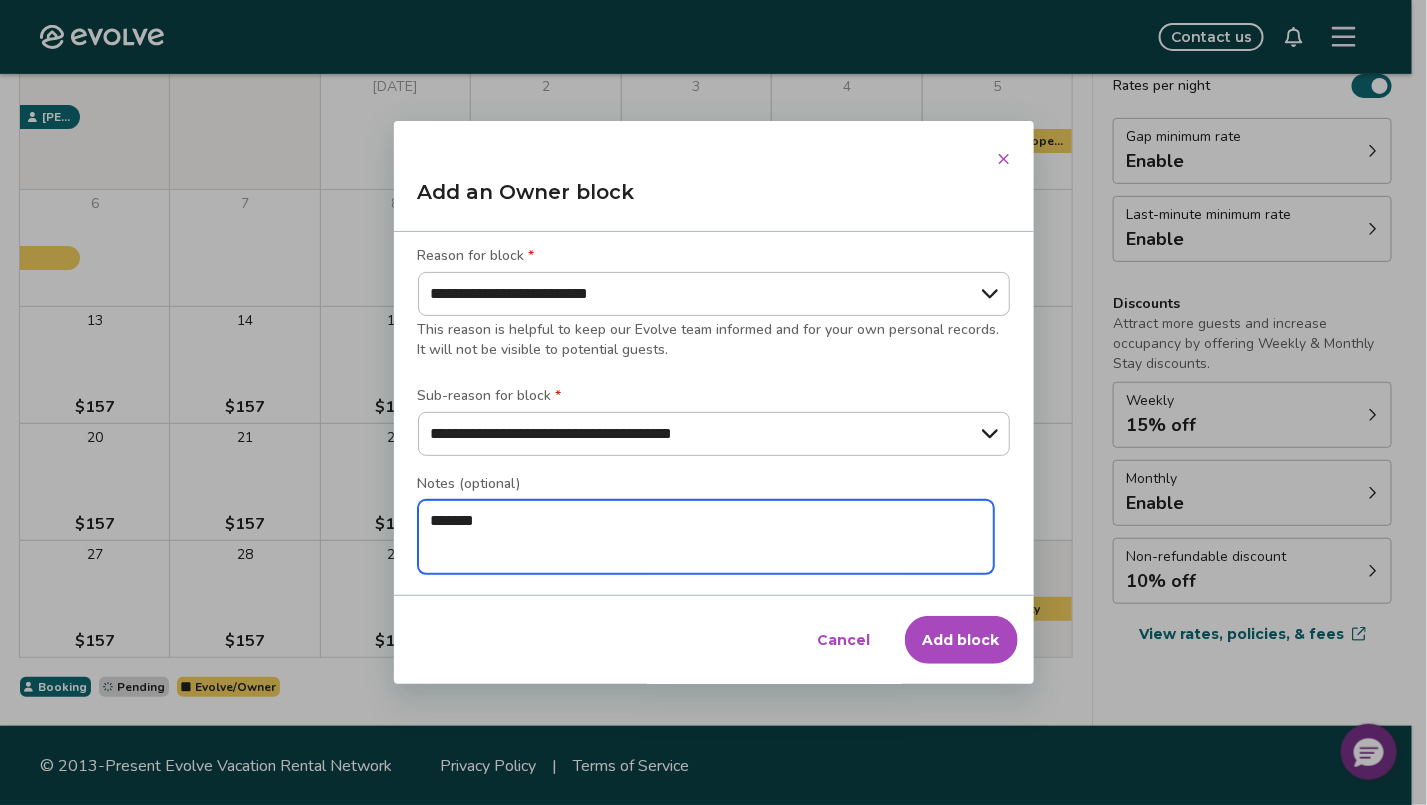 type on "*" 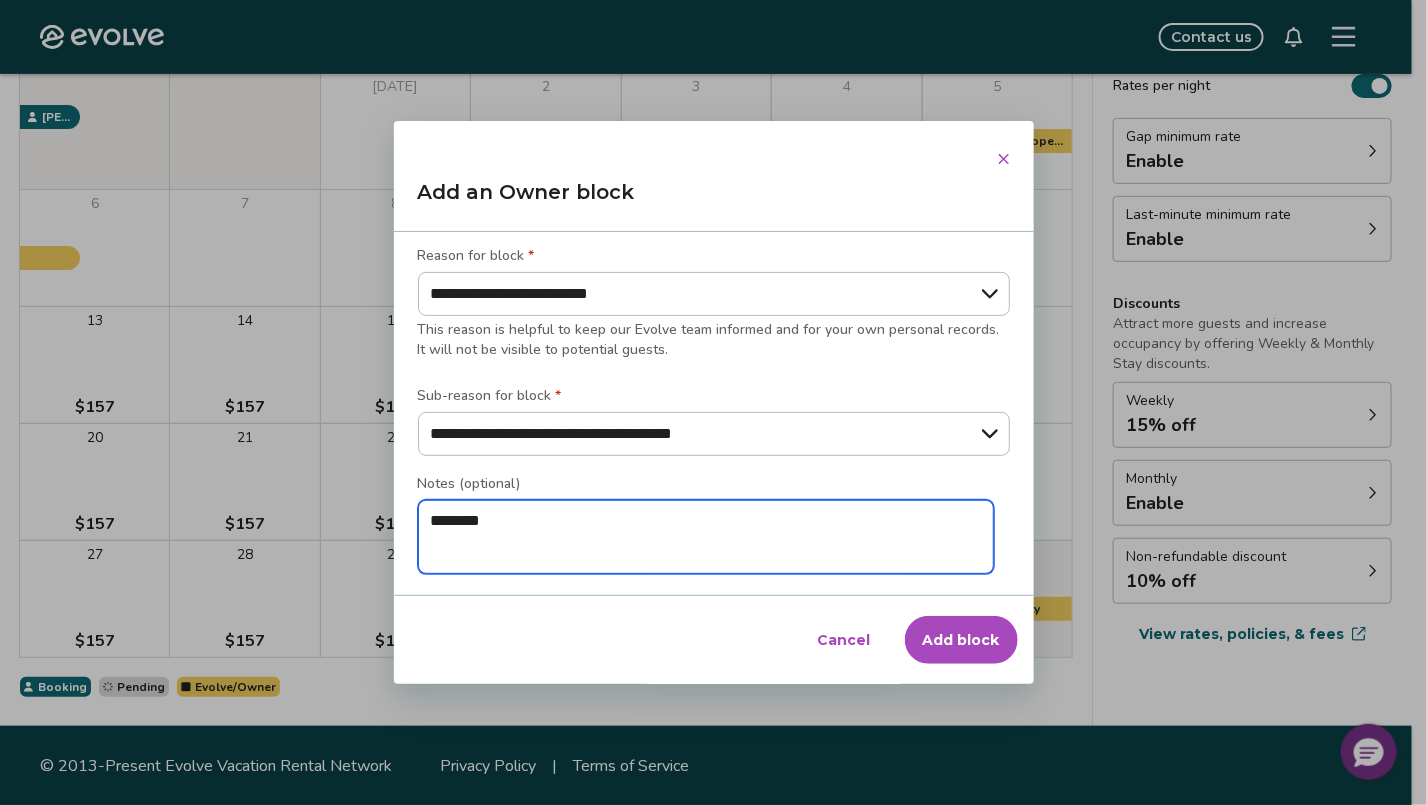 type on "*" 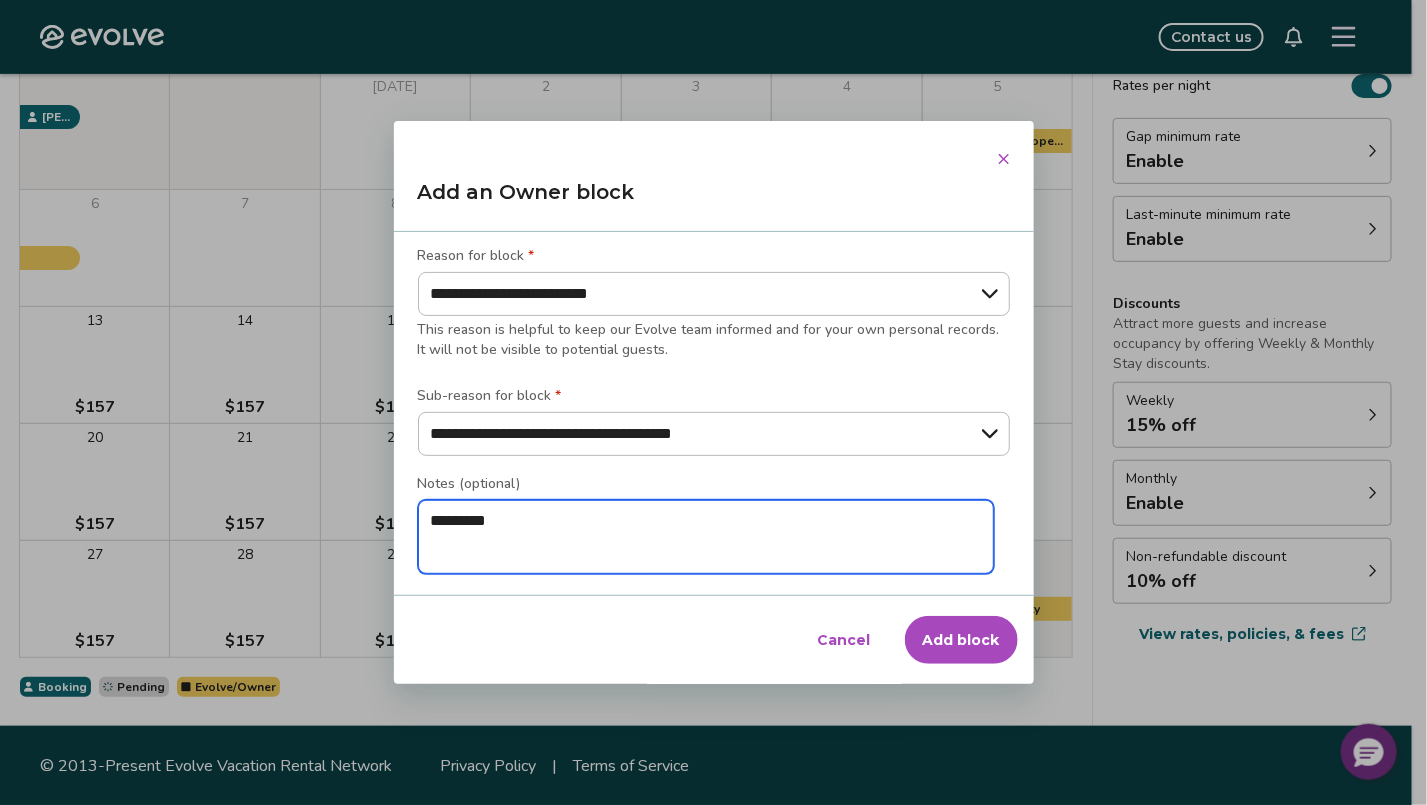 type on "*********" 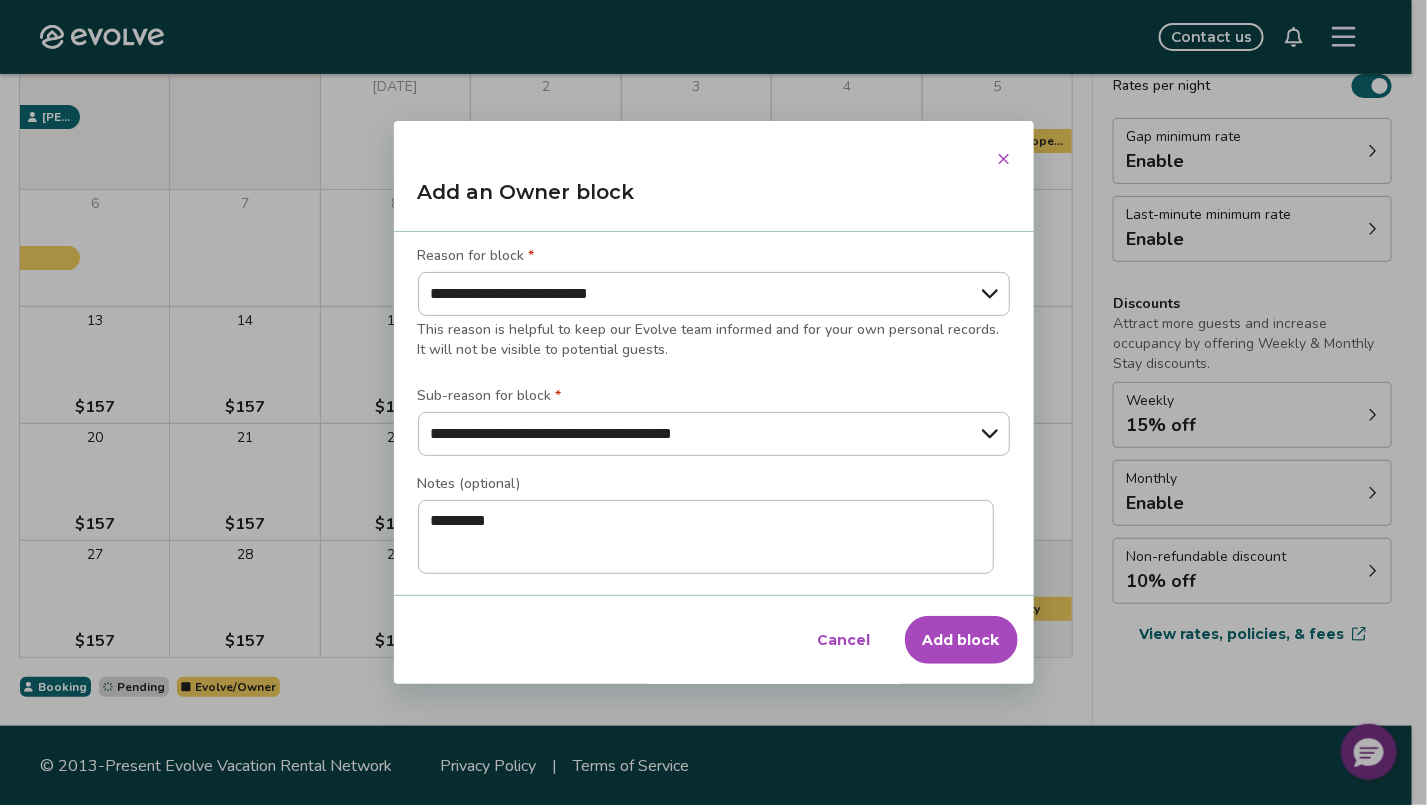 click on "Add block" at bounding box center [961, 640] 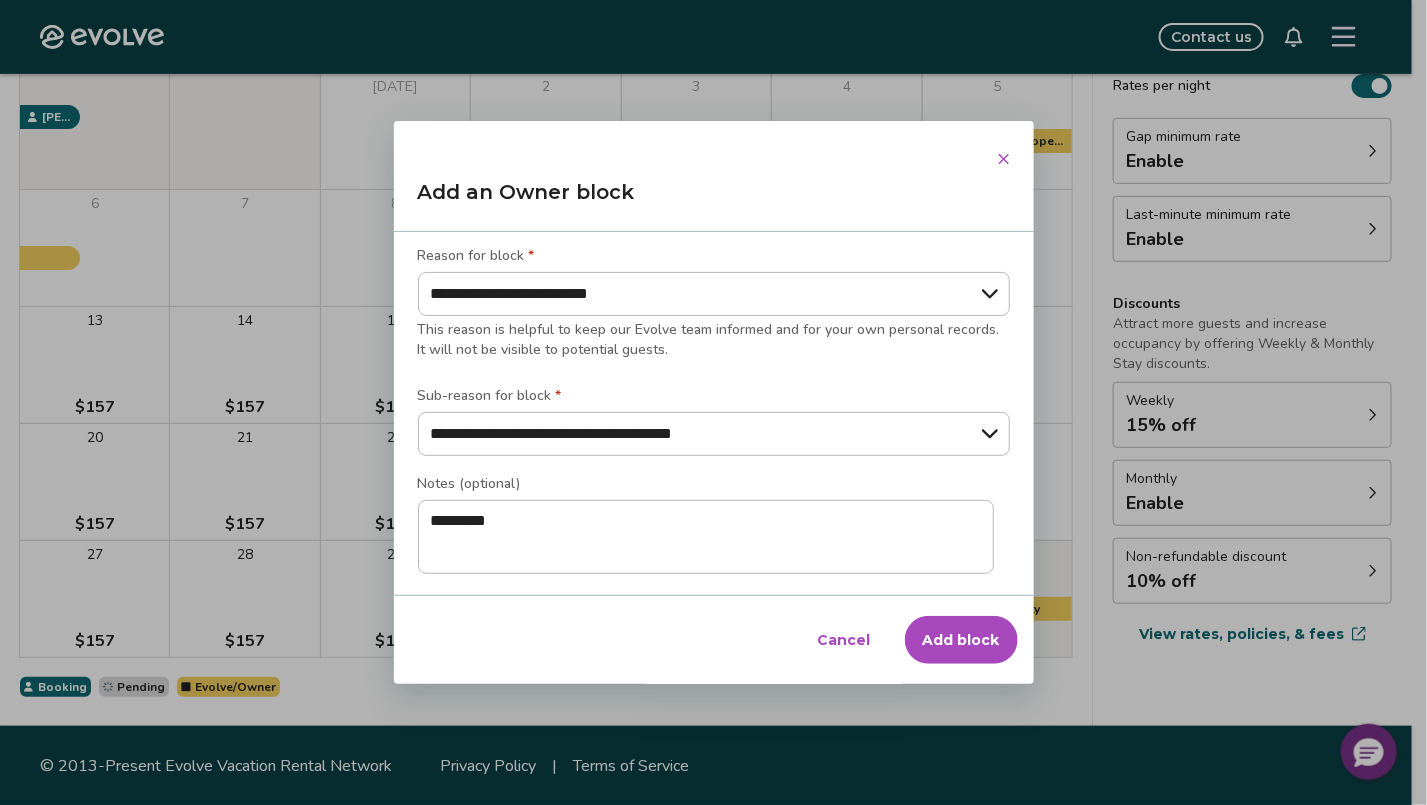 click on "Add block" at bounding box center [961, 640] 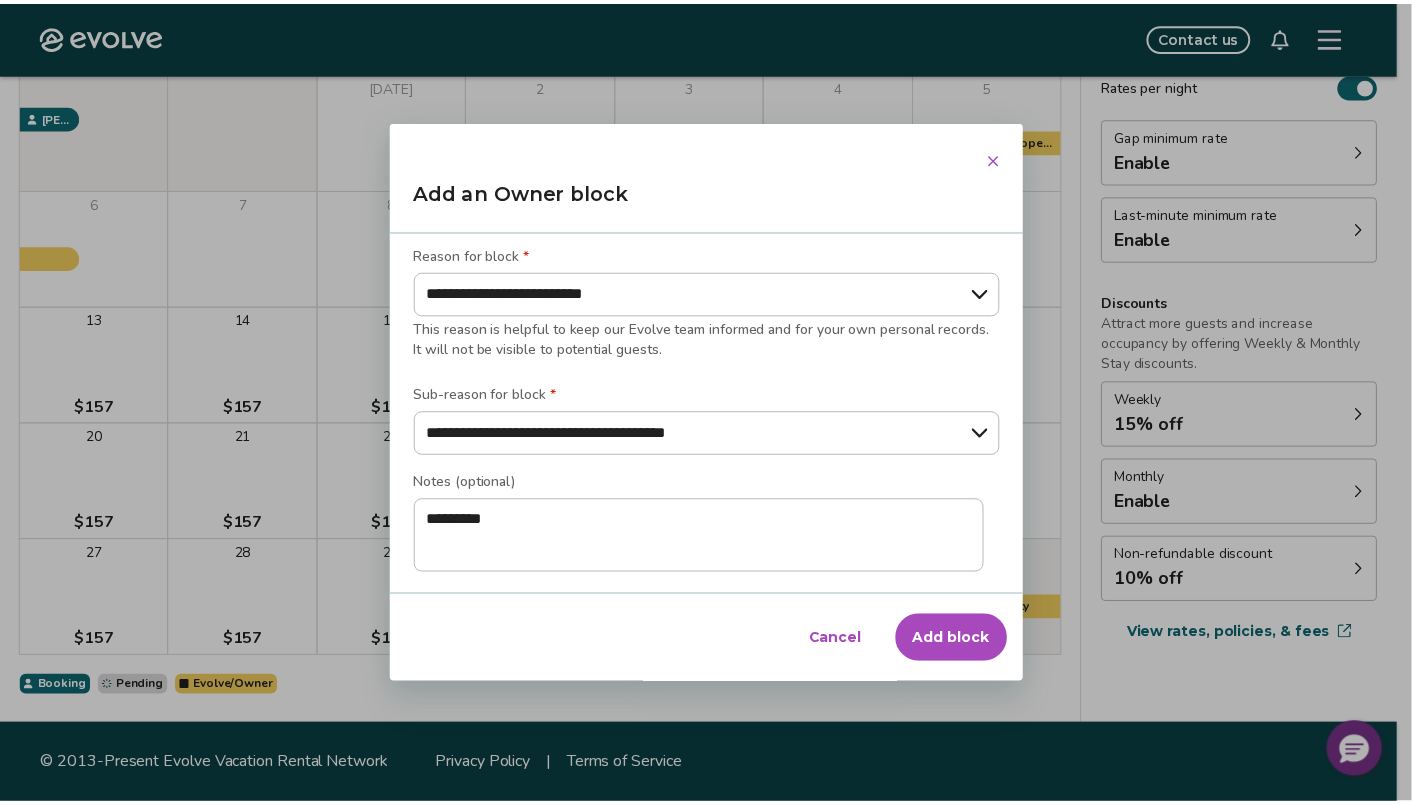 scroll, scrollTop: 0, scrollLeft: 0, axis: both 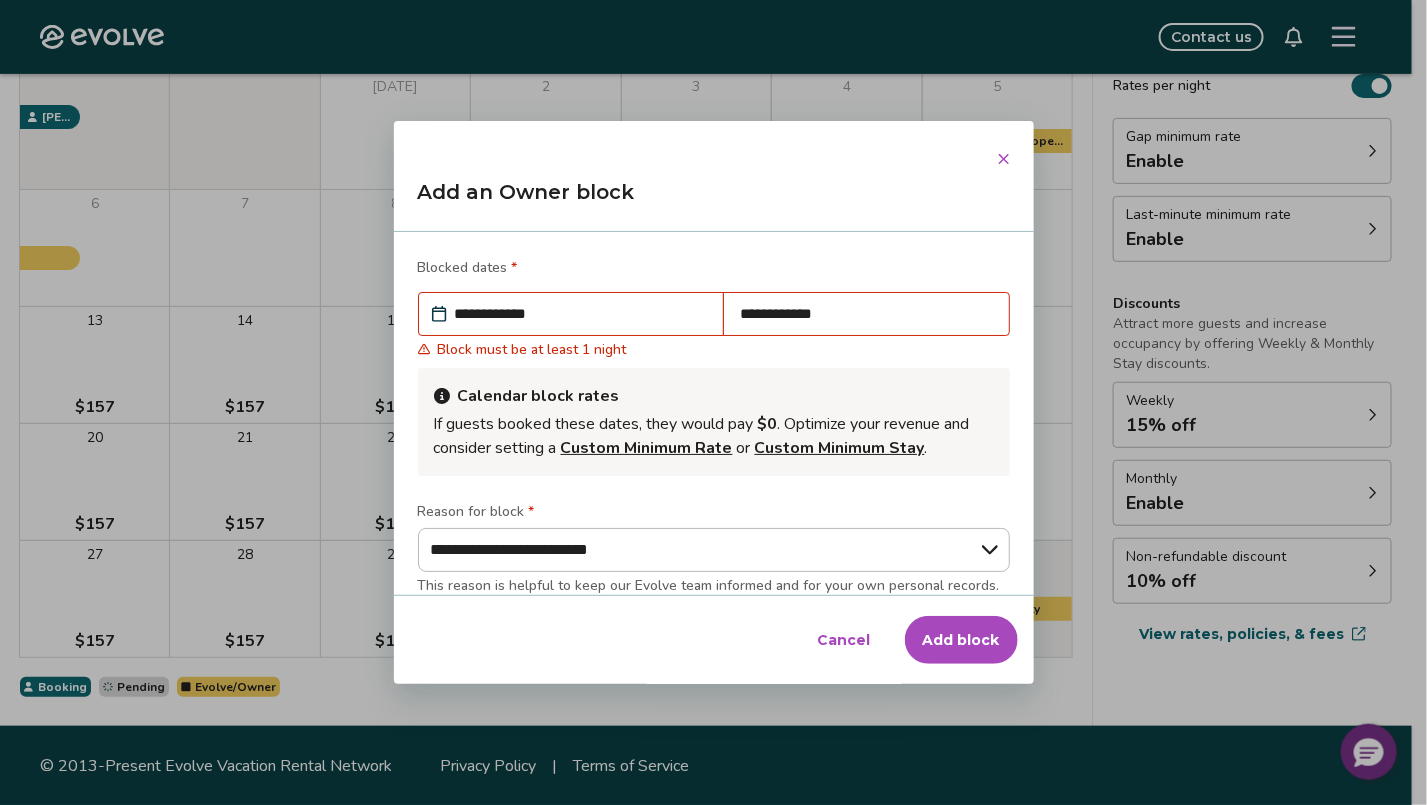 click on "**********" at bounding box center (581, 314) 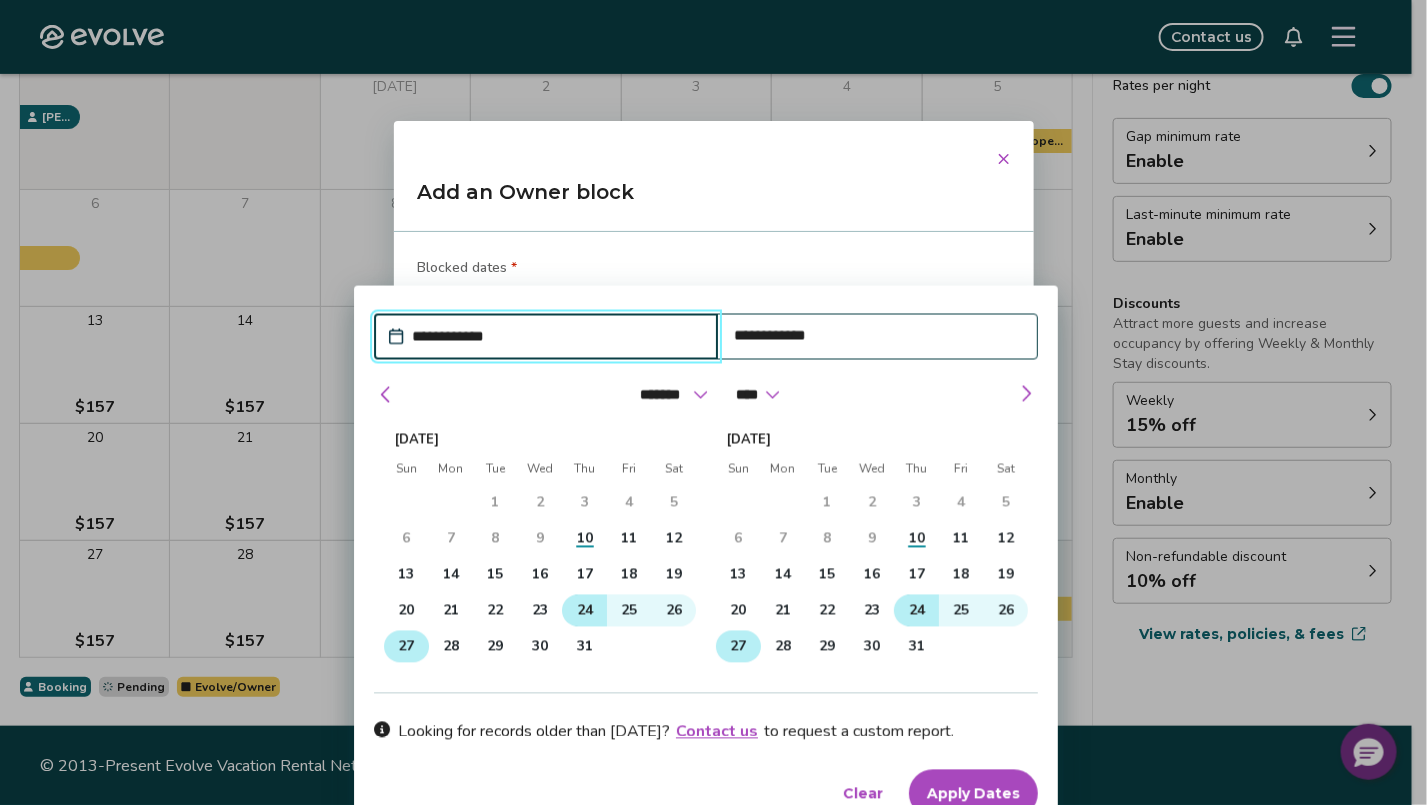 click on "24" at bounding box center [584, 610] 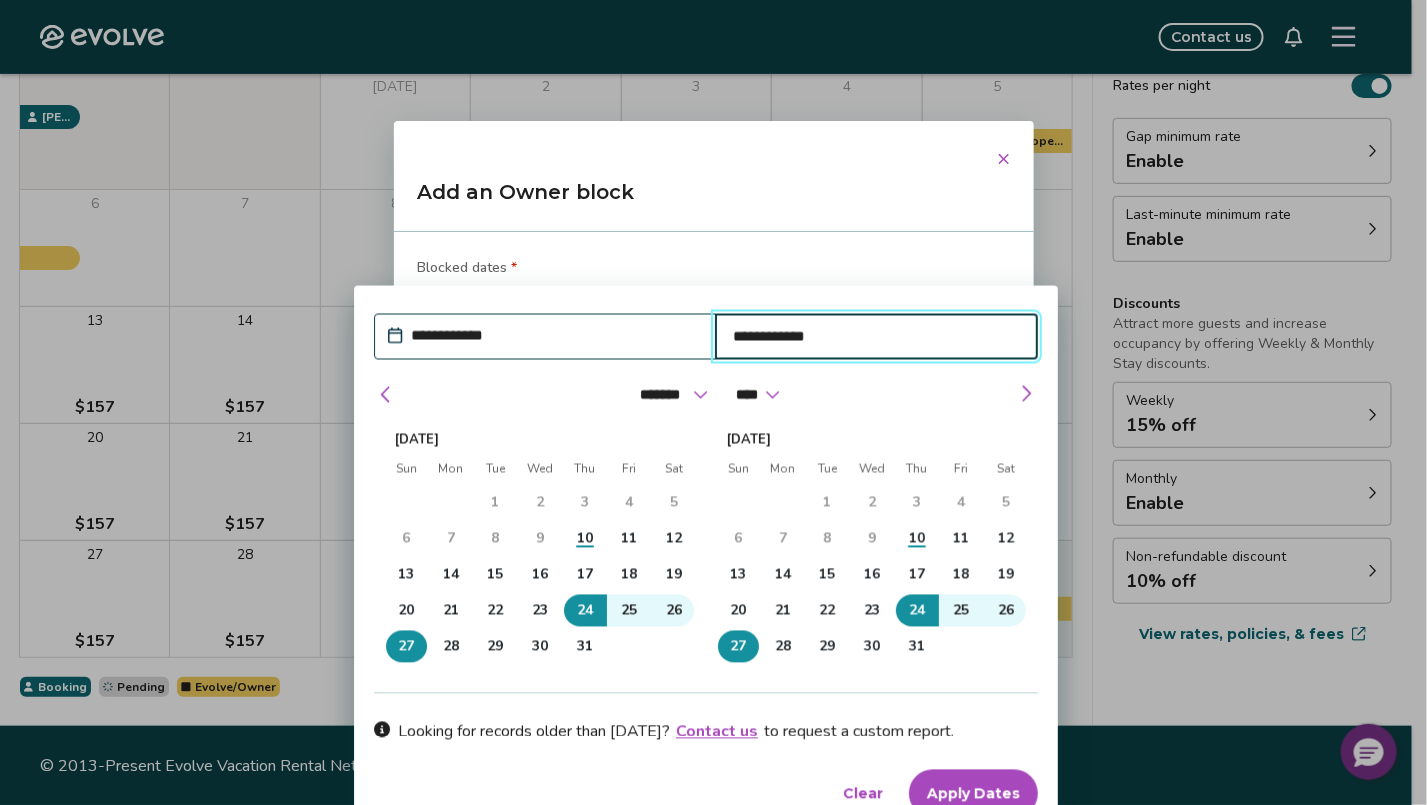click on "Apply Dates" at bounding box center (973, 793) 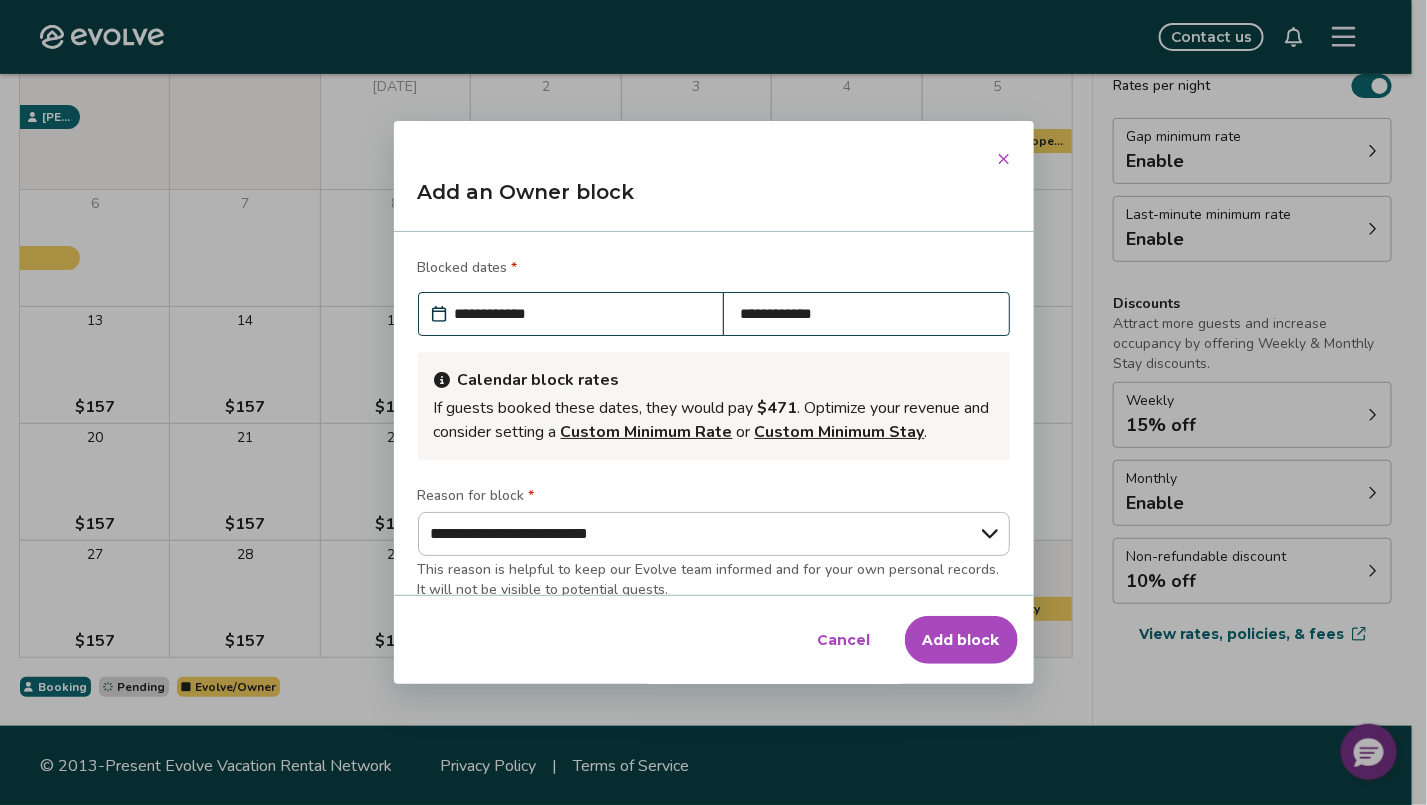 click on "Add block" at bounding box center (961, 640) 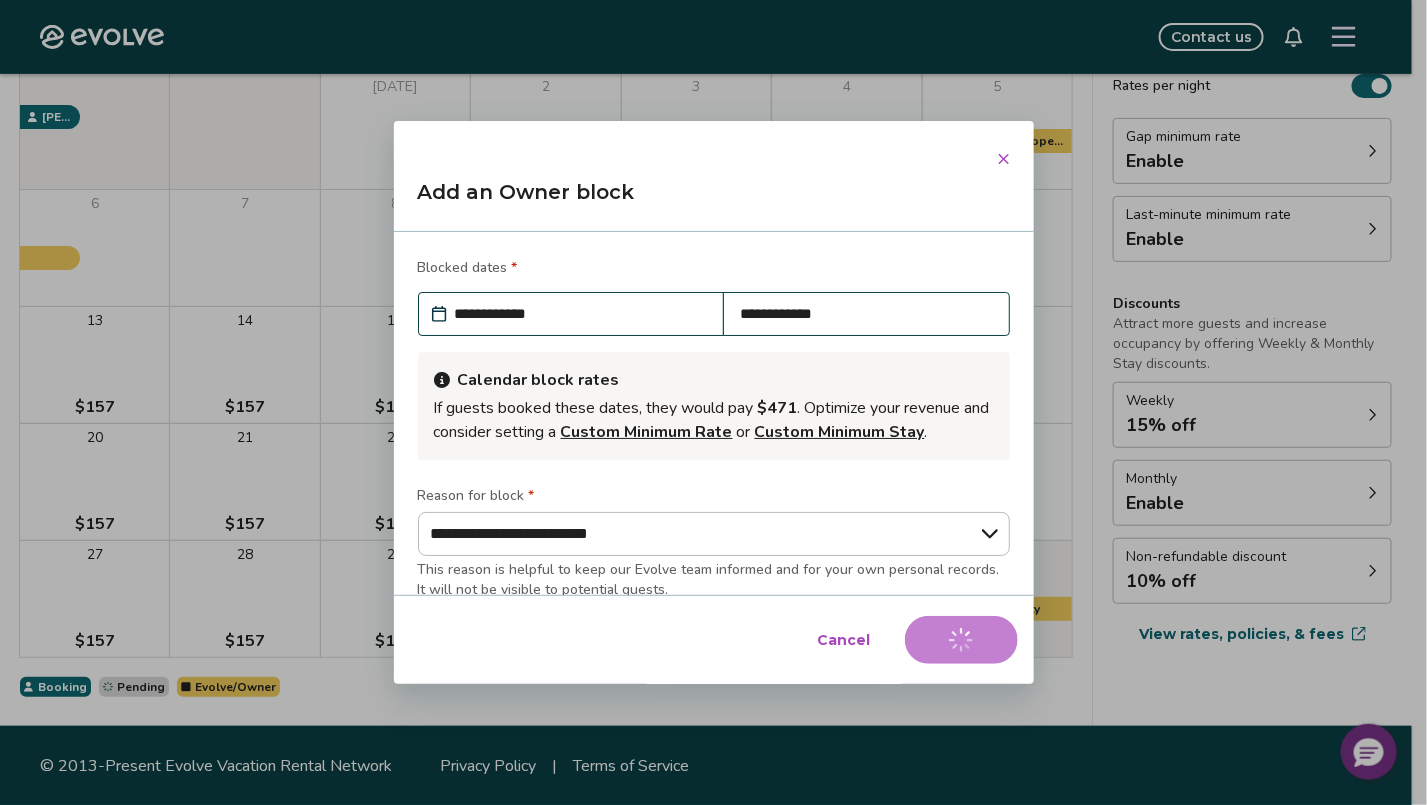 type on "*" 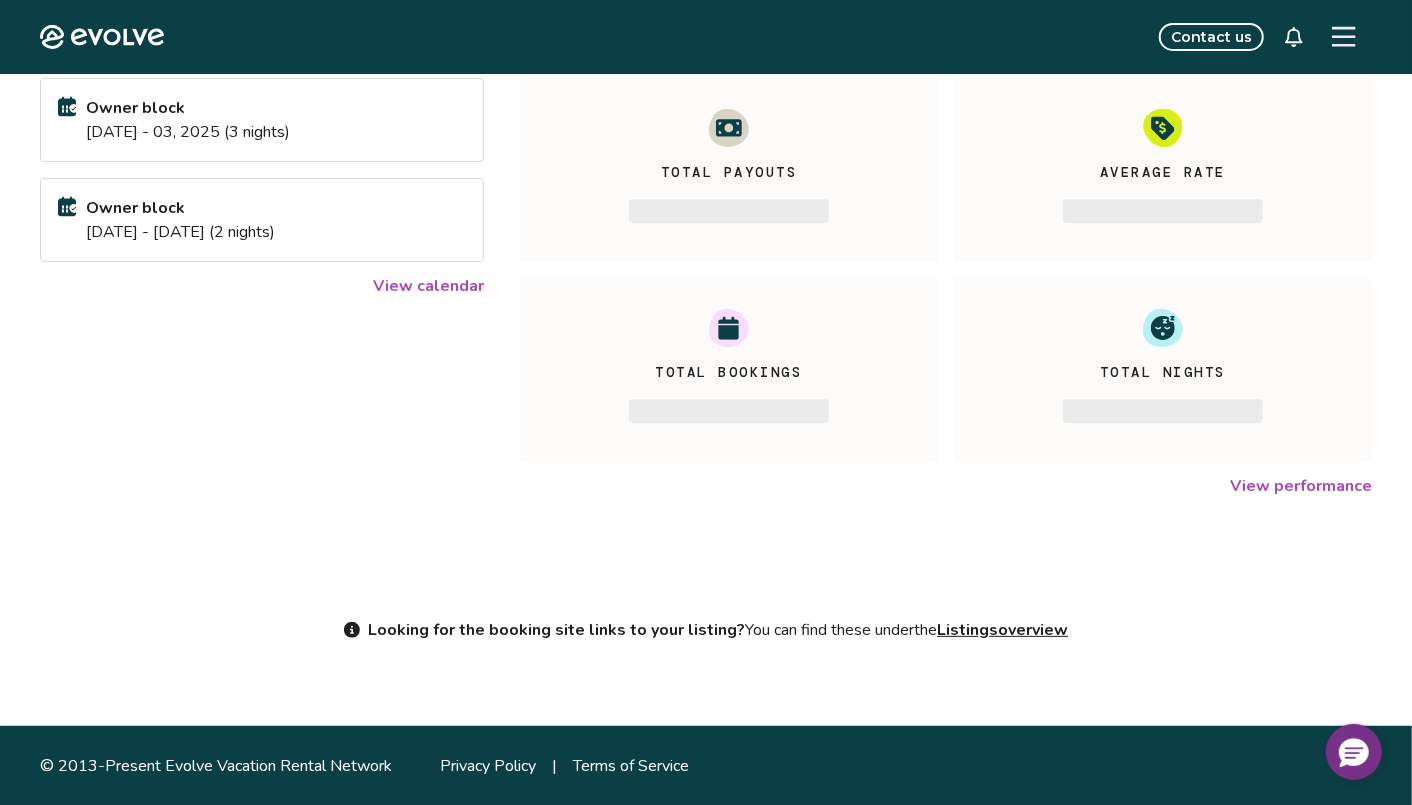 scroll, scrollTop: 0, scrollLeft: 0, axis: both 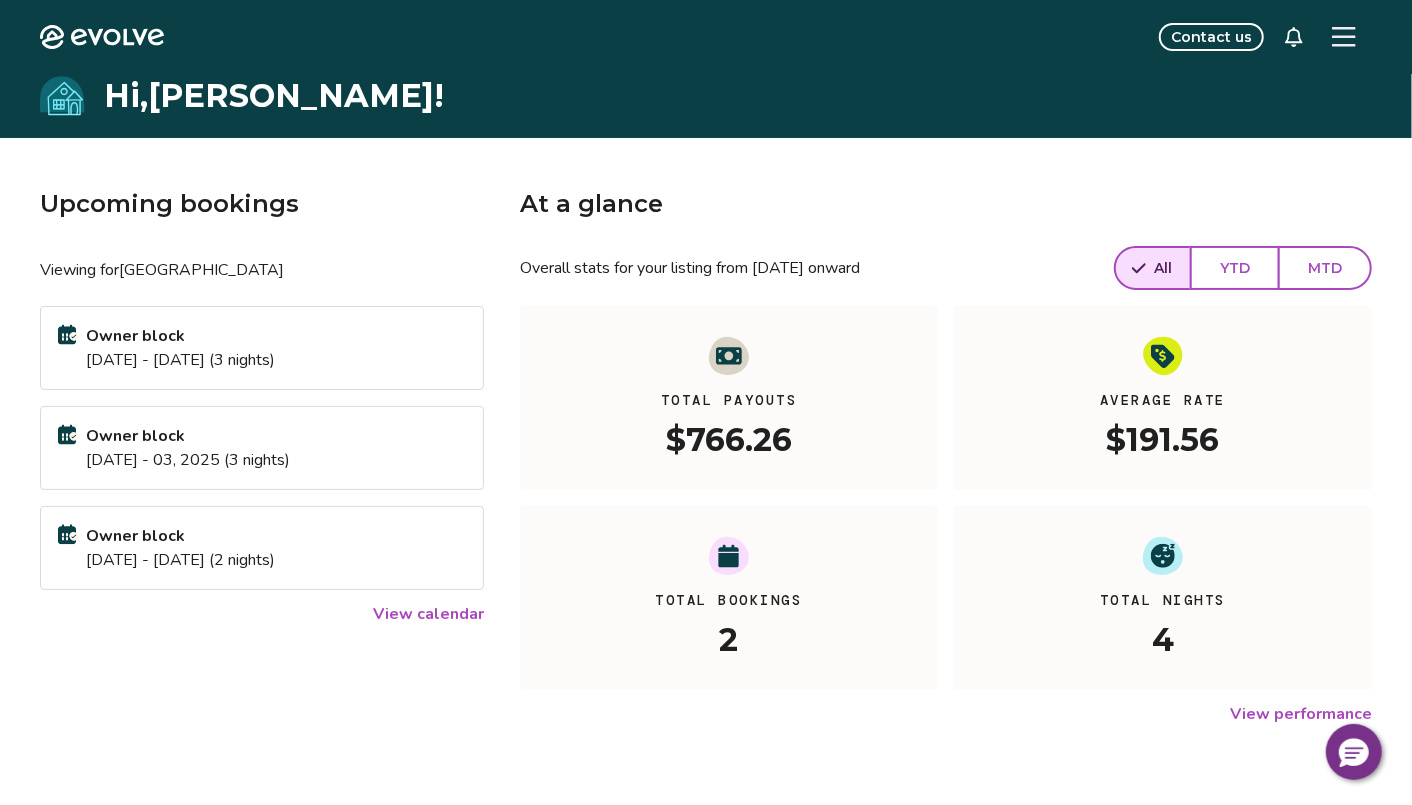 click 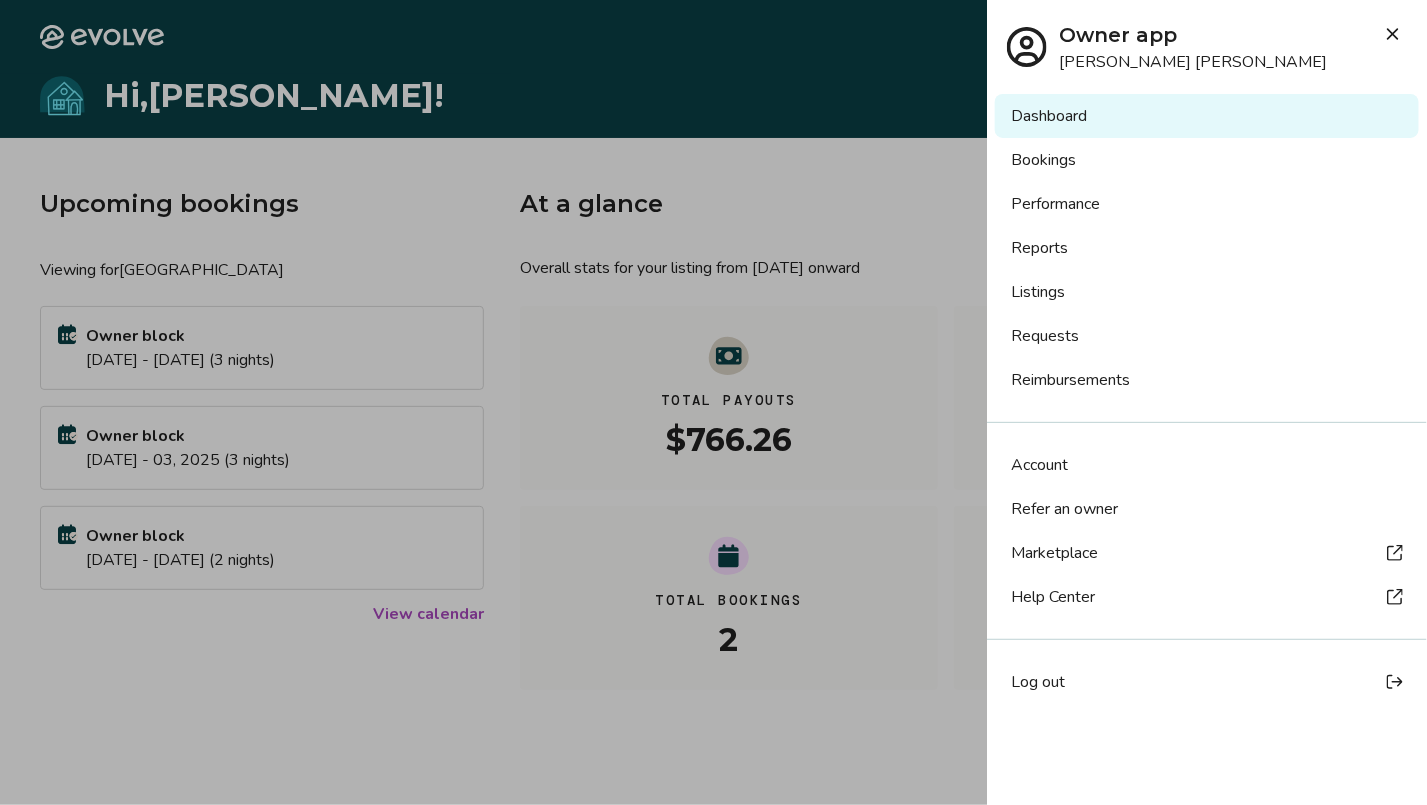 click on "Help Center" at bounding box center (1053, 597) 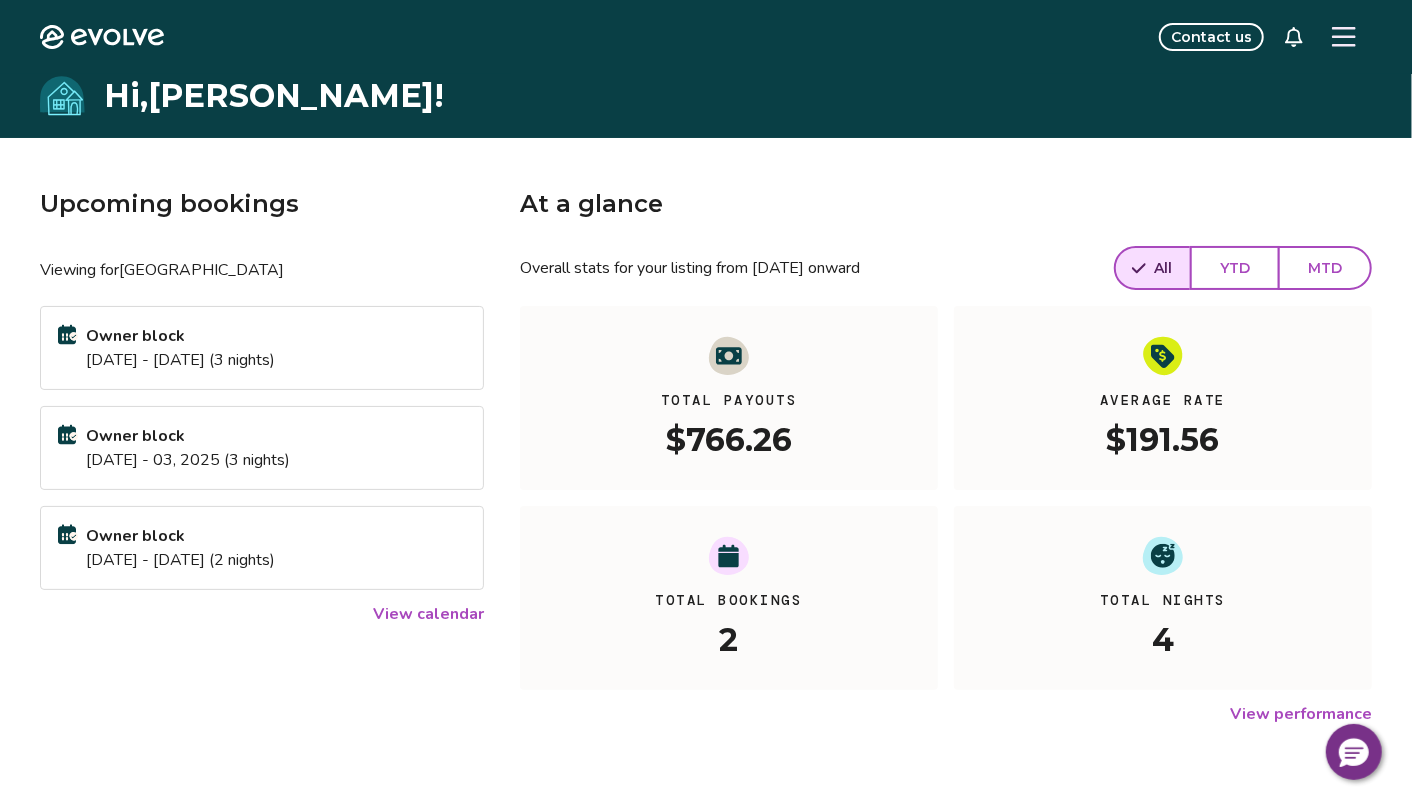 click 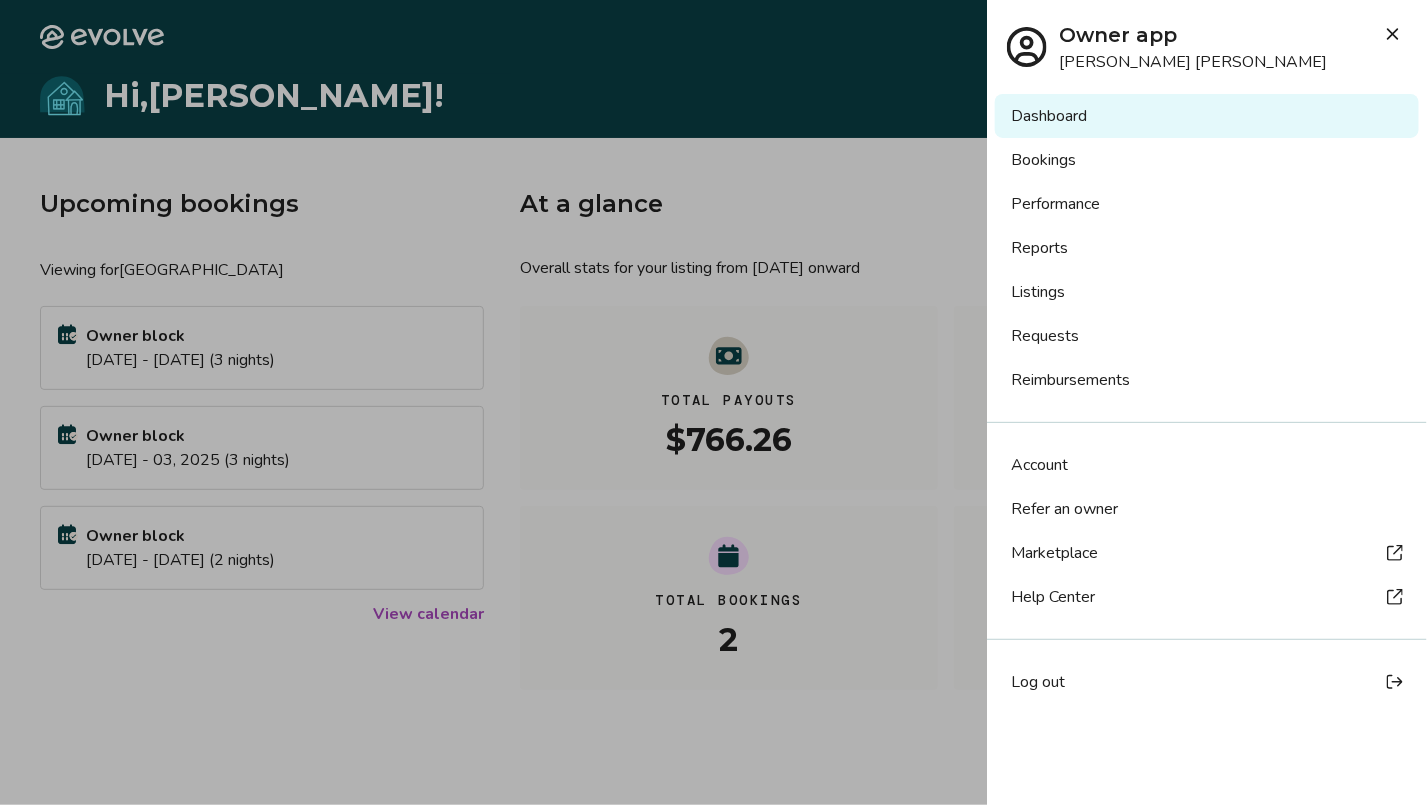 drag, startPoint x: 749, startPoint y: 85, endPoint x: 720, endPoint y: 80, distance: 29.427877 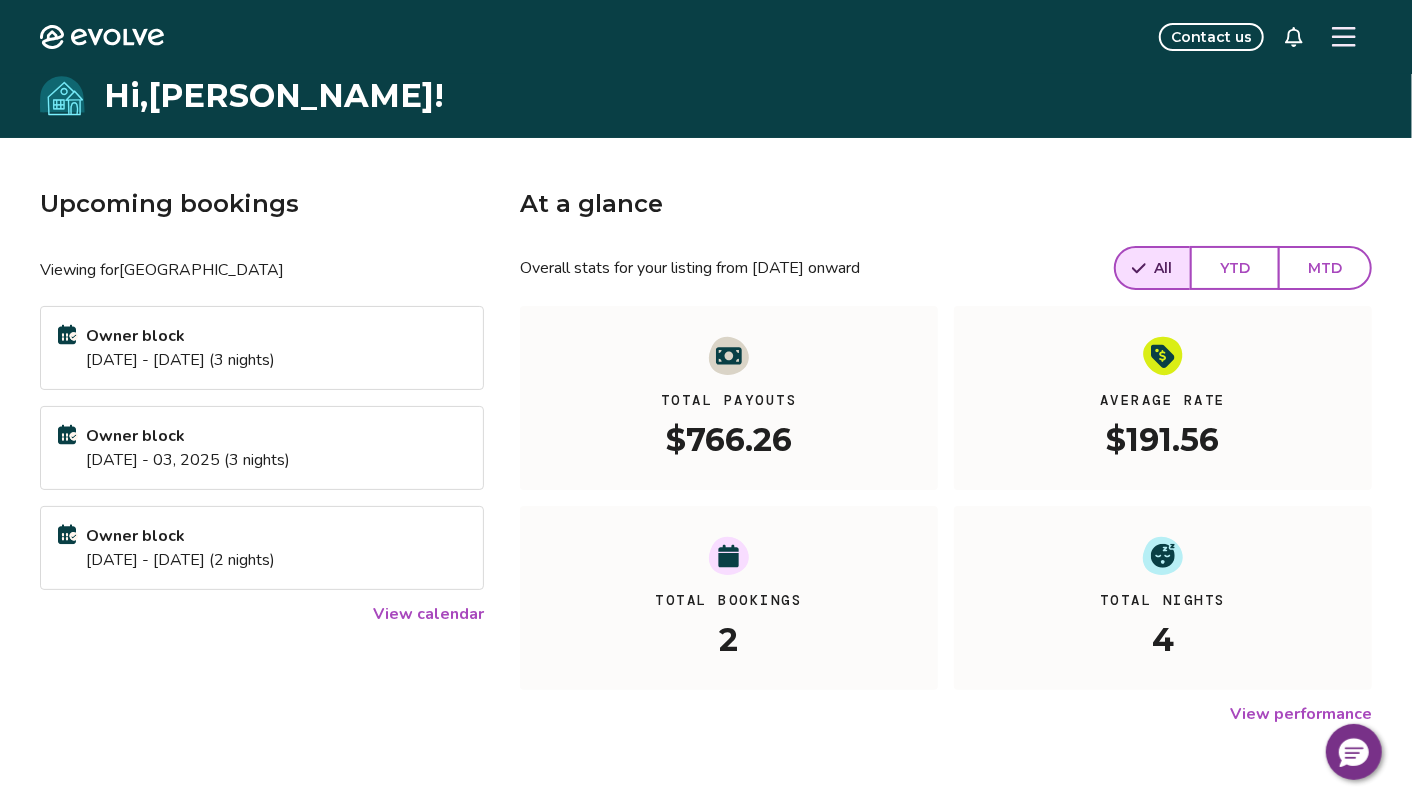 click on "Hi,  [PERSON_NAME] !" at bounding box center [274, 96] 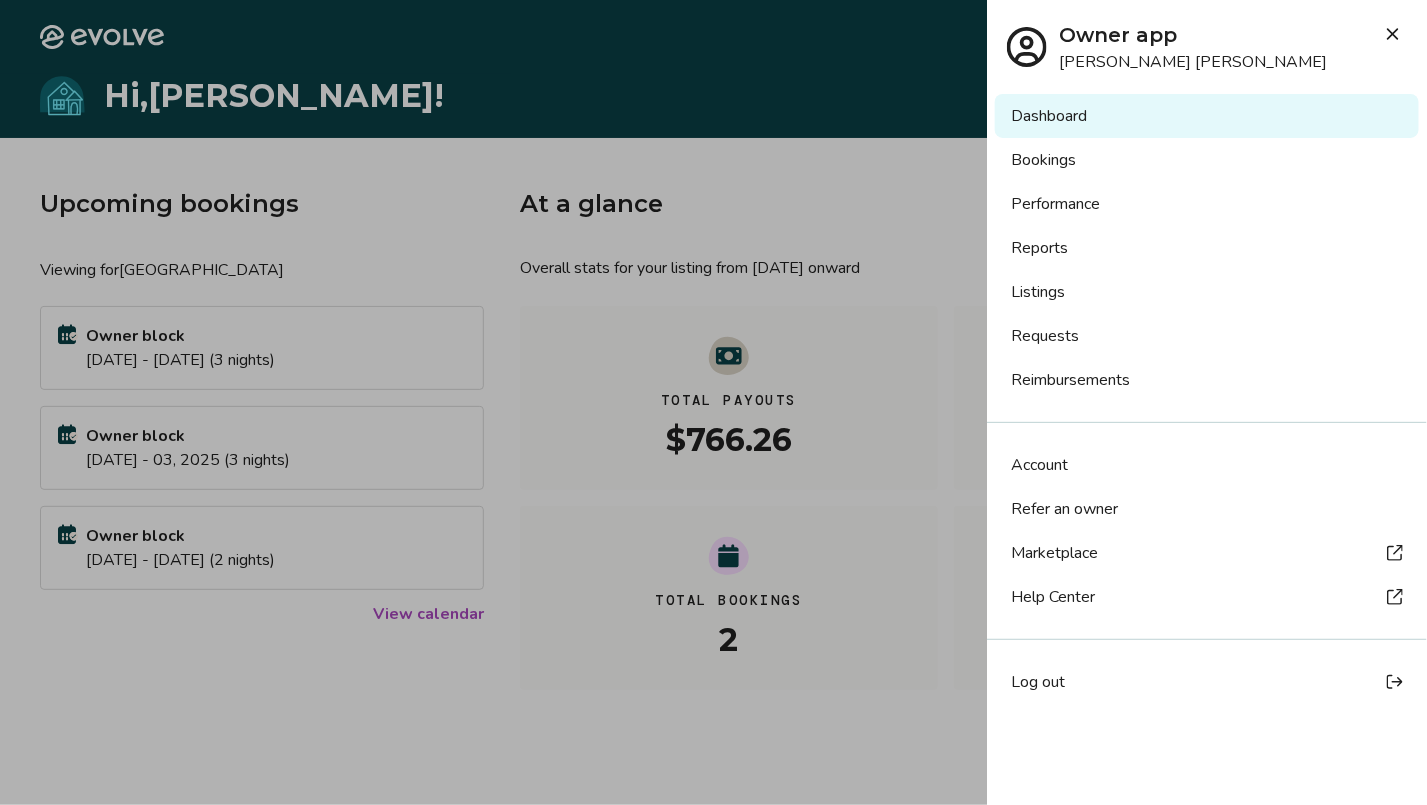 click on "Dashboard" at bounding box center (1207, 116) 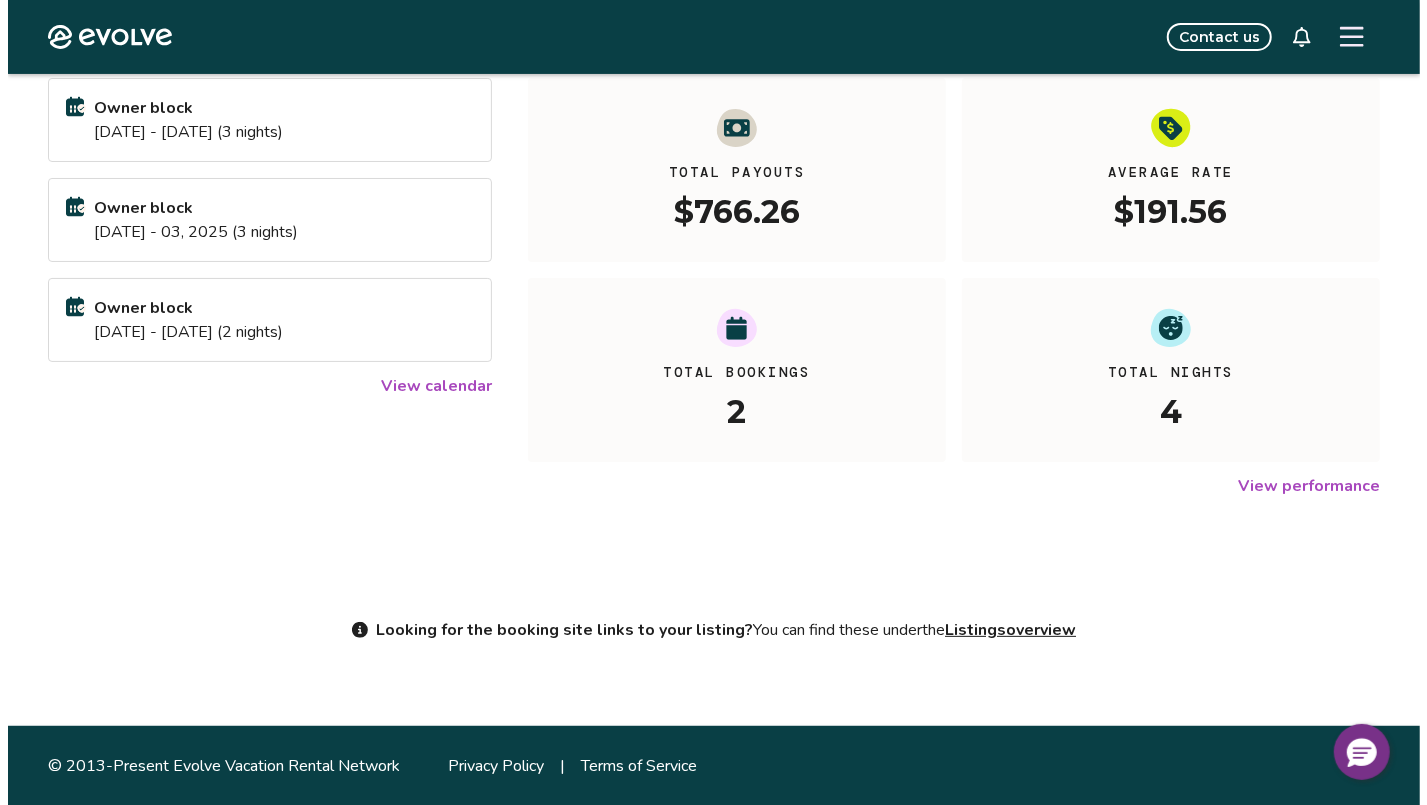 scroll, scrollTop: 0, scrollLeft: 0, axis: both 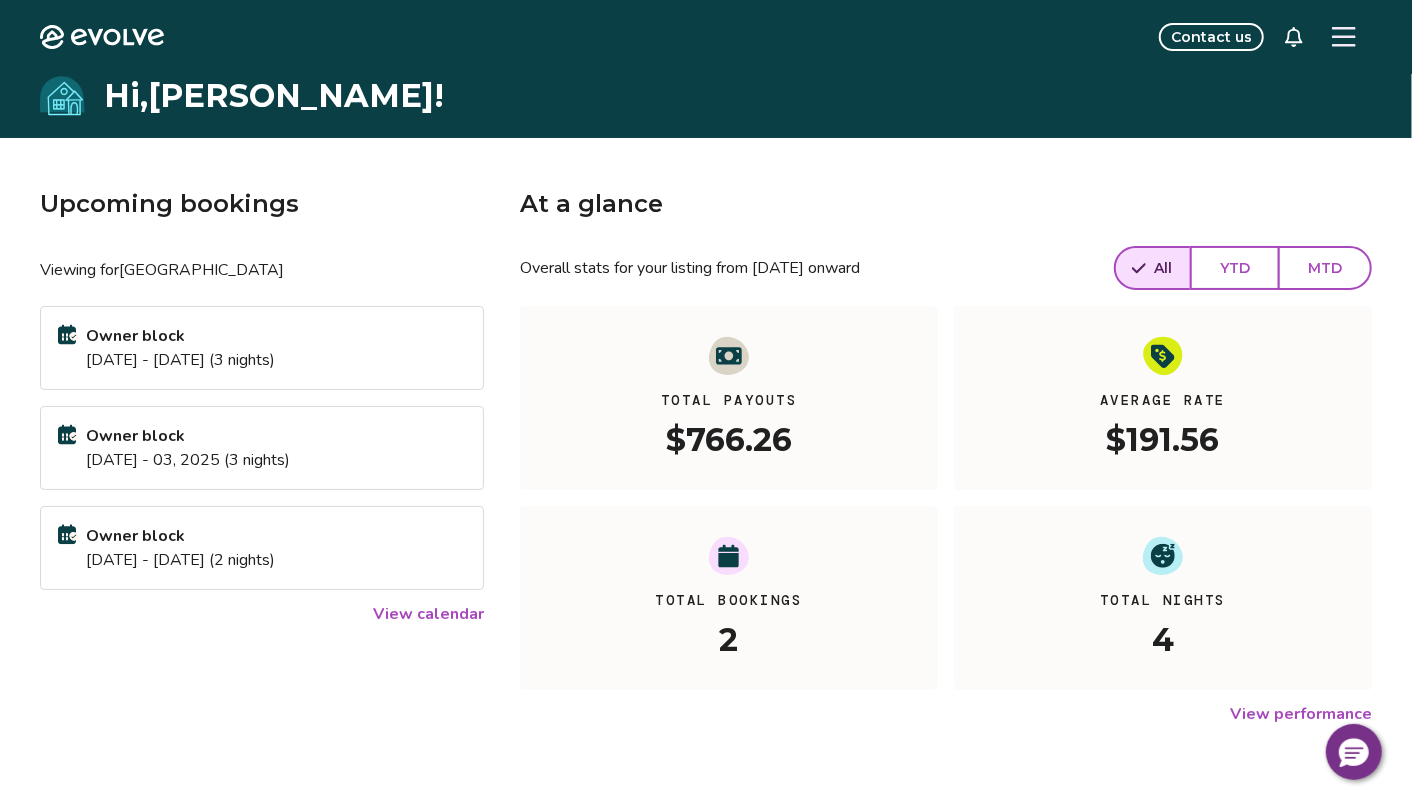 click at bounding box center [1344, 37] 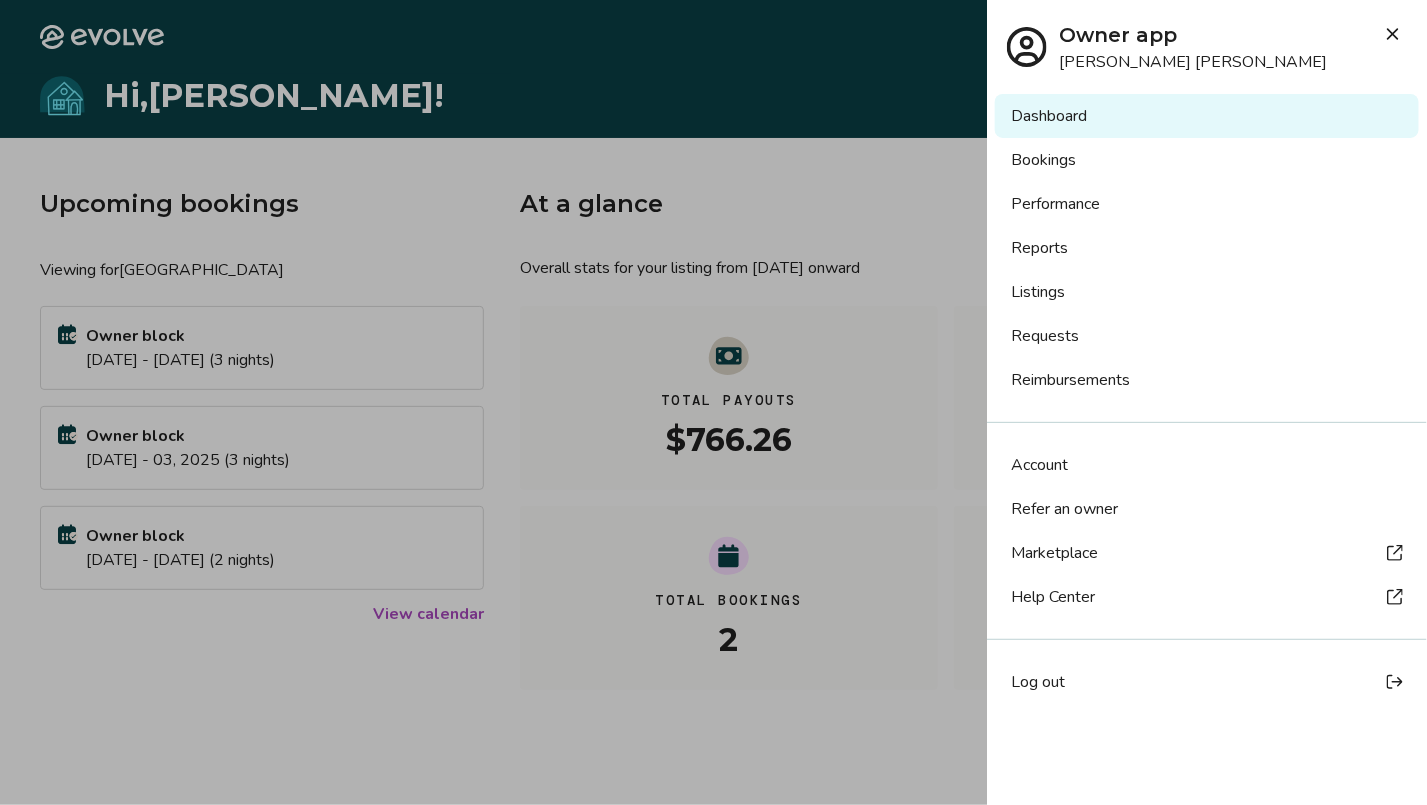 click on "Bookings" at bounding box center [1207, 160] 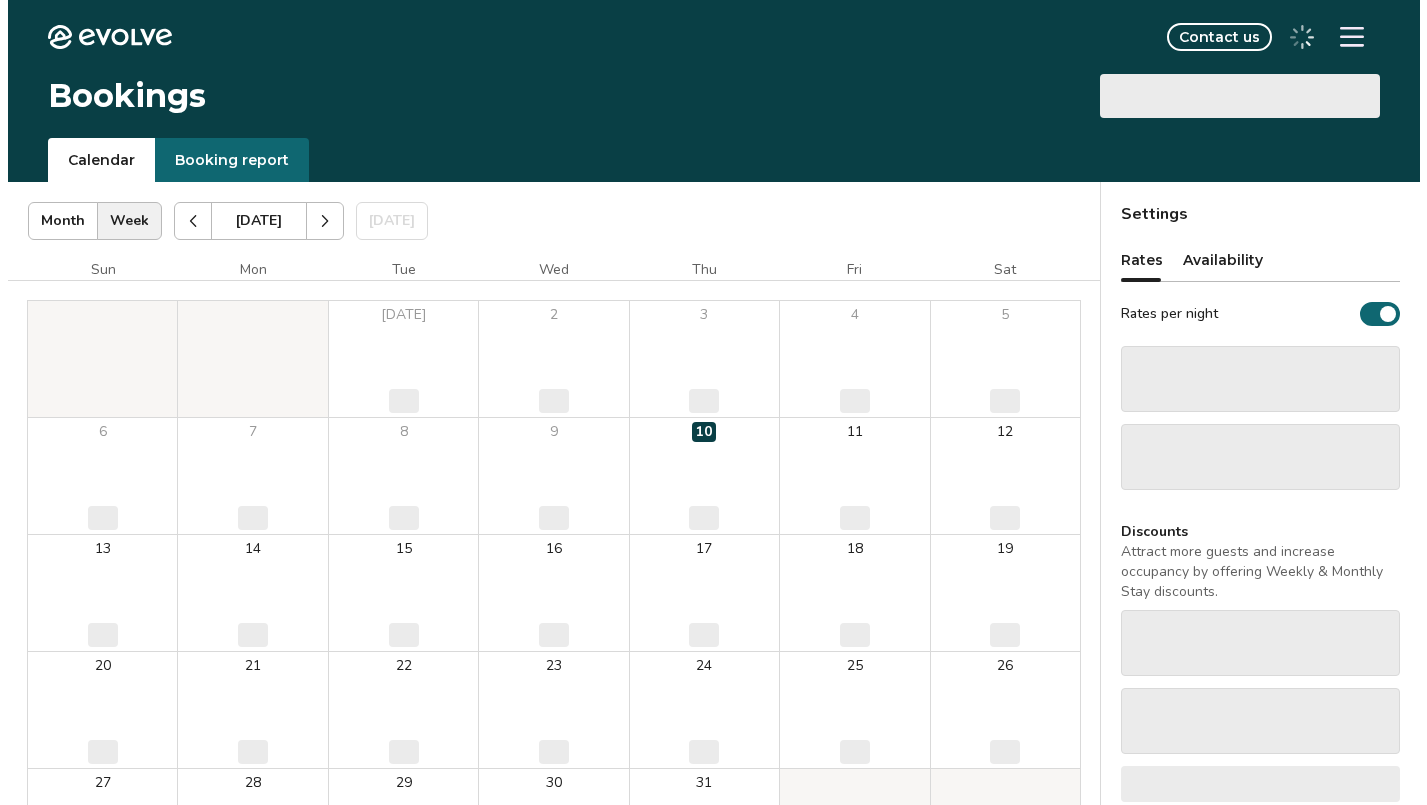 scroll, scrollTop: 0, scrollLeft: 0, axis: both 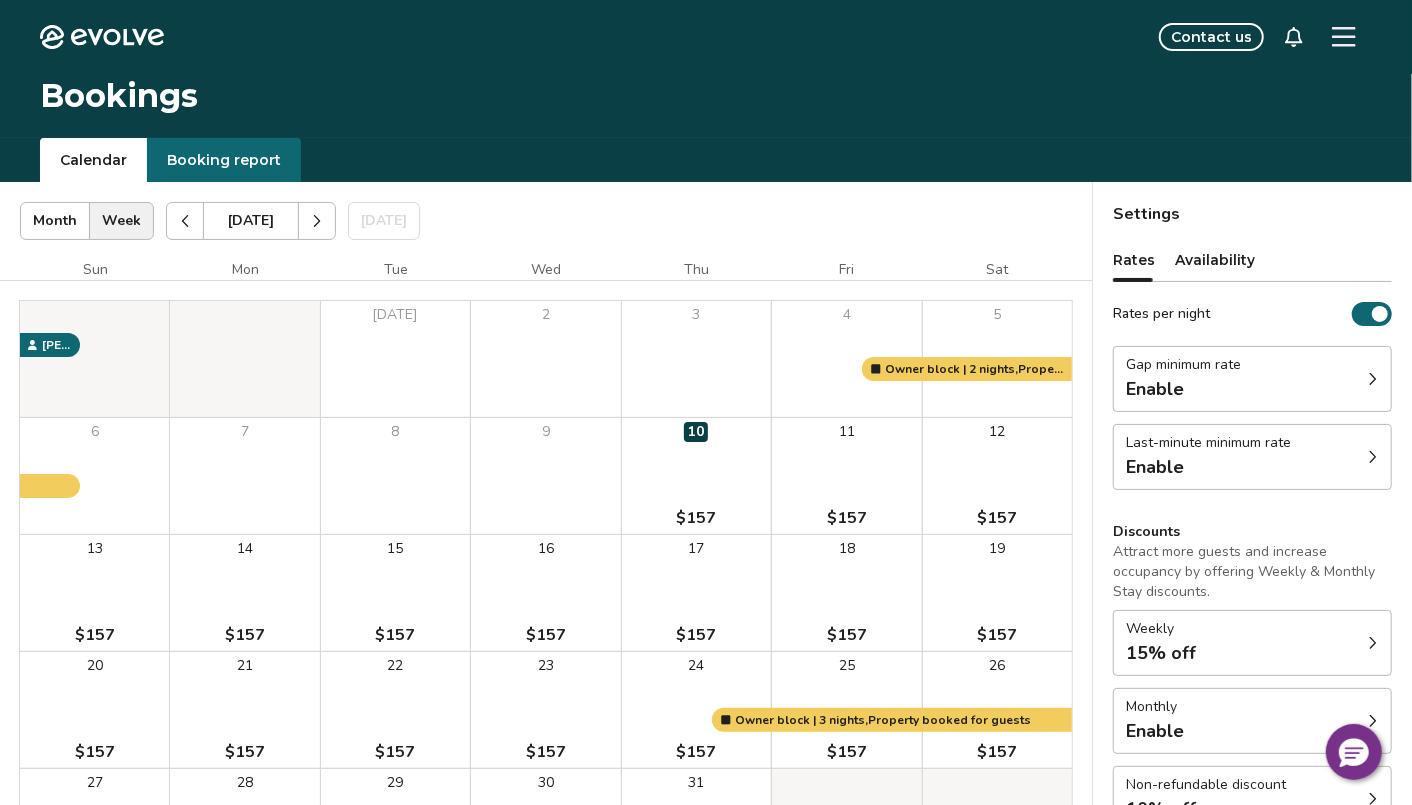 click 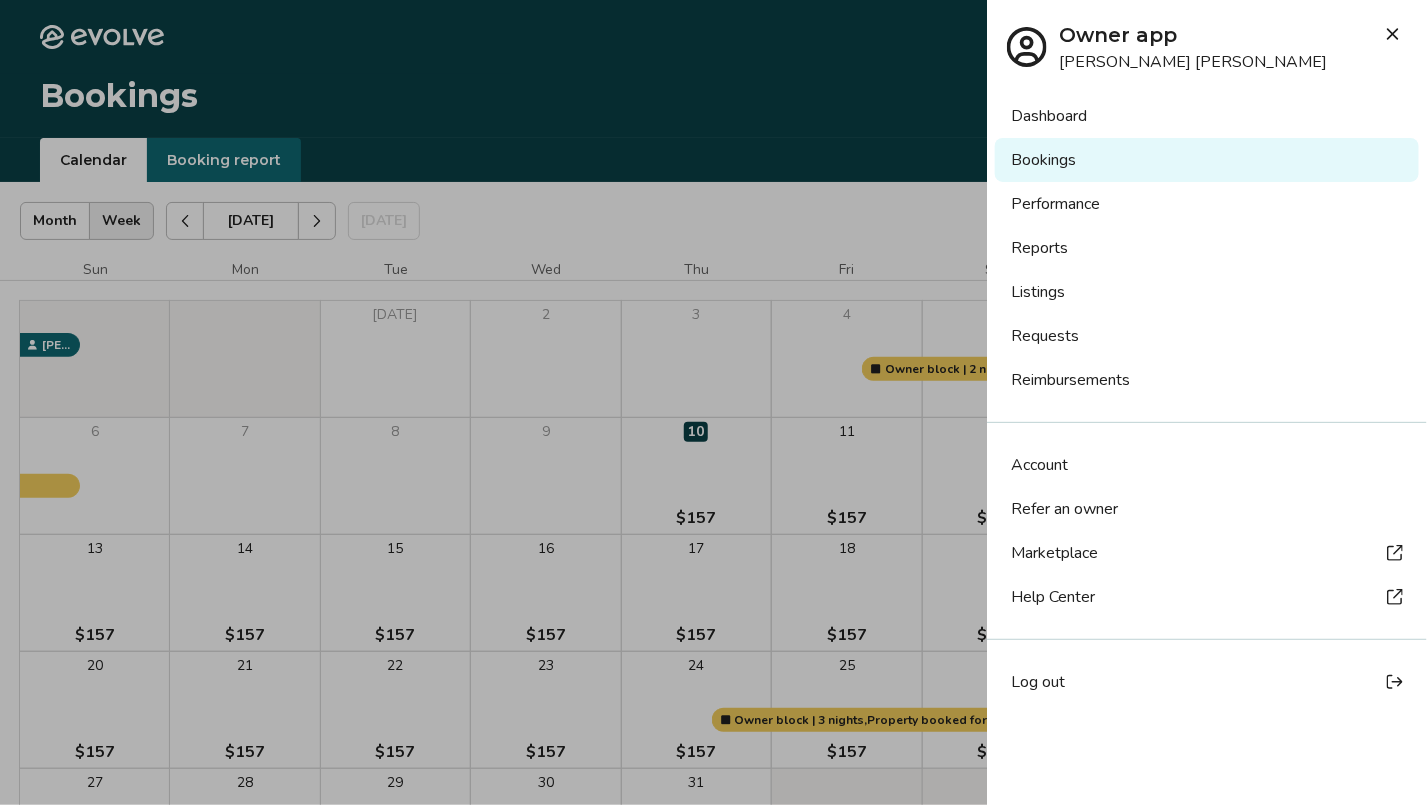 click at bounding box center [713, 402] 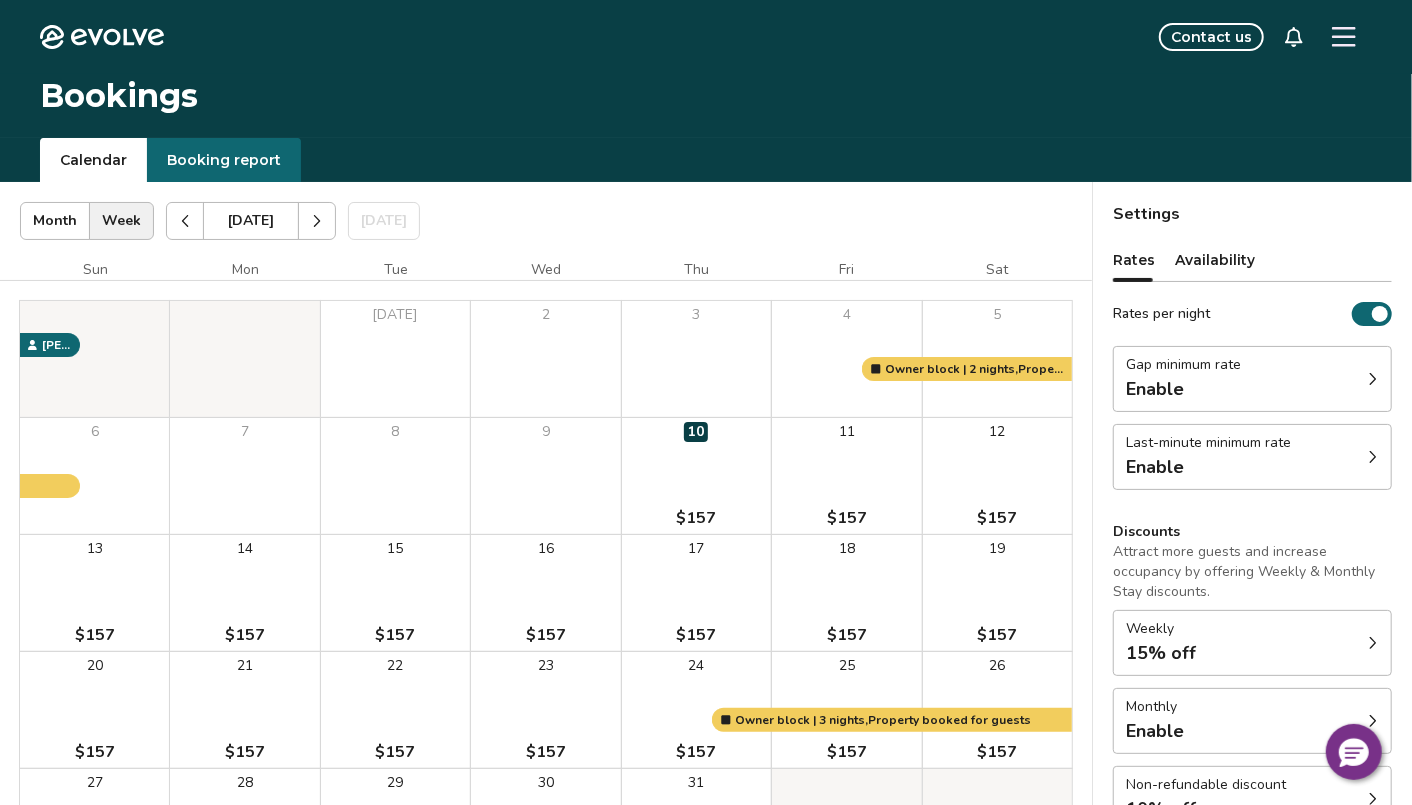 click at bounding box center [1344, 37] 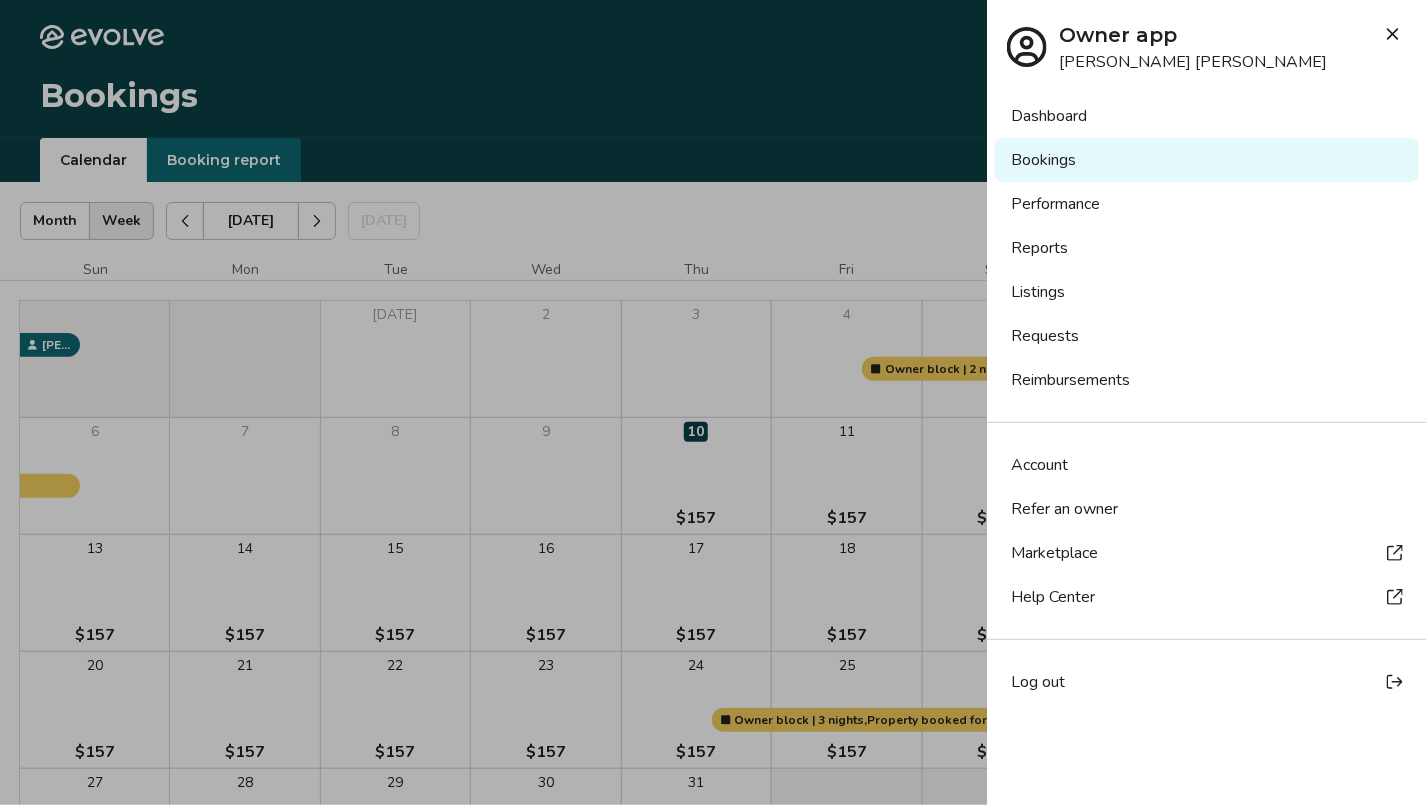 click on "Listings" at bounding box center [1207, 292] 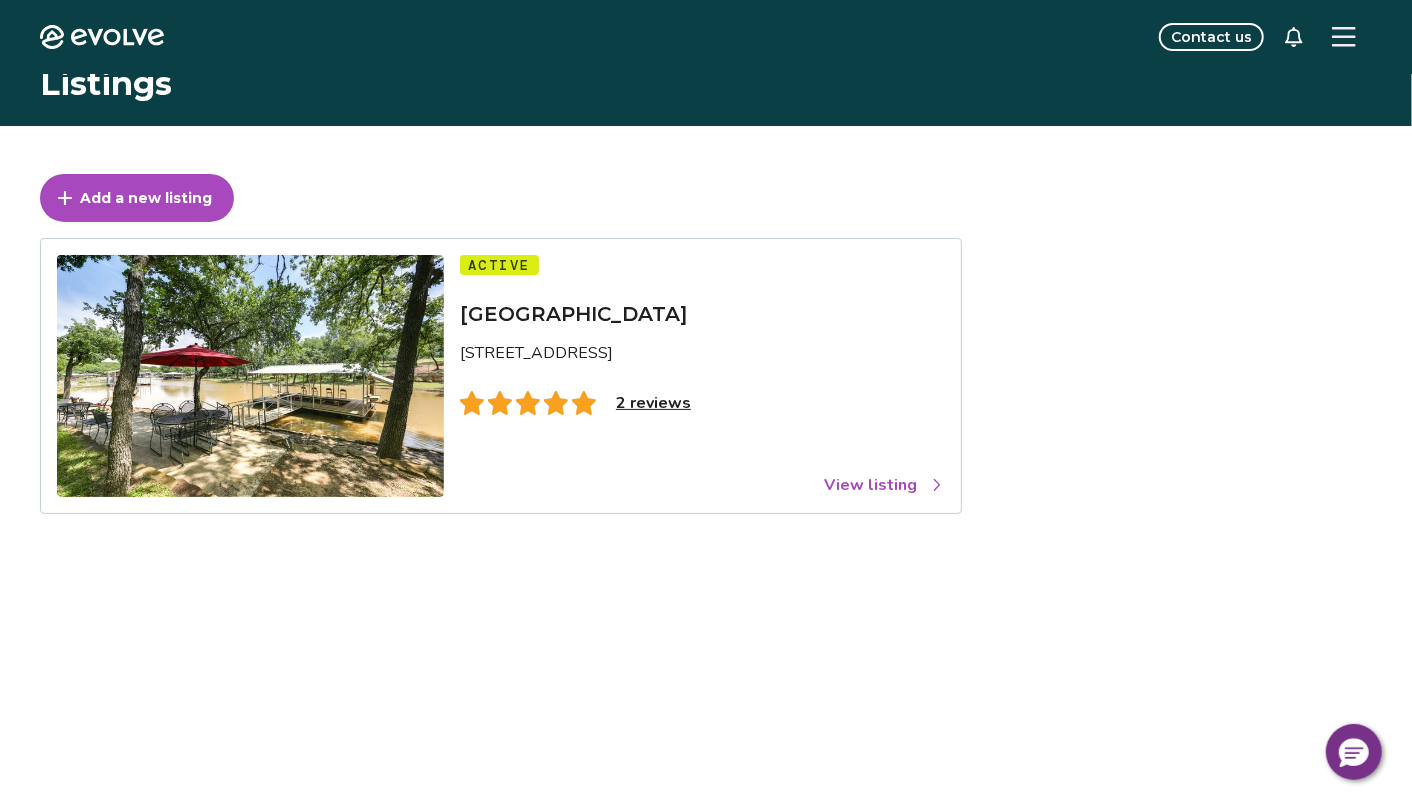 scroll, scrollTop: 0, scrollLeft: 0, axis: both 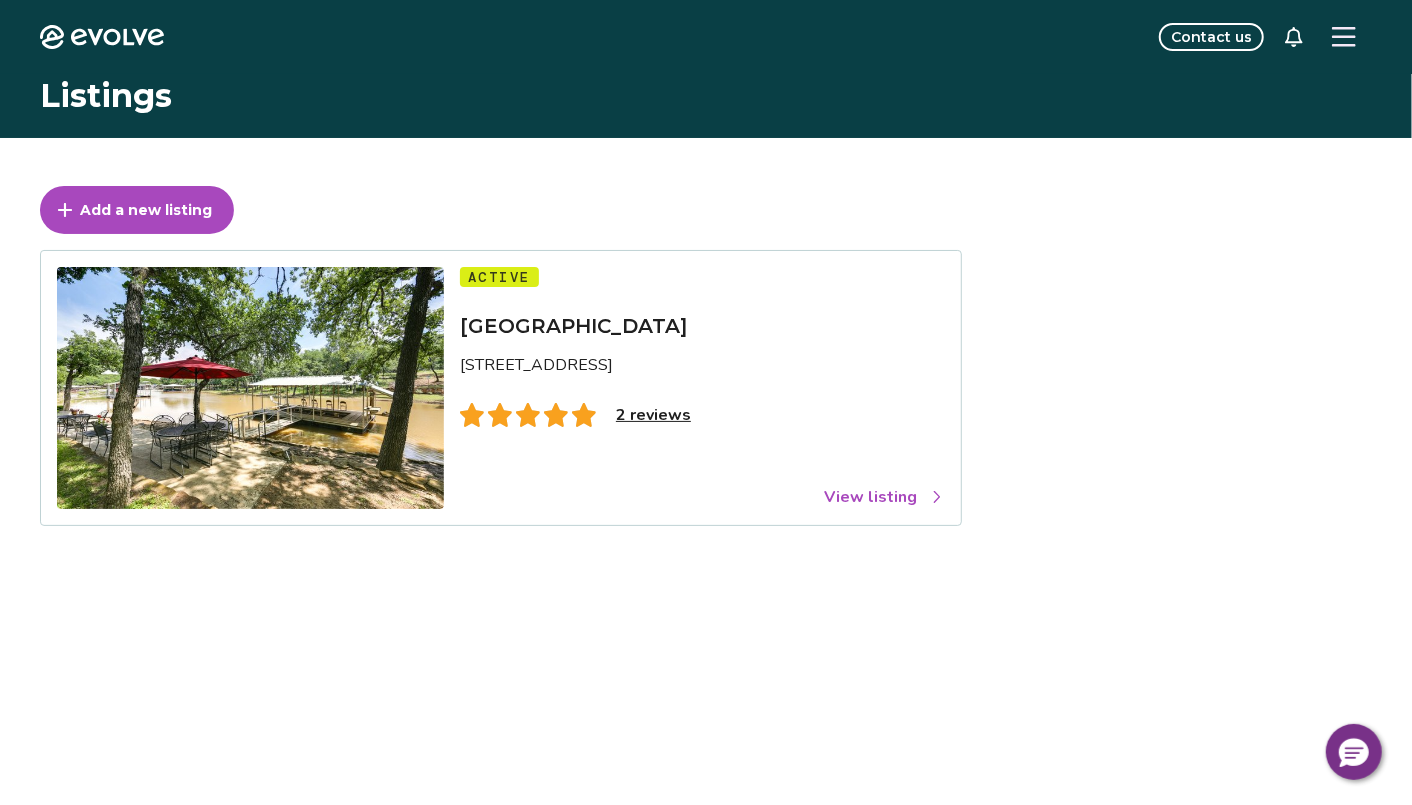 click 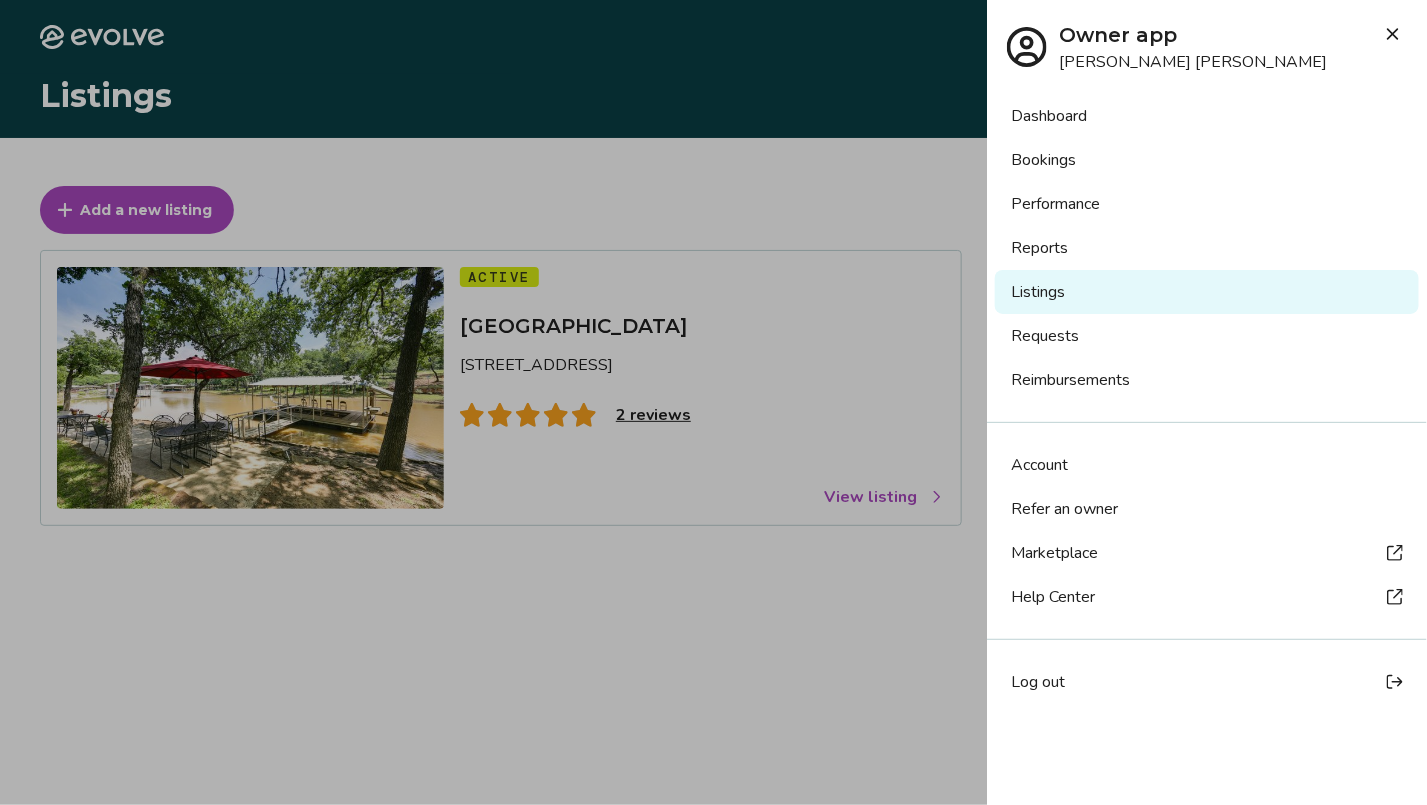click at bounding box center [713, 402] 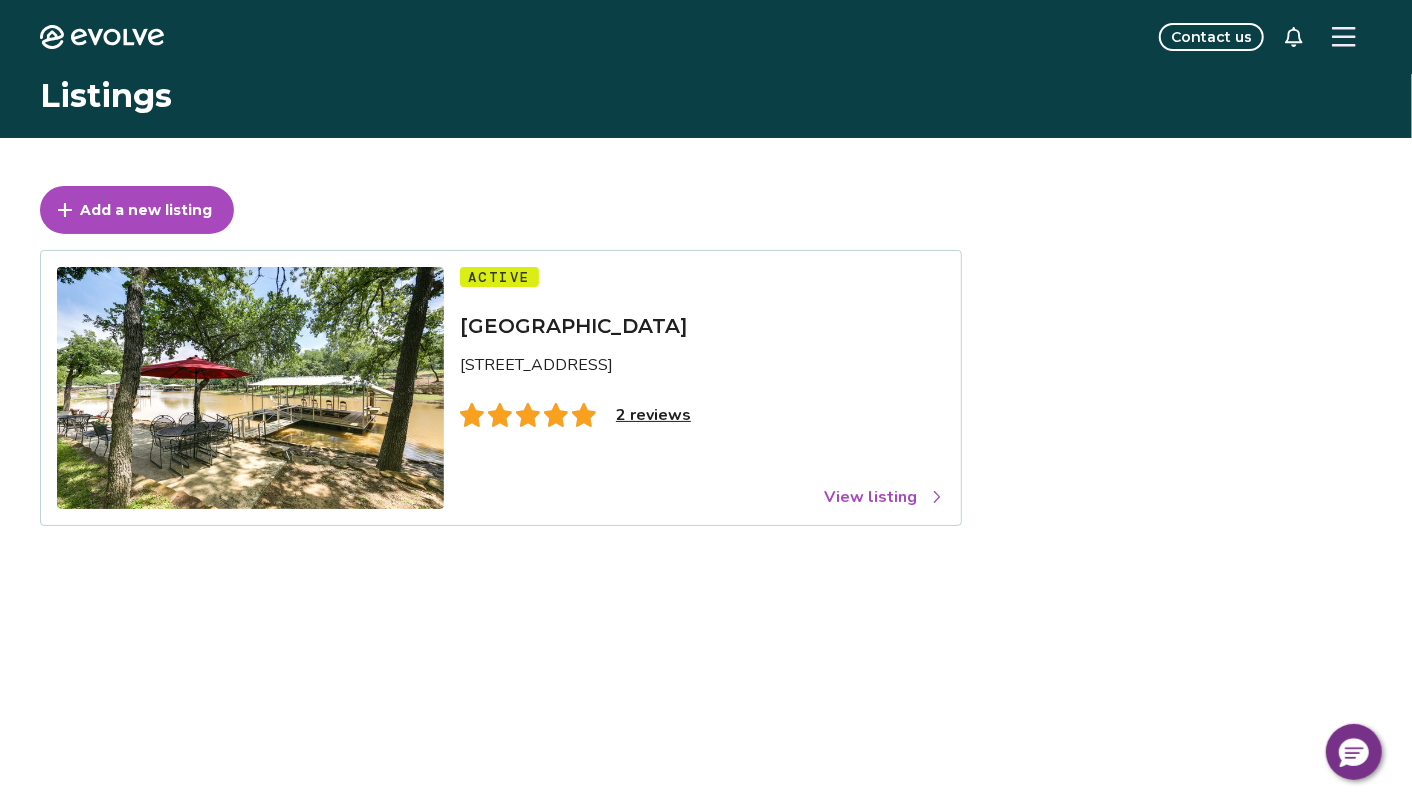 click on "View listing" at bounding box center (884, 497) 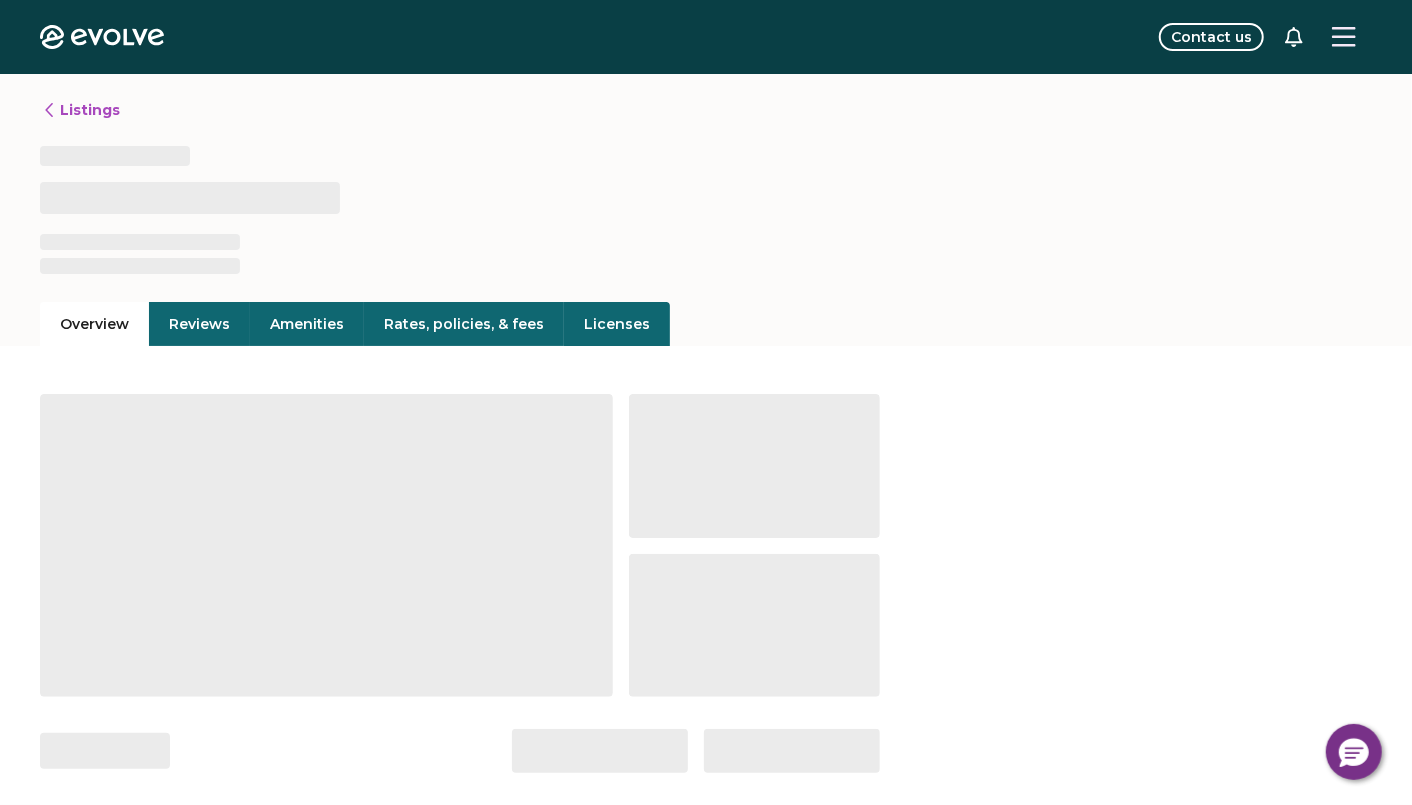 click on "Rates, policies, & fees" at bounding box center [464, 324] 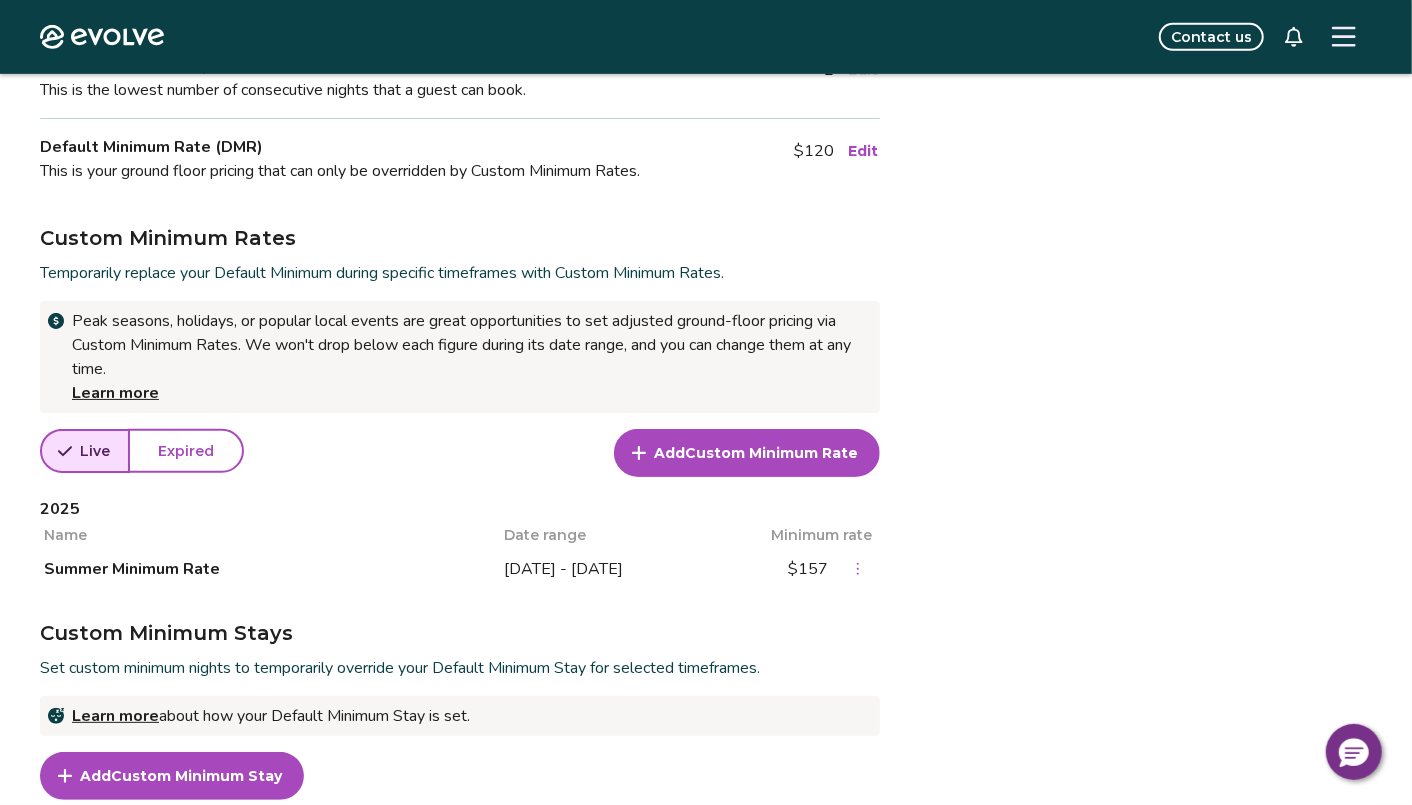 scroll, scrollTop: 600, scrollLeft: 0, axis: vertical 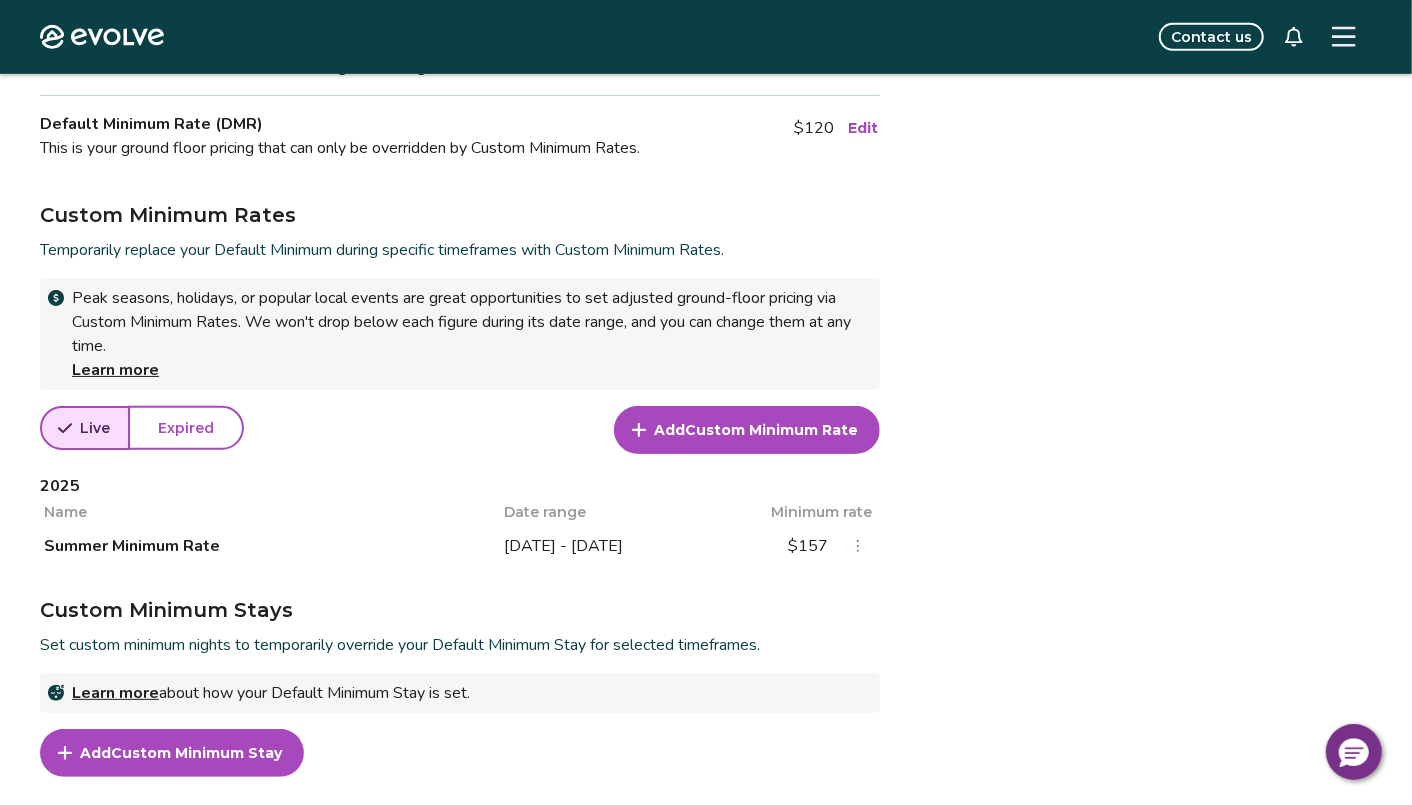 click on "Custom Minimum Rate" at bounding box center [771, 430] 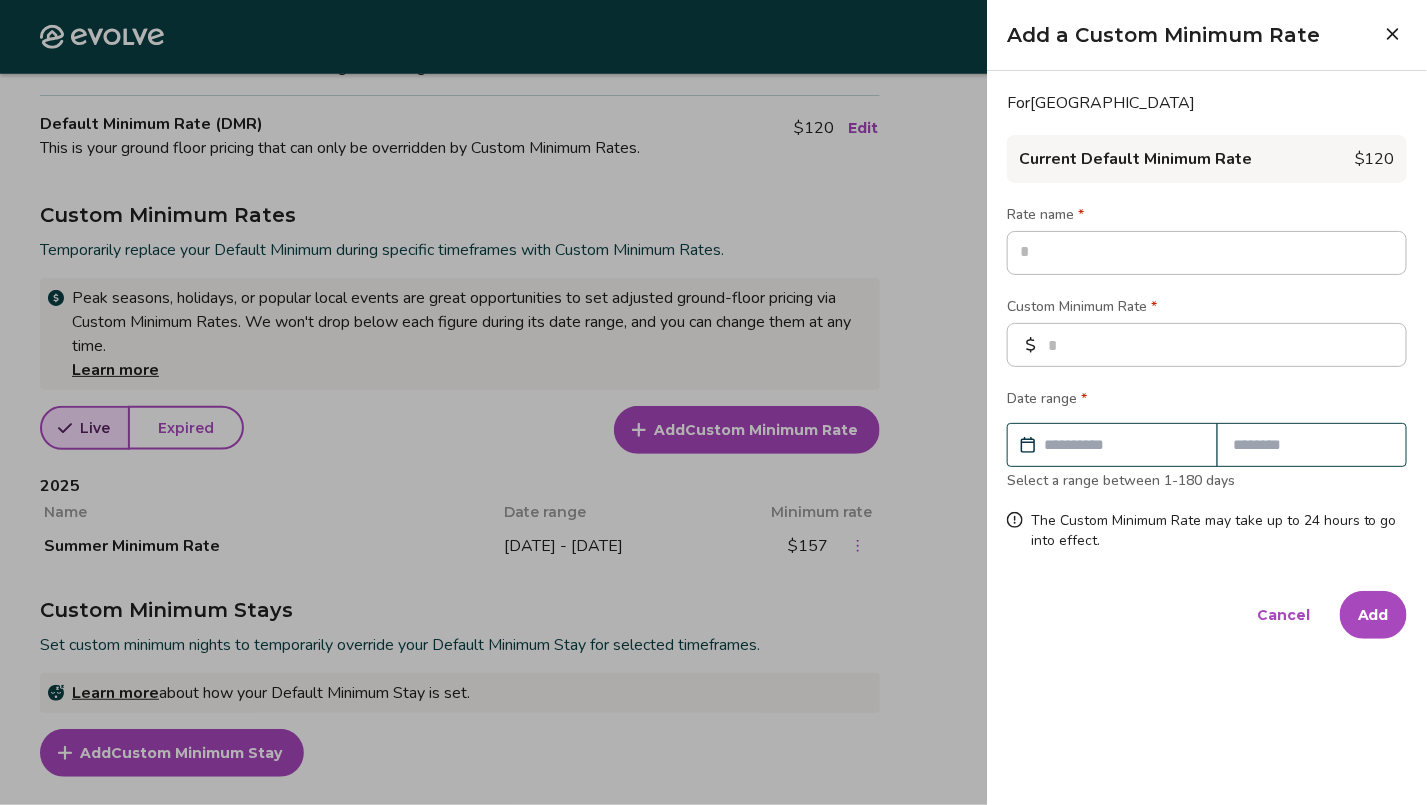type on "*" 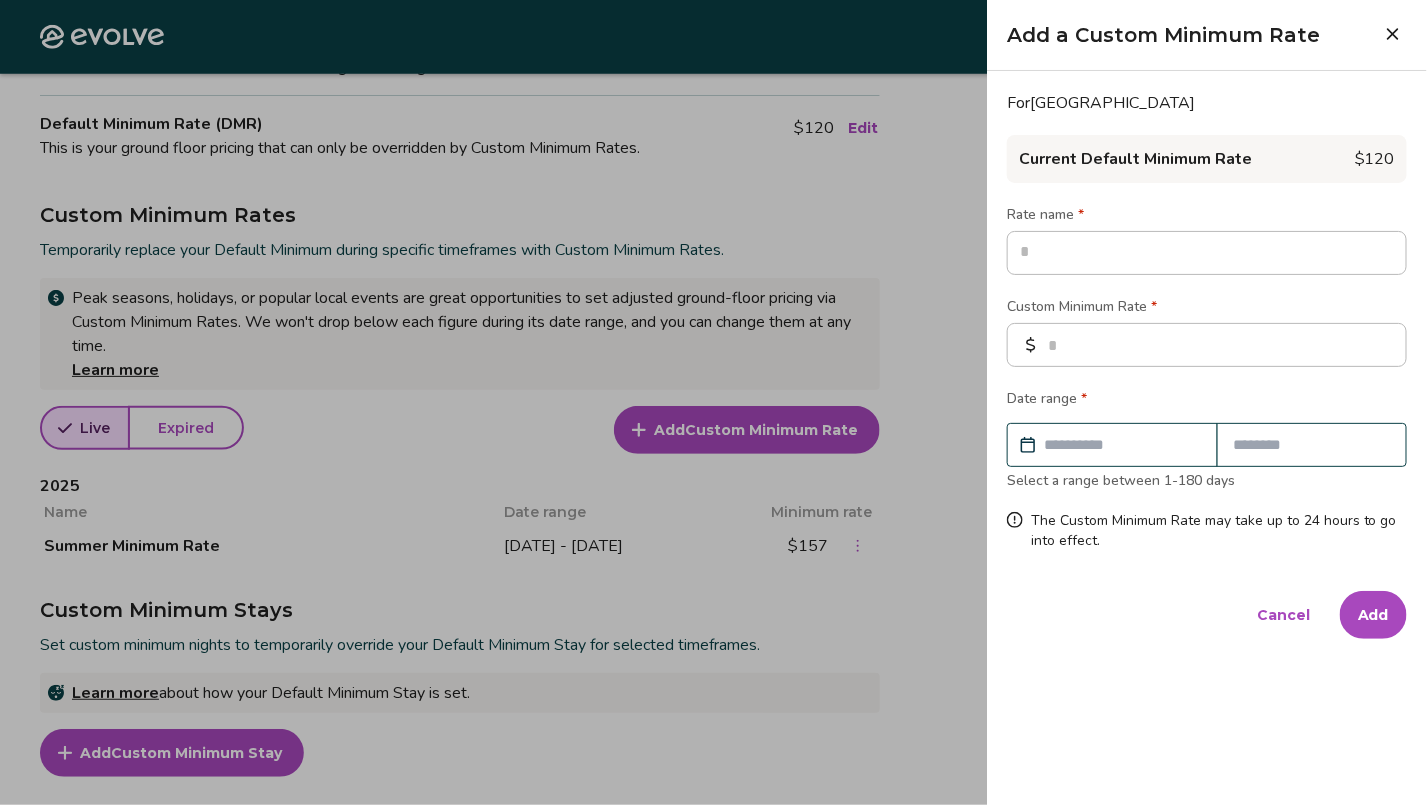 type on "*" 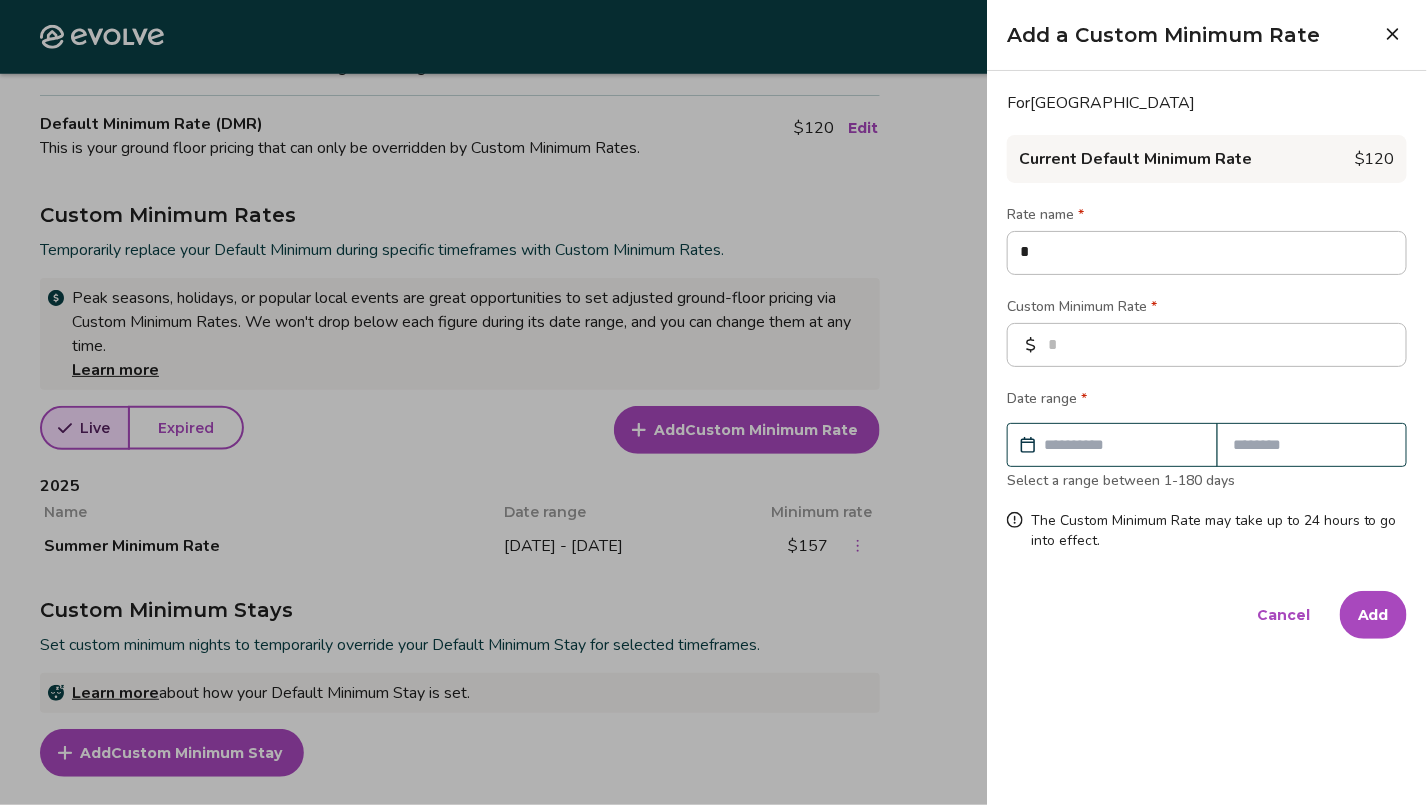 type on "**" 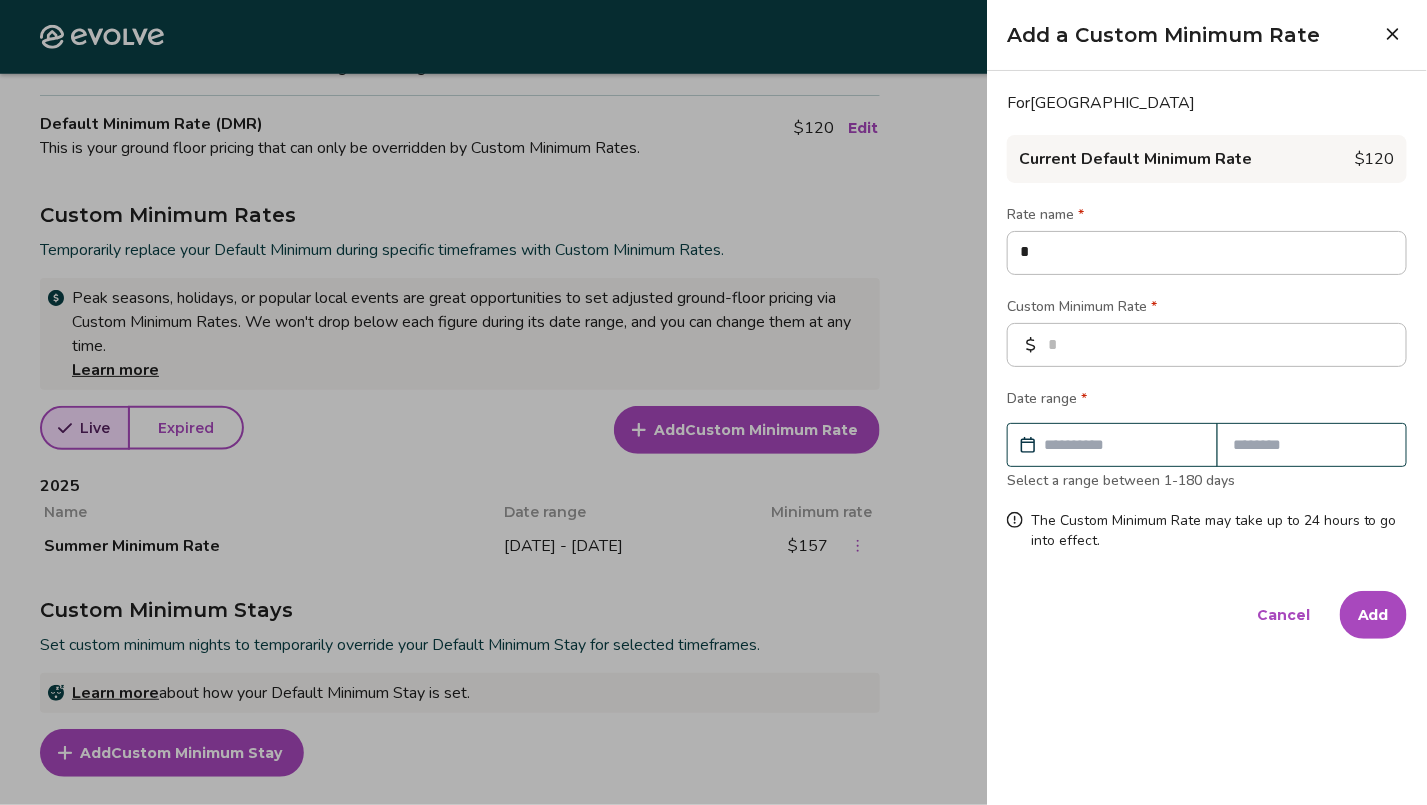 type on "*" 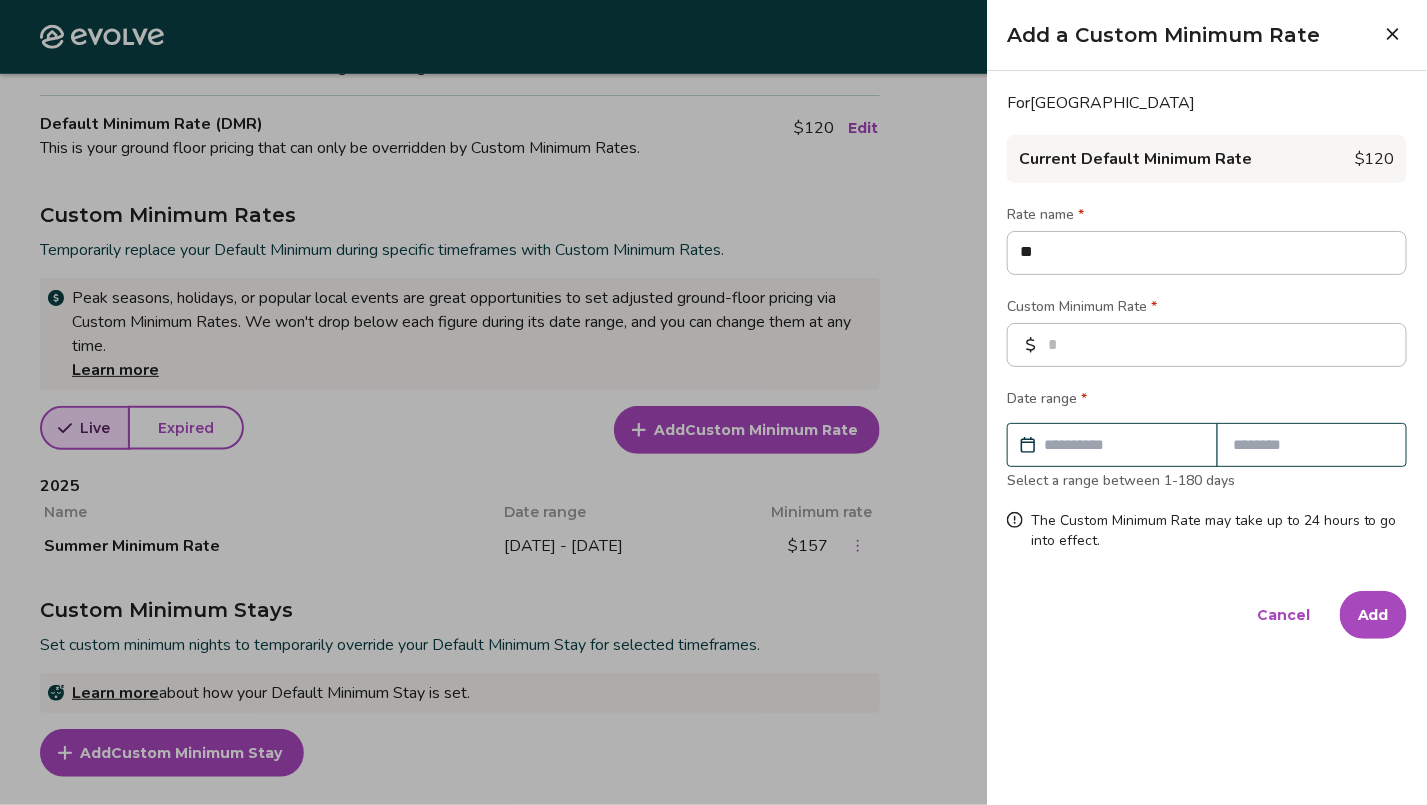 type on "***" 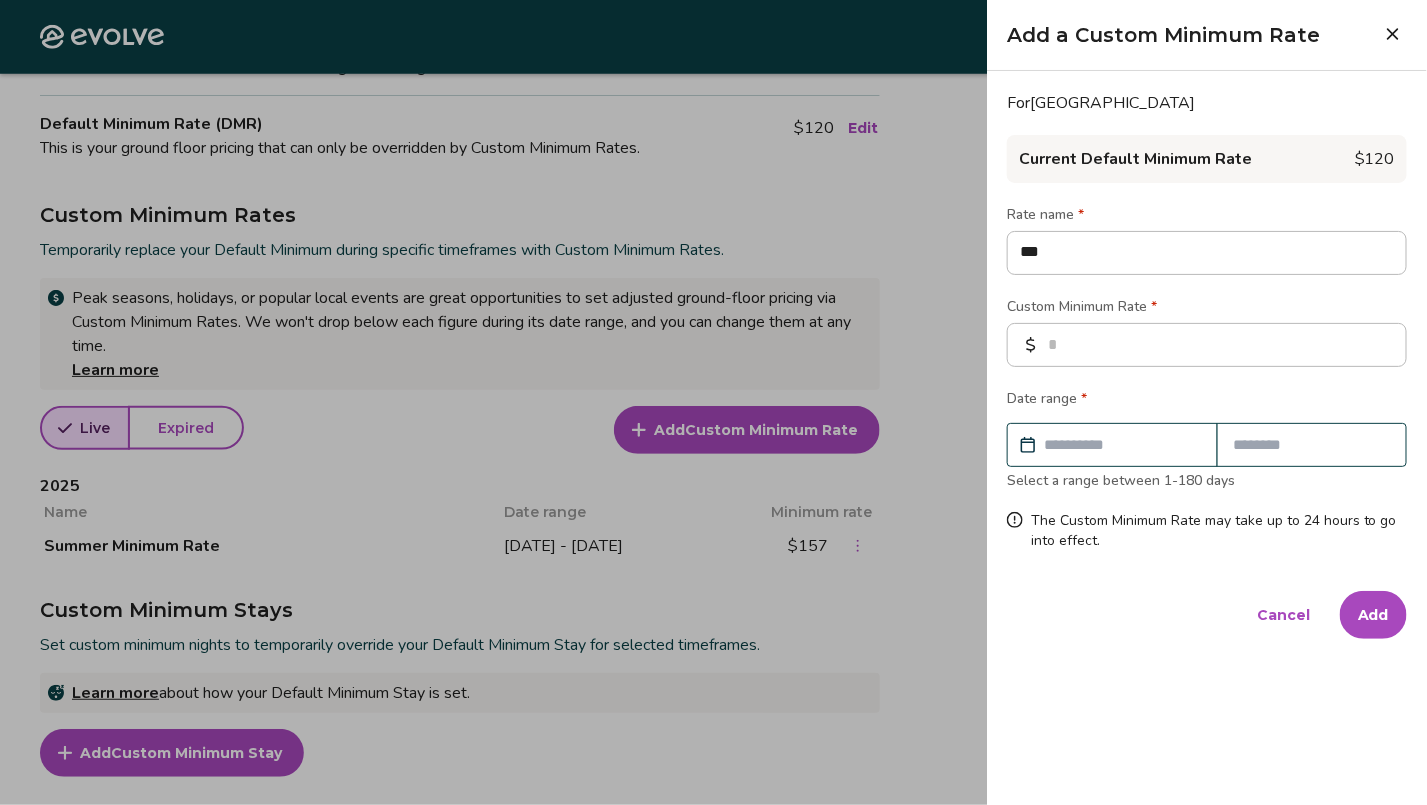 type on "****" 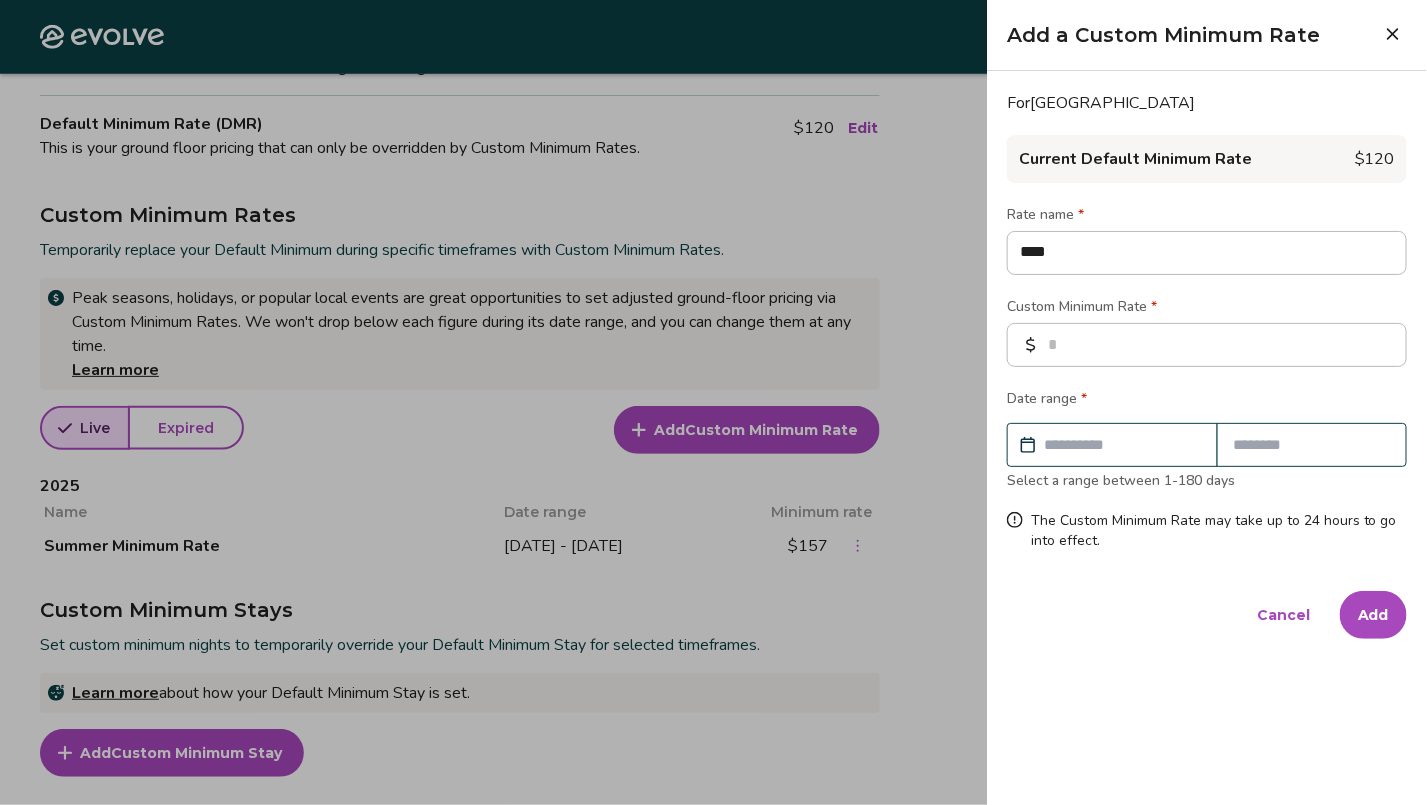 type on "*****" 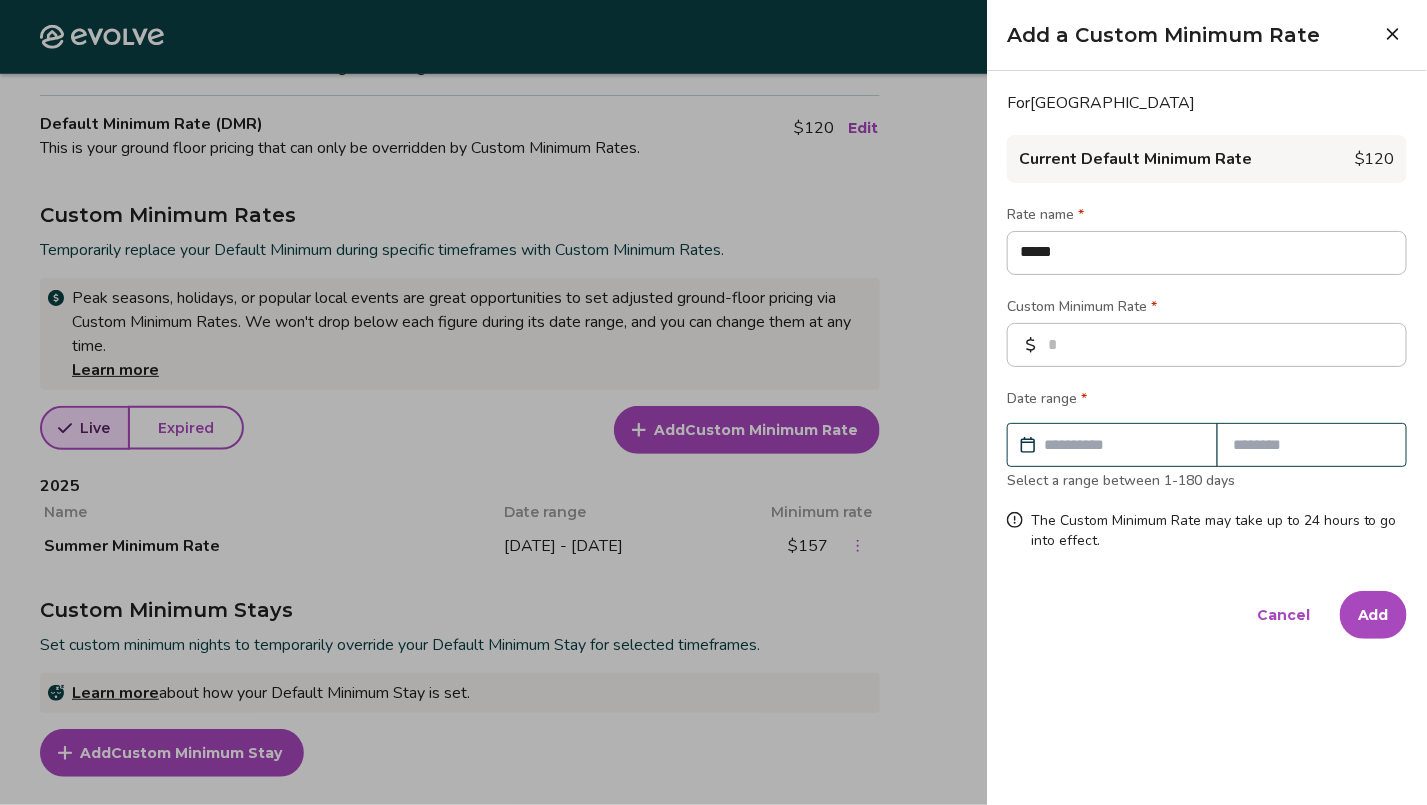 type on "******" 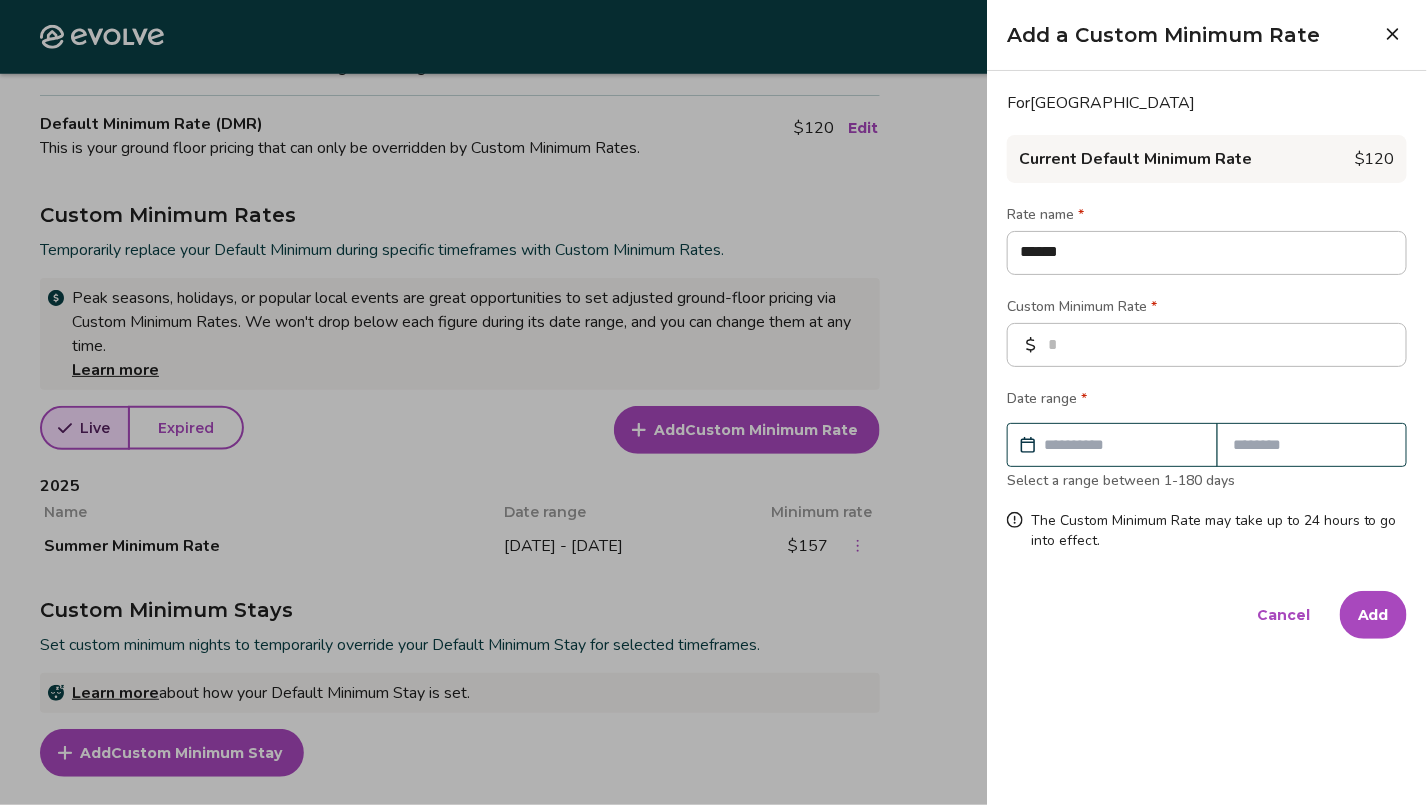 type on "******" 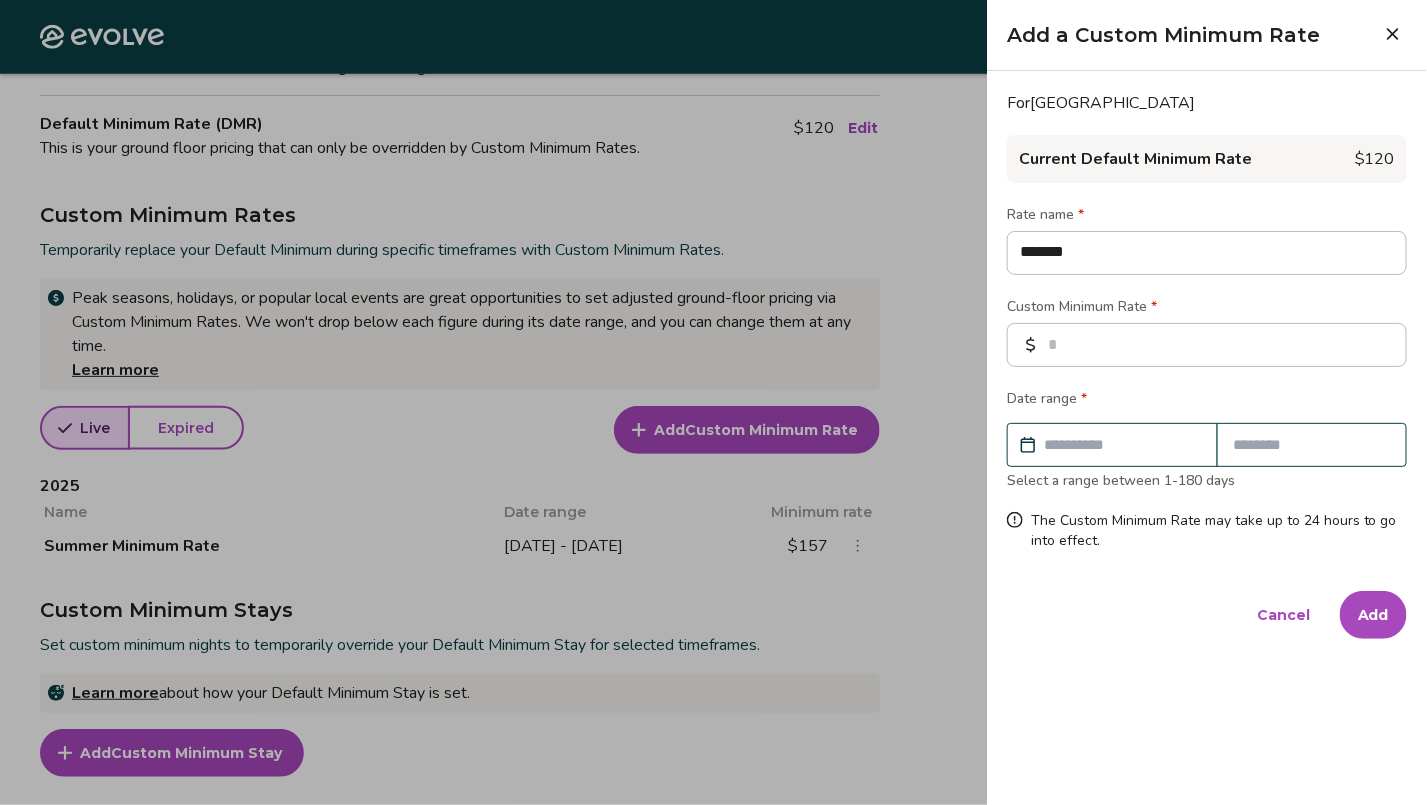 type on "********" 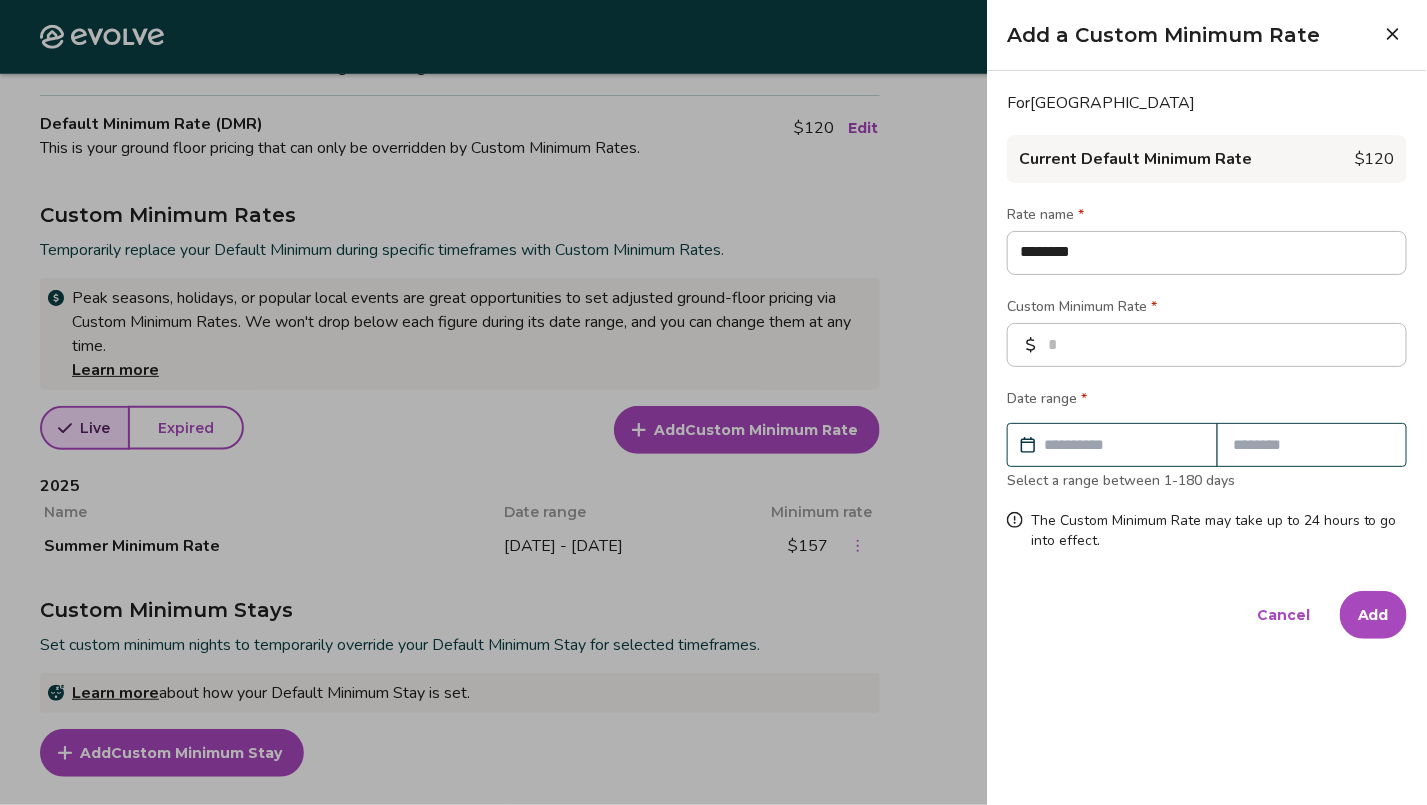 type on "******" 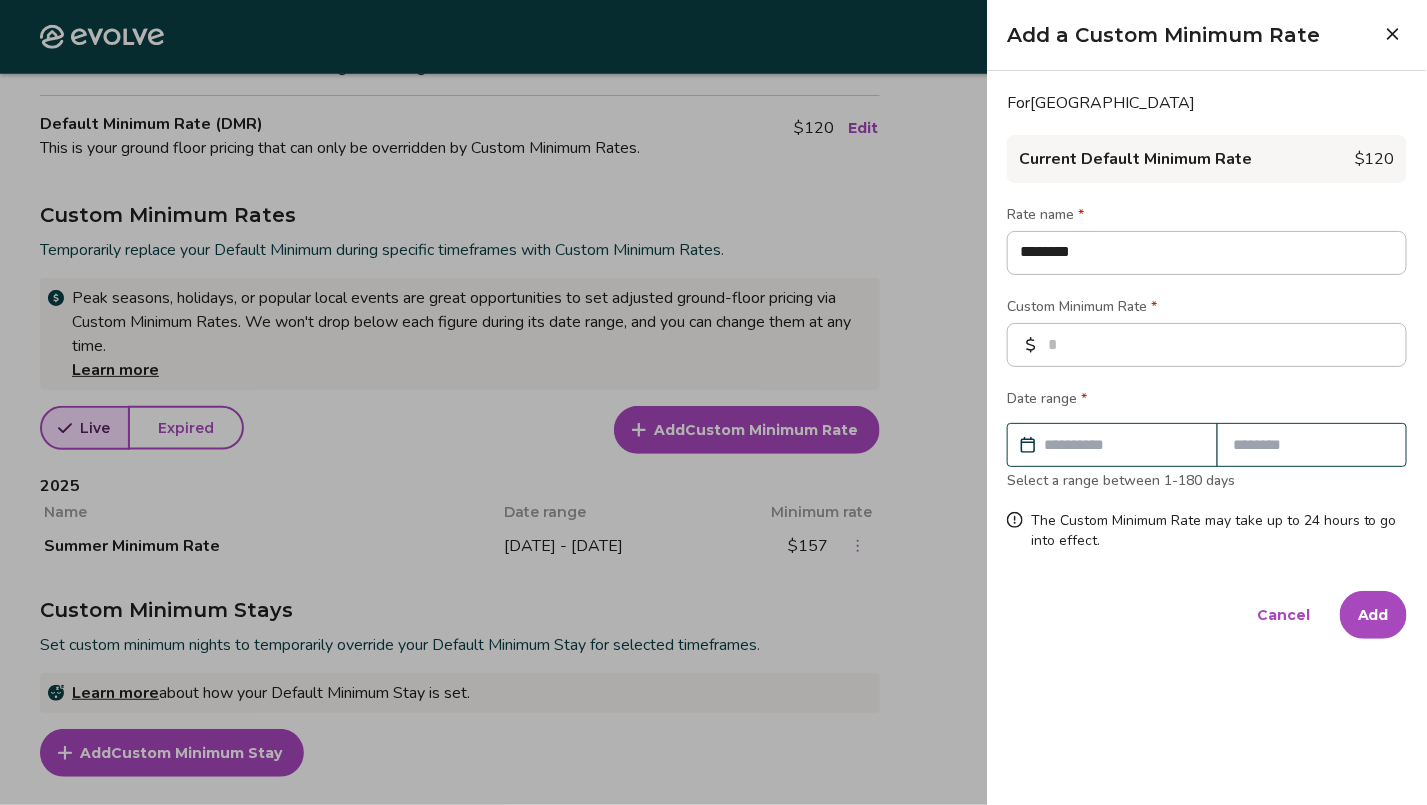 type on "*" 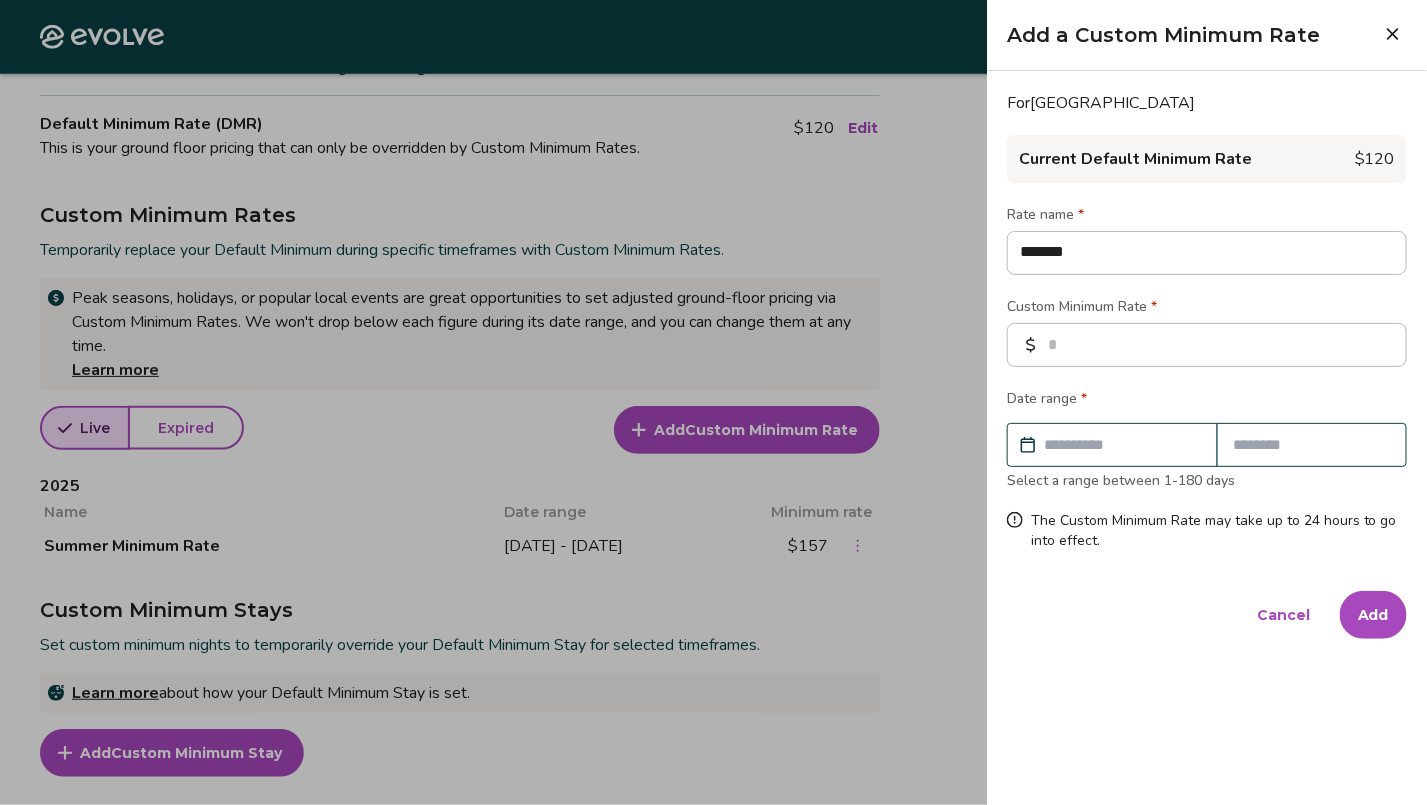 type on "********" 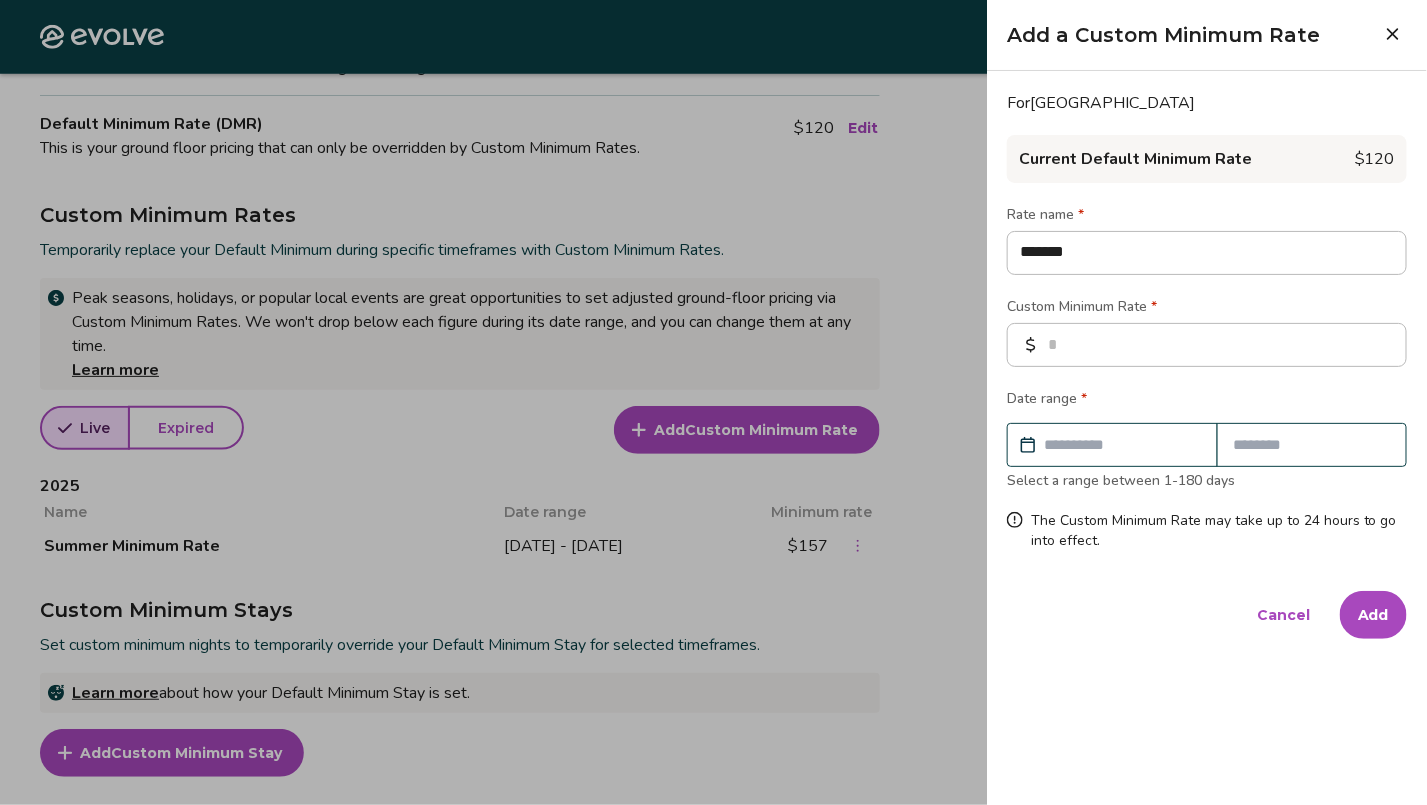 type on "*" 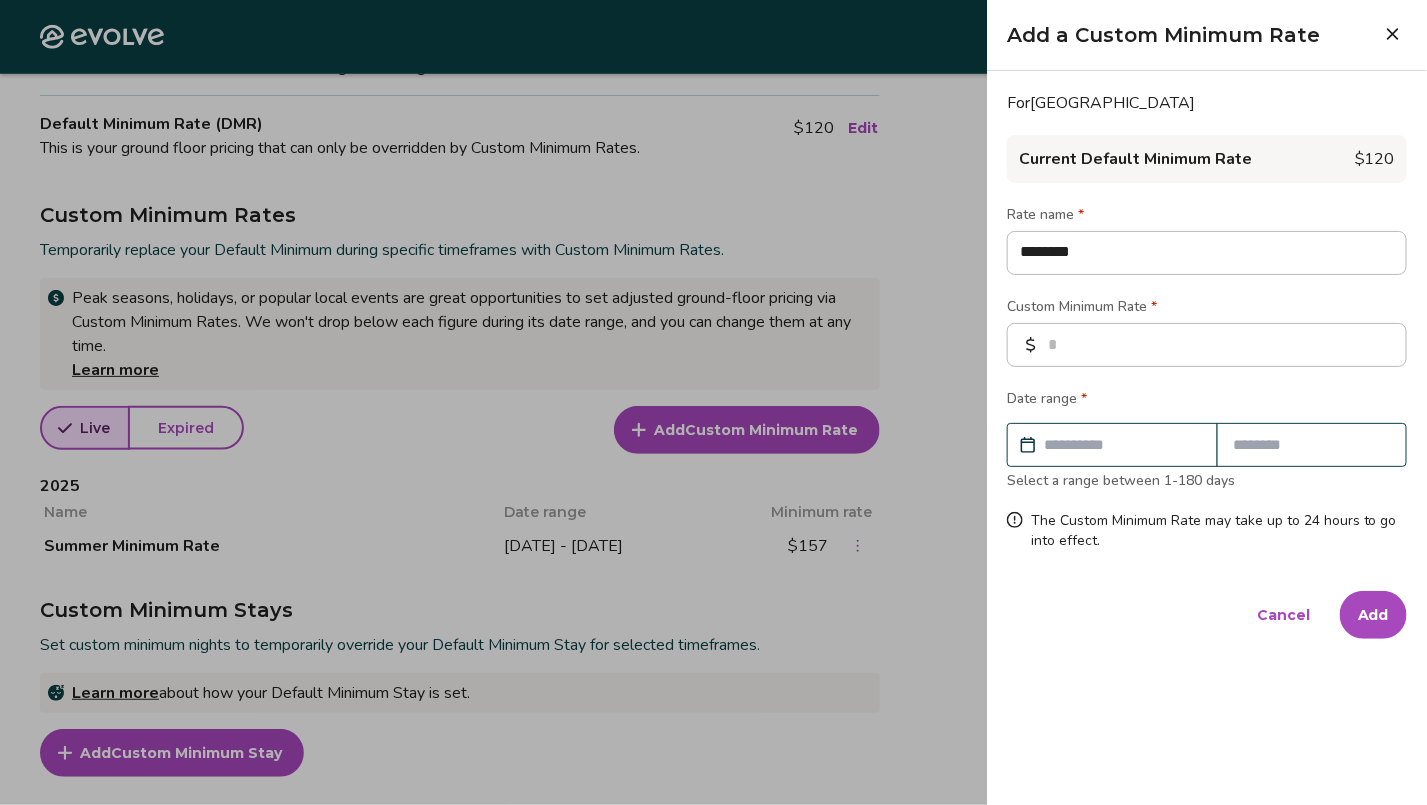 type on "*********" 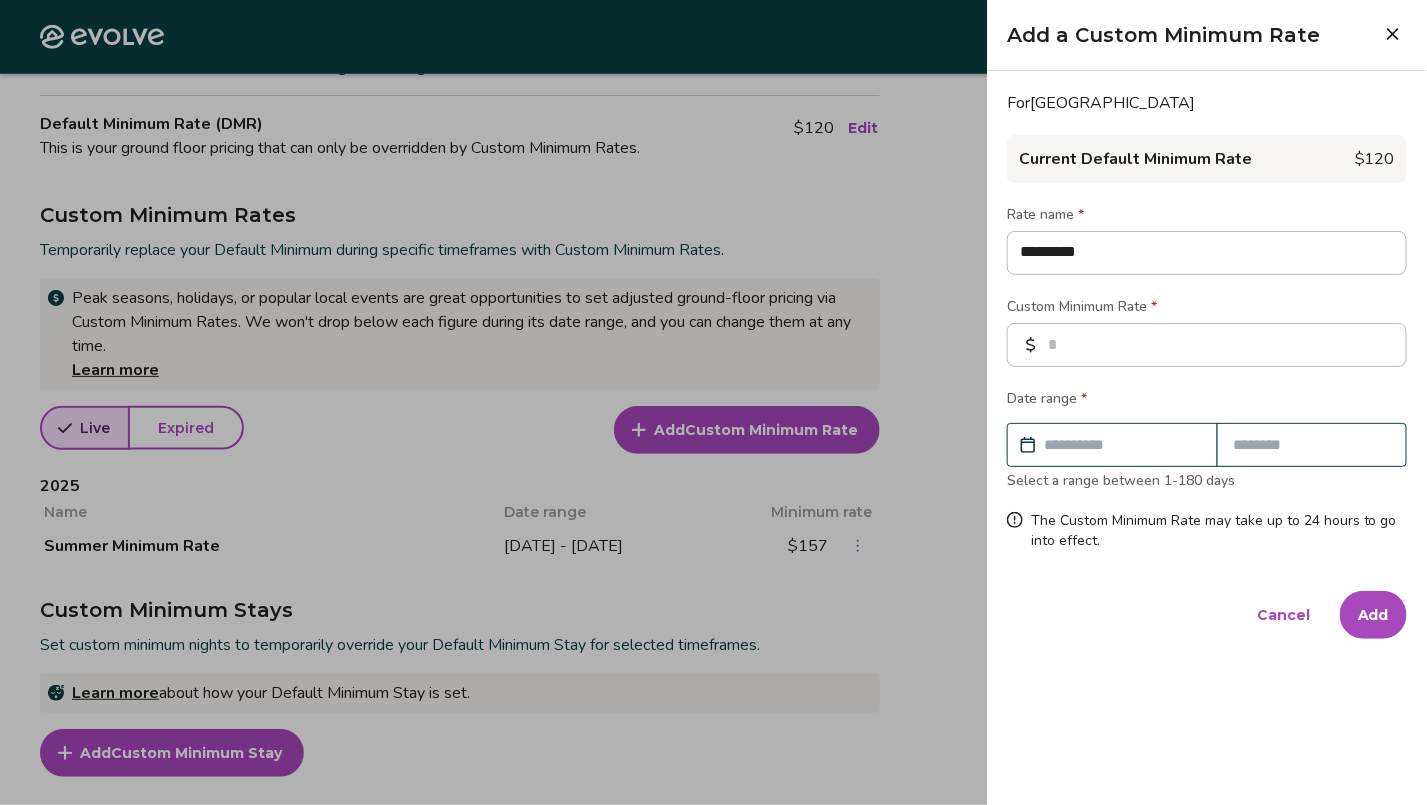 type on "**********" 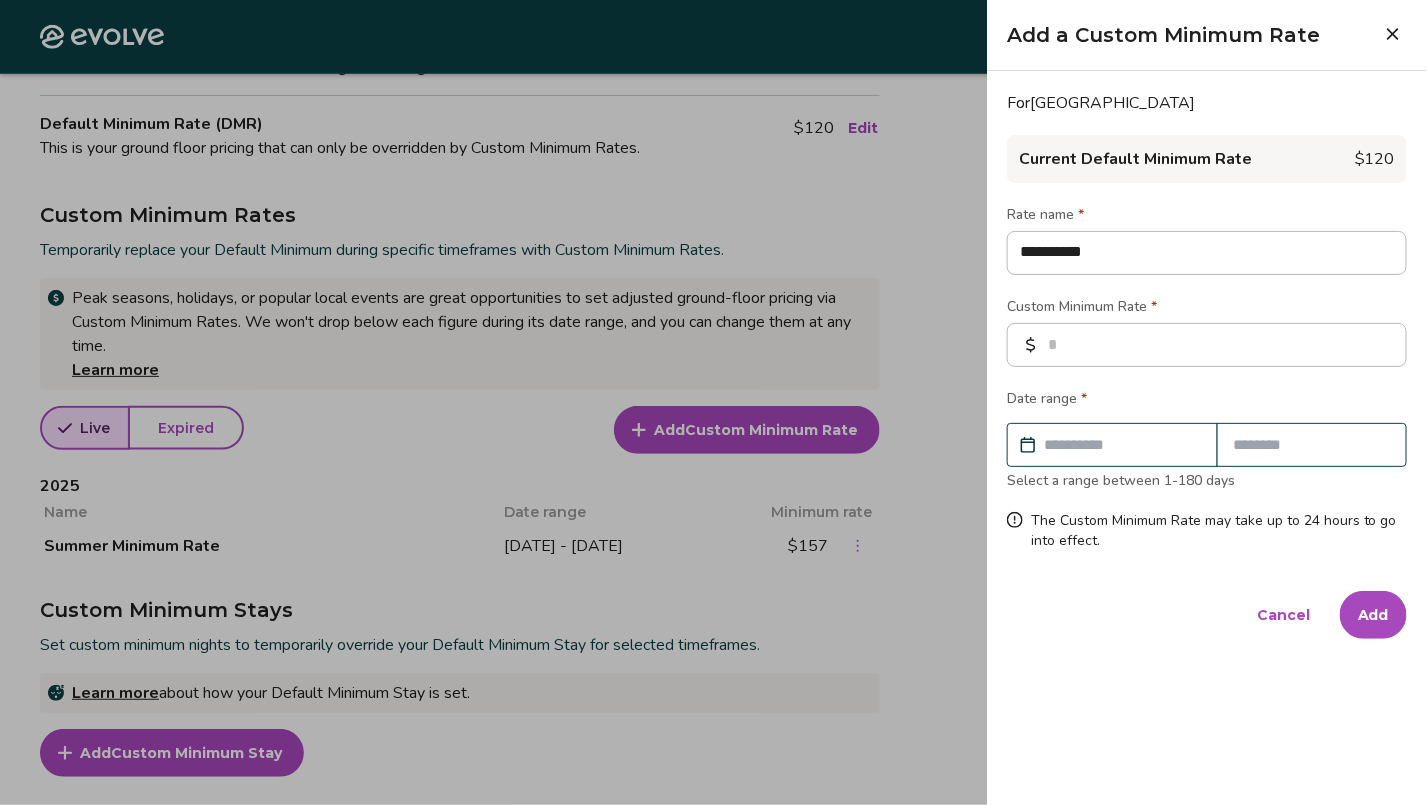 type on "**********" 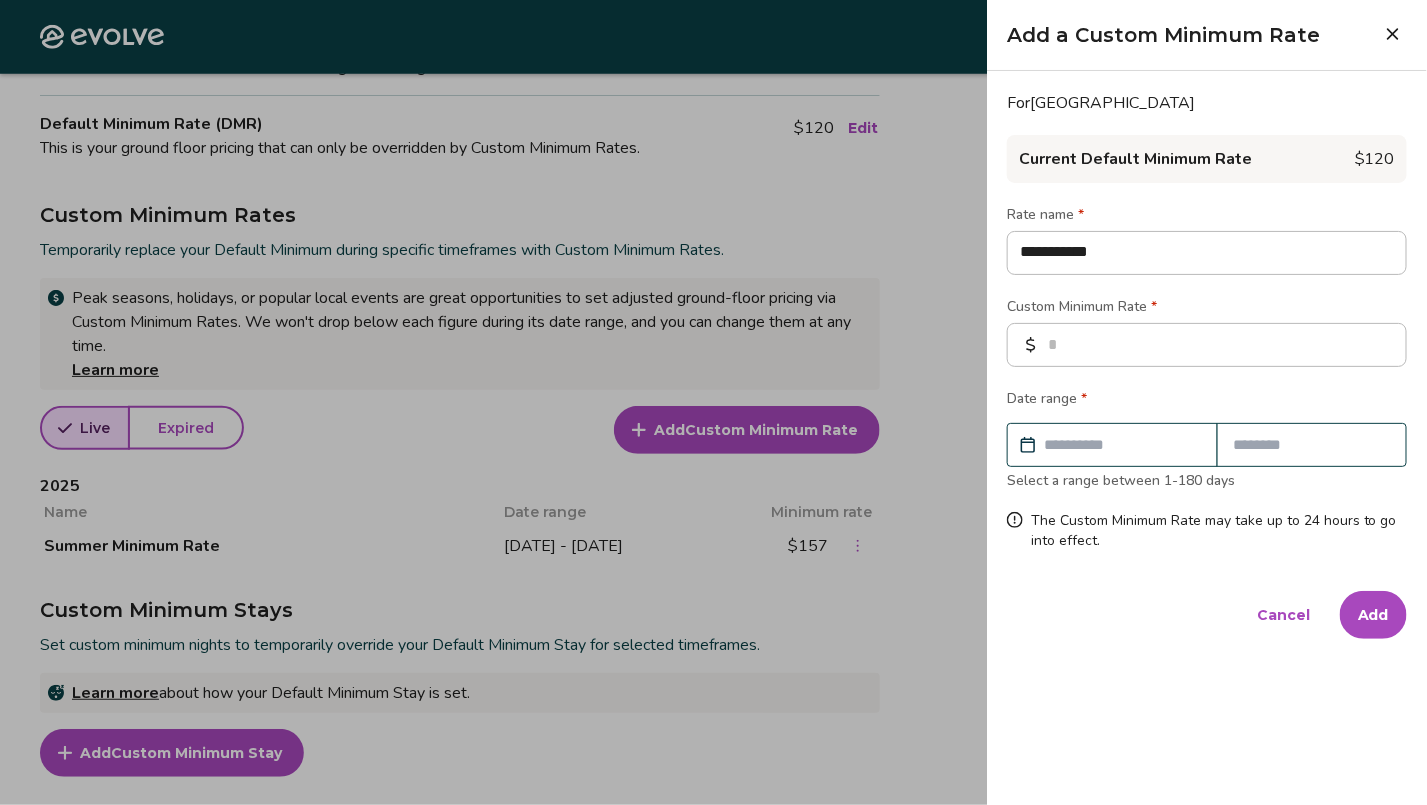 type on "**********" 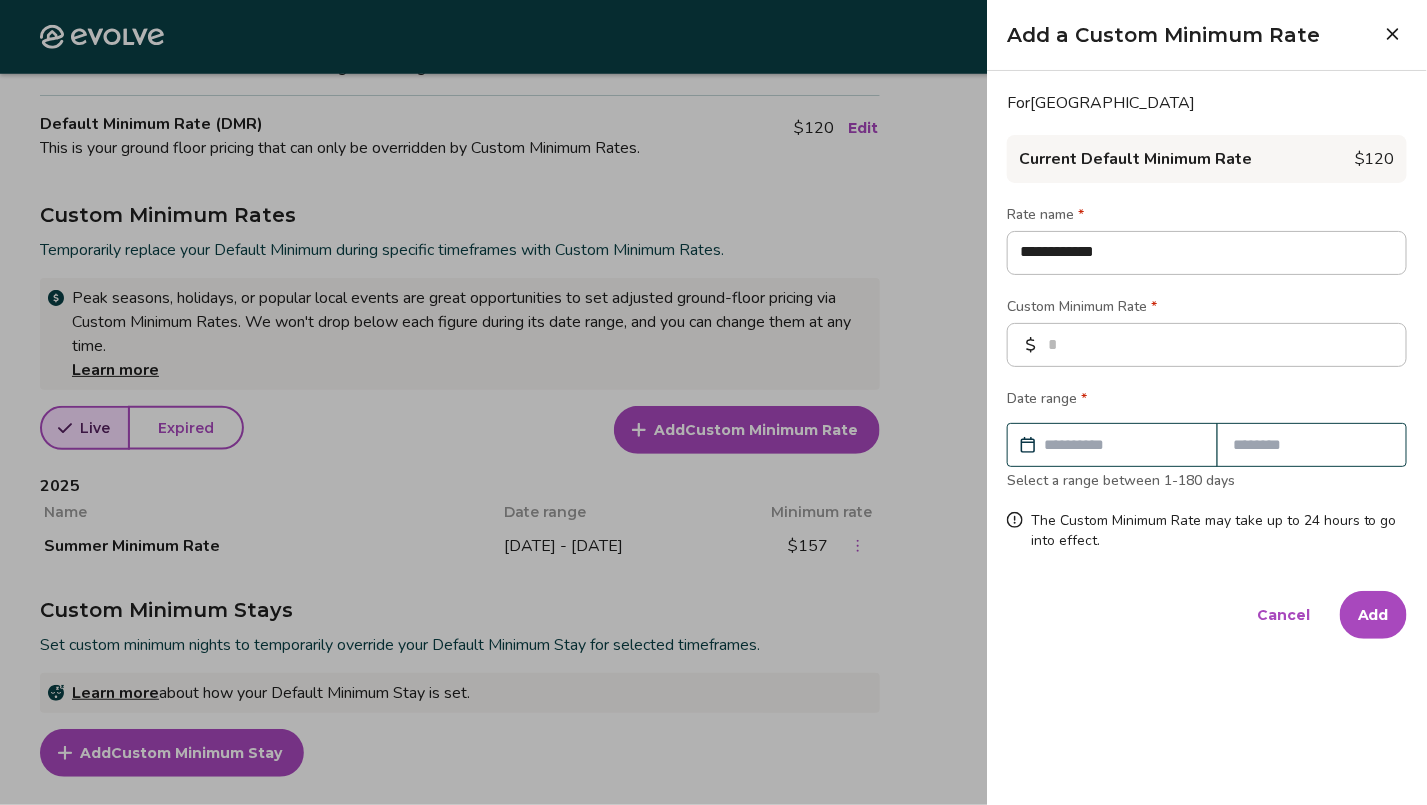type on "**********" 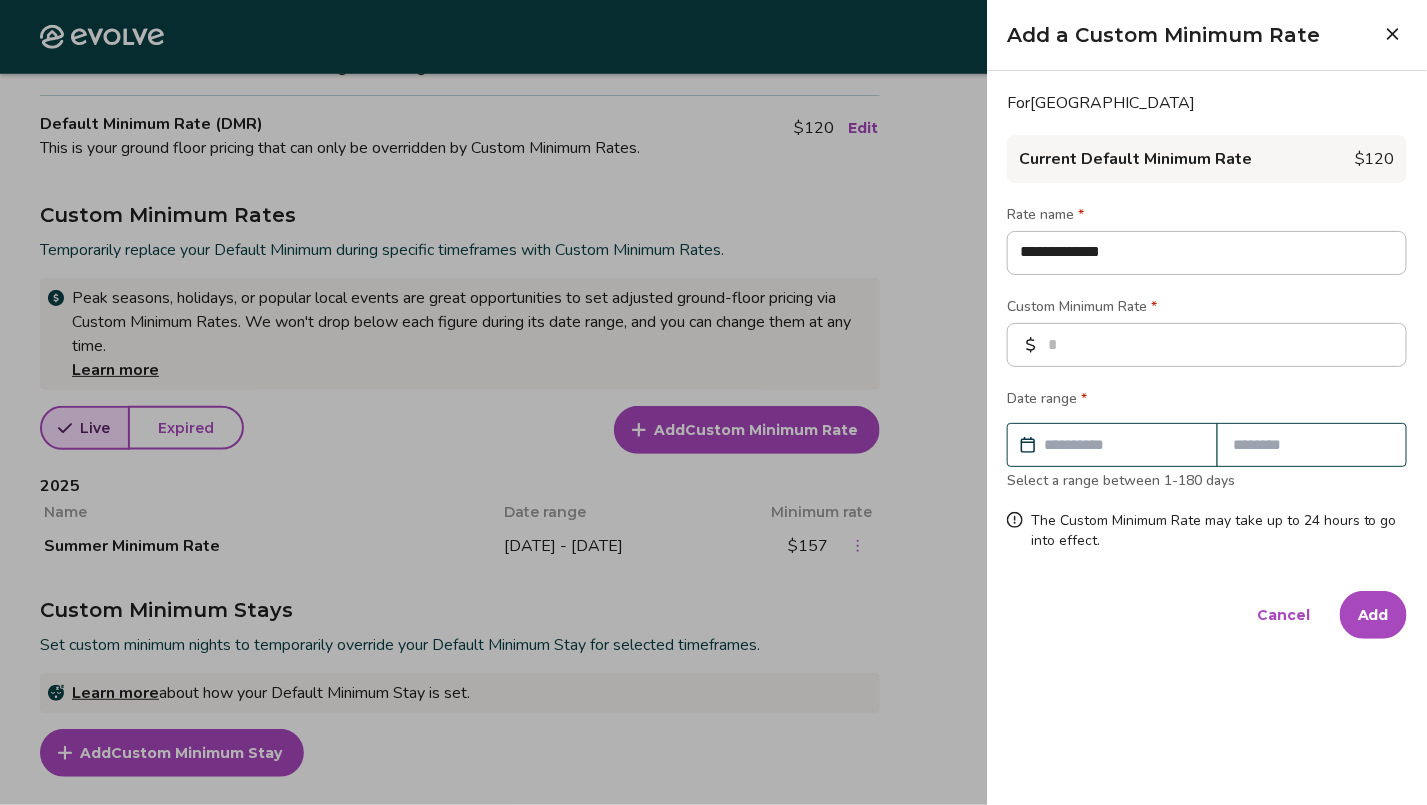 type on "**********" 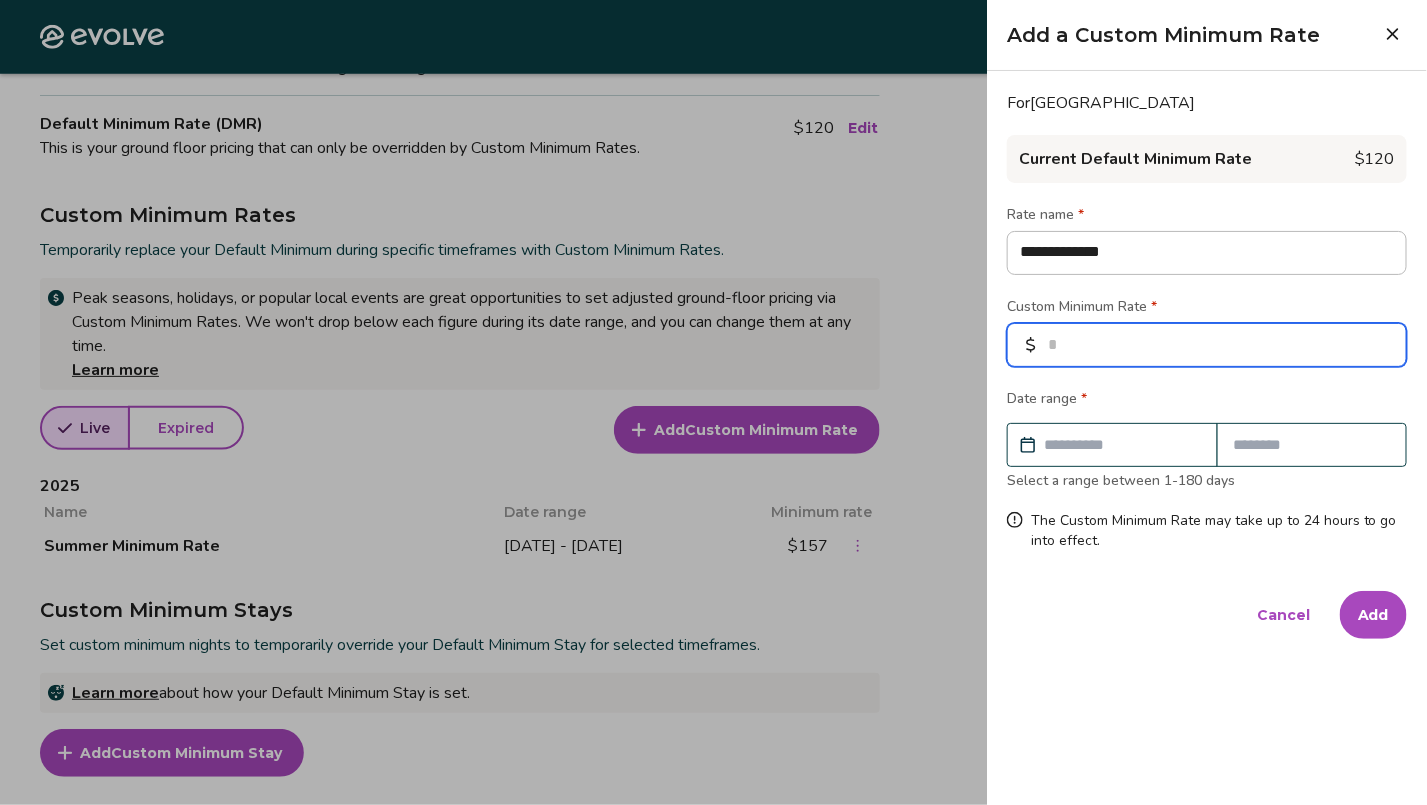 click at bounding box center (1207, 345) 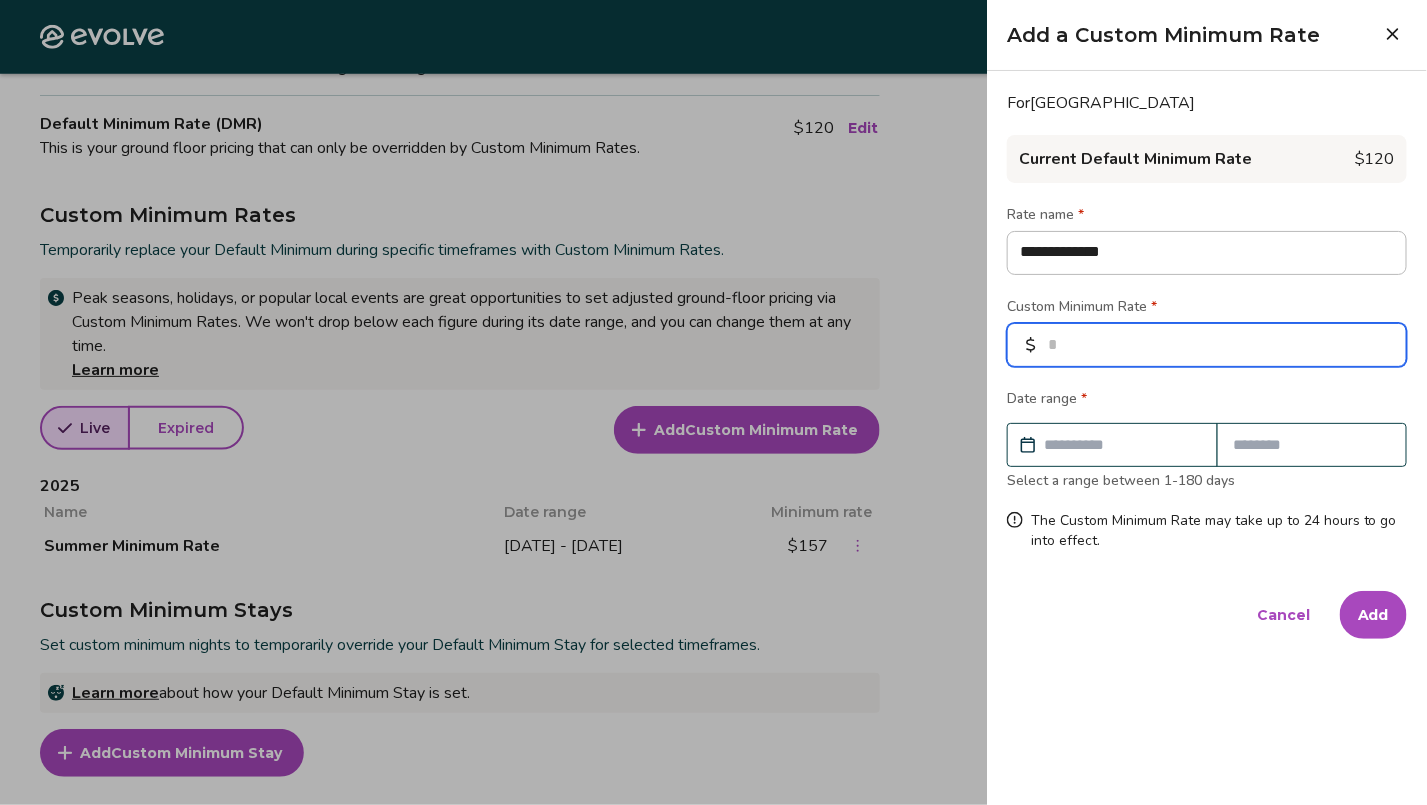 type on "*" 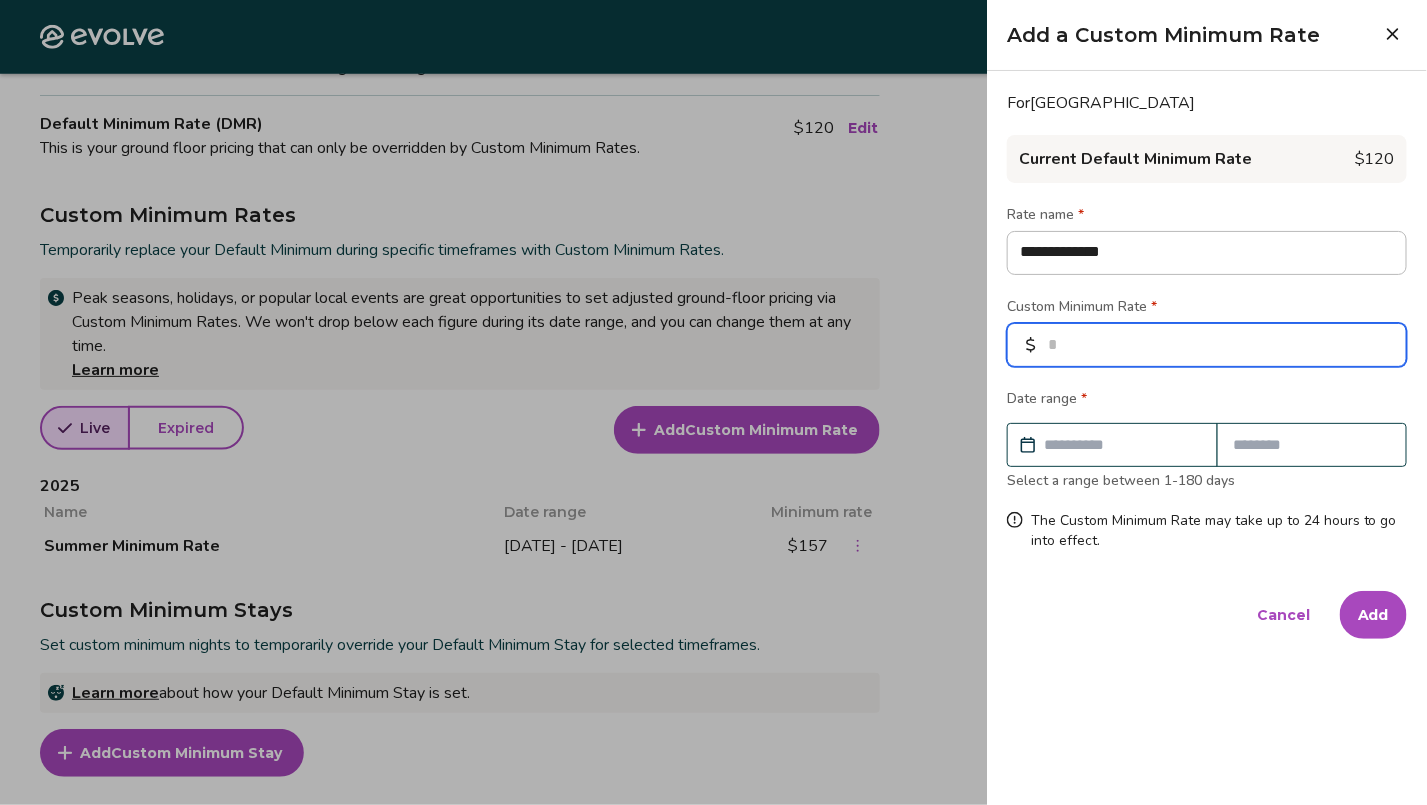 type on "*" 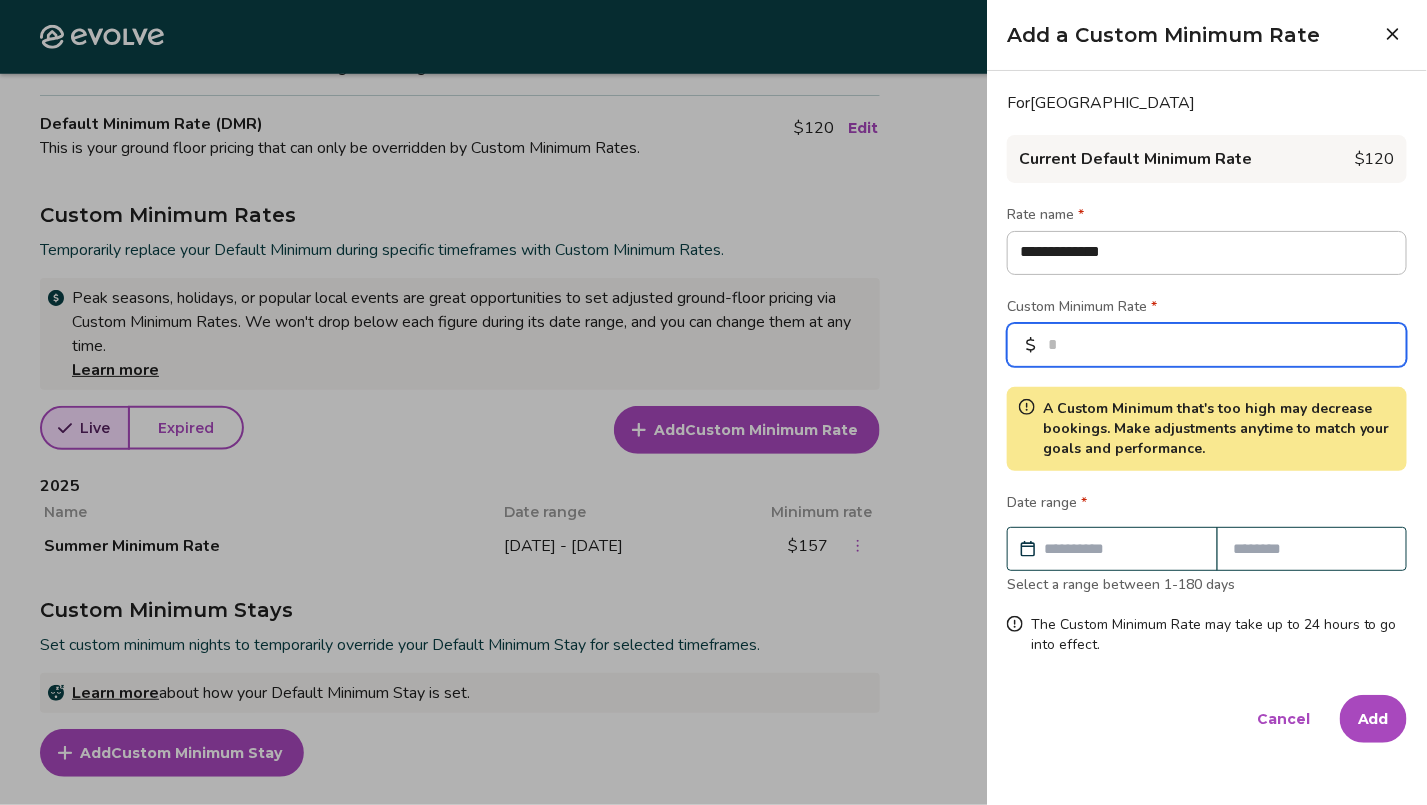type on "***" 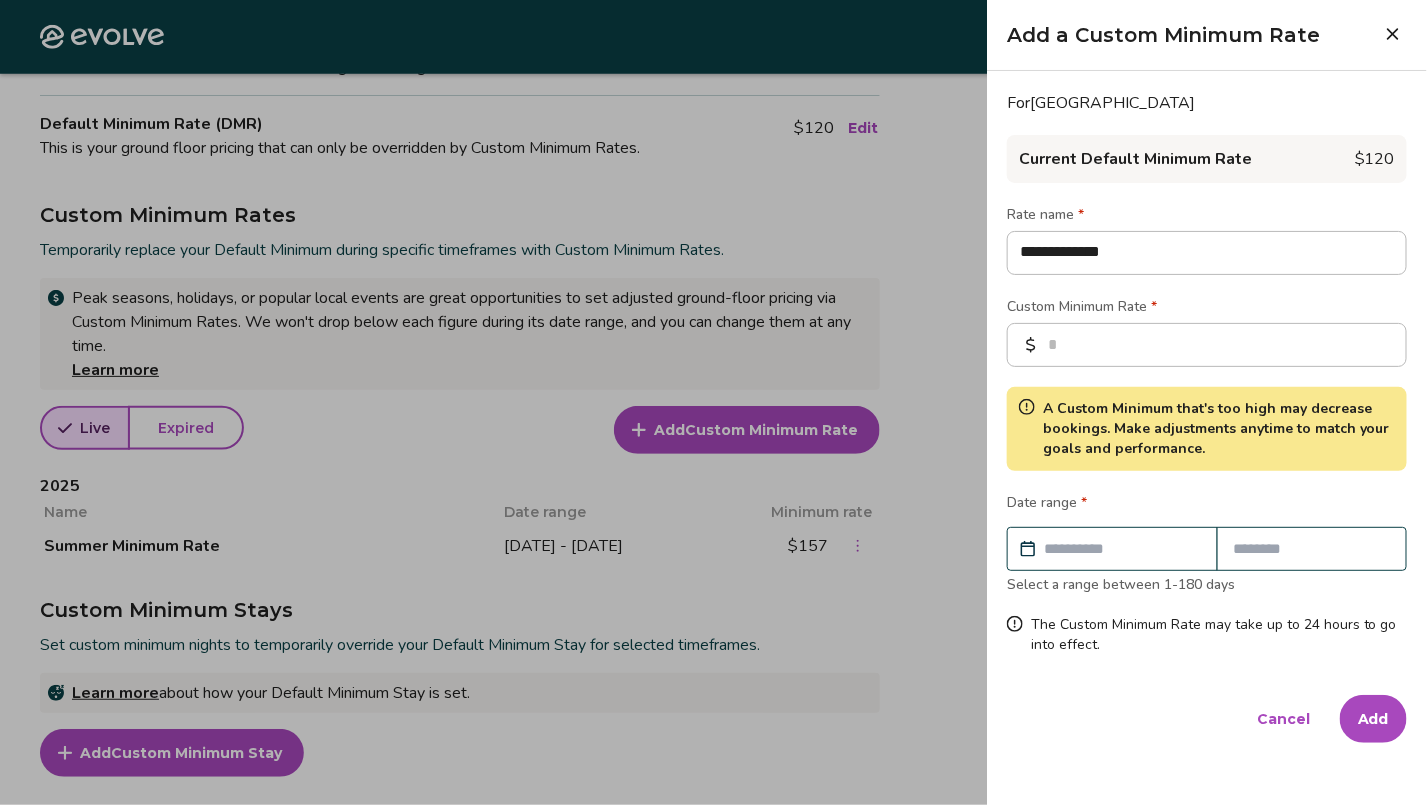 click at bounding box center [1122, 549] 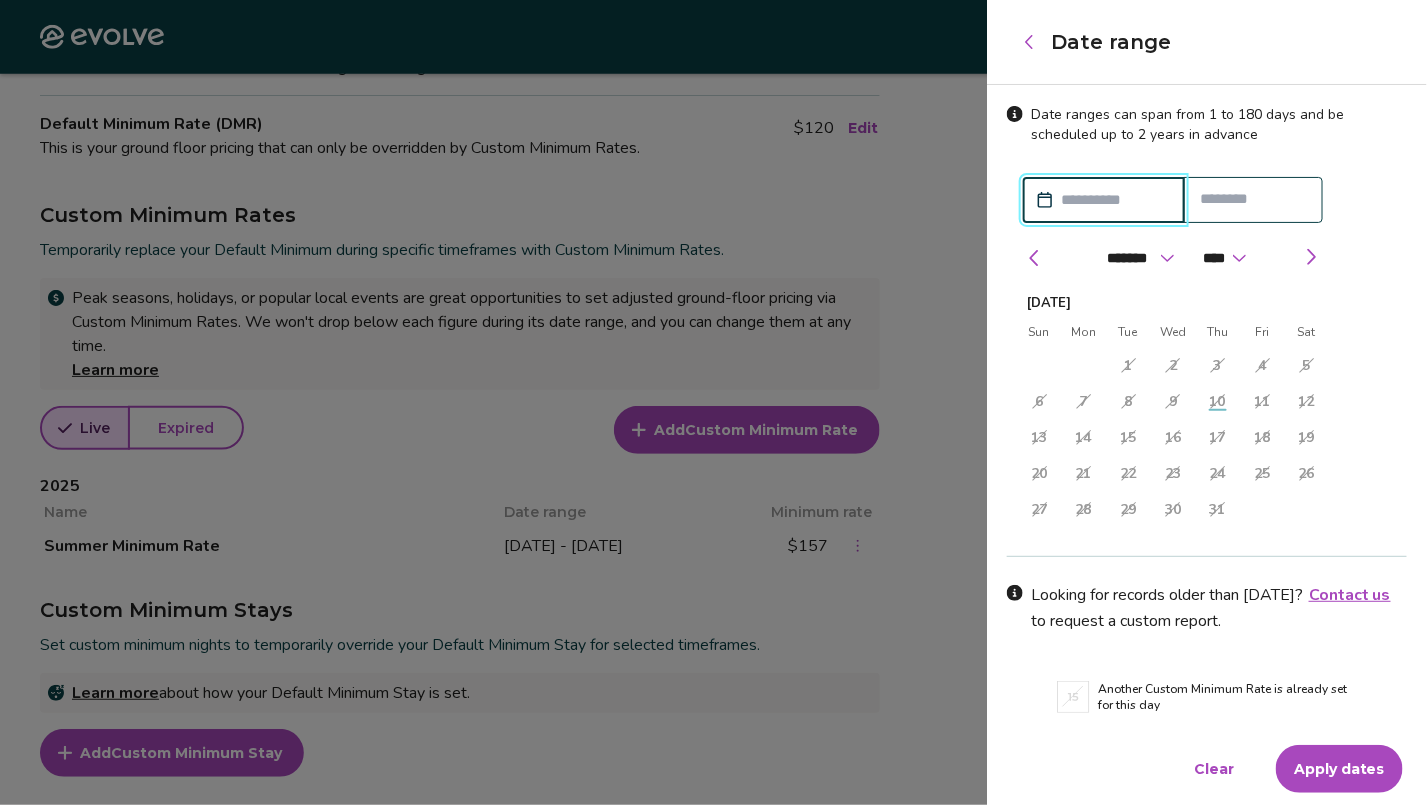 click at bounding box center (1114, 200) 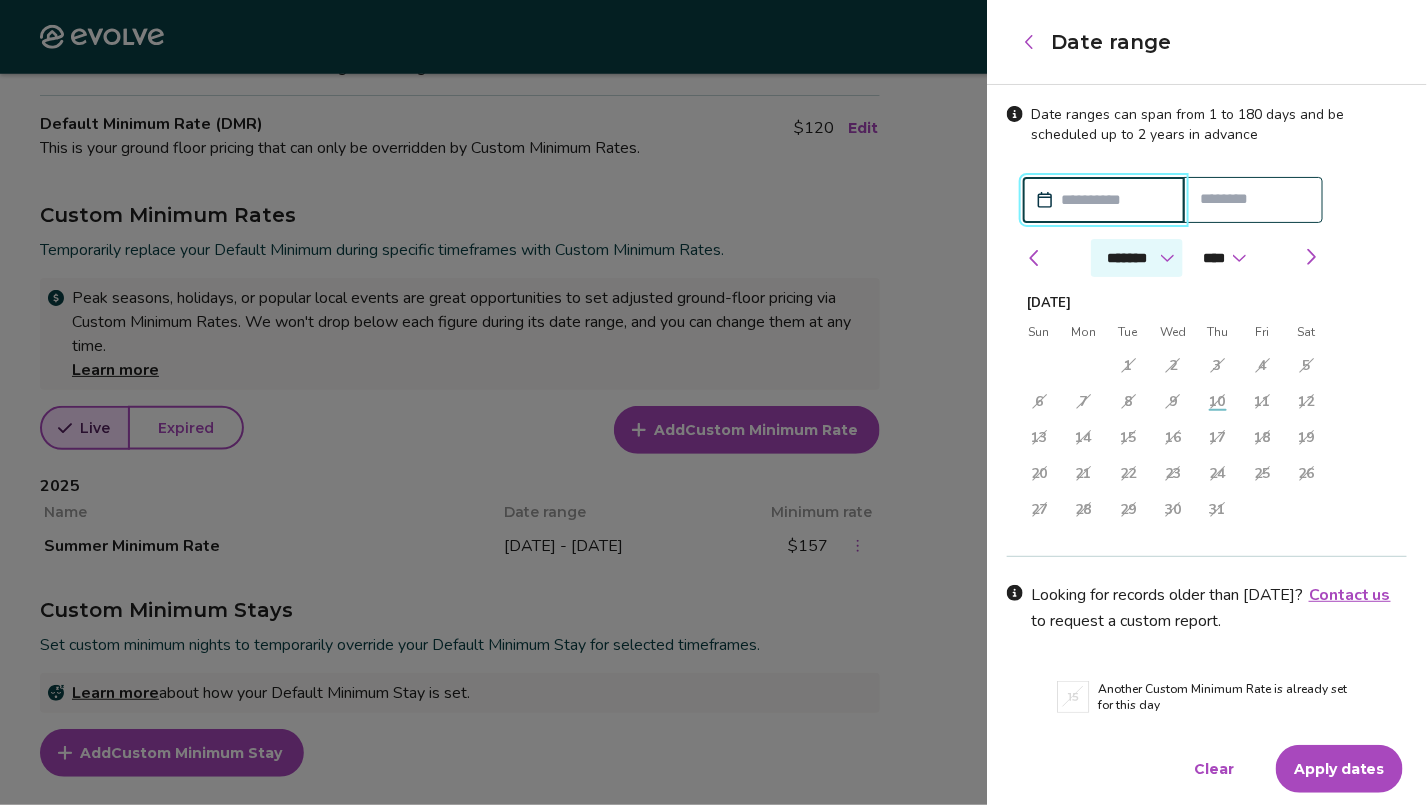 click on "******* ******** ***** ***** *** **** **** ****** ********* ******* ******** ********" at bounding box center [1137, 258] 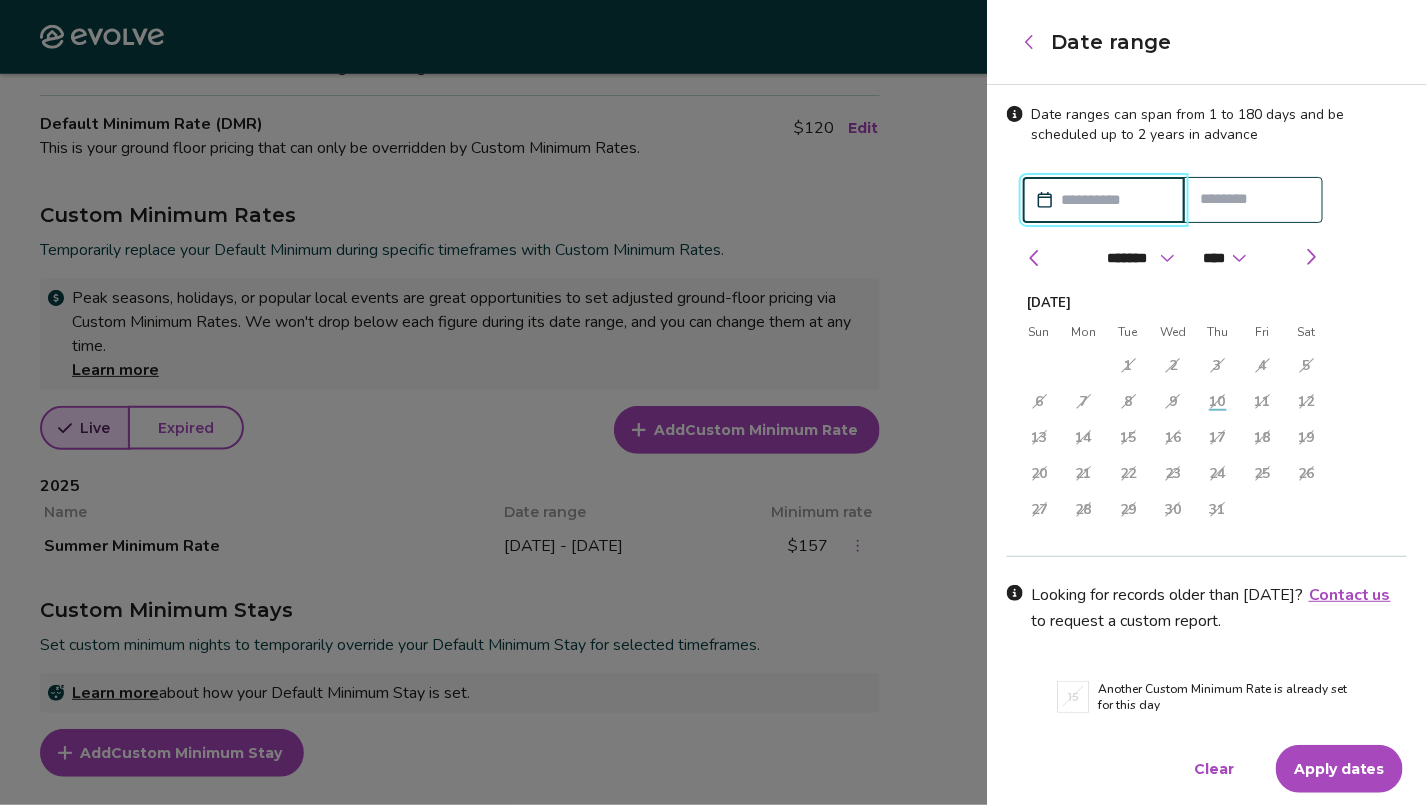 select on "*" 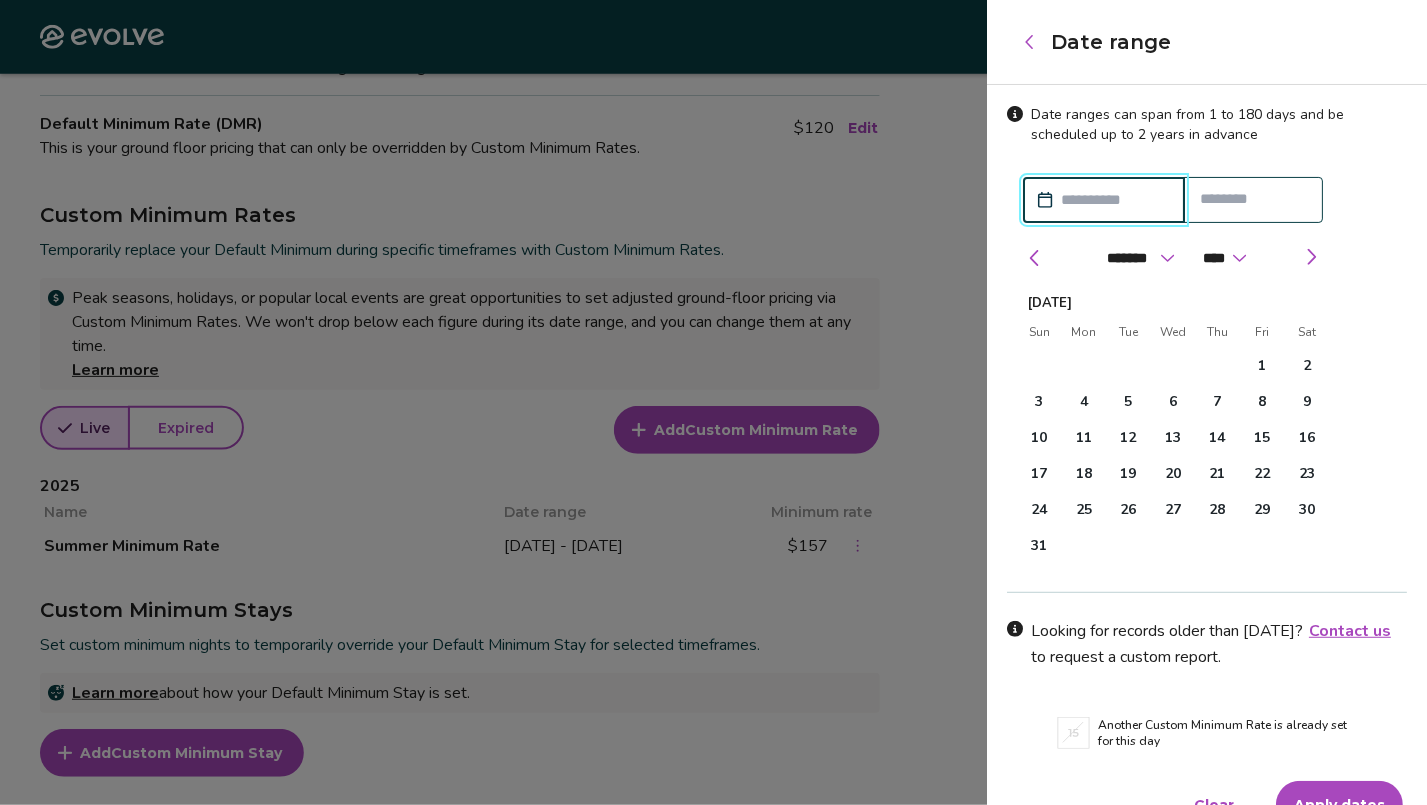 click 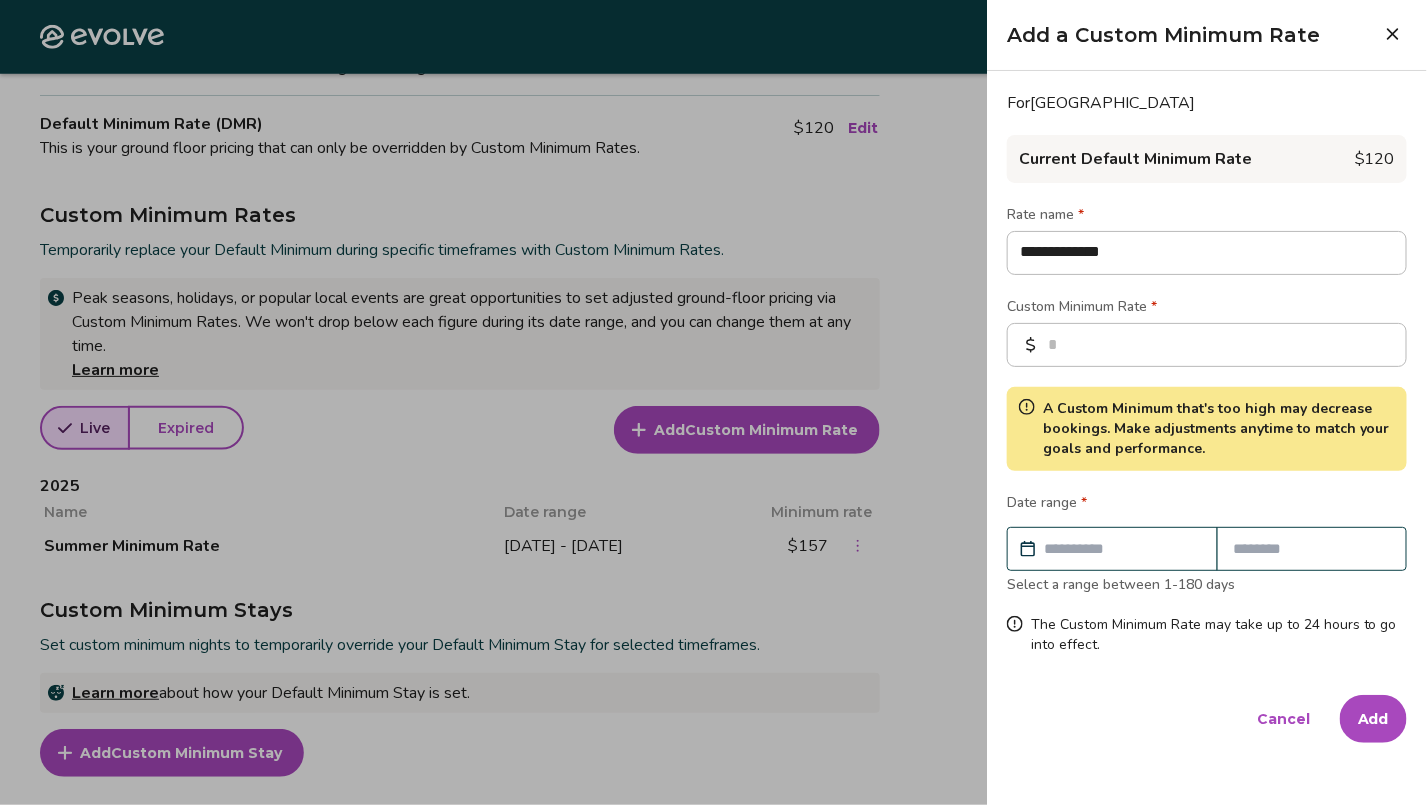 click at bounding box center [1122, 549] 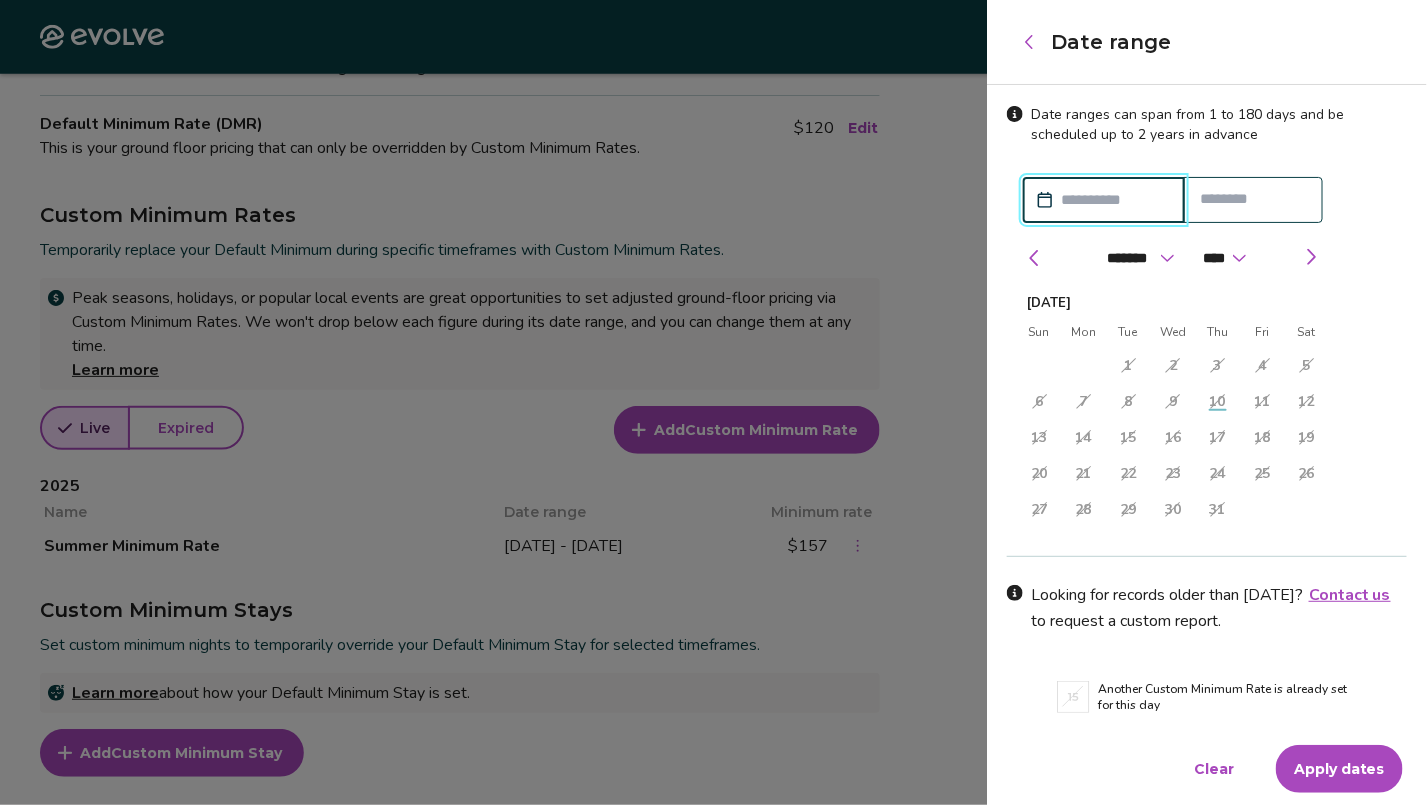 click 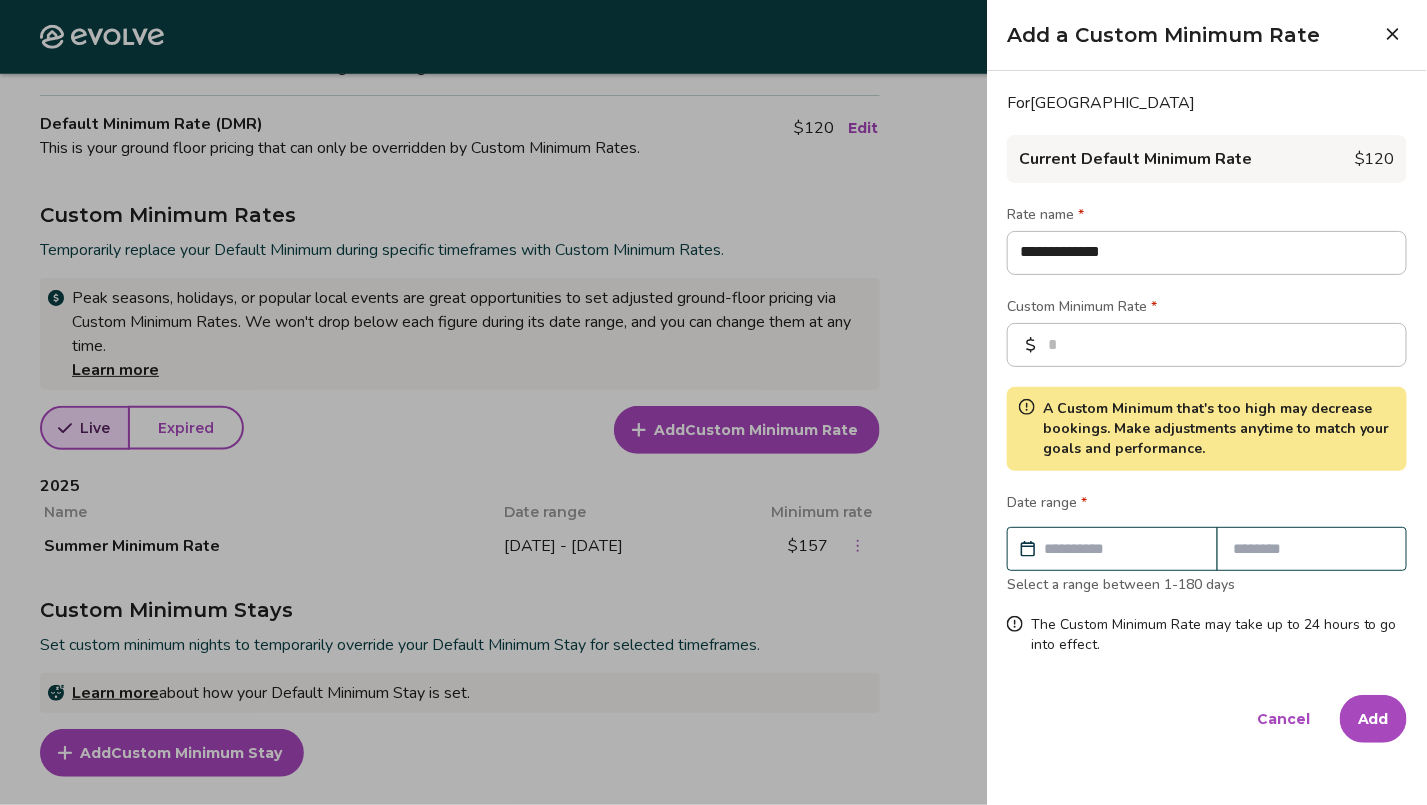 click on "Cancel" at bounding box center [1283, 719] 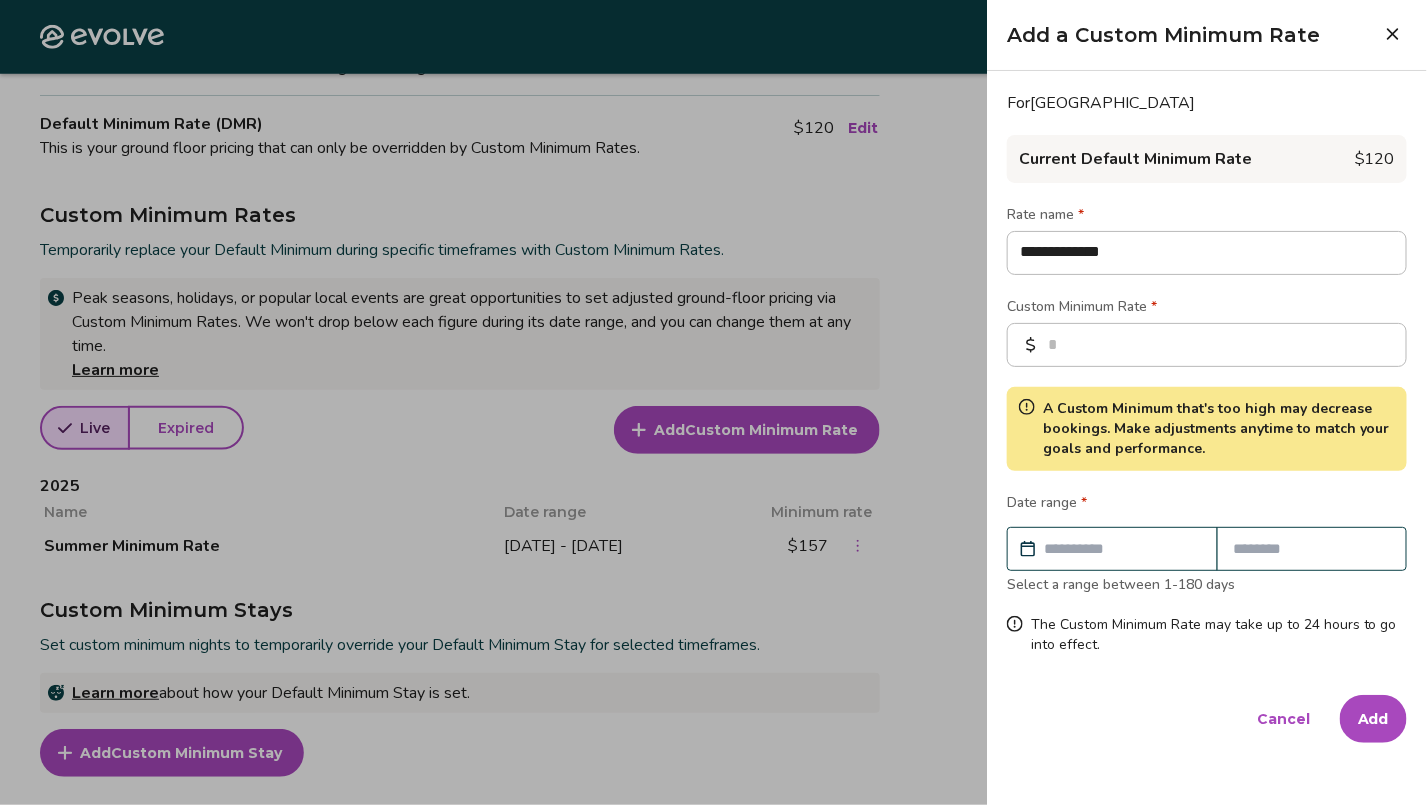 type on "*" 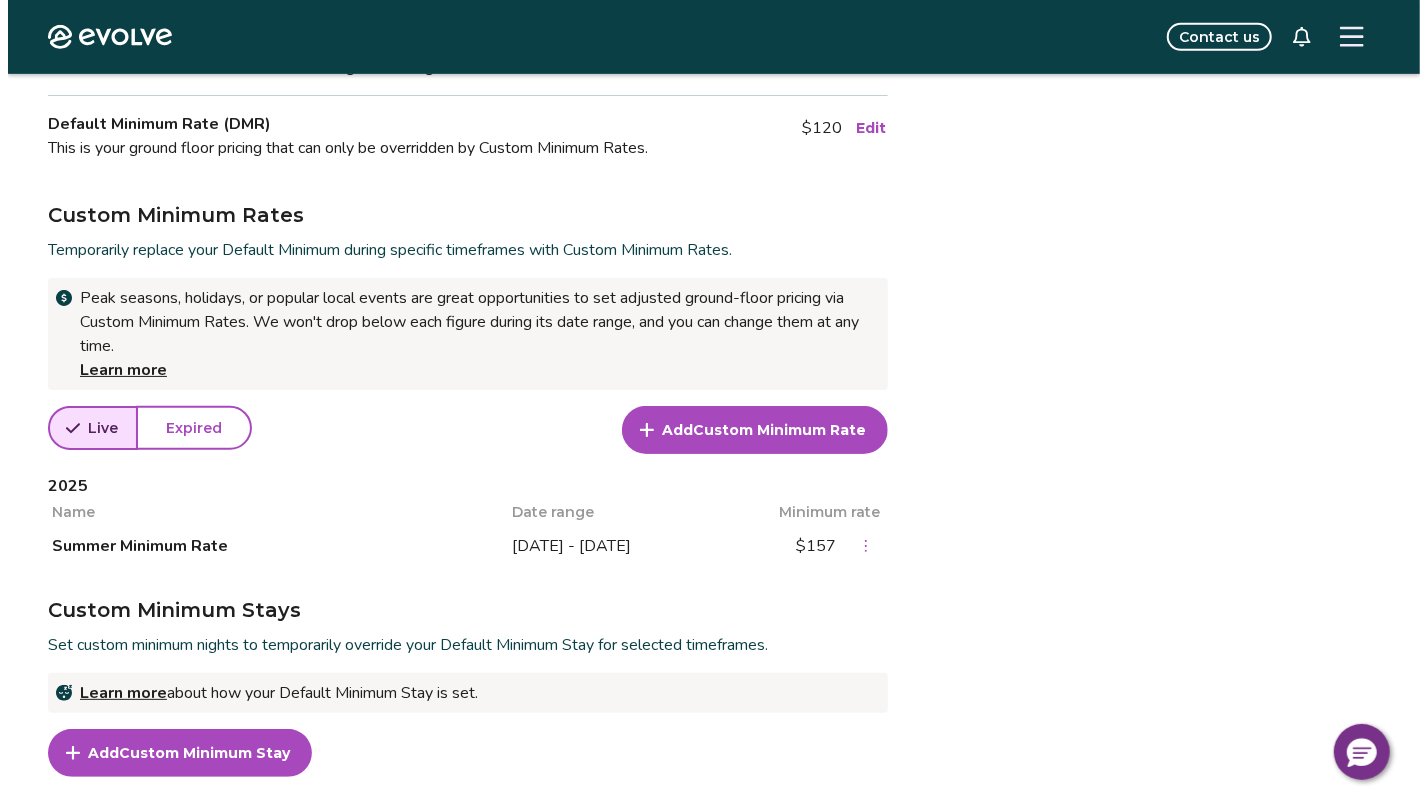 scroll, scrollTop: 0, scrollLeft: 0, axis: both 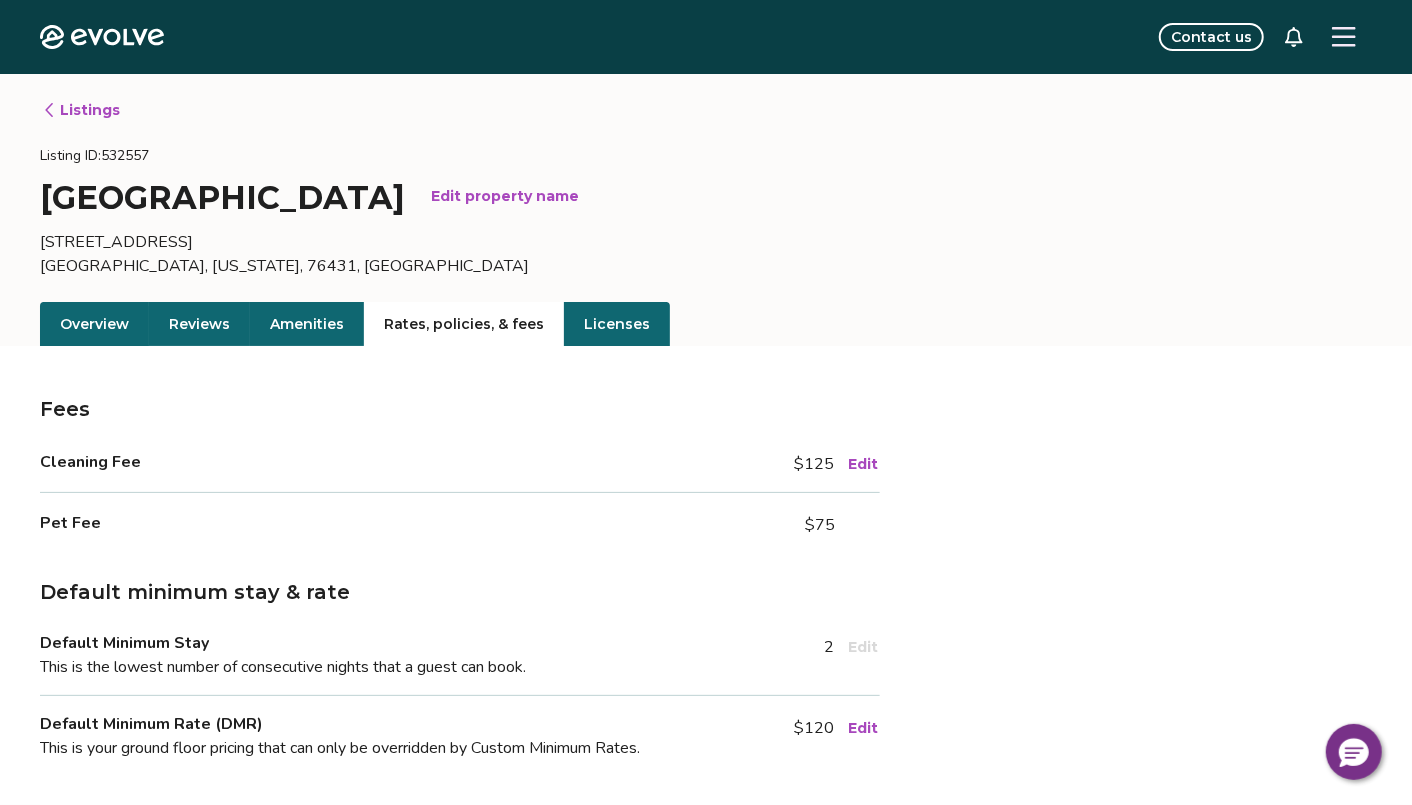 click 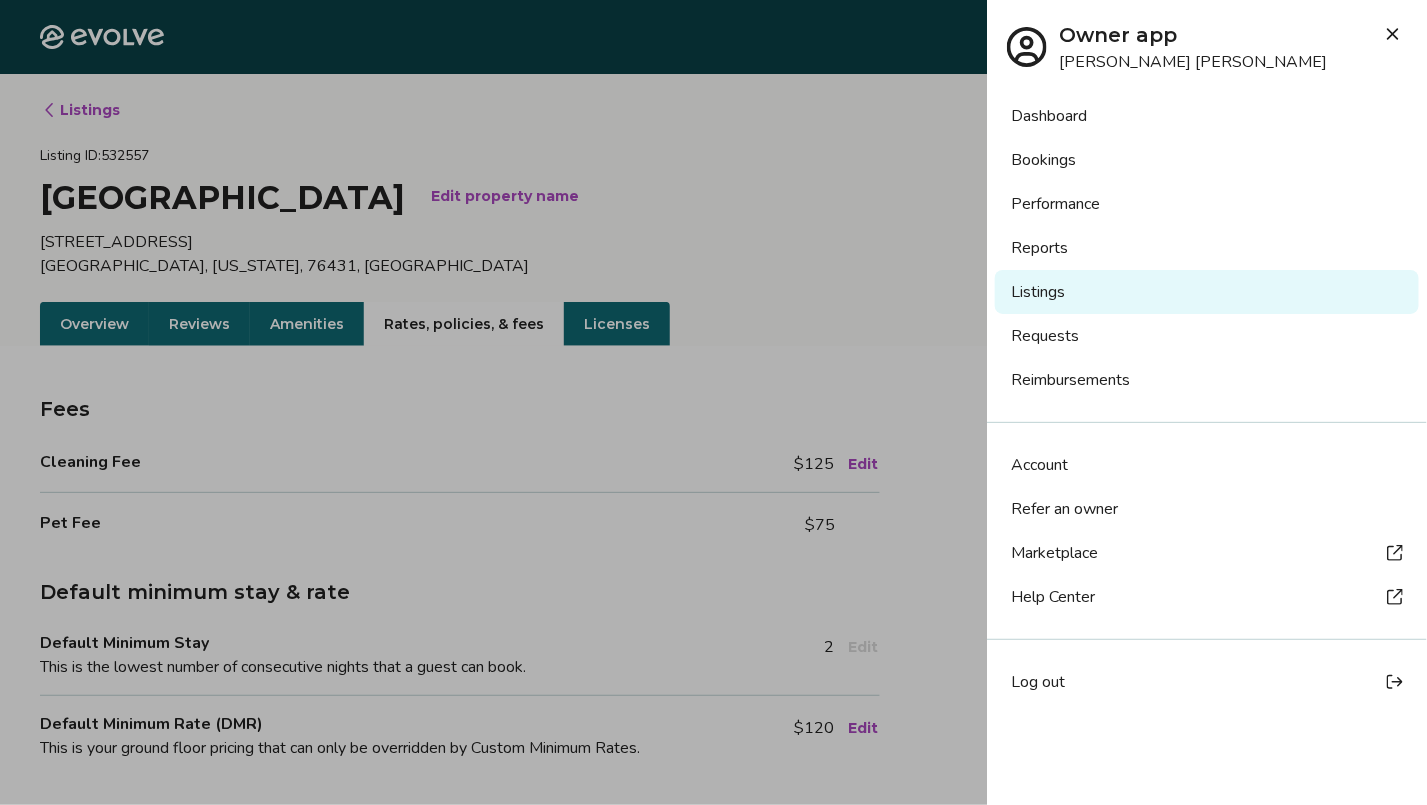 click on "Dashboard" at bounding box center [1207, 116] 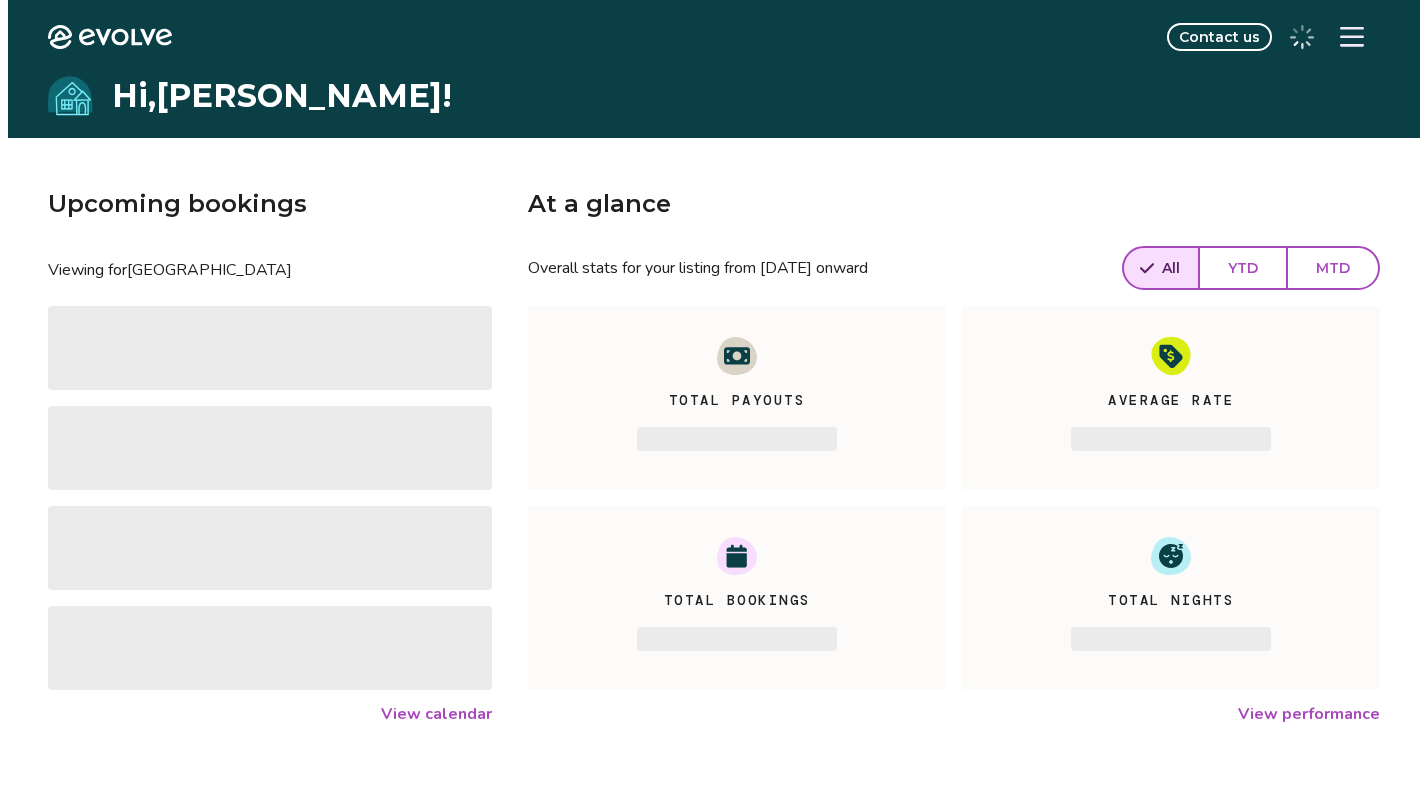 scroll, scrollTop: 0, scrollLeft: 0, axis: both 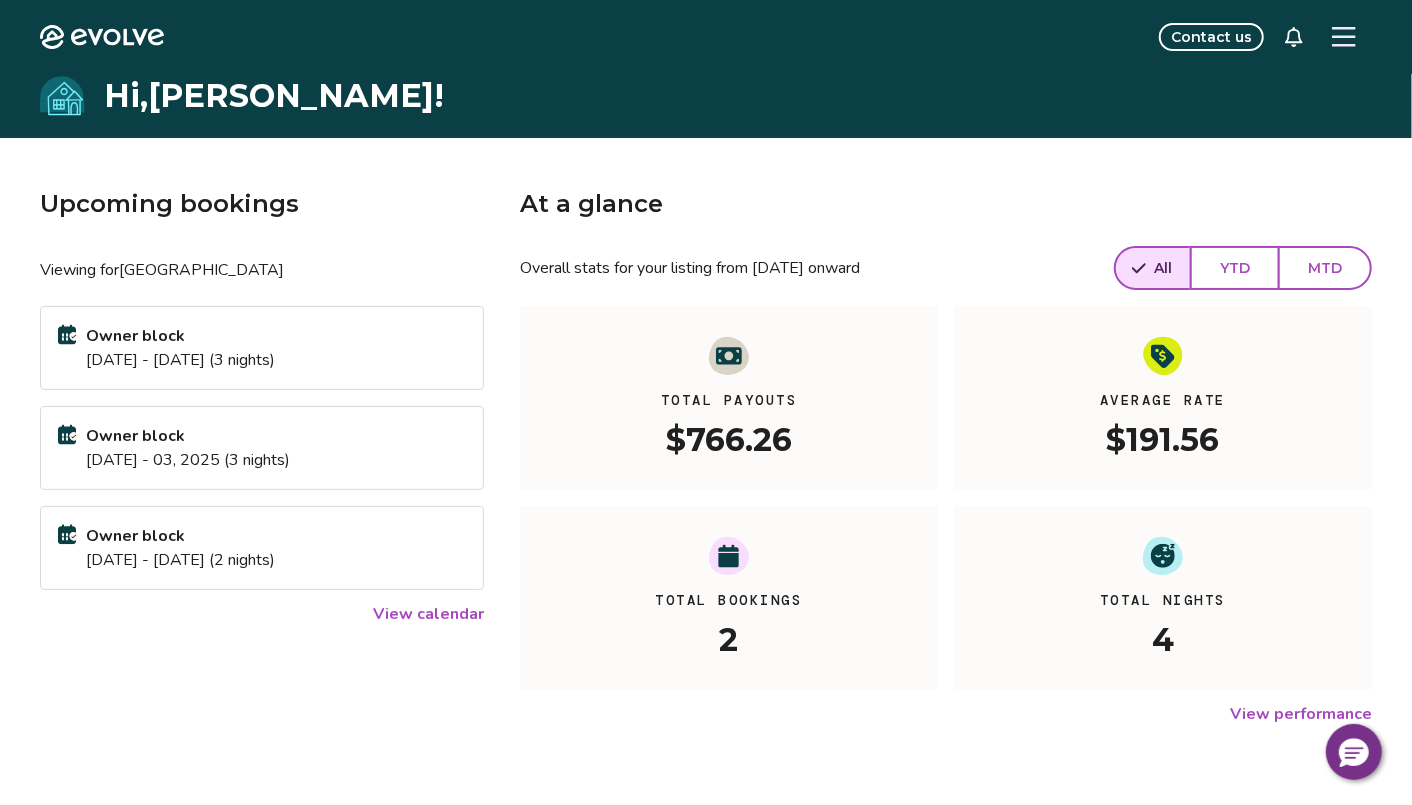 click 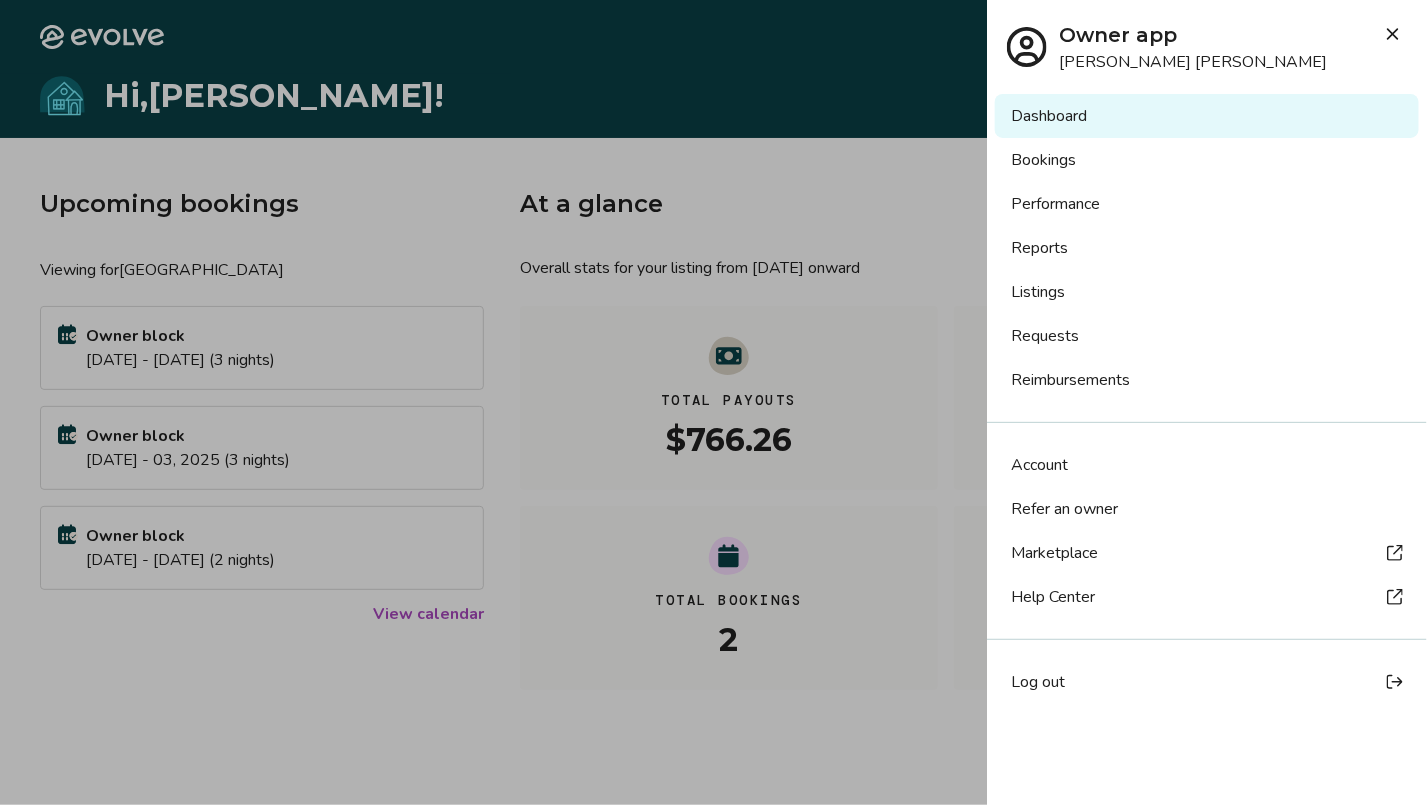 click on "Listings" at bounding box center [1207, 292] 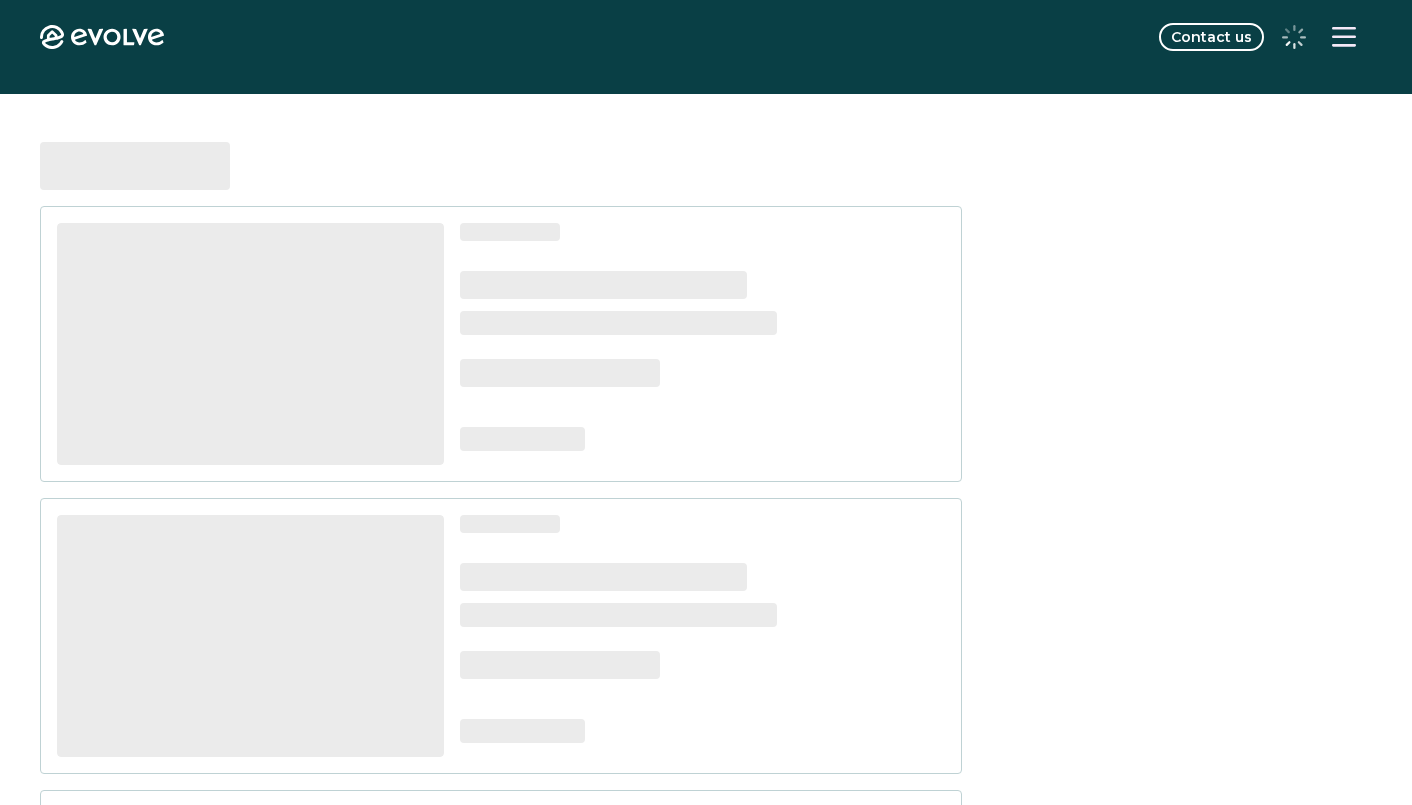 scroll, scrollTop: 0, scrollLeft: 0, axis: both 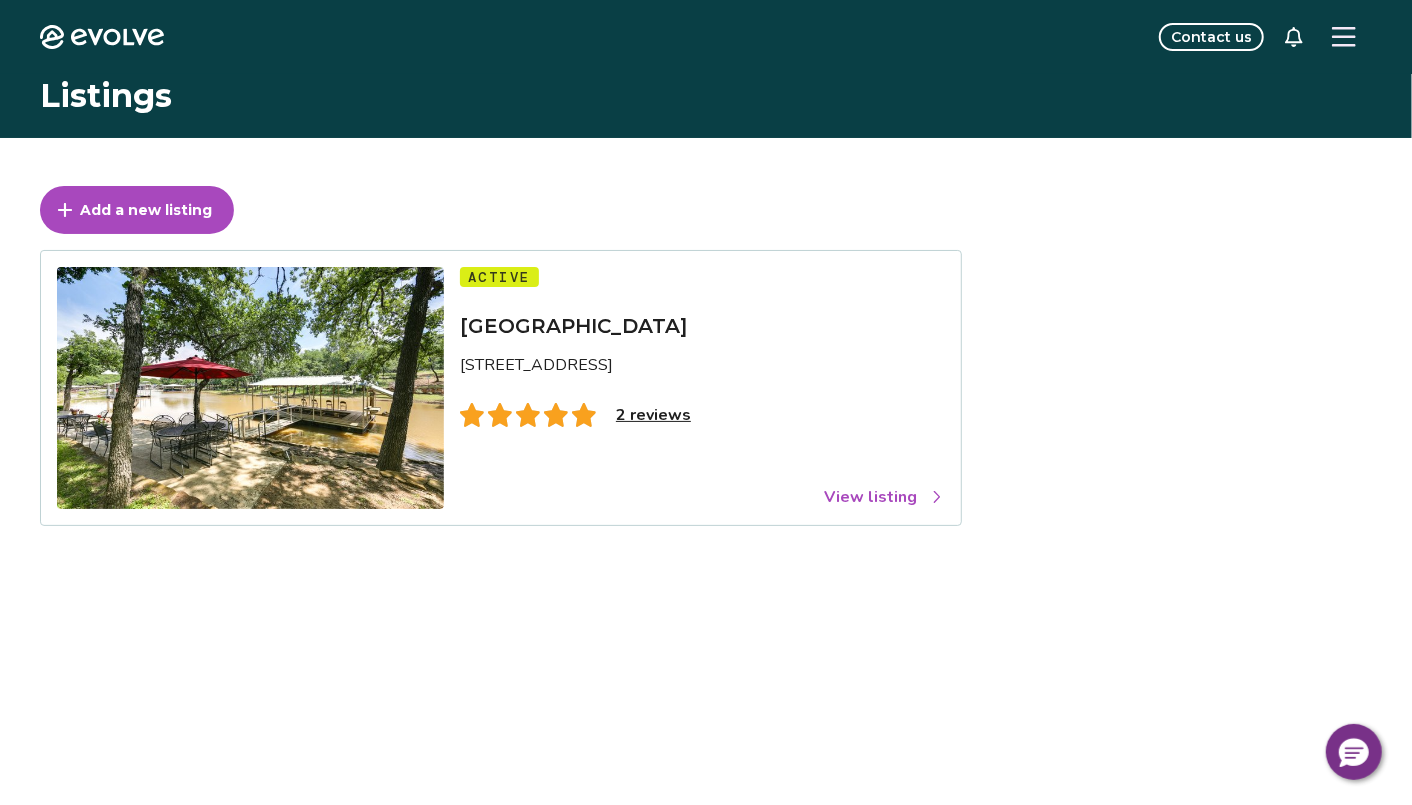 click 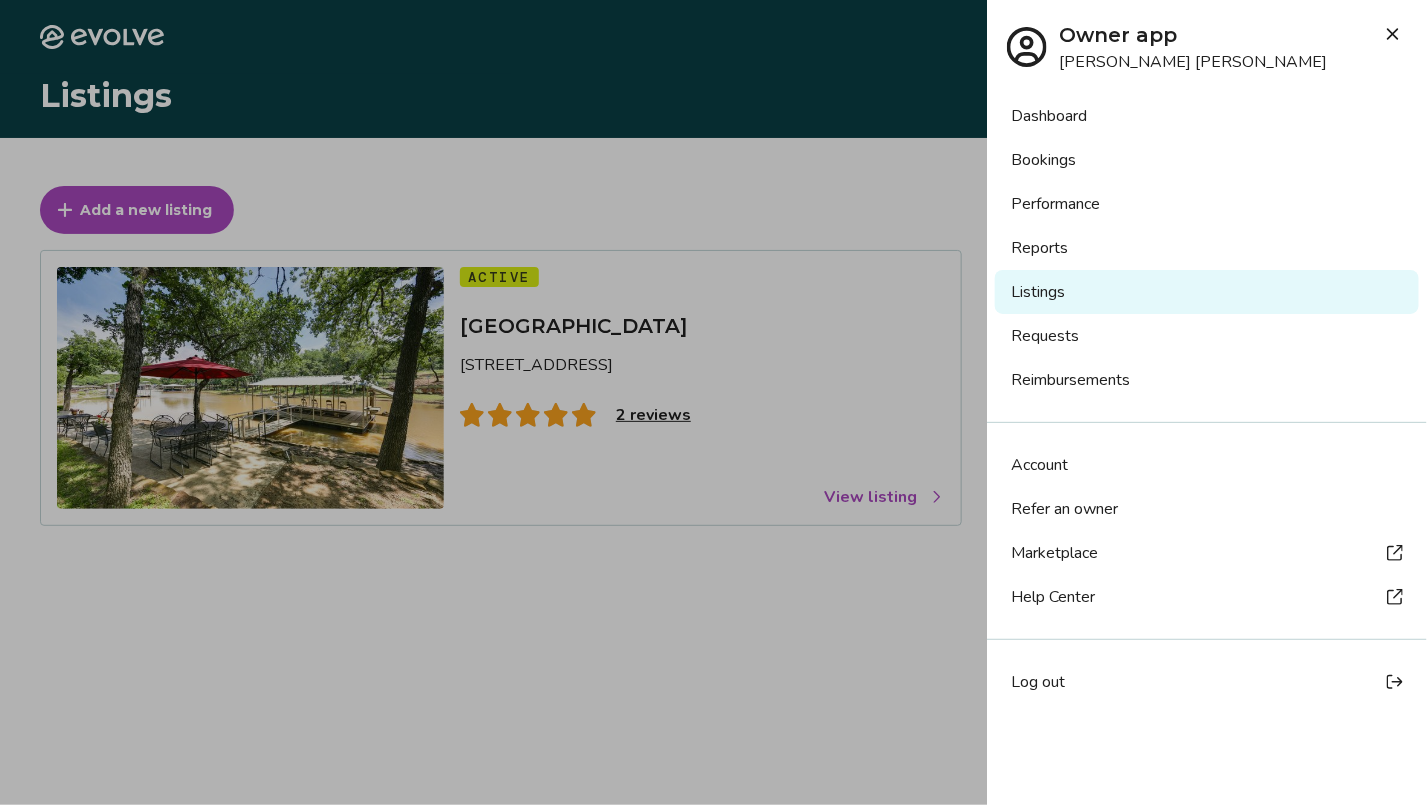 click at bounding box center [713, 402] 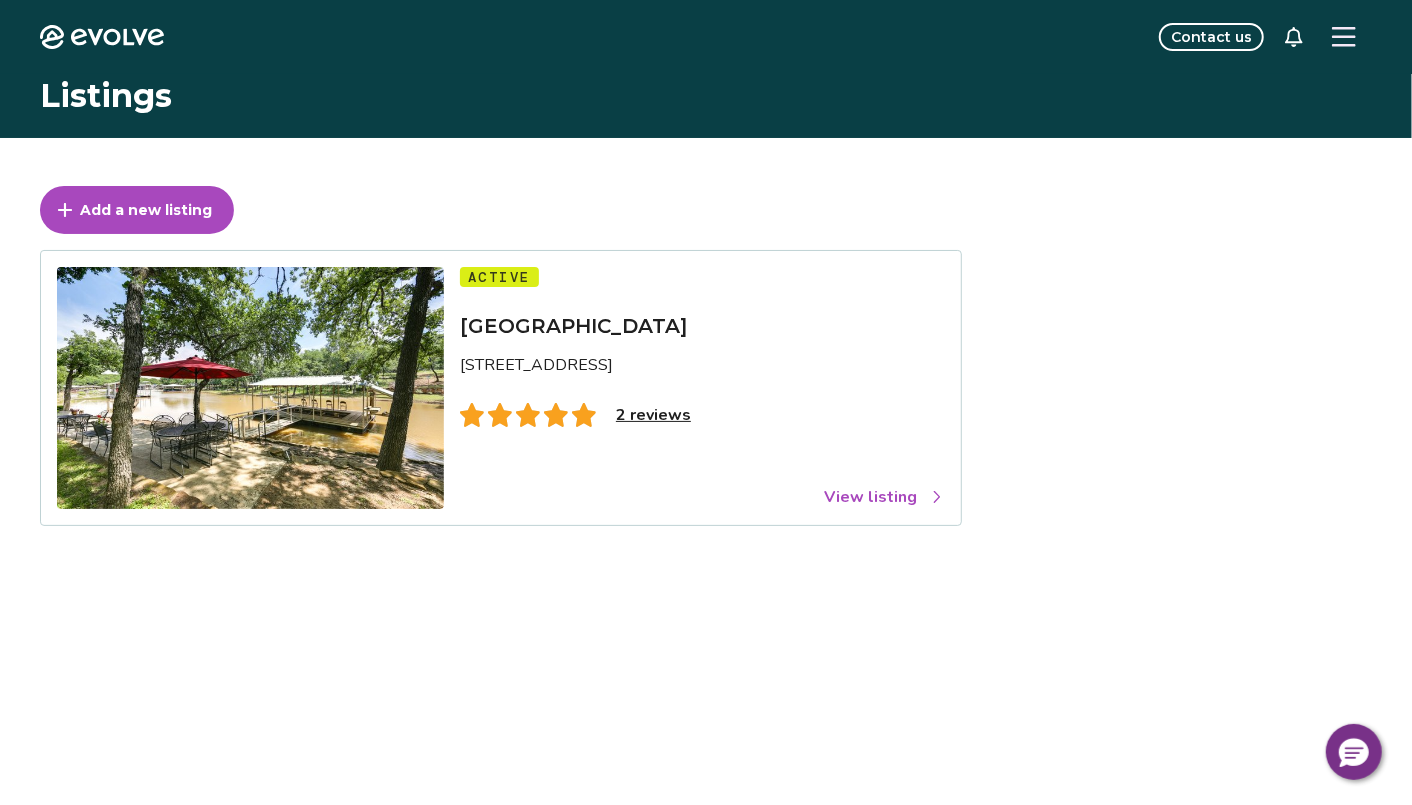 click on "View listing" at bounding box center [884, 497] 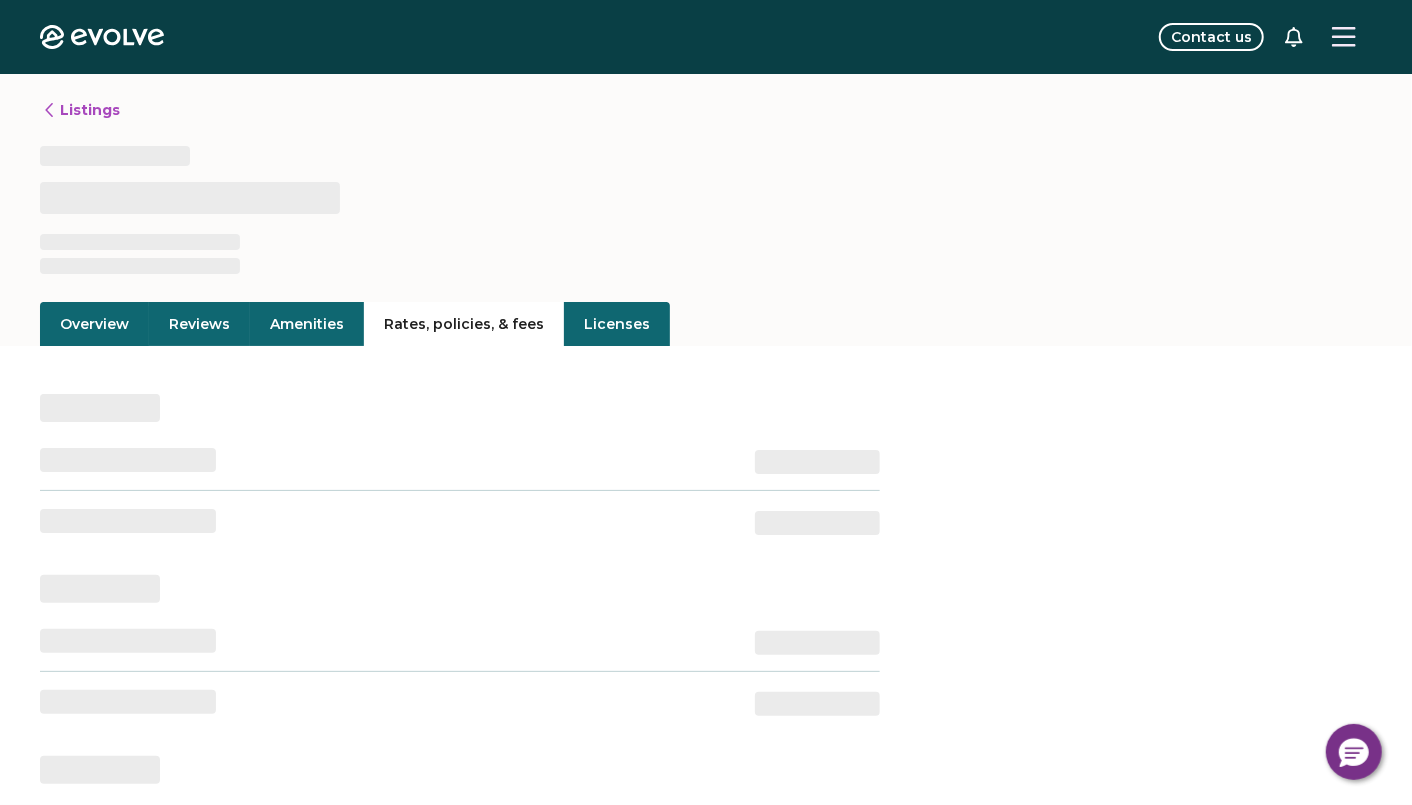 click on "Rates, policies, & fees" at bounding box center [464, 324] 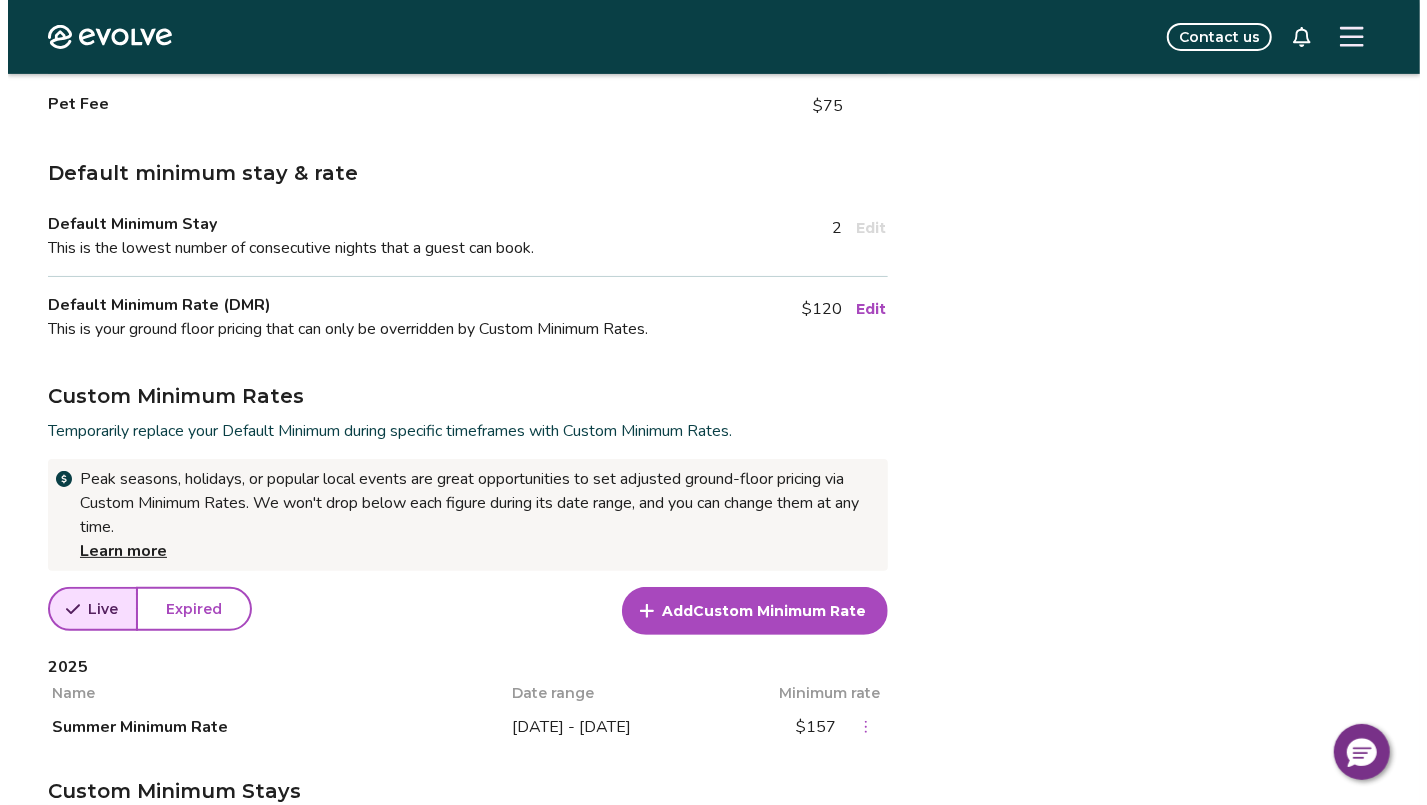 scroll, scrollTop: 500, scrollLeft: 0, axis: vertical 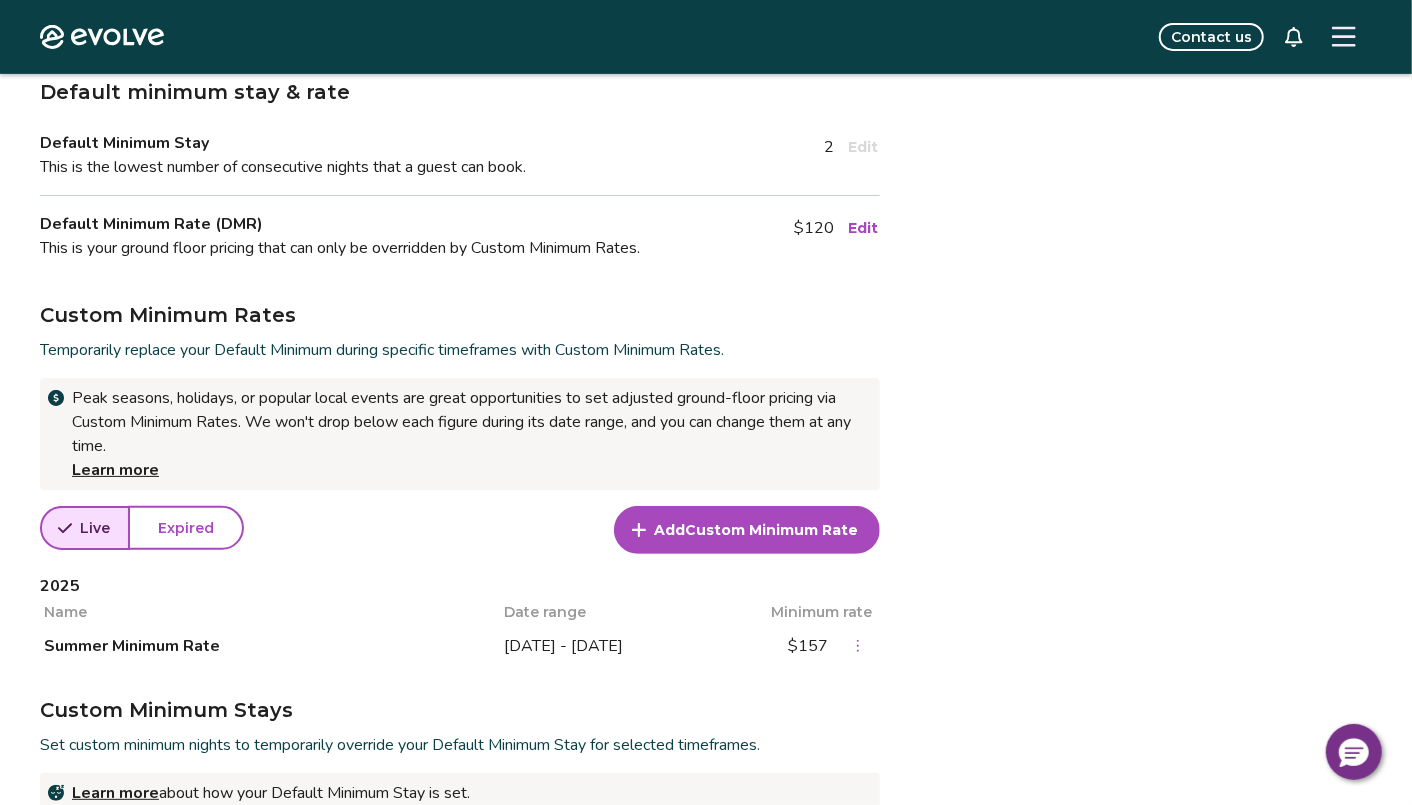 click on "Custom Minimum Rate" at bounding box center [771, 530] 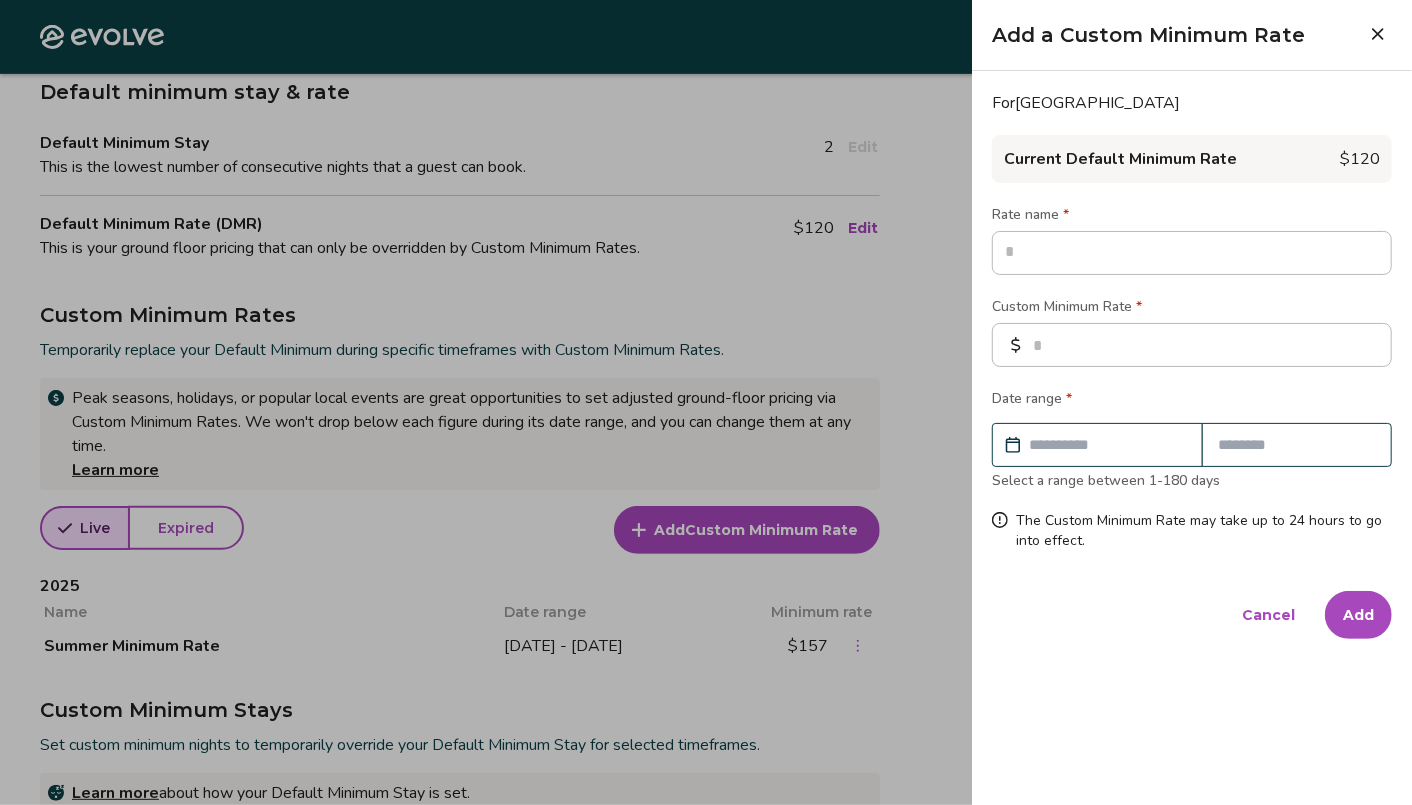 type on "*" 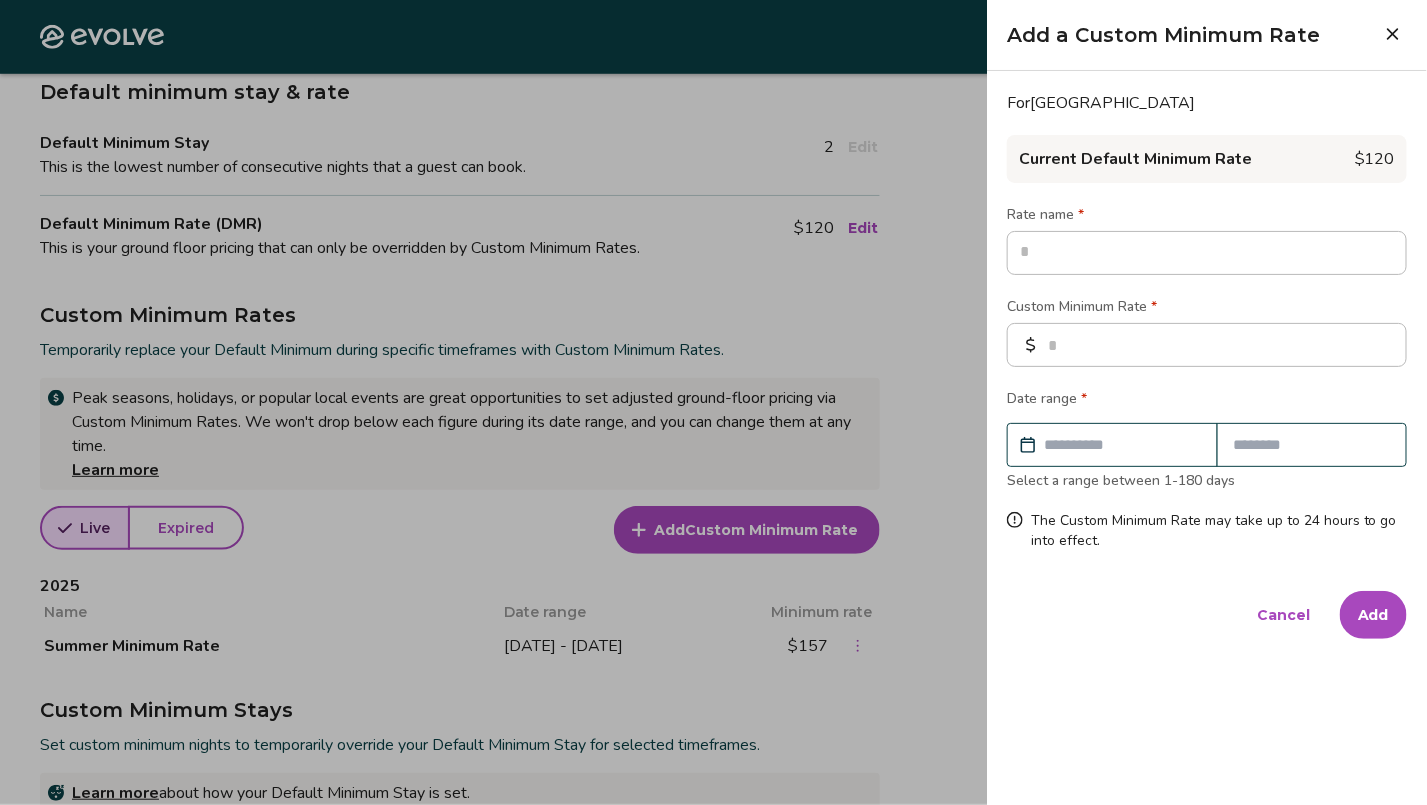 type on "*" 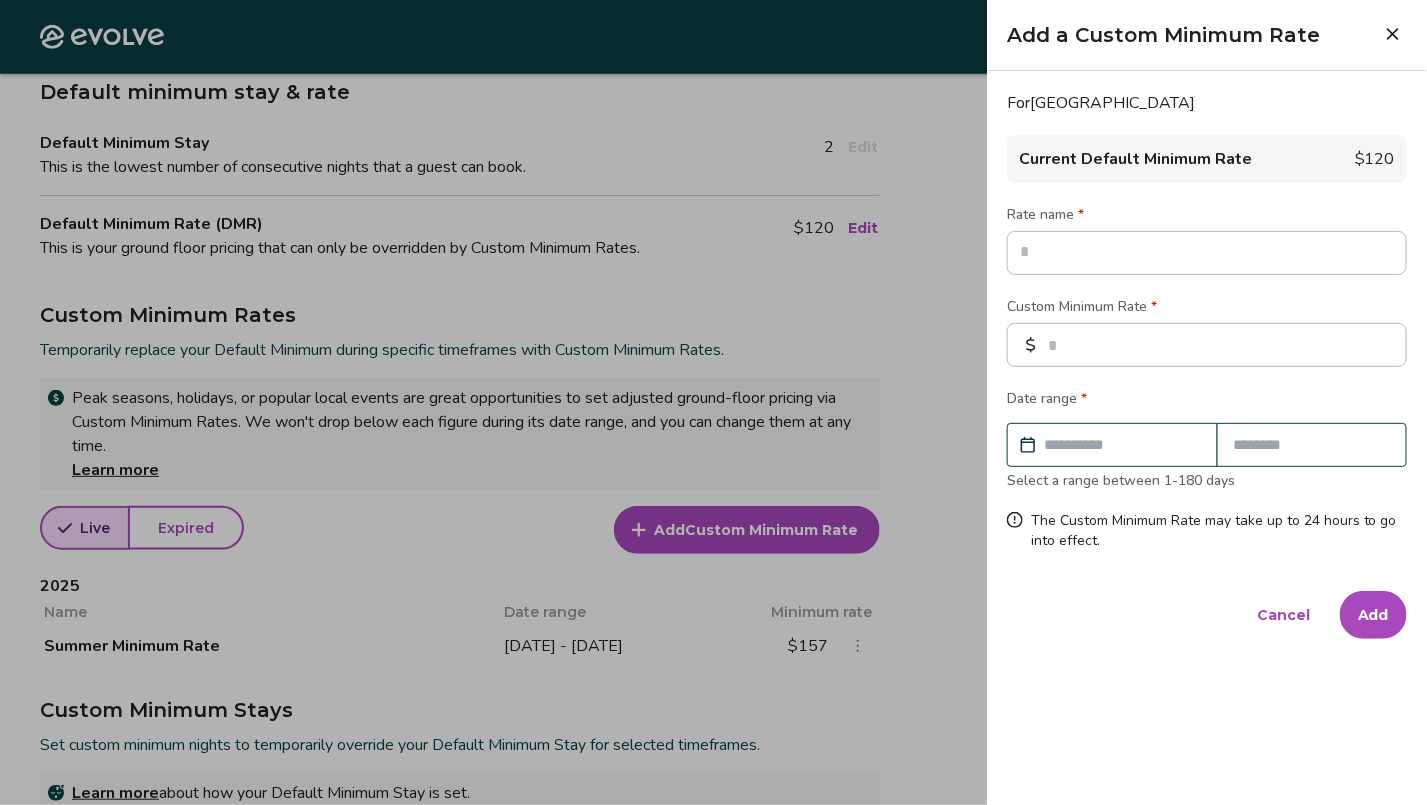 type on "*" 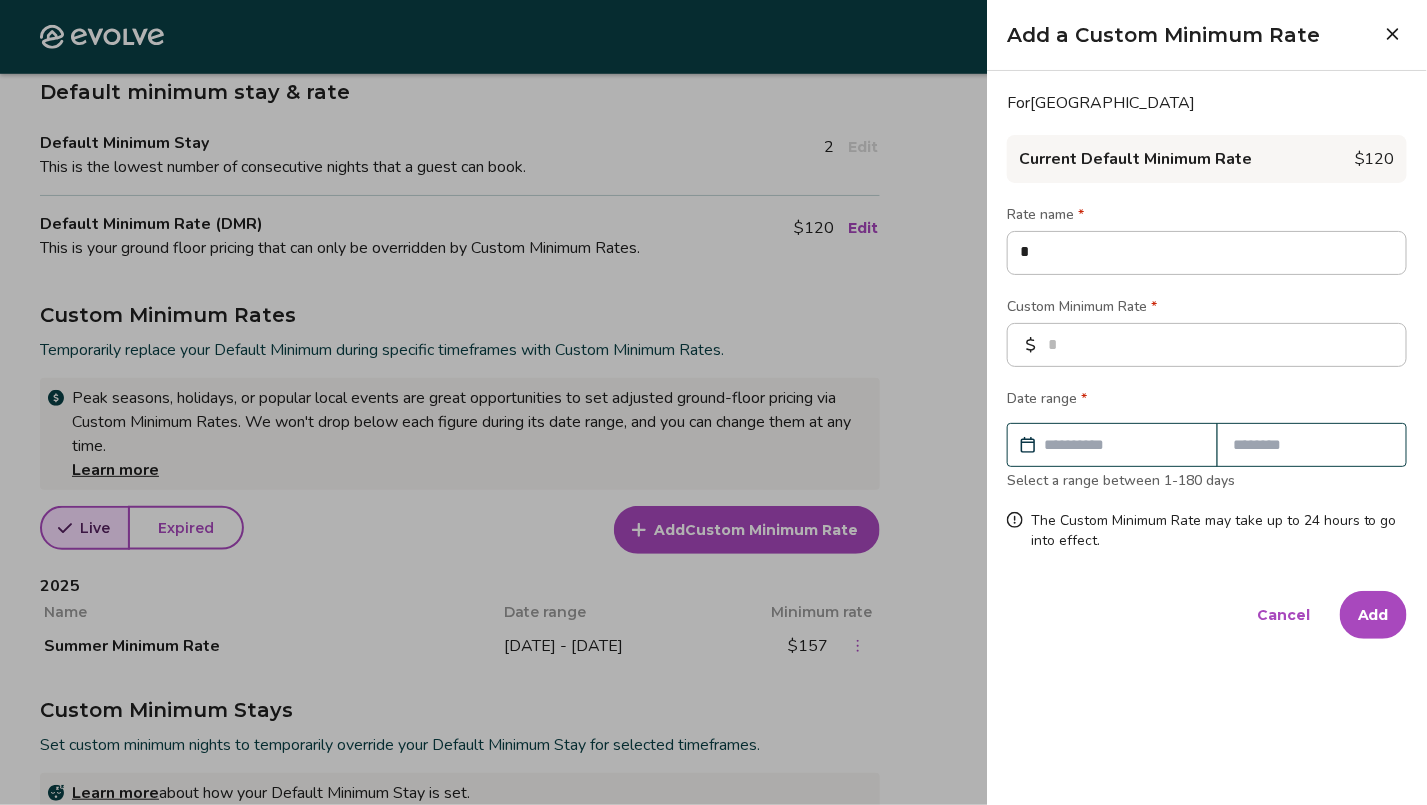 type on "**" 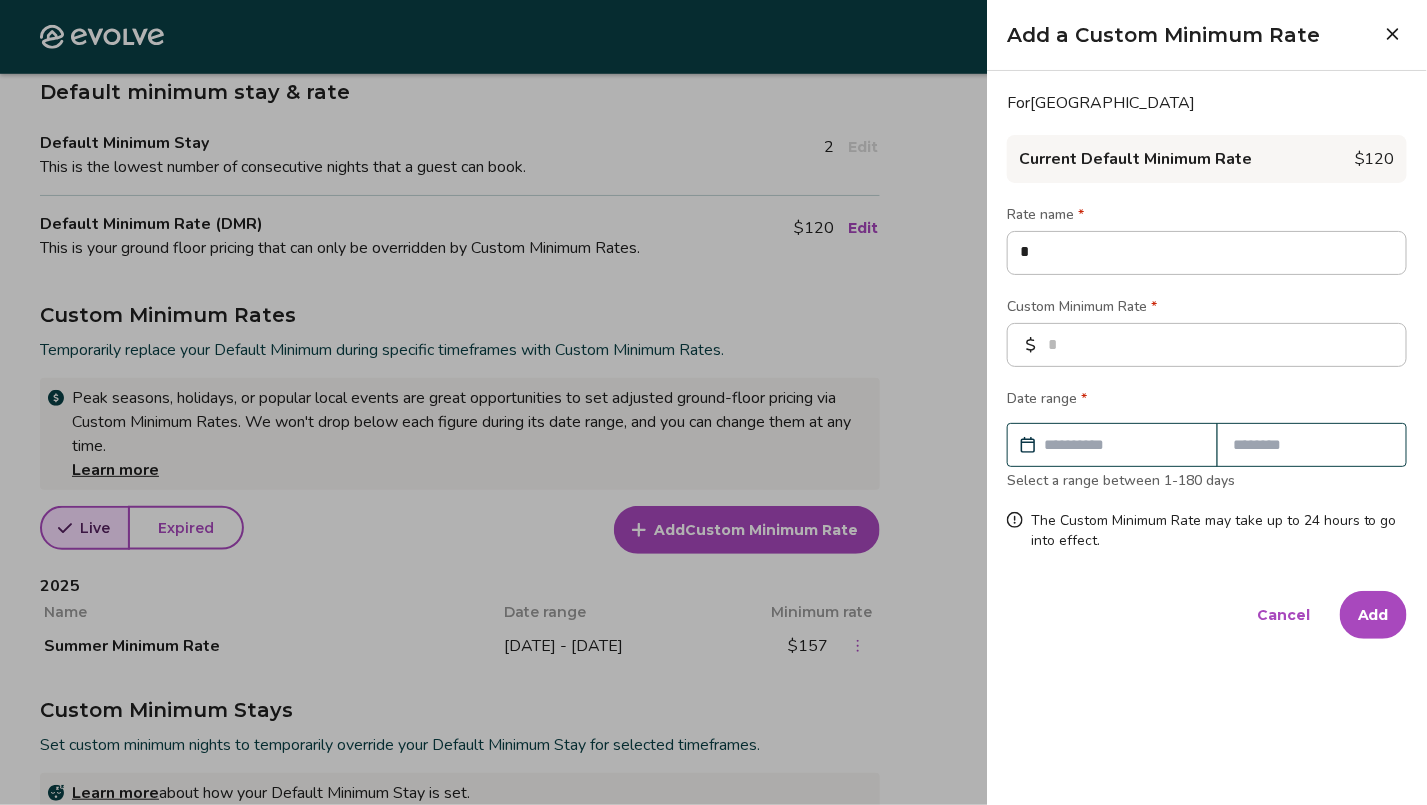 type on "*" 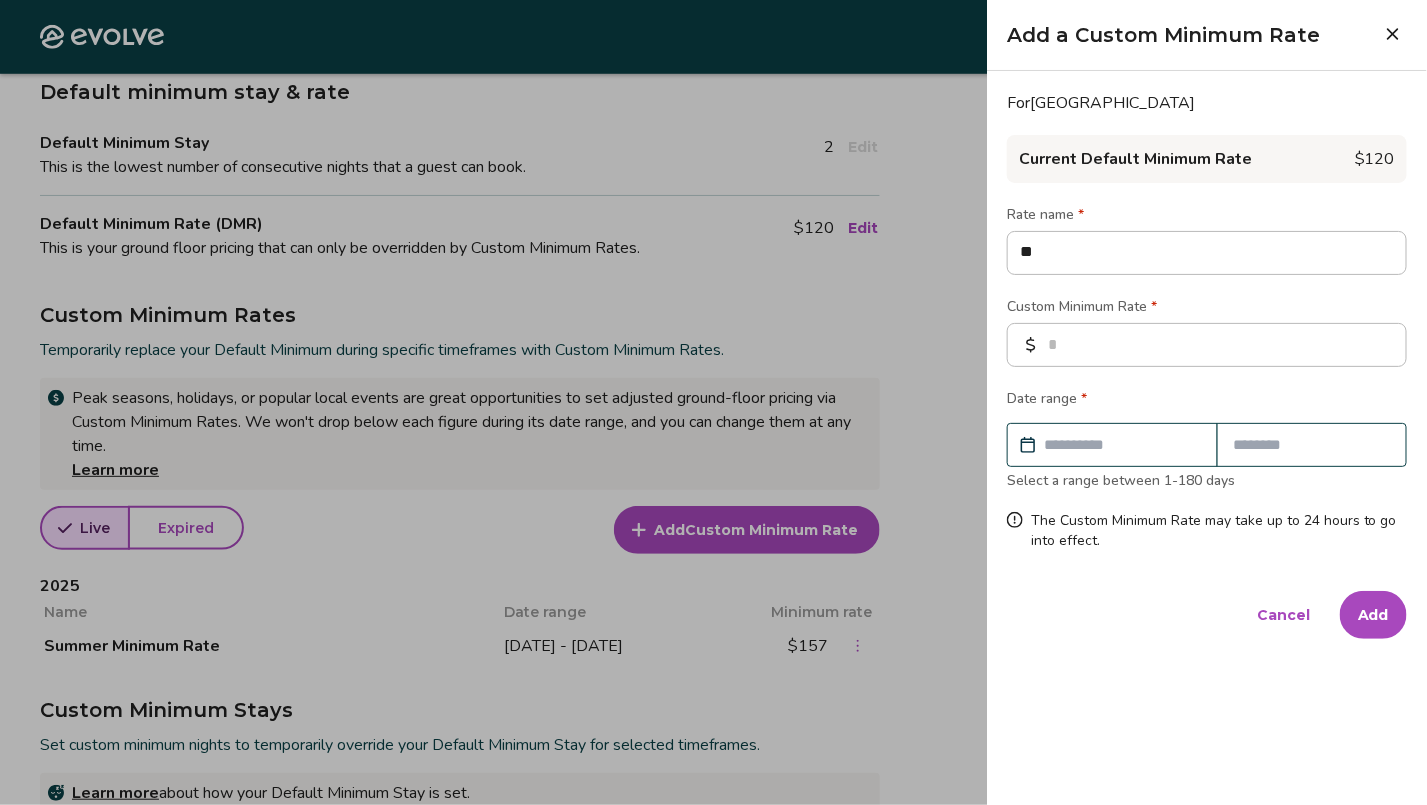 type on "***" 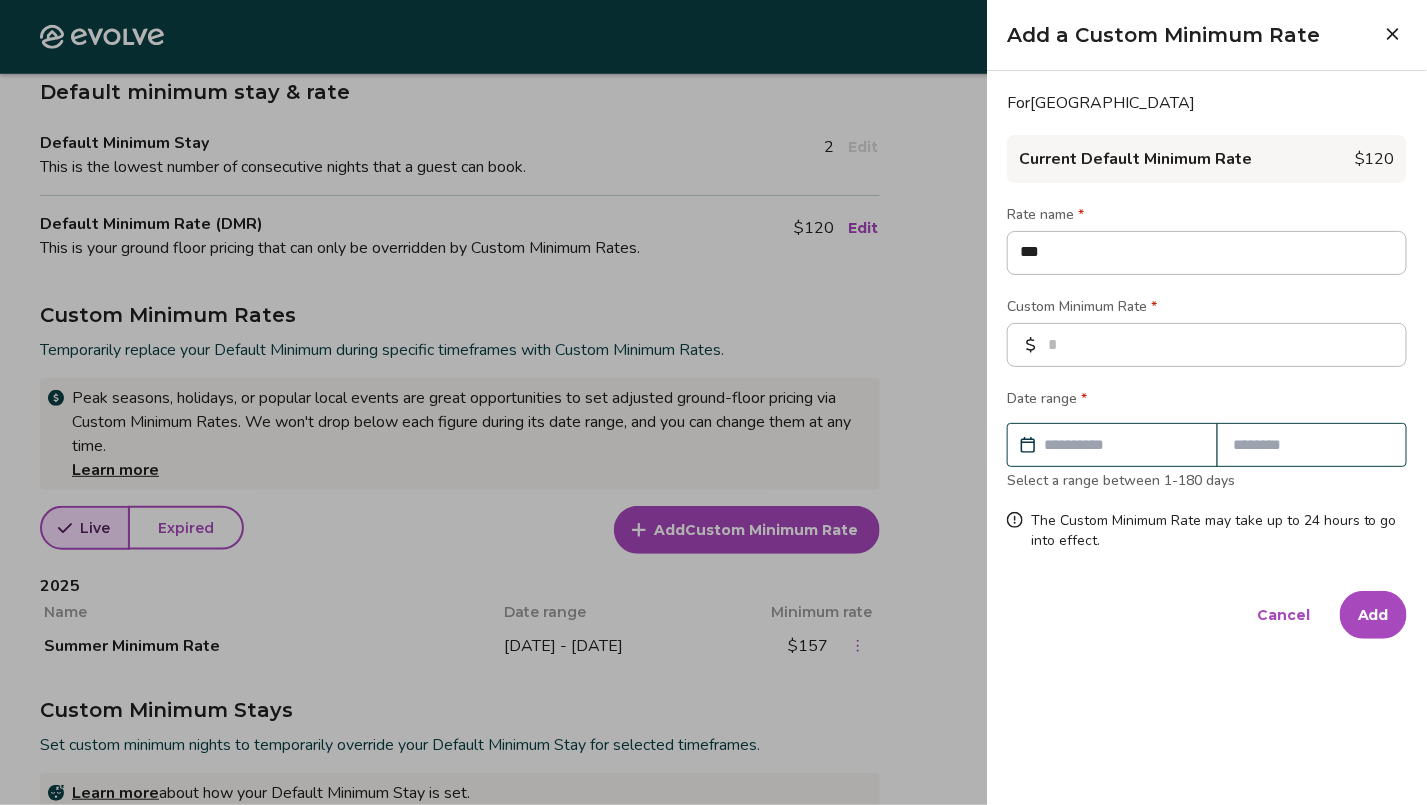 type on "****" 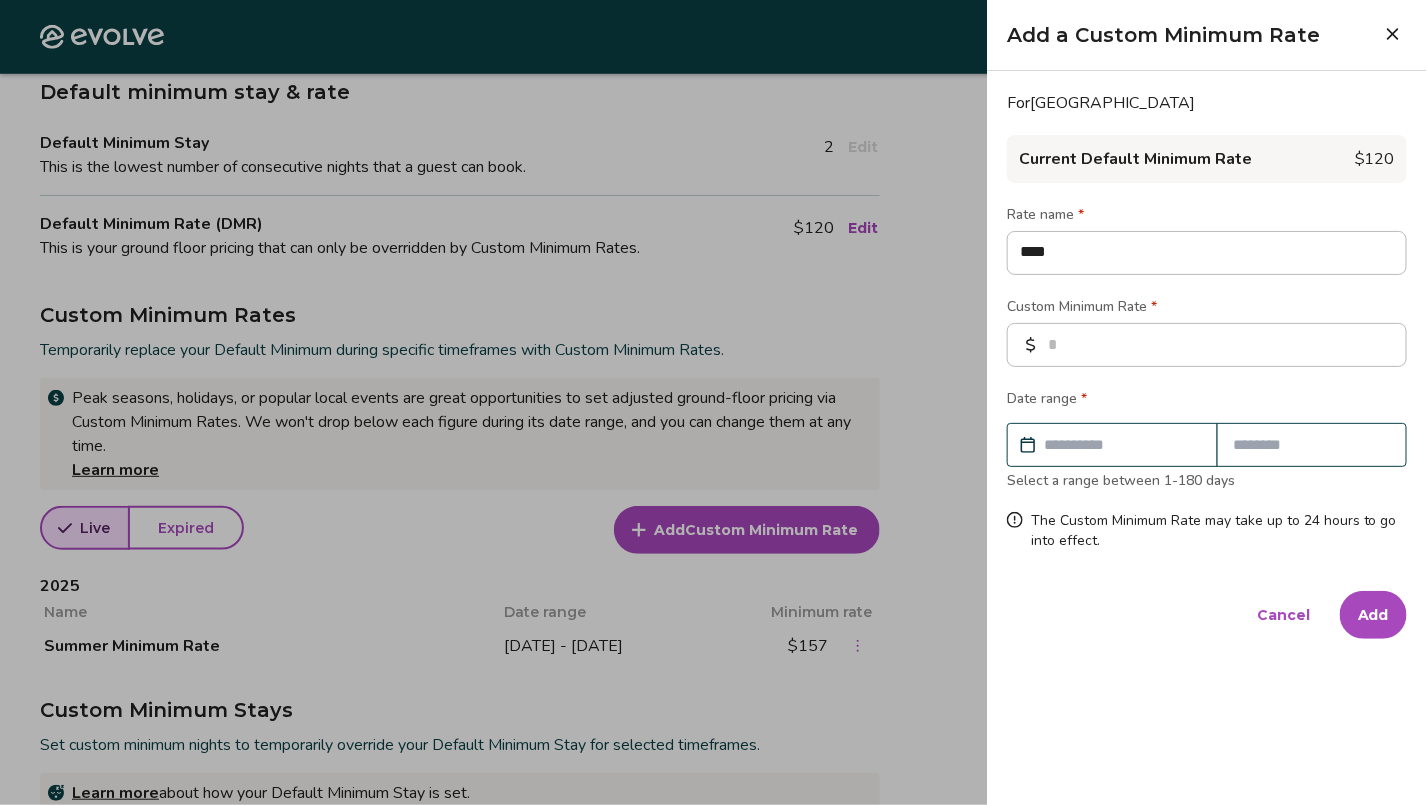 type on "*****" 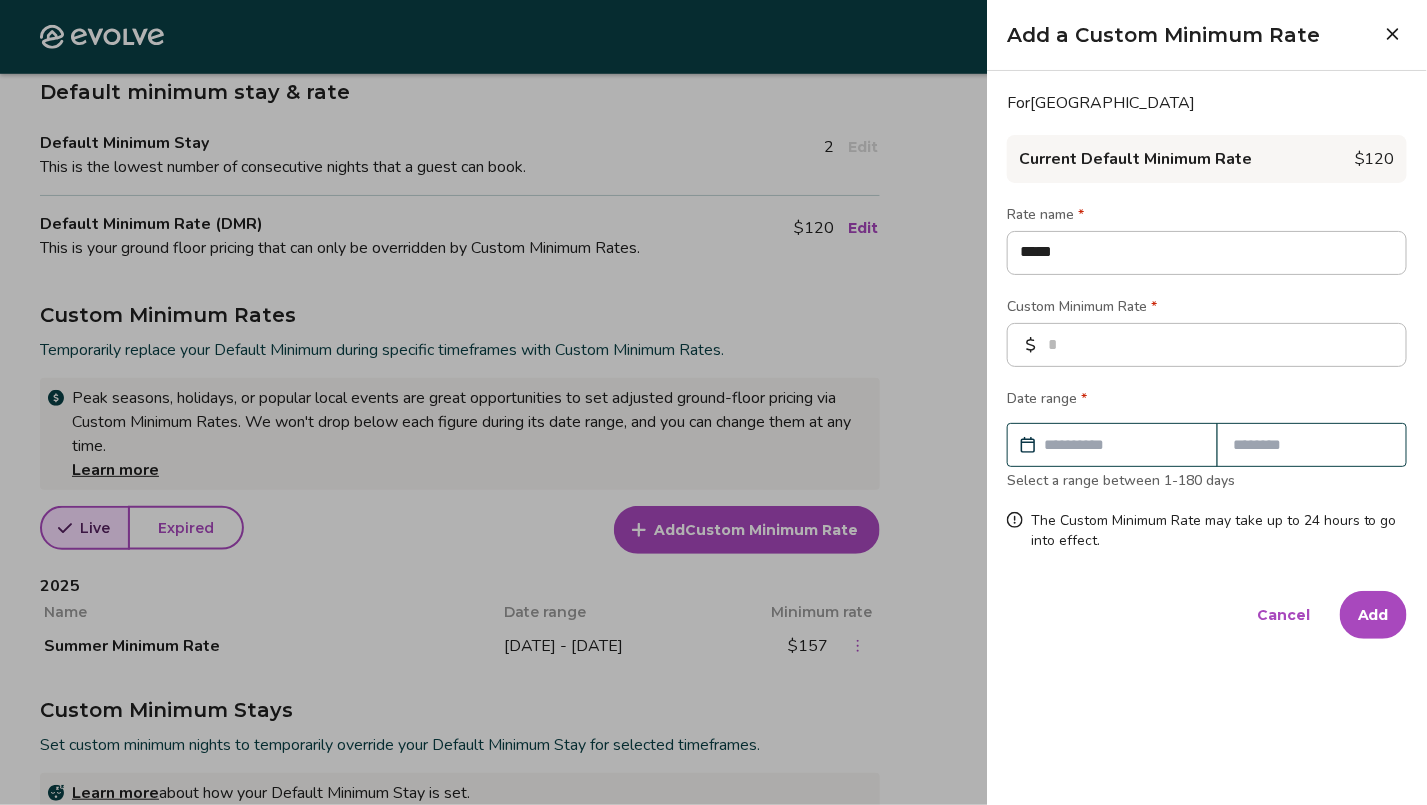type on "******" 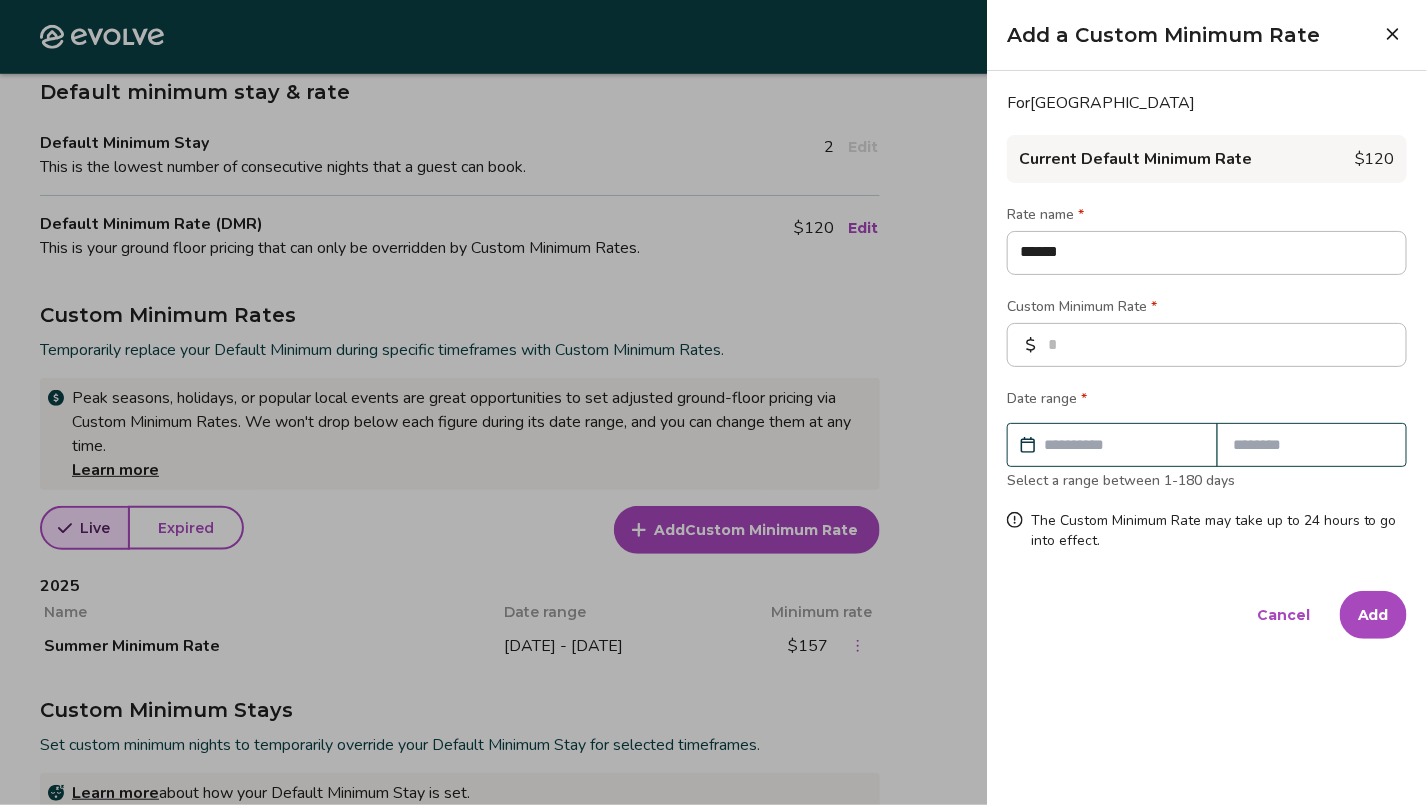 type on "******" 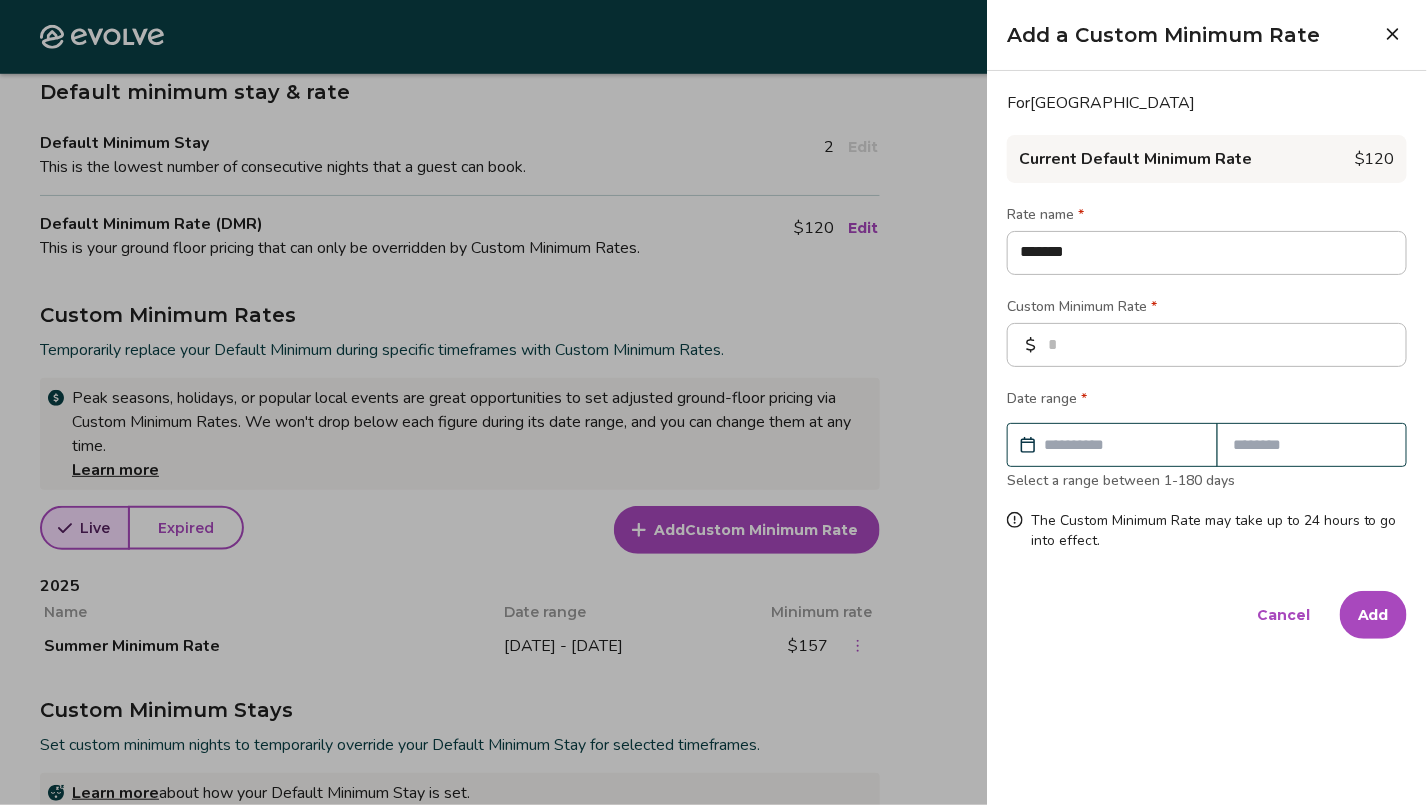 type on "********" 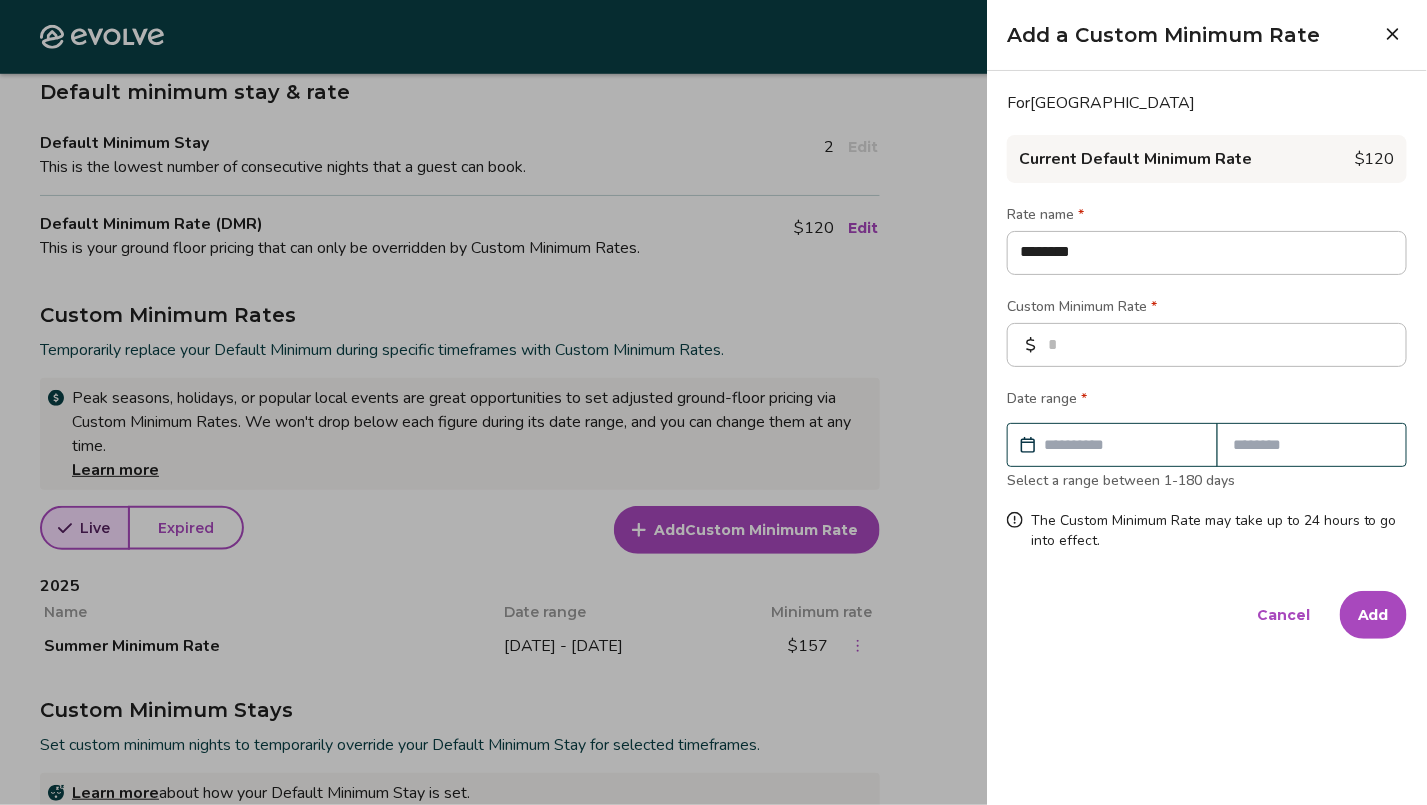type on "*********" 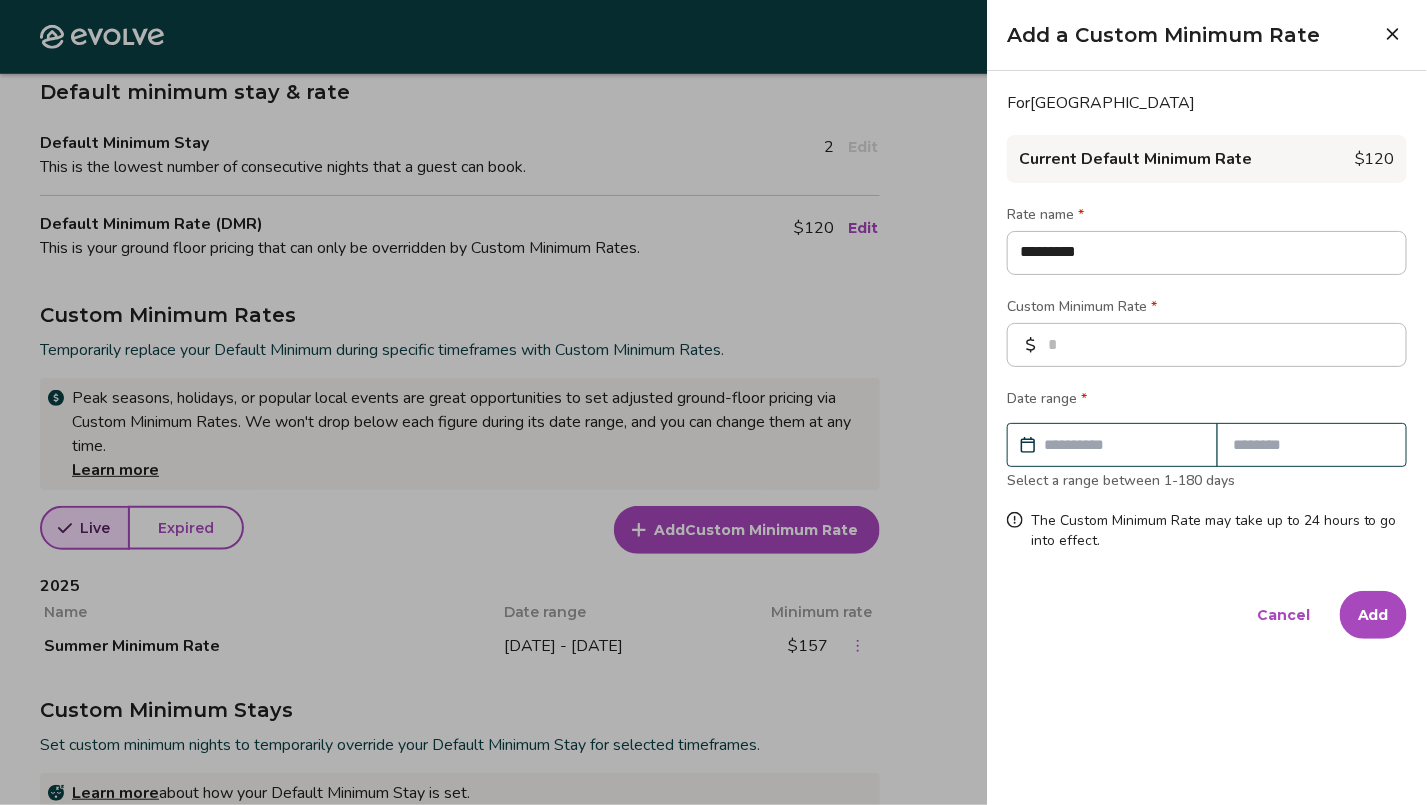 type on "**********" 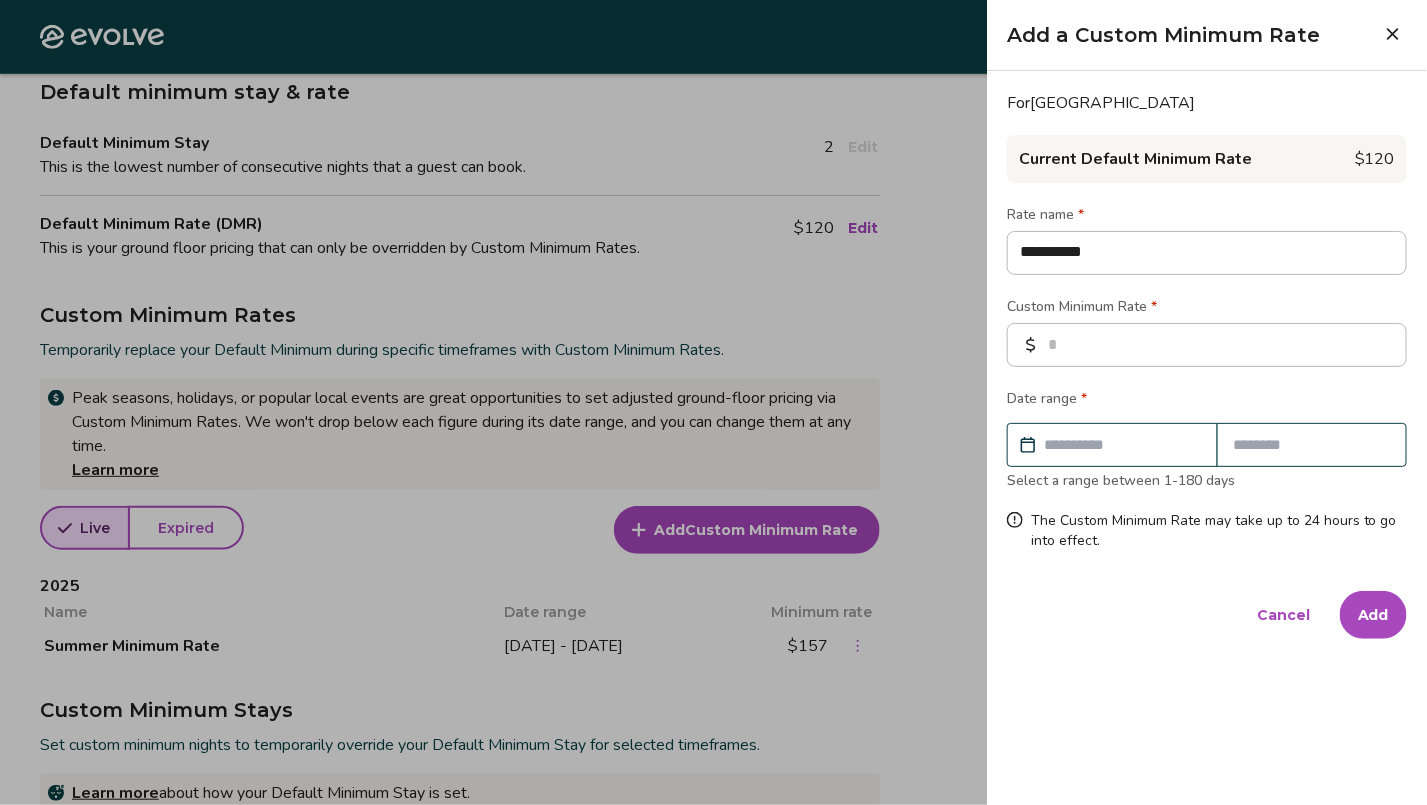 type on "**********" 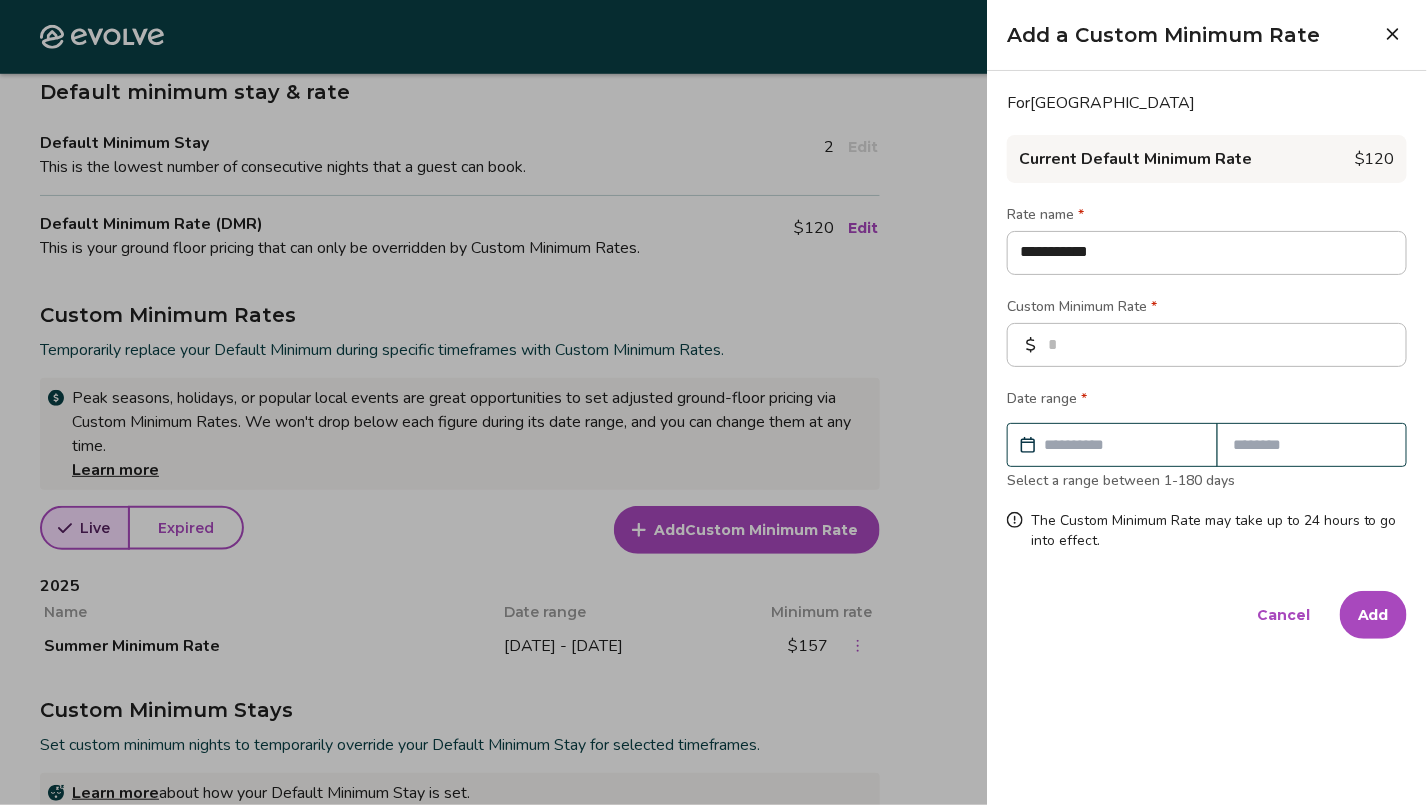 type on "**********" 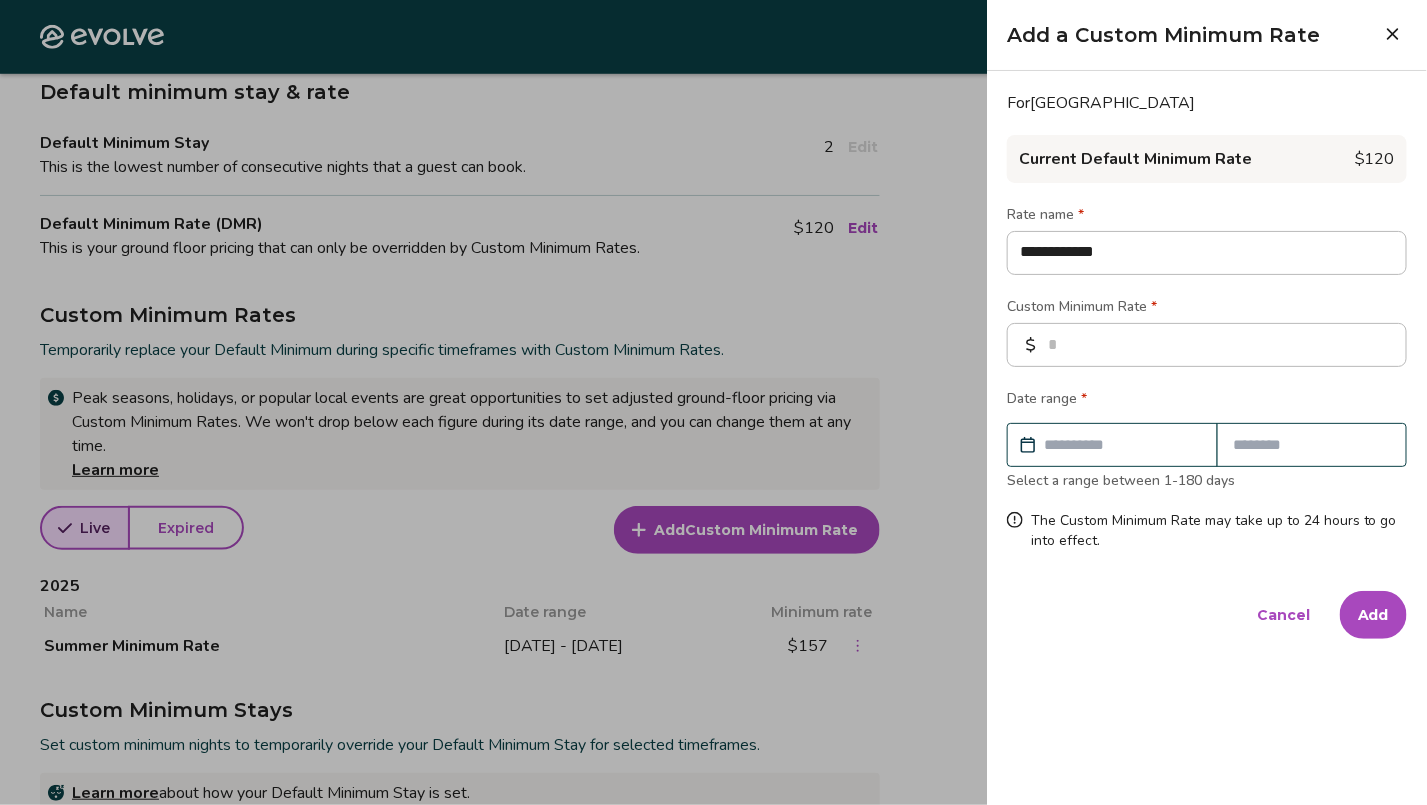 type on "**********" 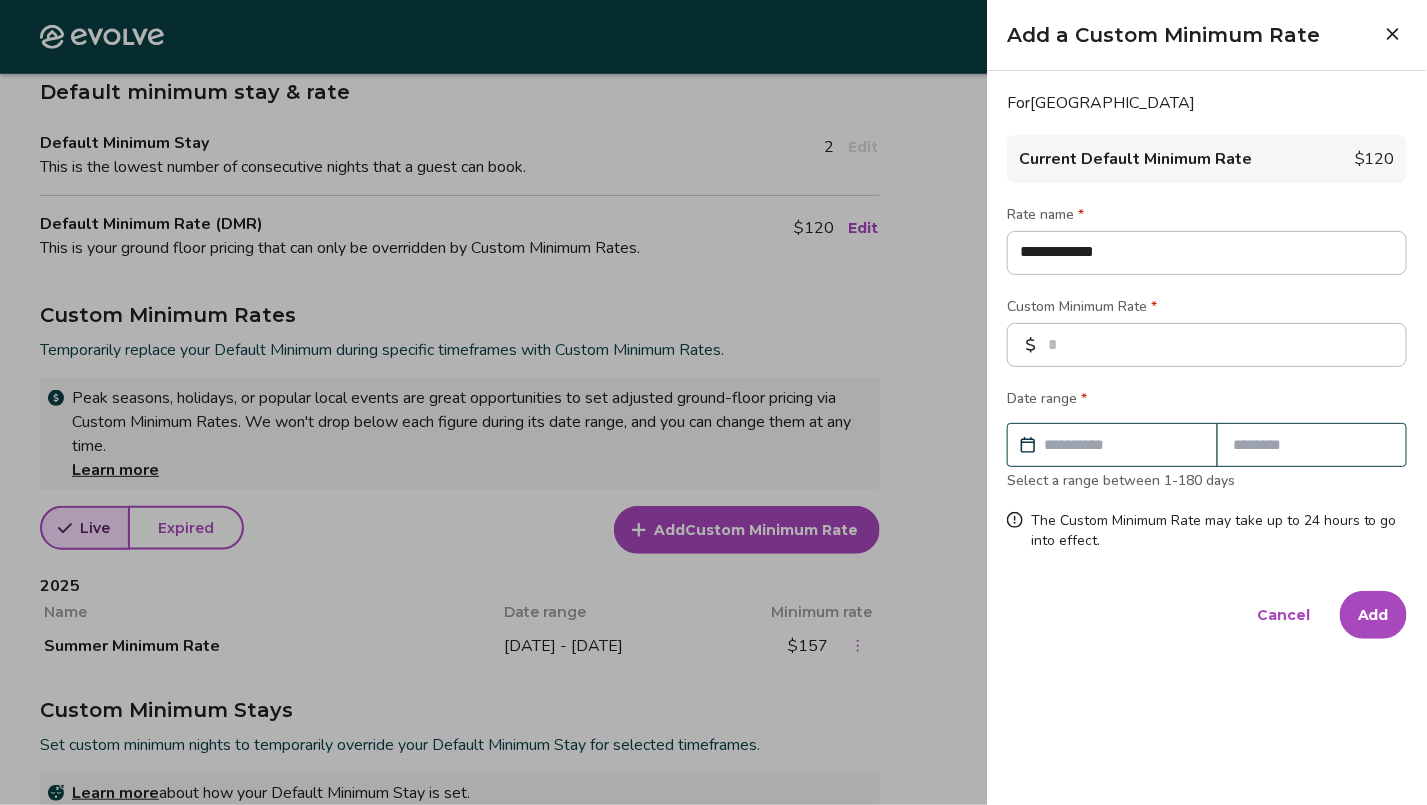 type on "*" 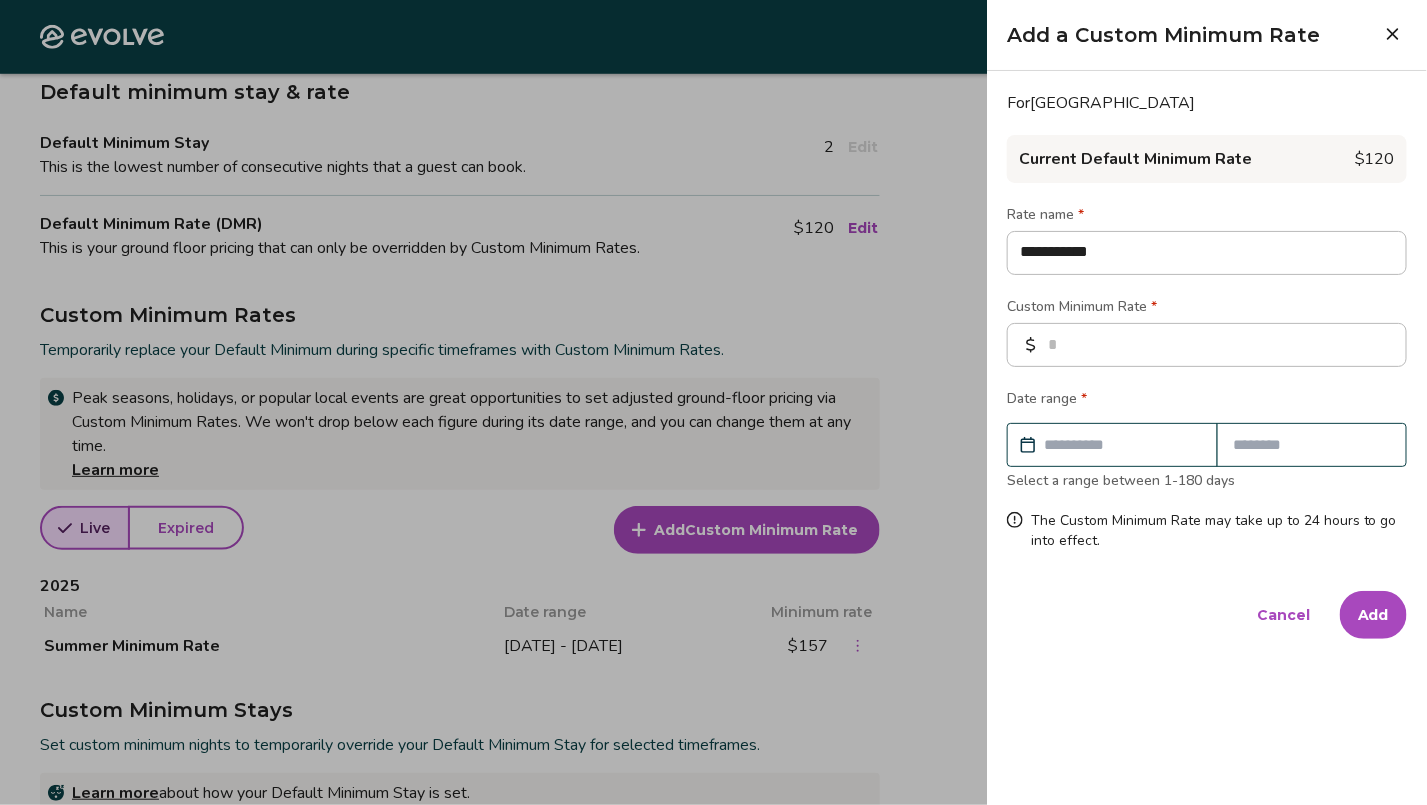 type on "**********" 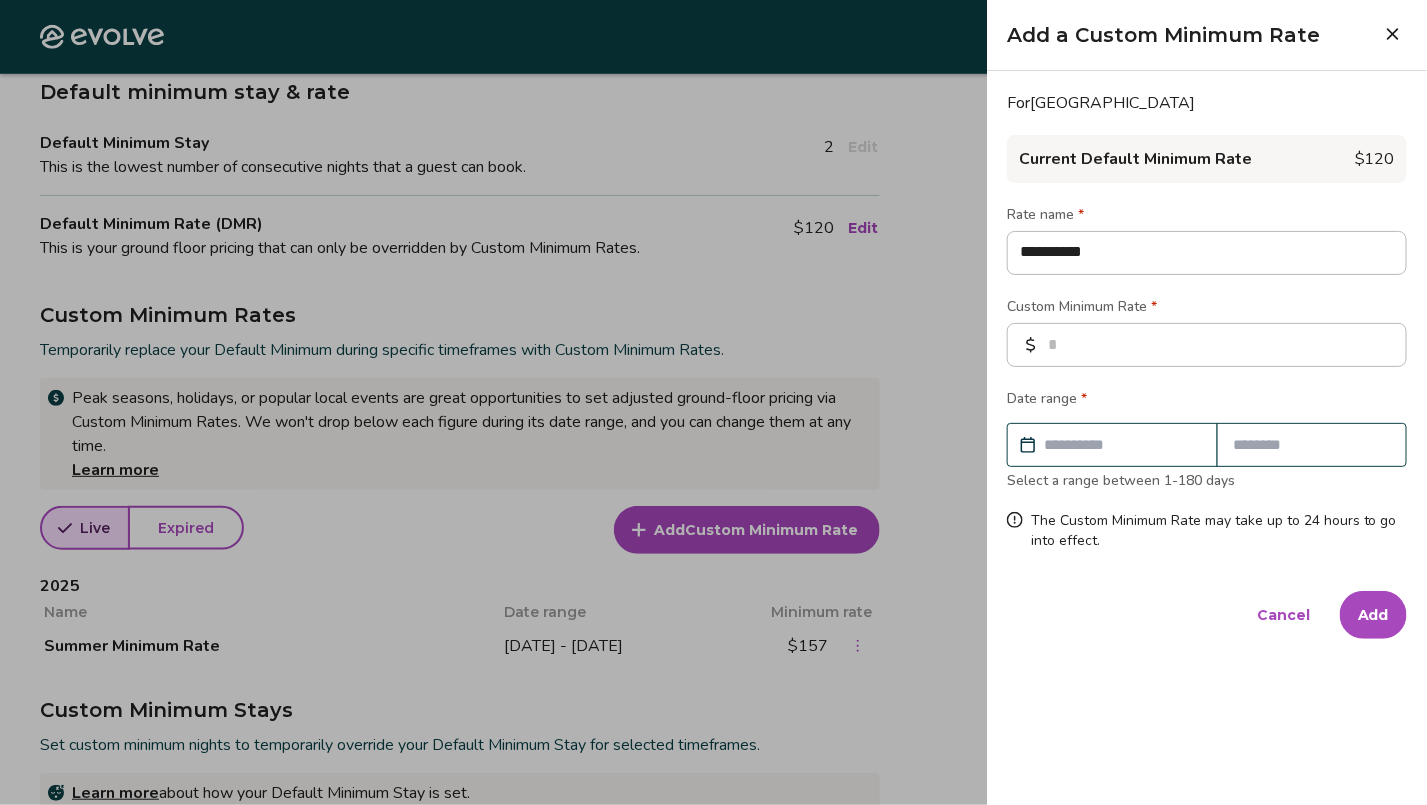 type on "*********" 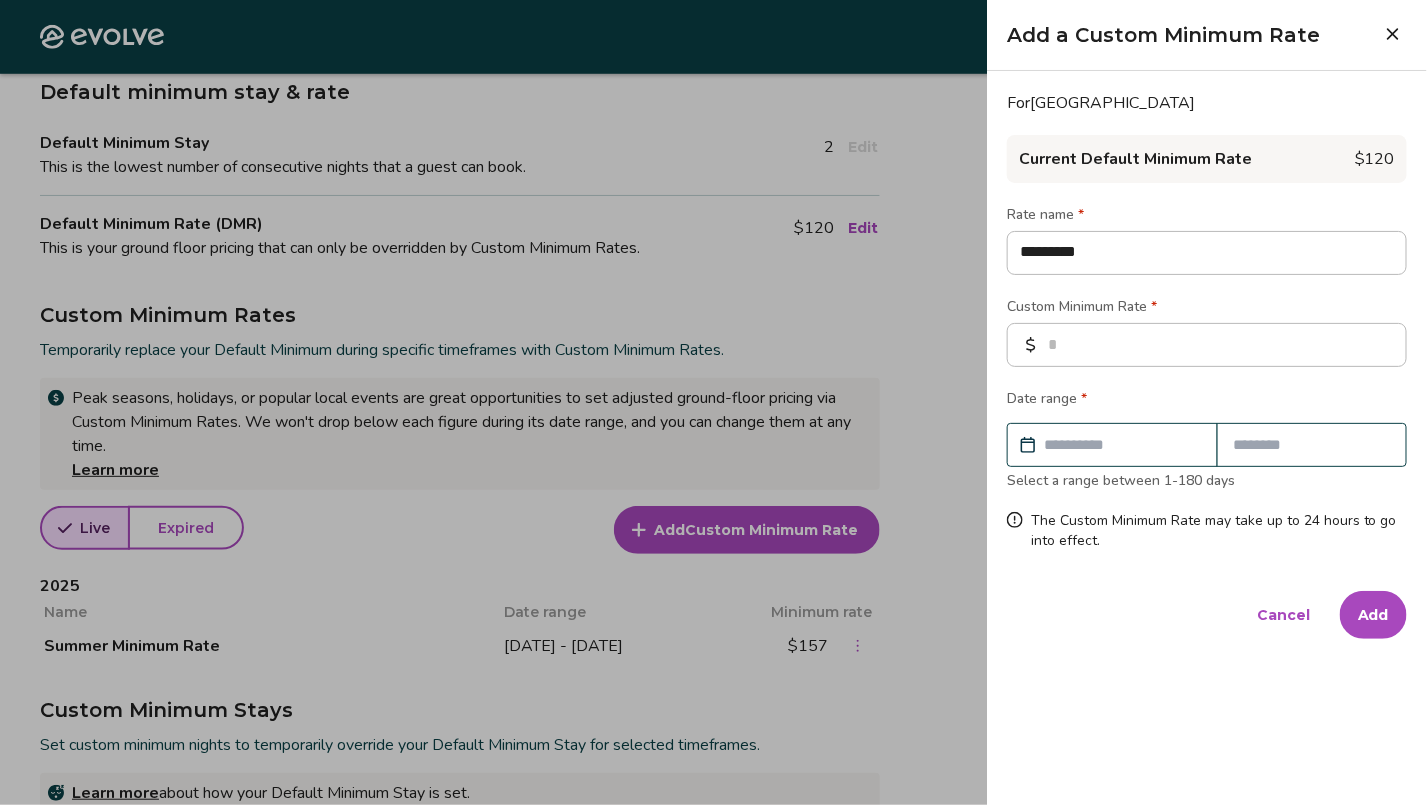 type on "********" 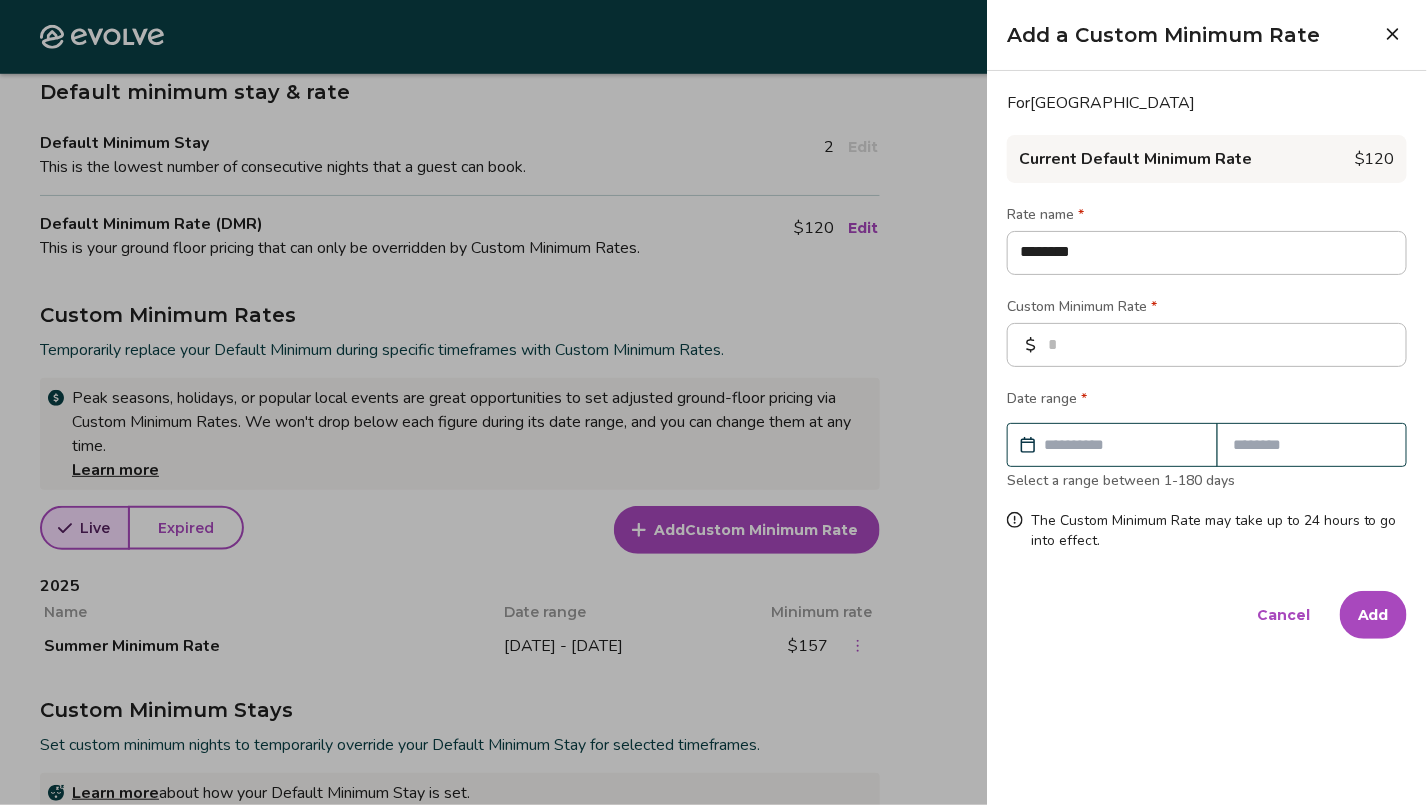 type on "******" 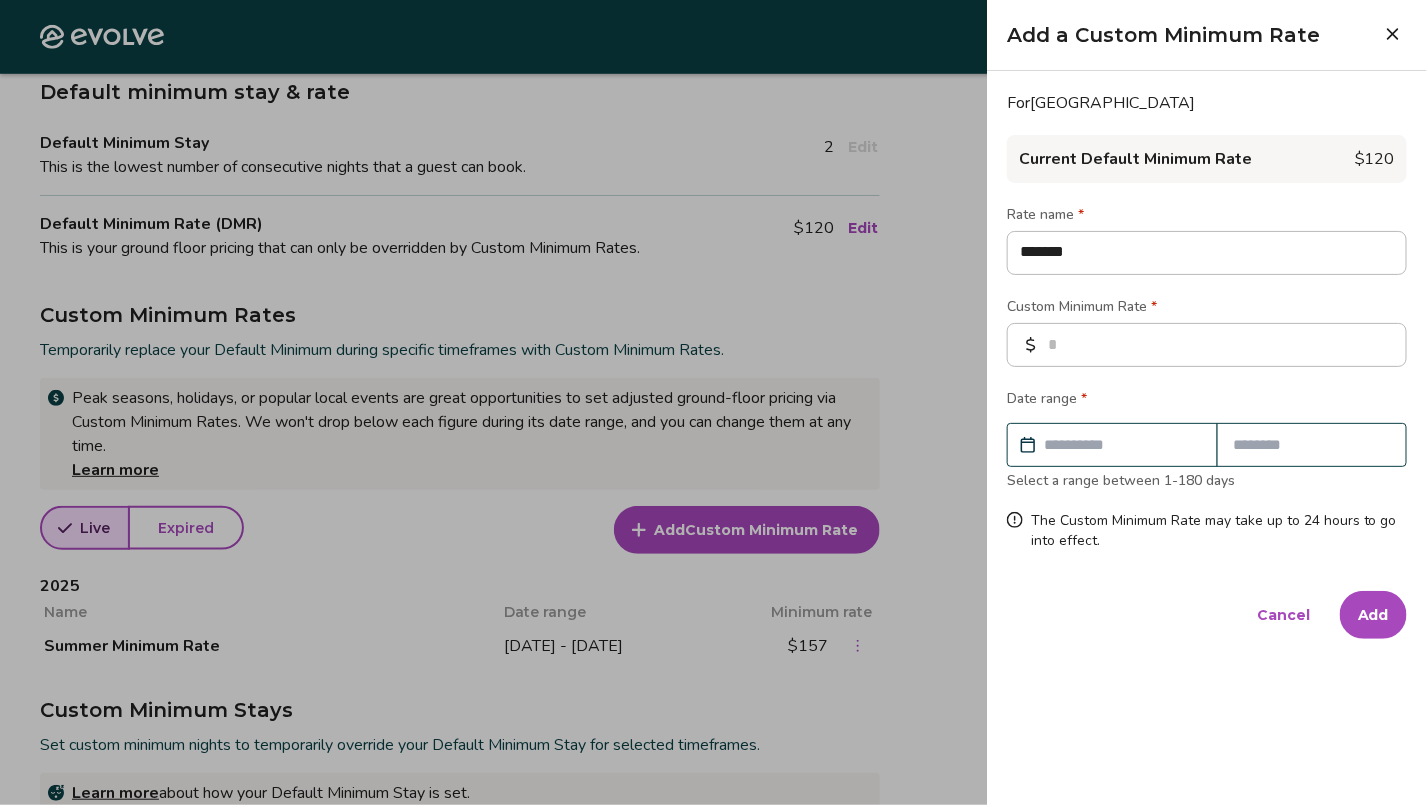 type on "********" 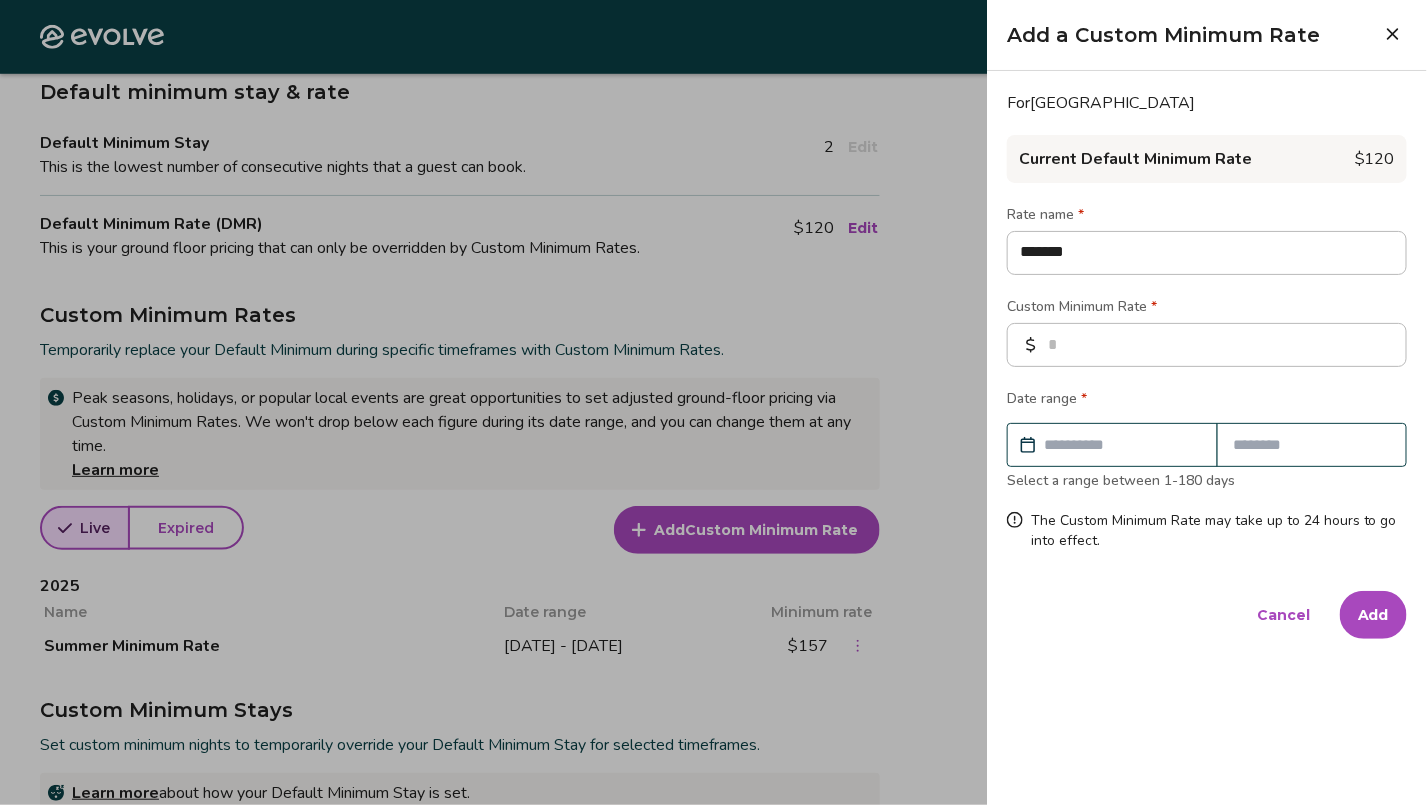 type on "*" 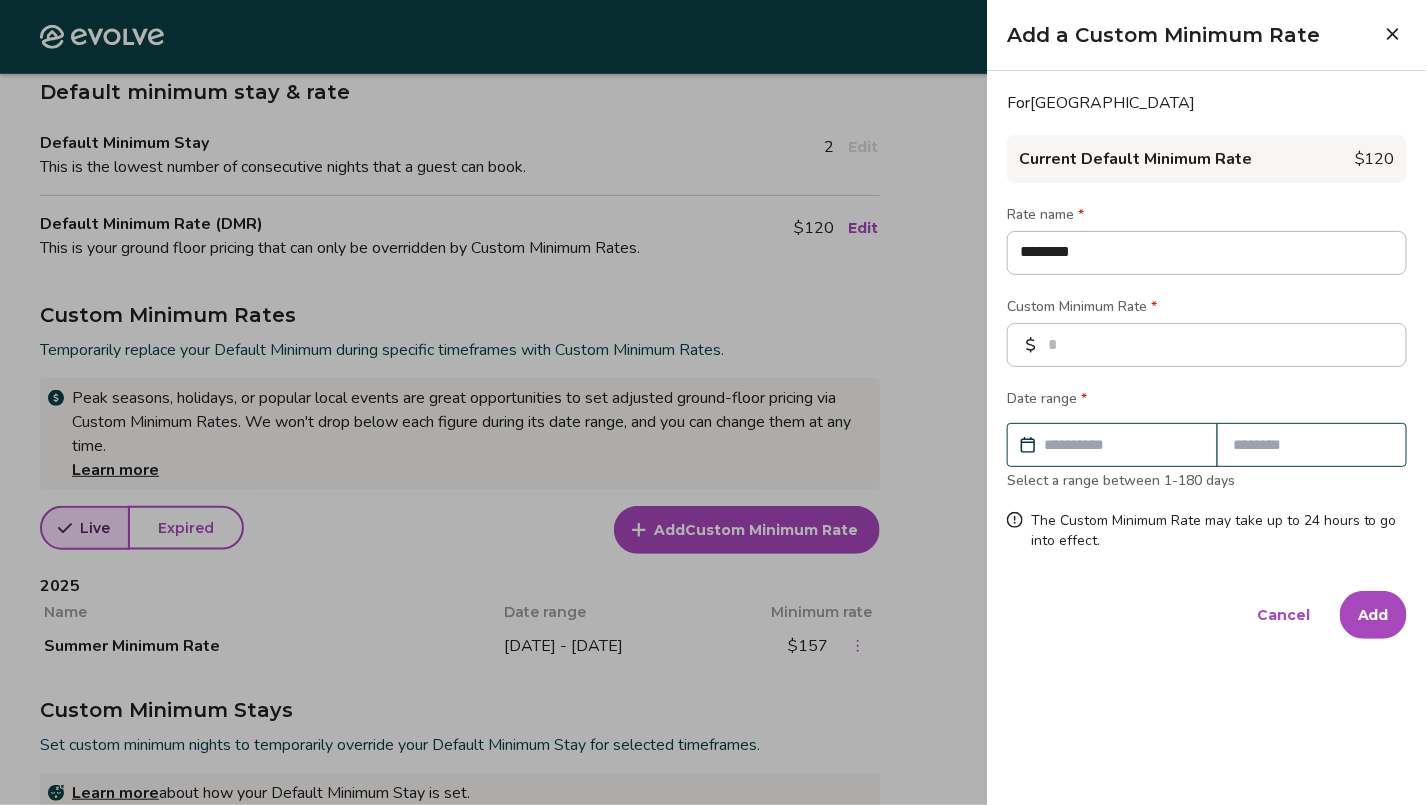 type on "********" 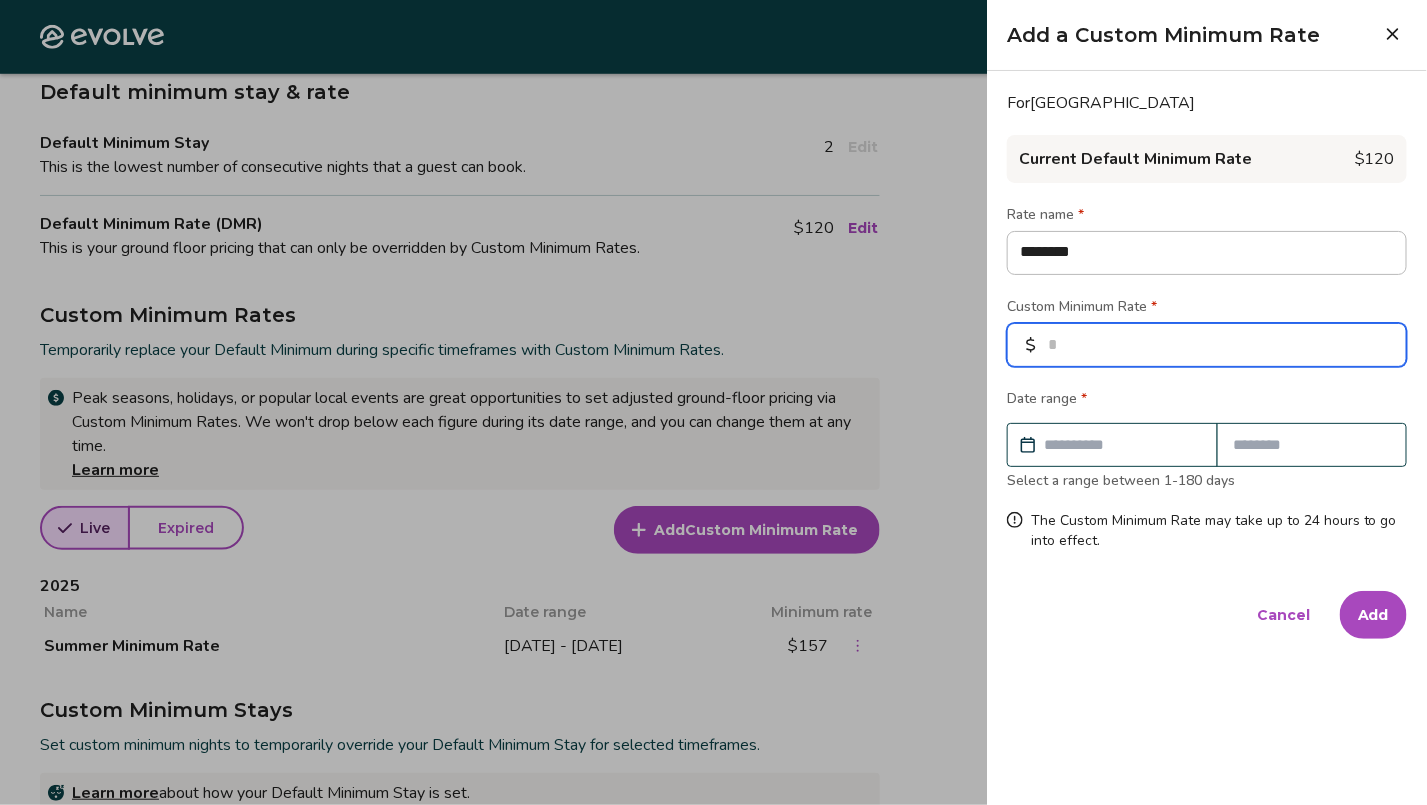 click at bounding box center (1207, 345) 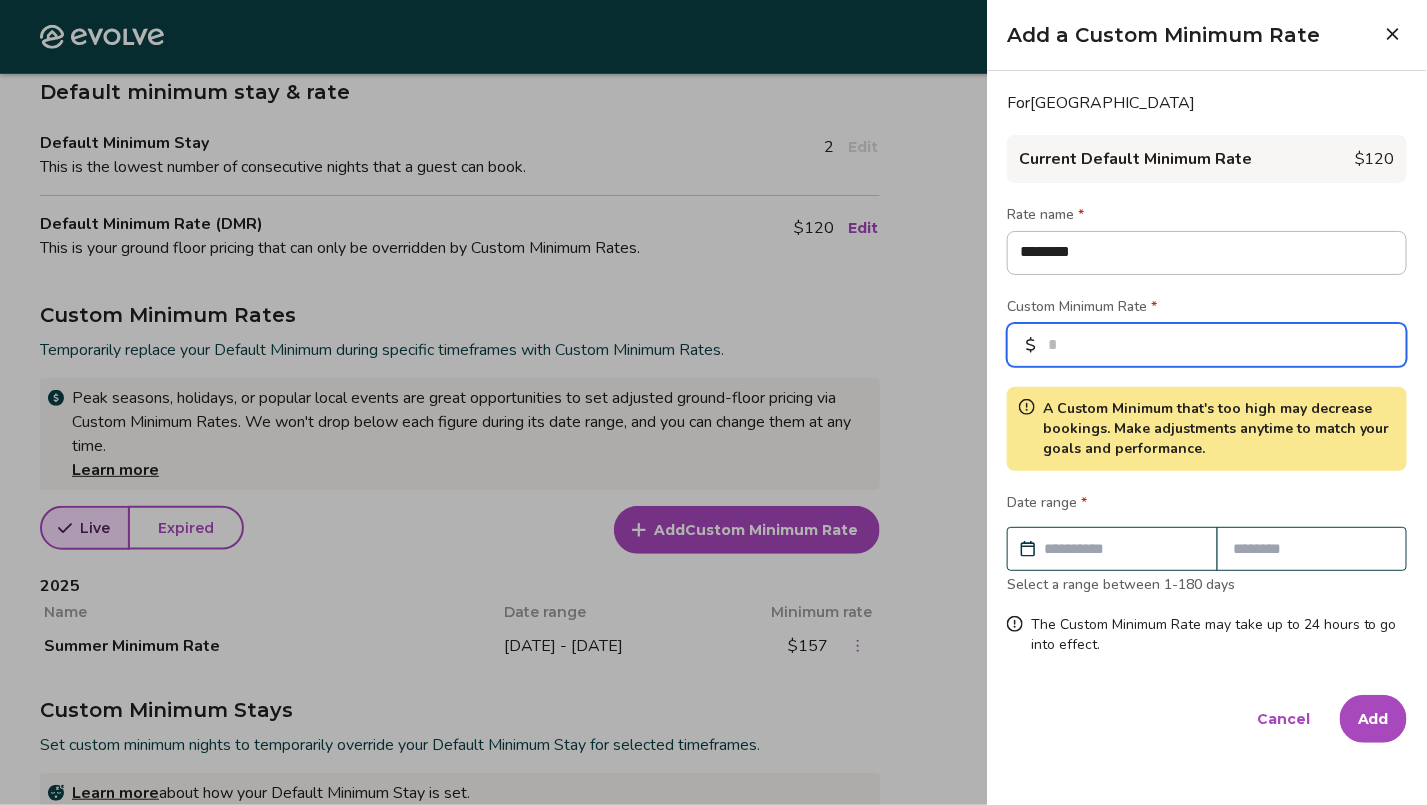 type on "***" 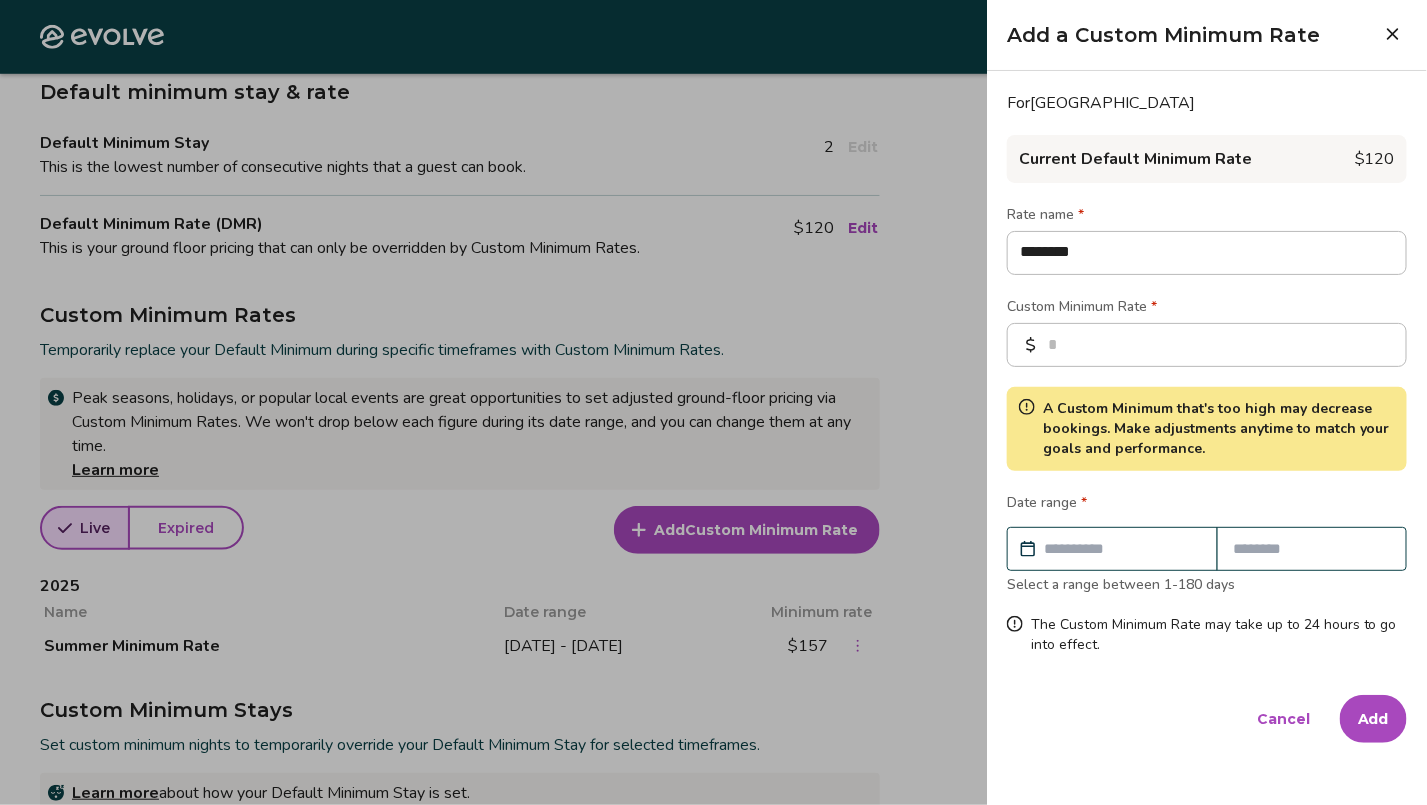 click at bounding box center (1122, 549) 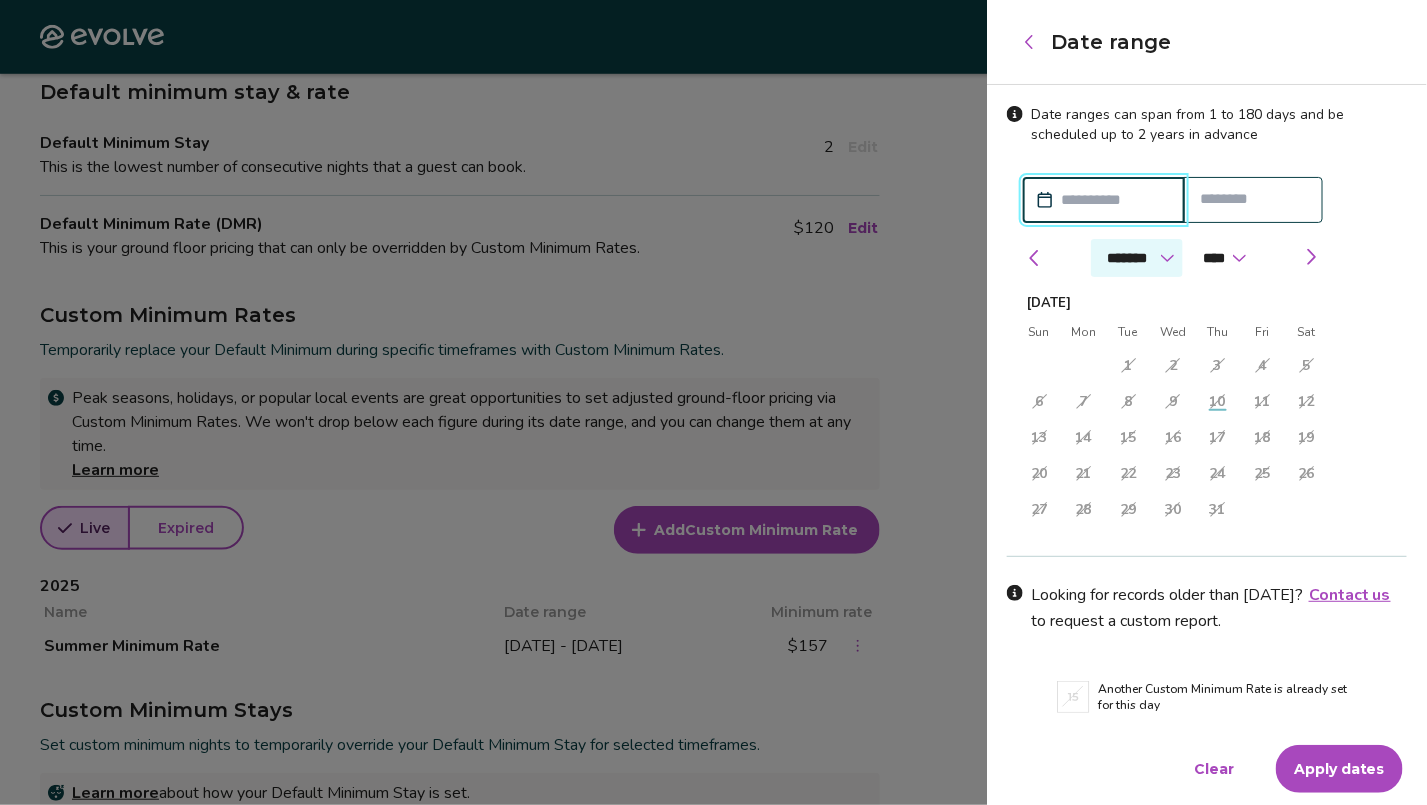 click on "******* ******** ***** ***** *** **** **** ****** ********* ******* ******** ********" at bounding box center [1137, 258] 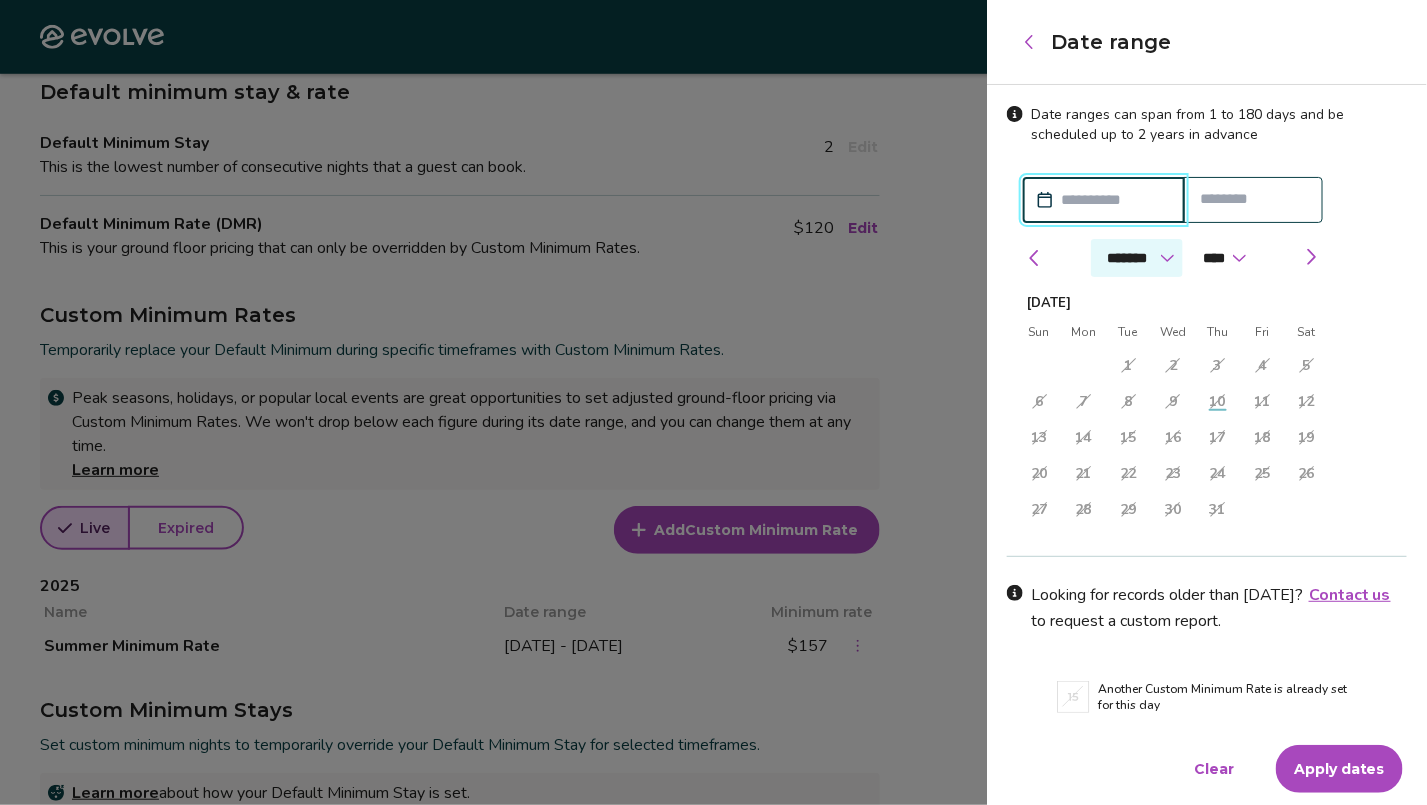 select on "*" 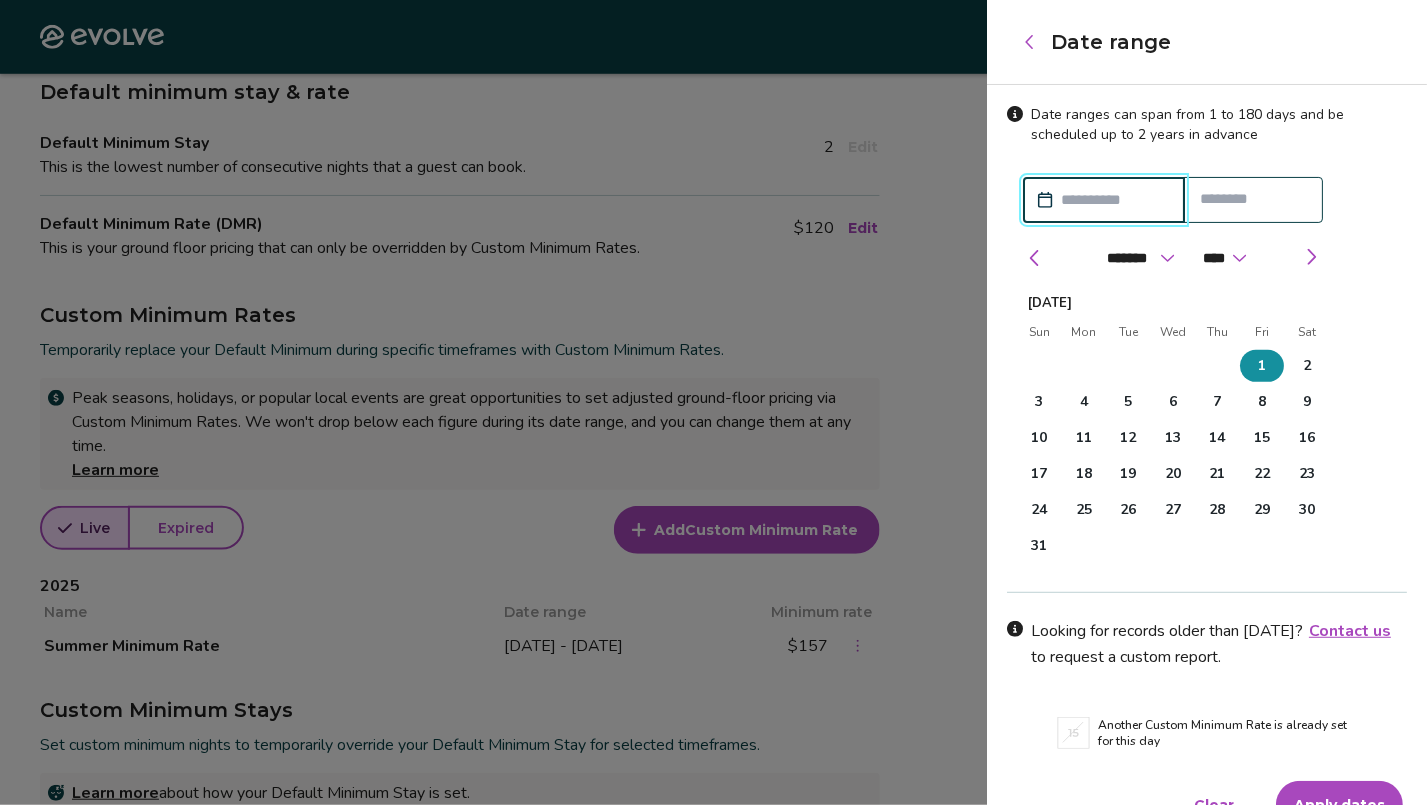 click on "1" at bounding box center (1262, 366) 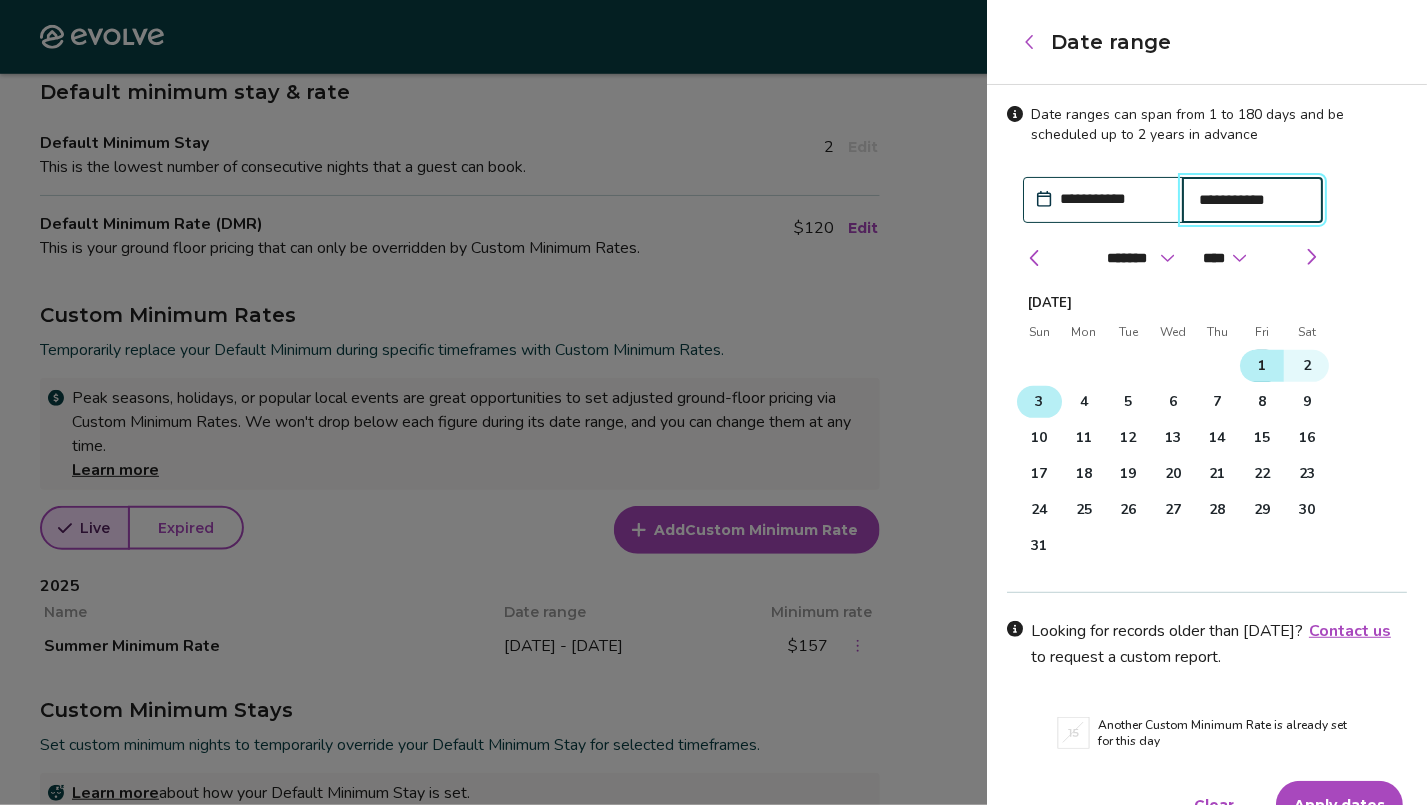 click on "3" at bounding box center (1039, 402) 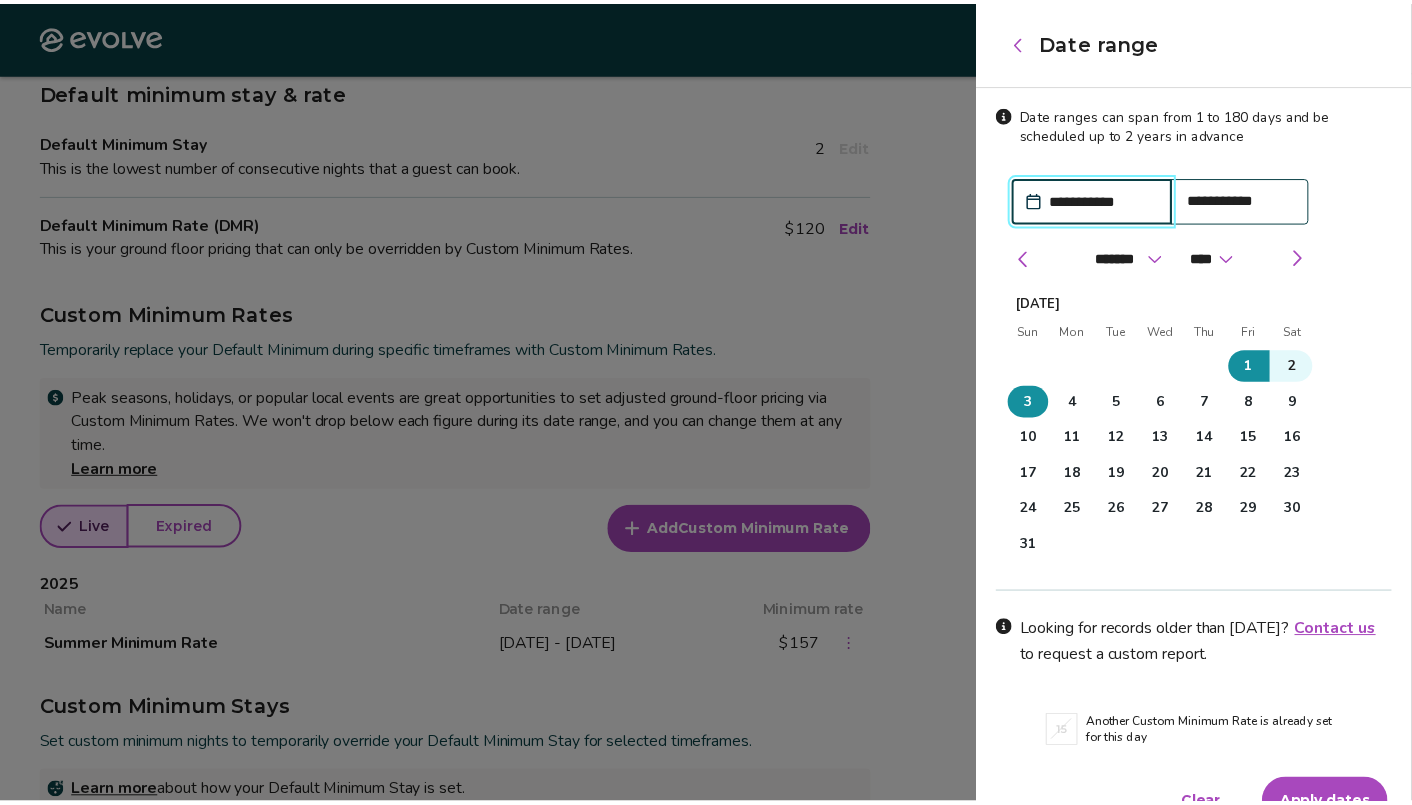 scroll, scrollTop: 31, scrollLeft: 0, axis: vertical 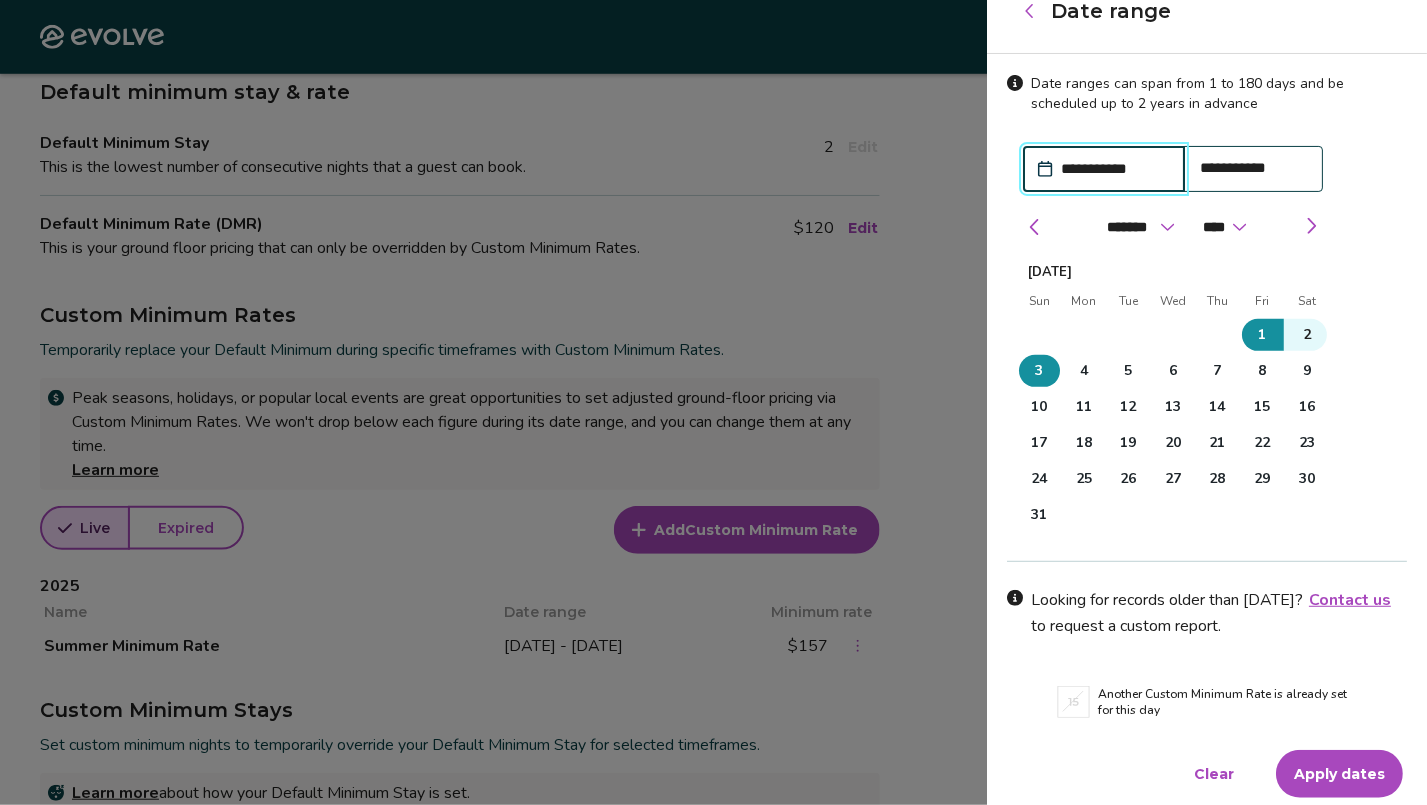 click on "Apply dates" at bounding box center (1339, 774) 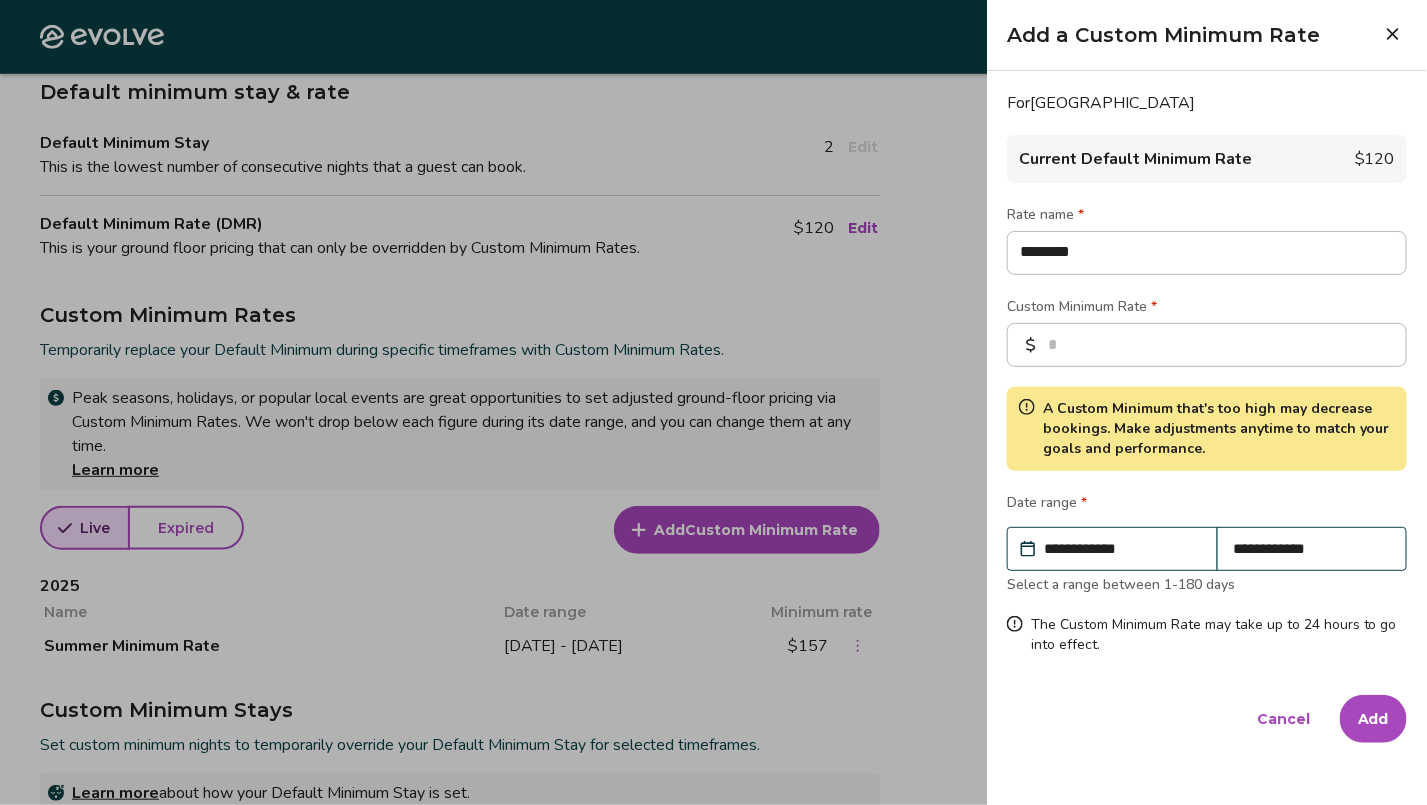 click on "Add" at bounding box center [1373, 719] 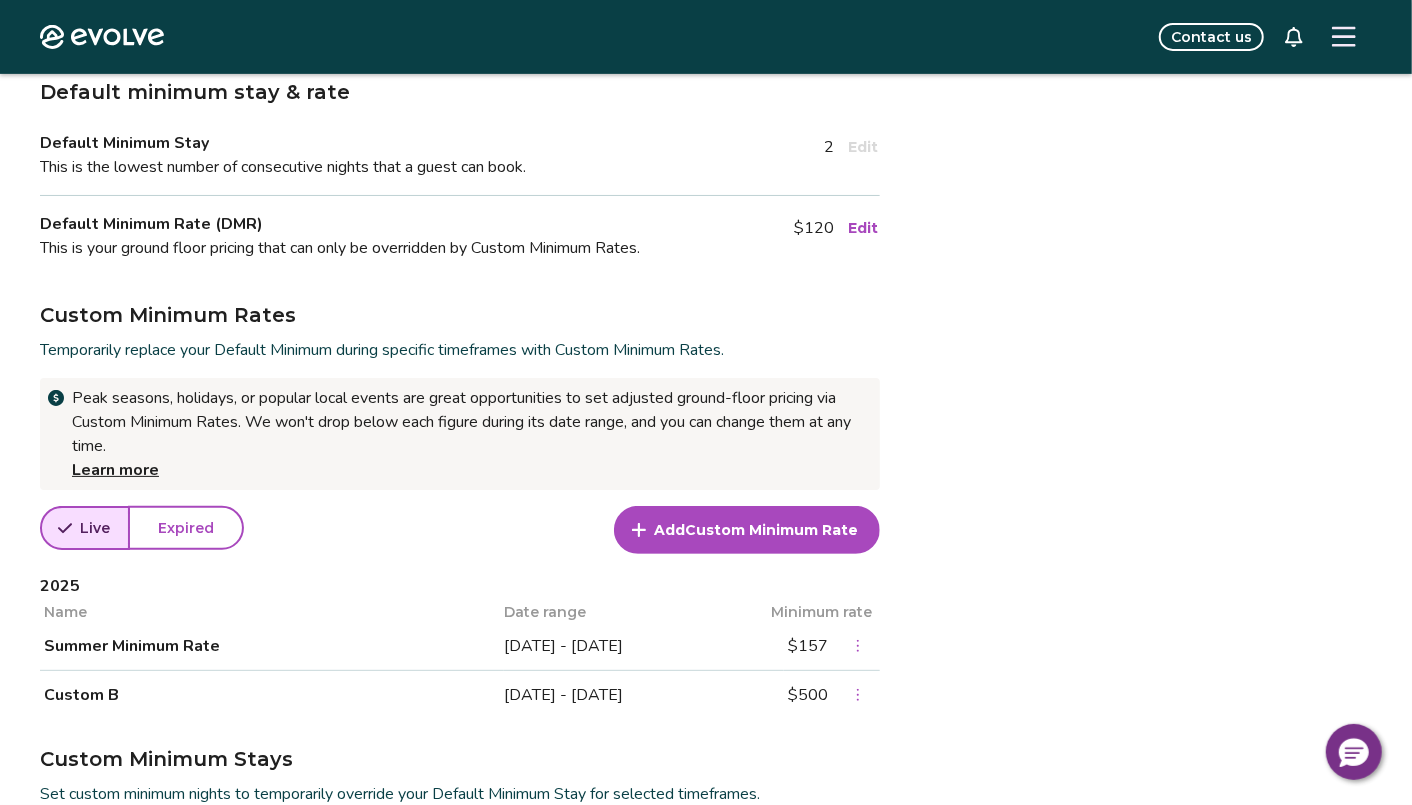 click on "Custom Minimum Rate" at bounding box center [771, 530] 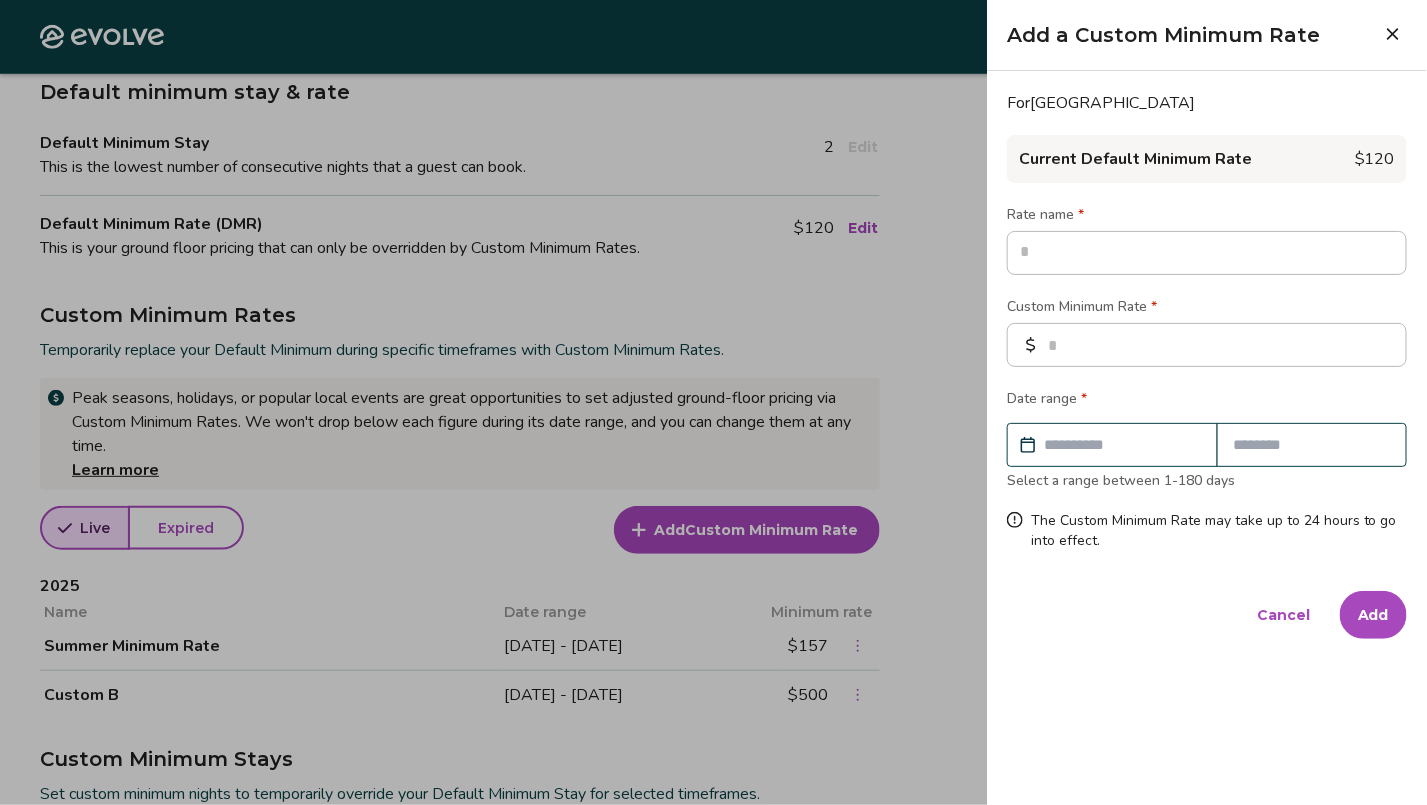 type on "*" 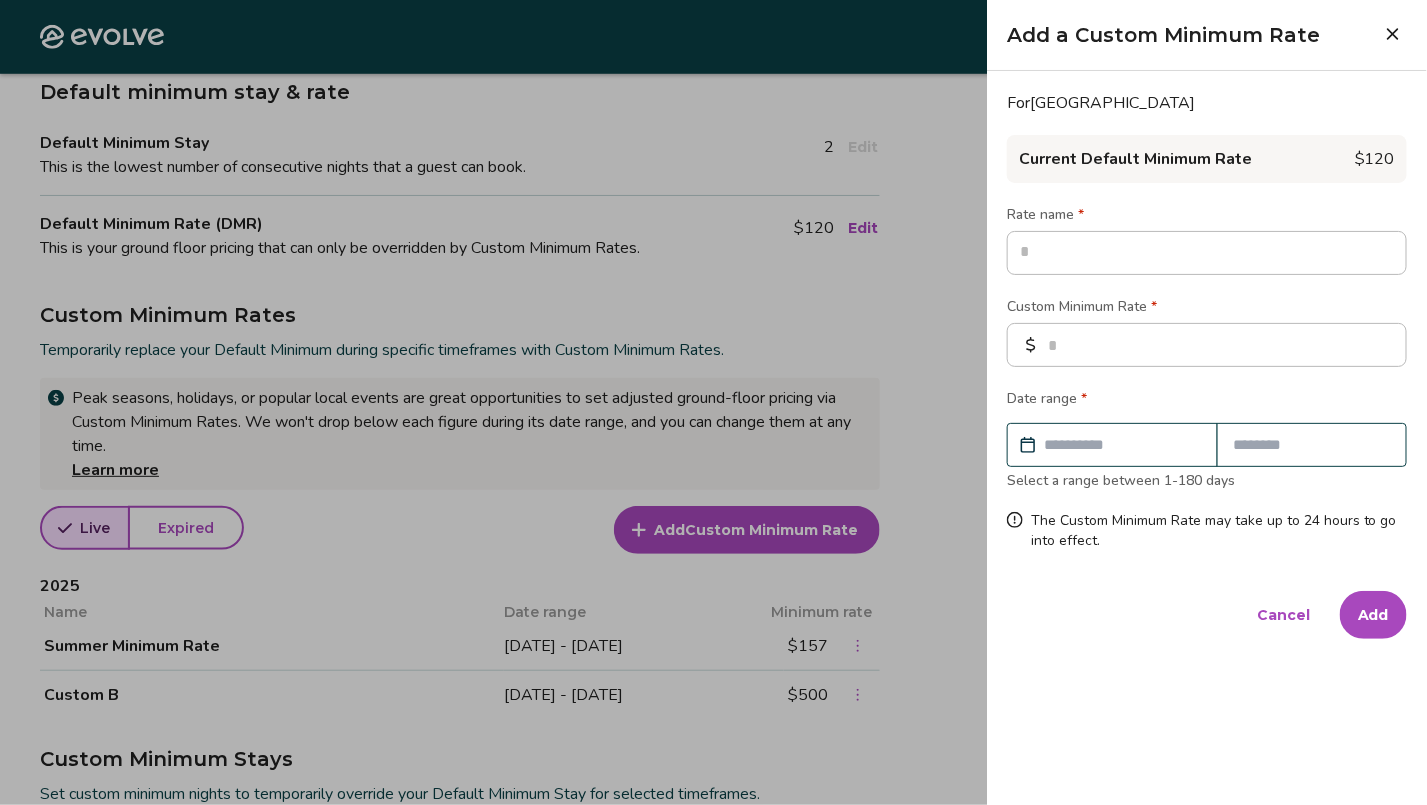 type on "*" 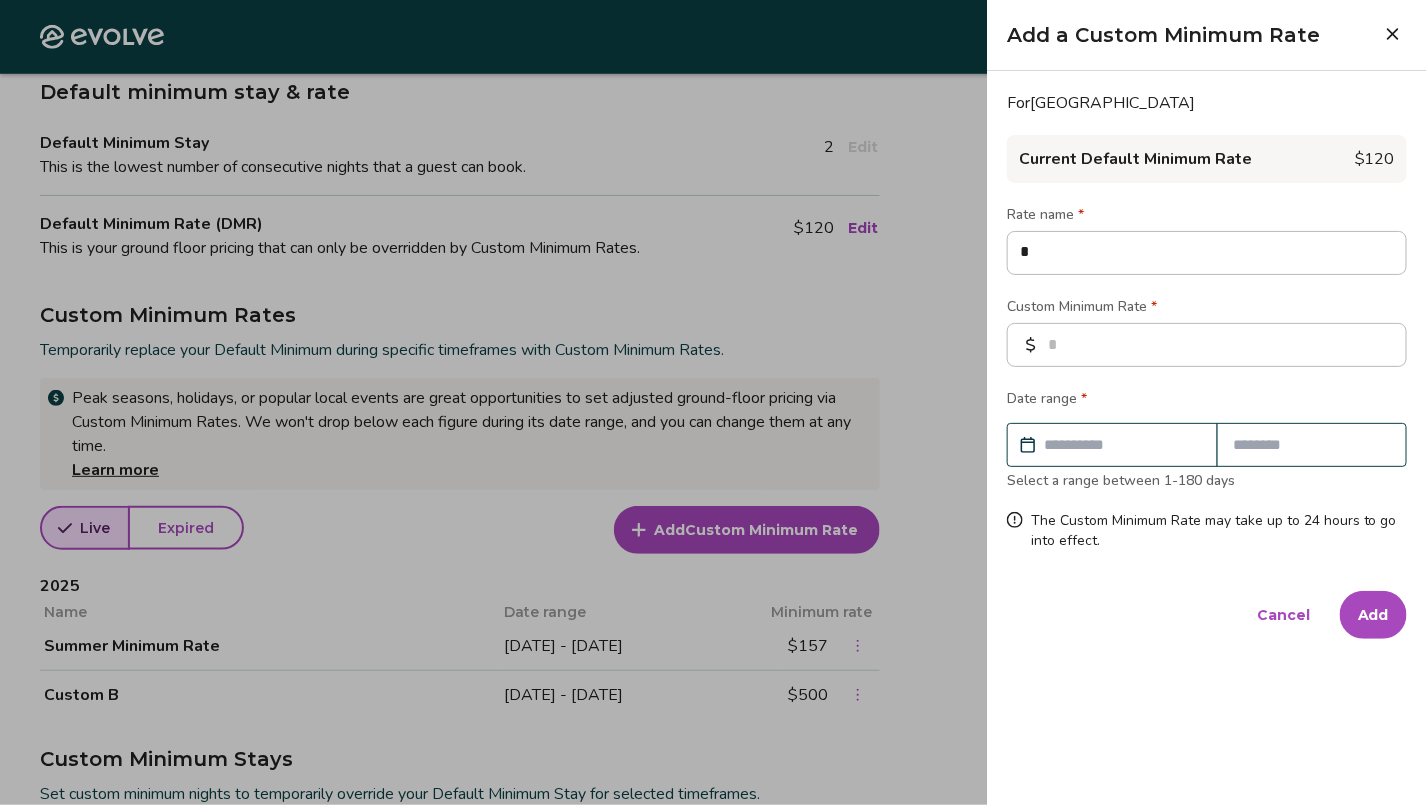 type on "*" 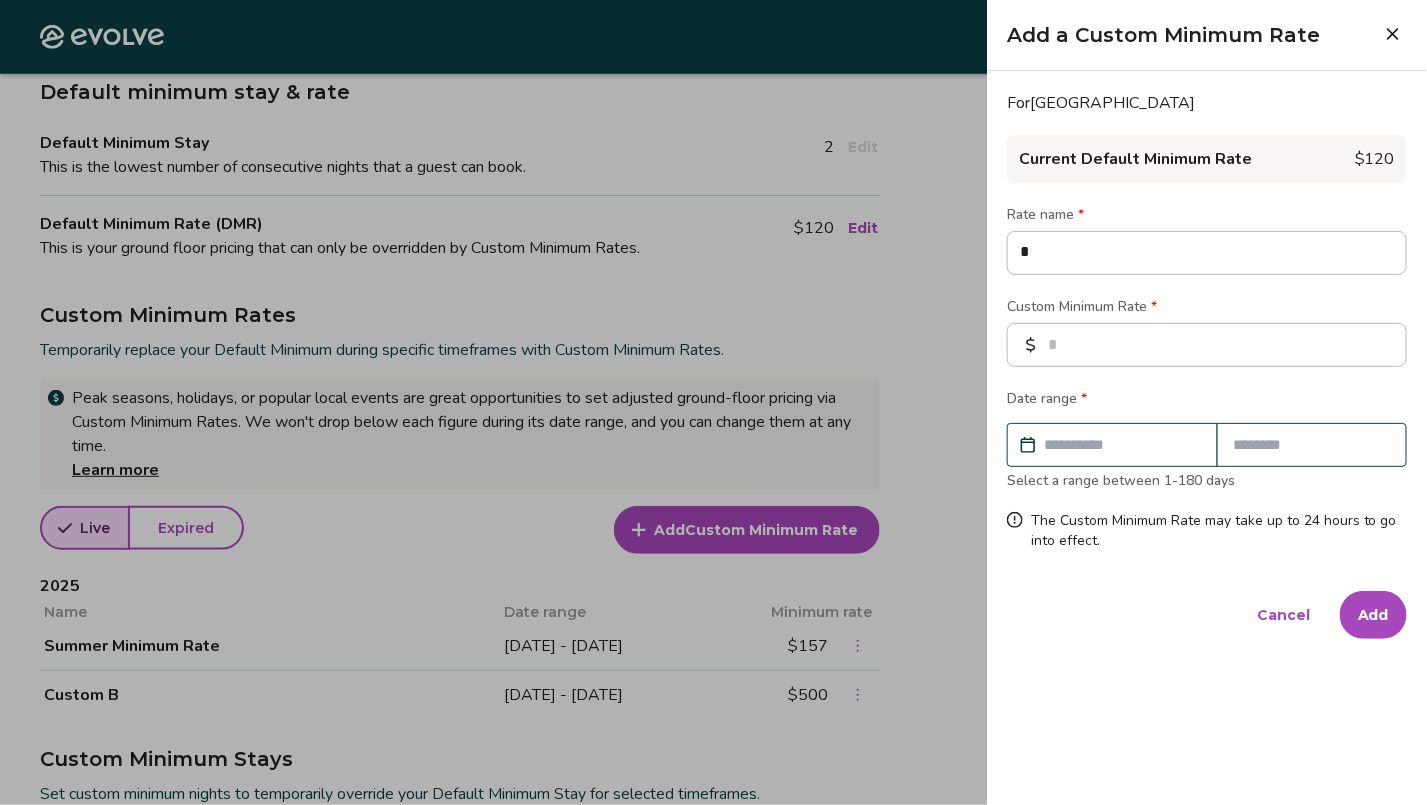 type on "**" 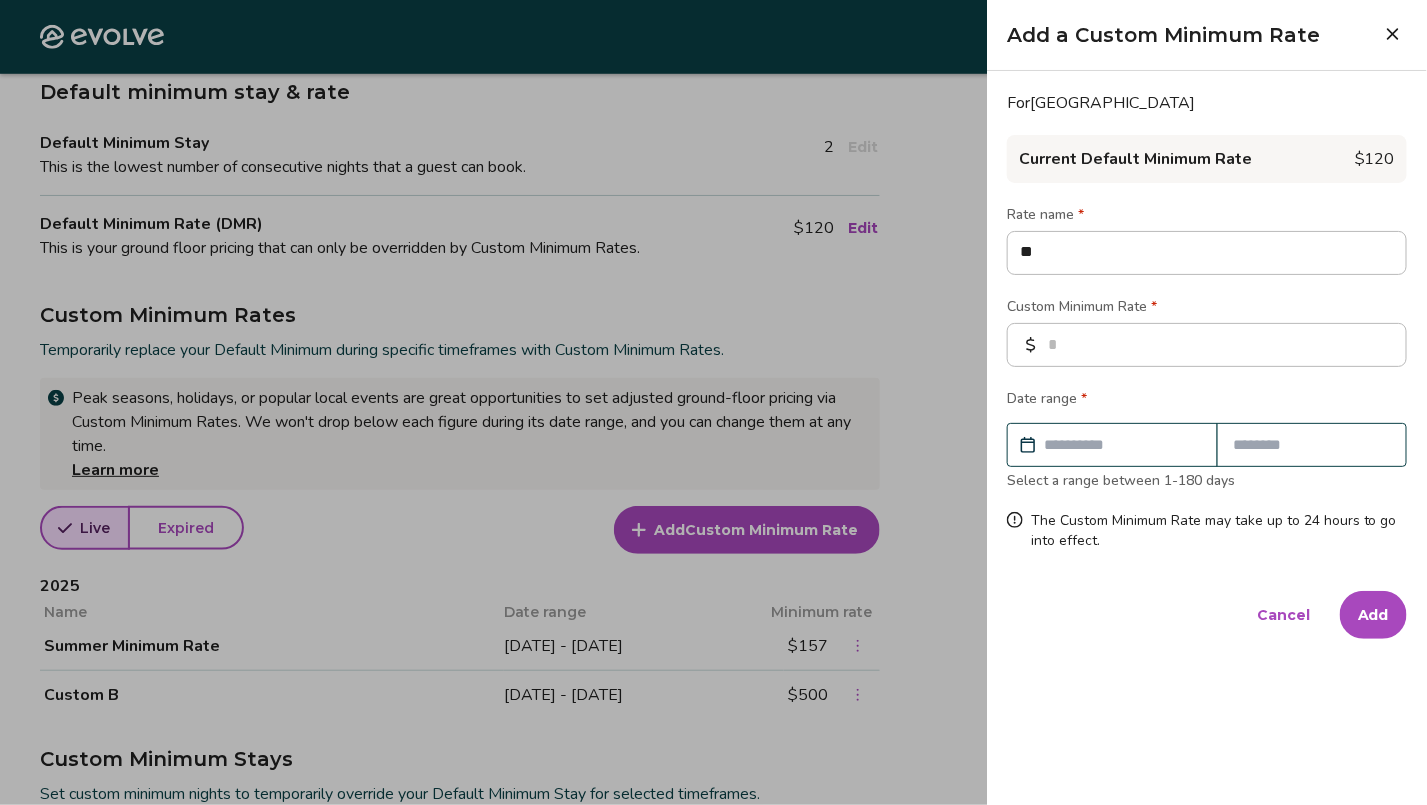 type on "*" 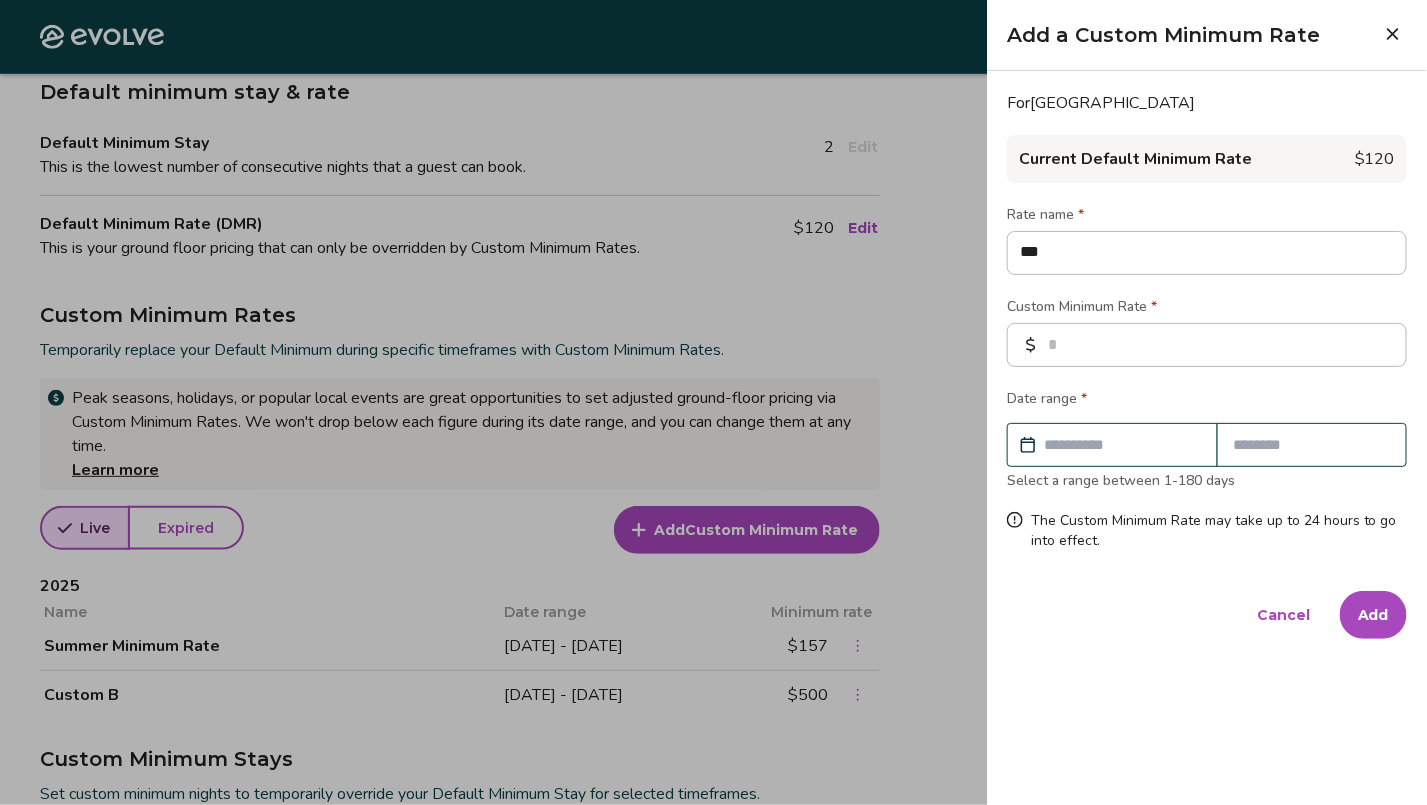 type on "*" 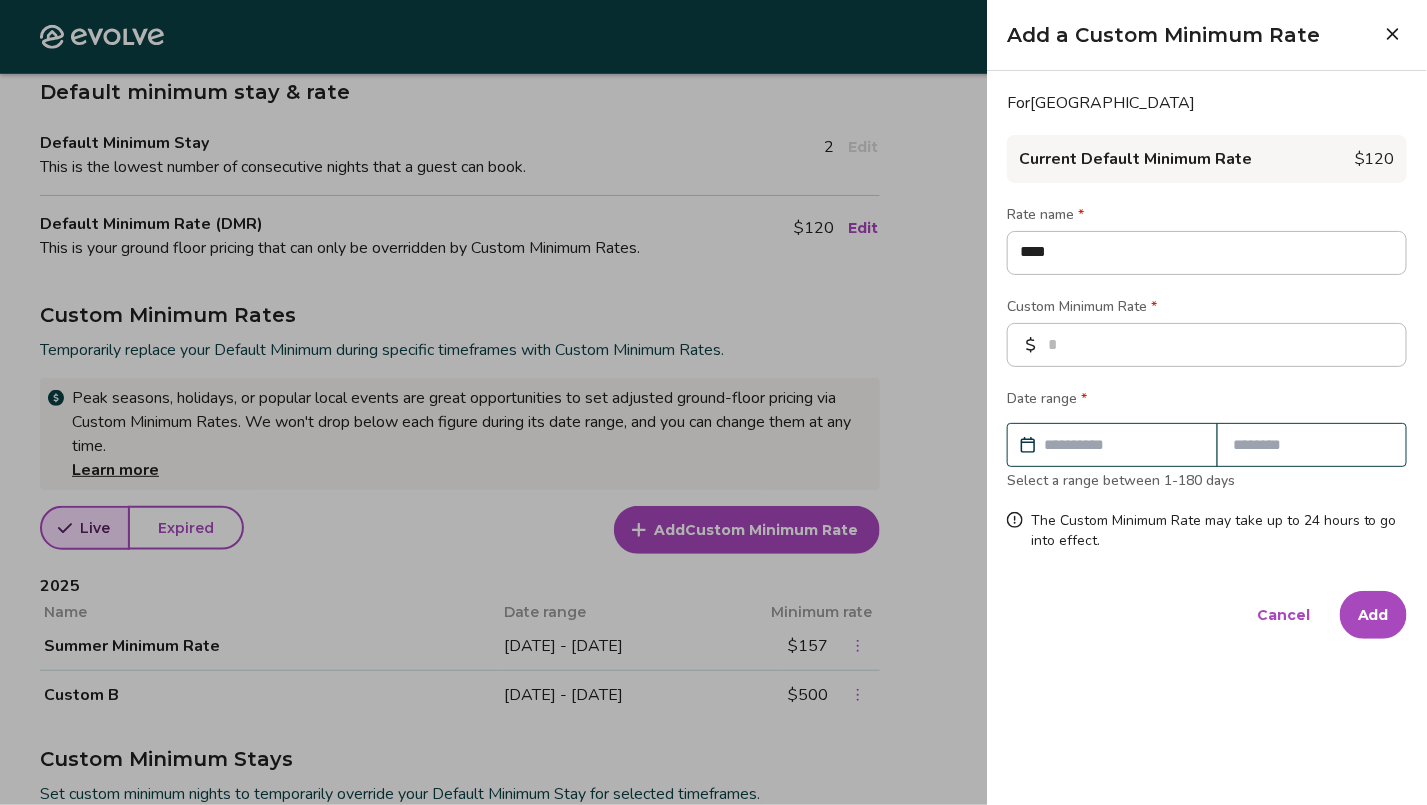 type on "*" 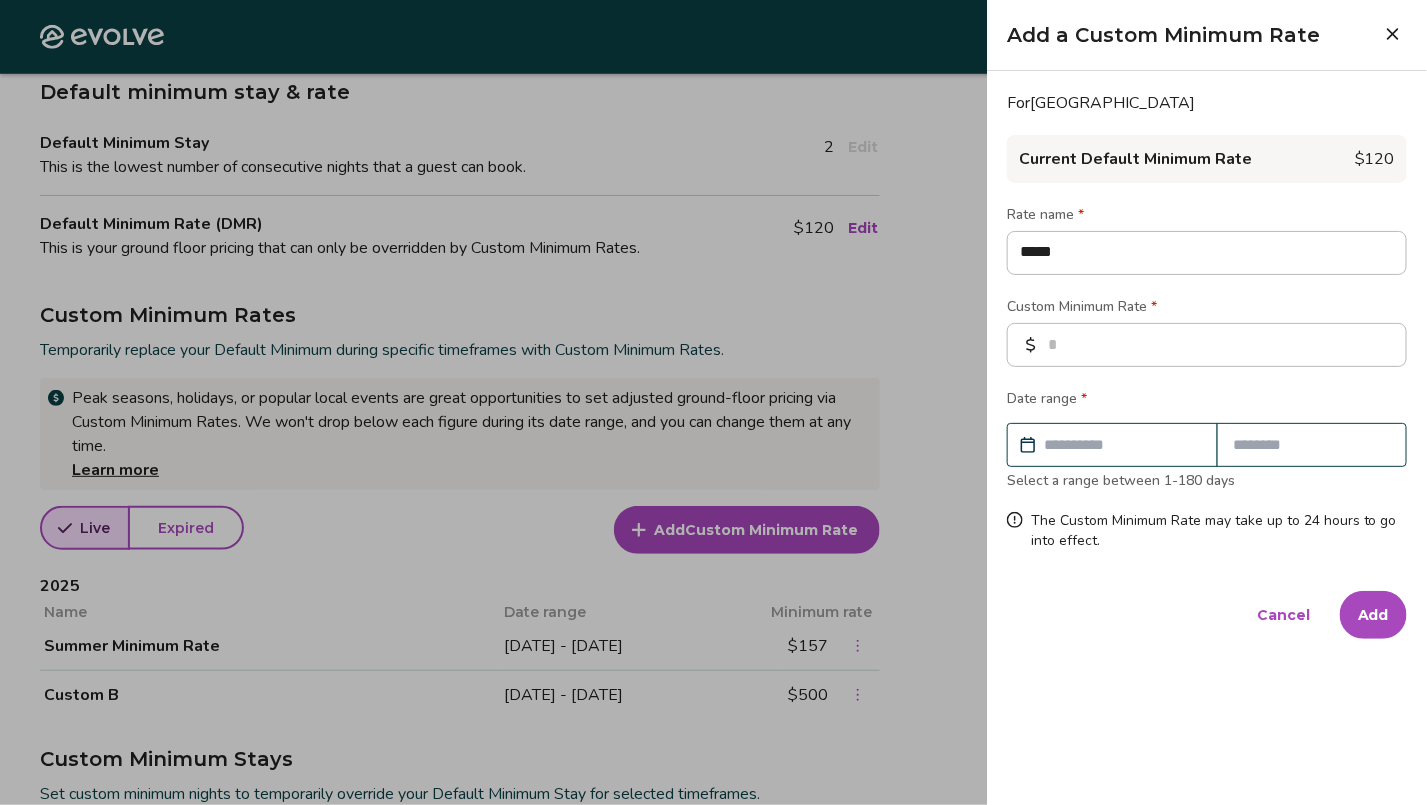 type on "*" 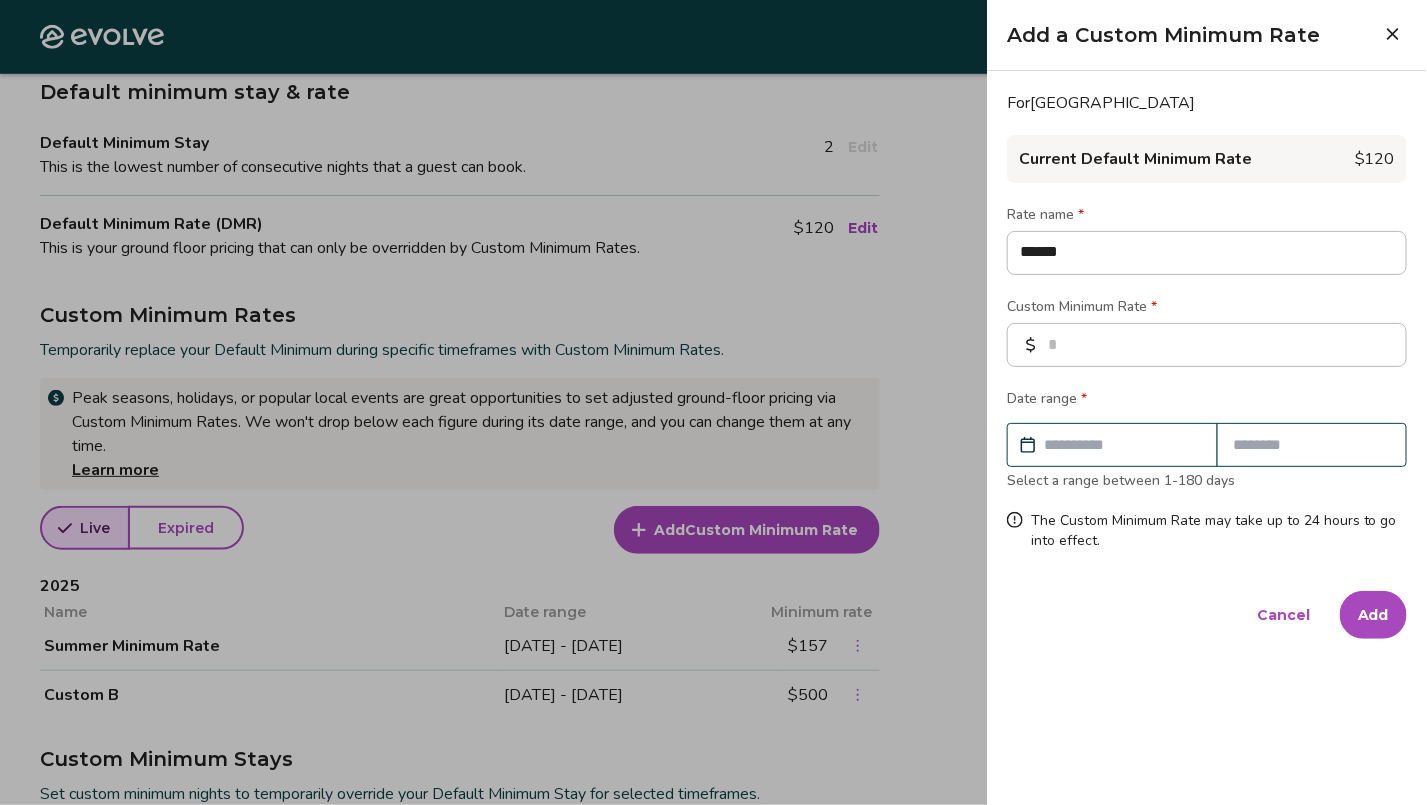 type on "*" 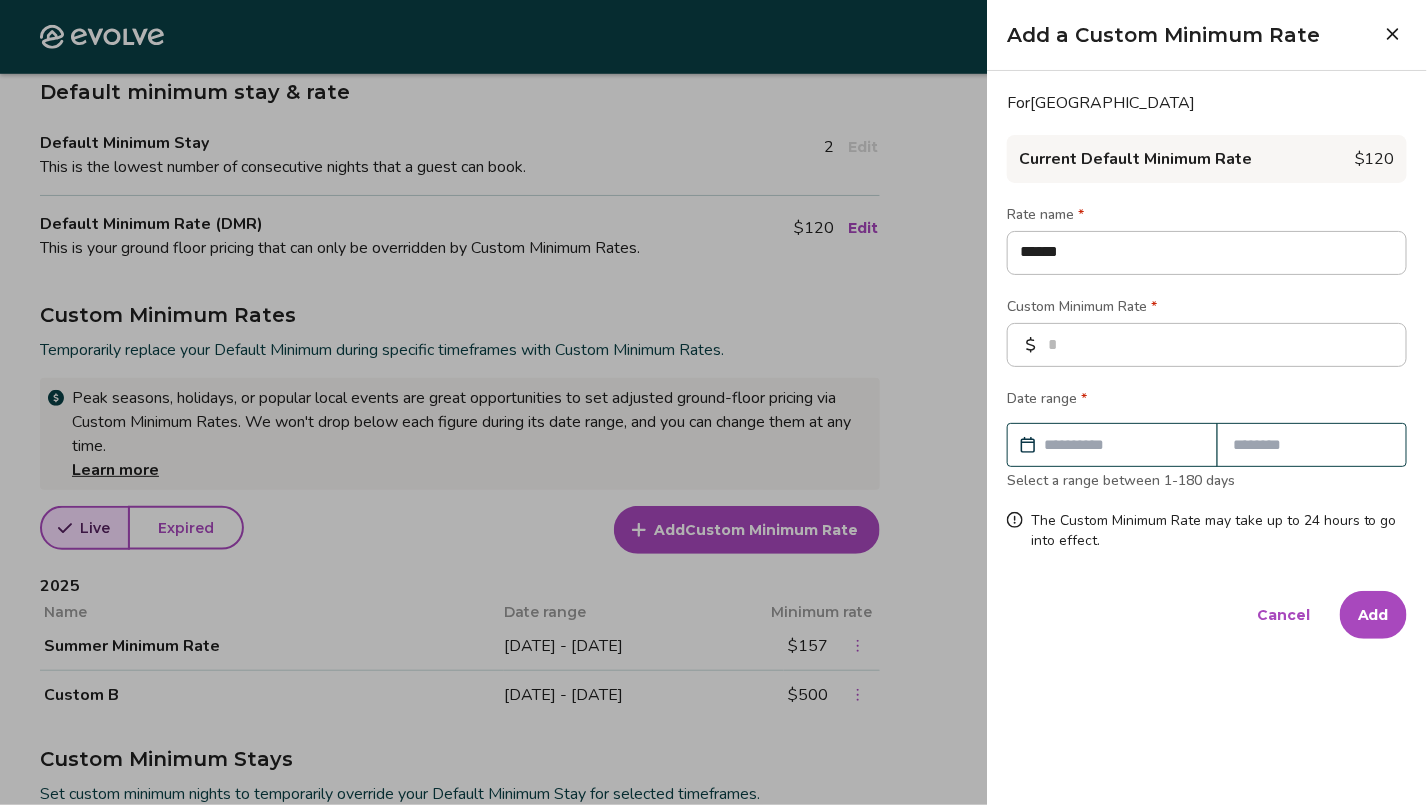type on "******" 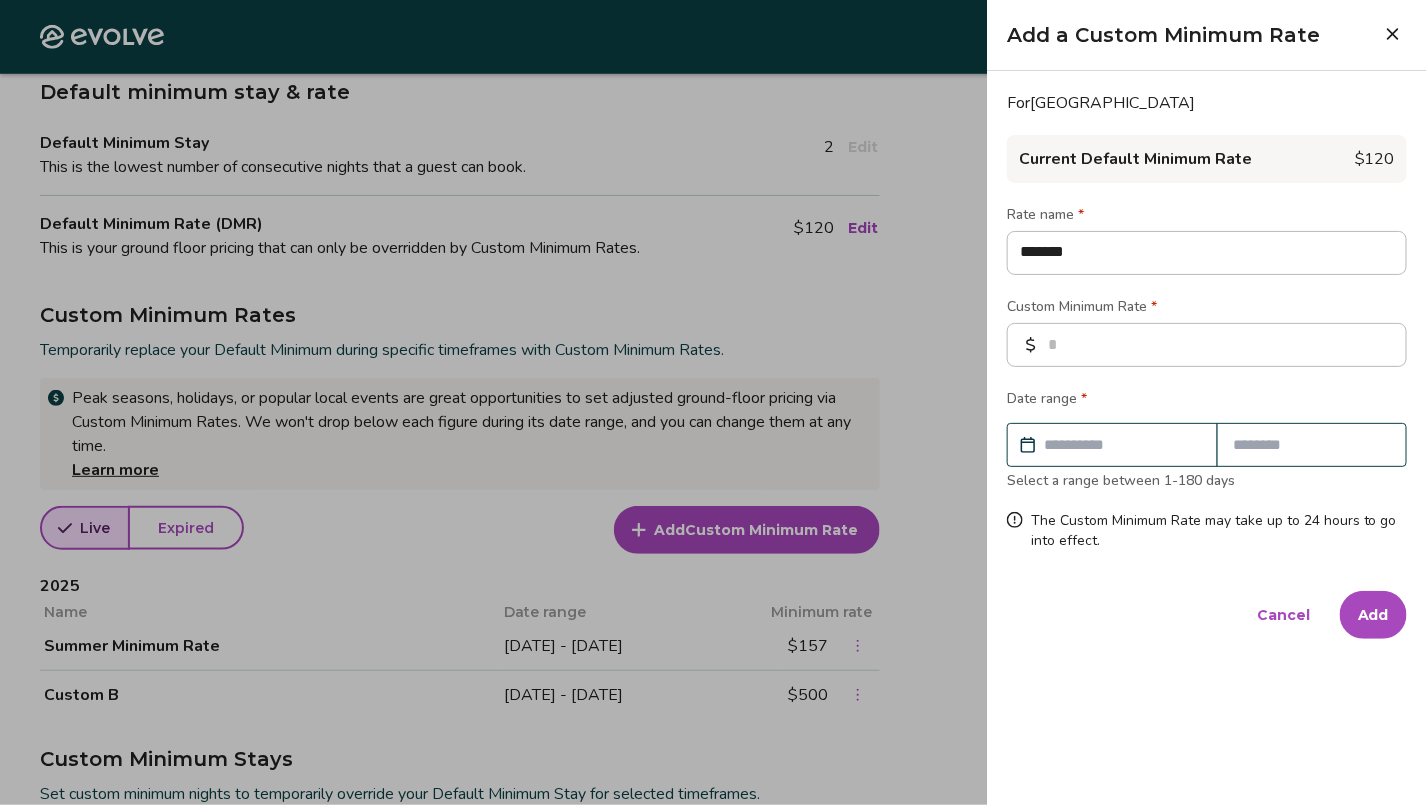 type on "*" 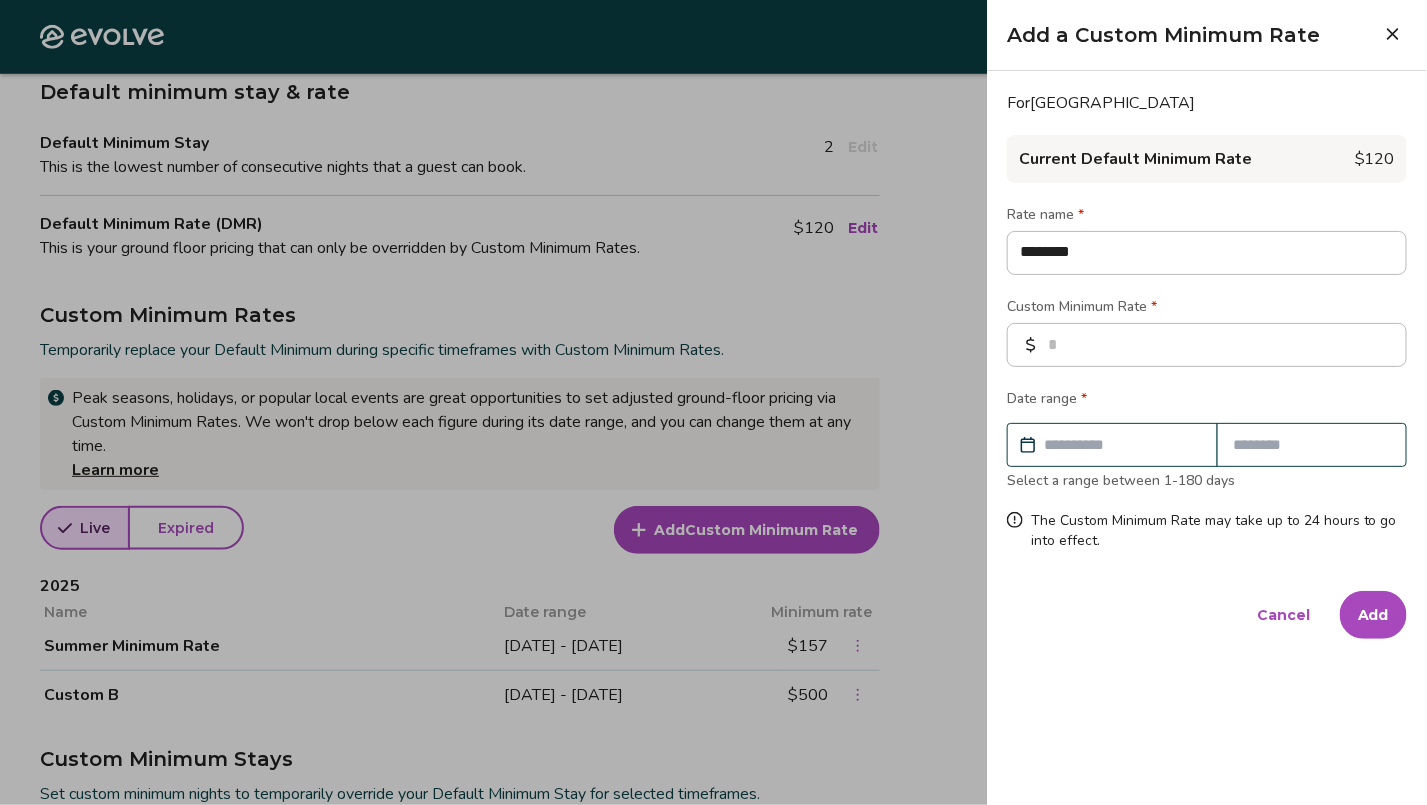 type on "*" 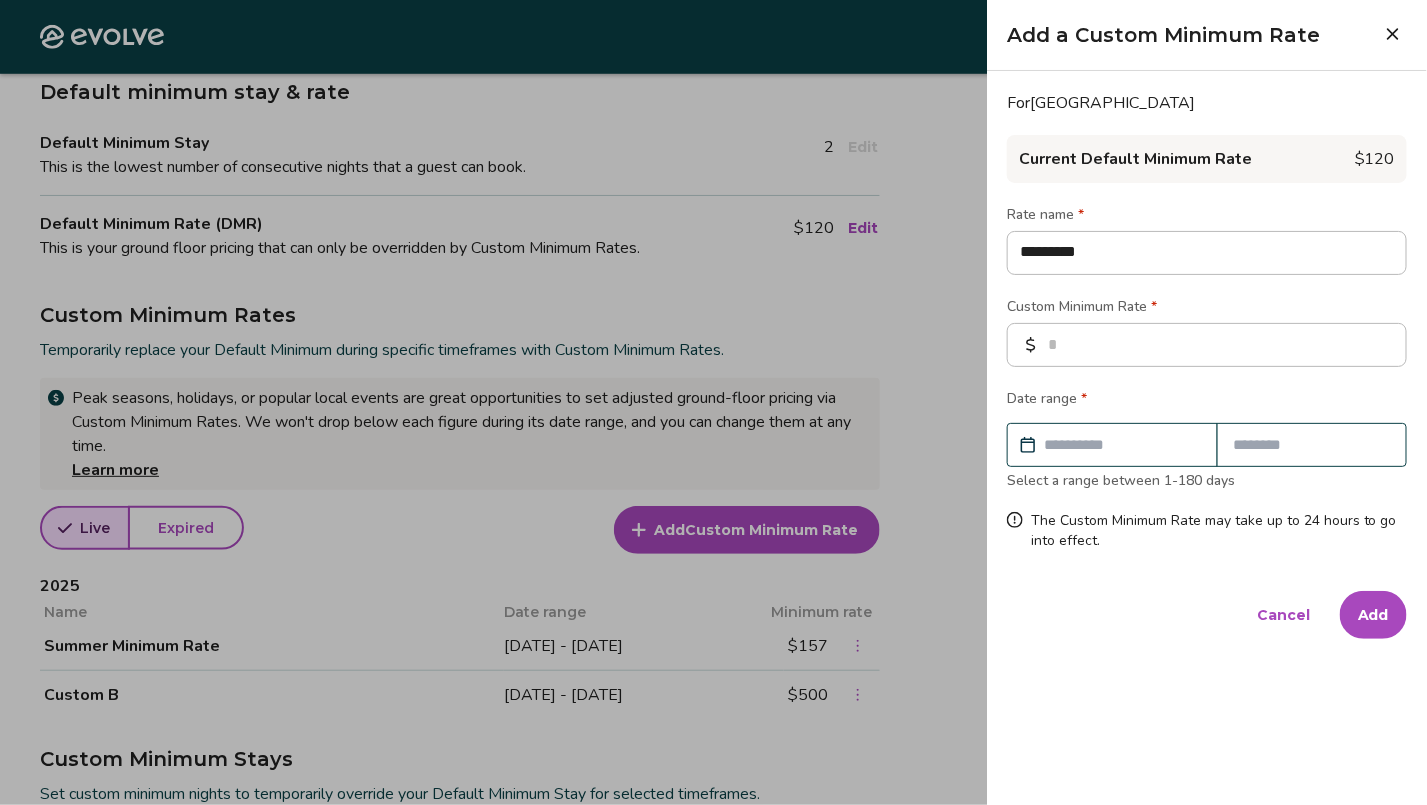 type on "*" 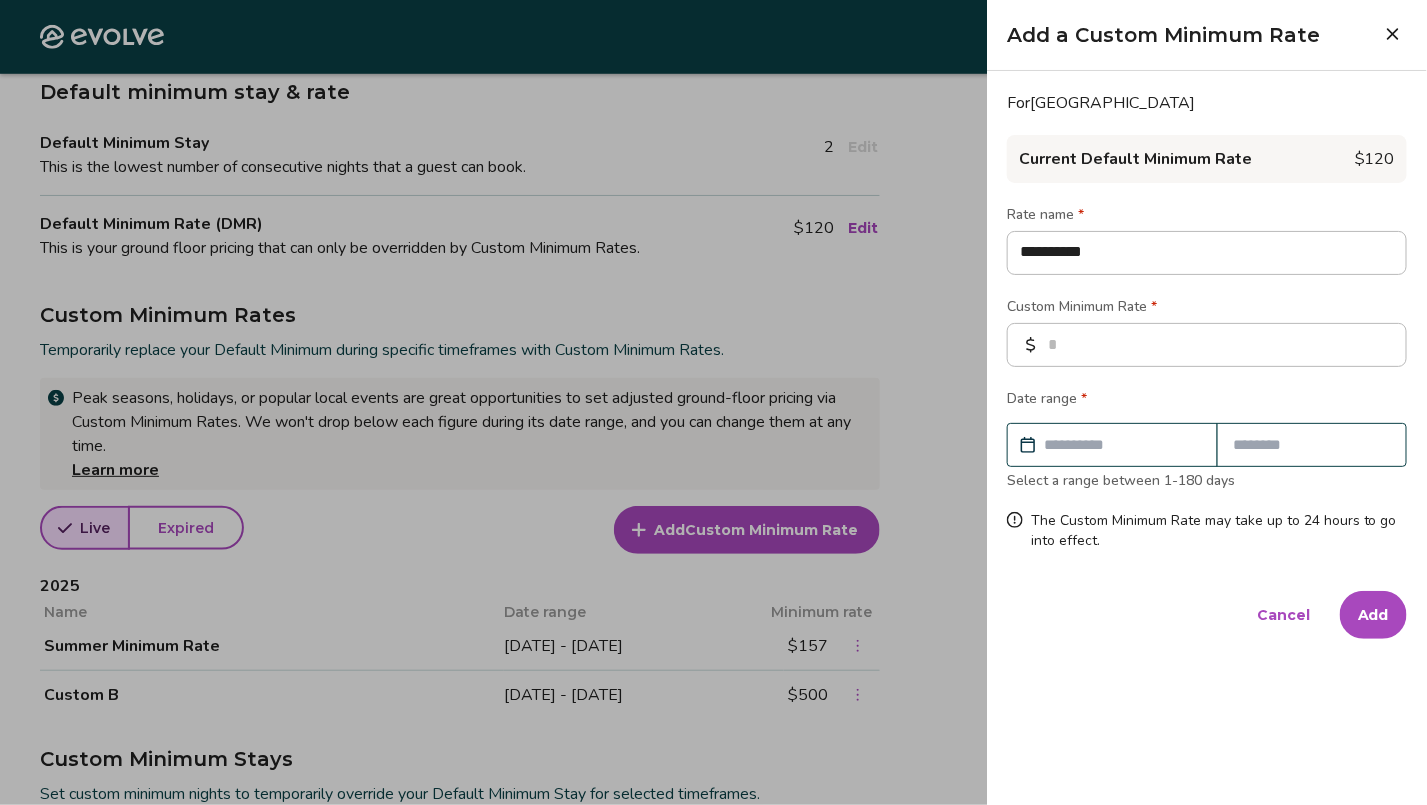 type on "*" 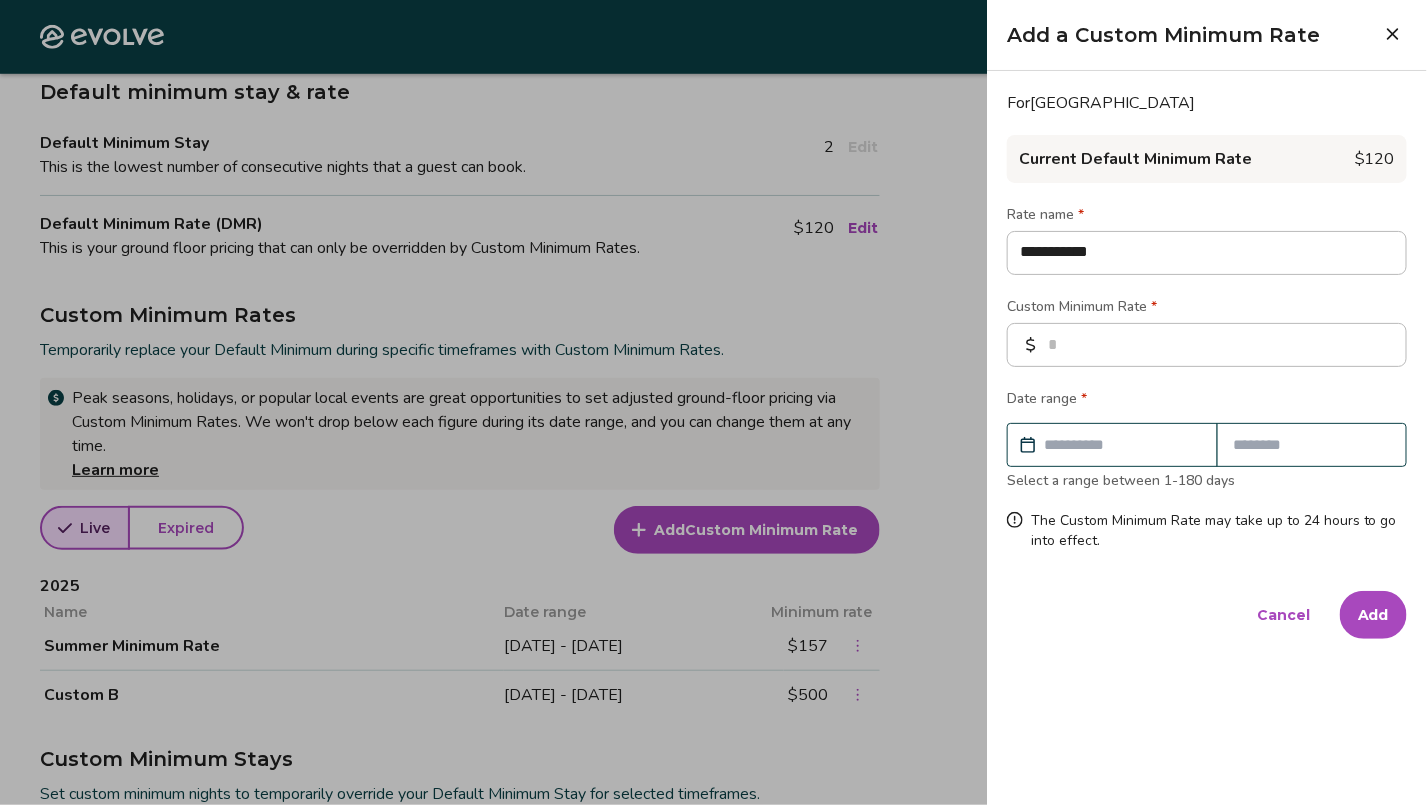 type on "*" 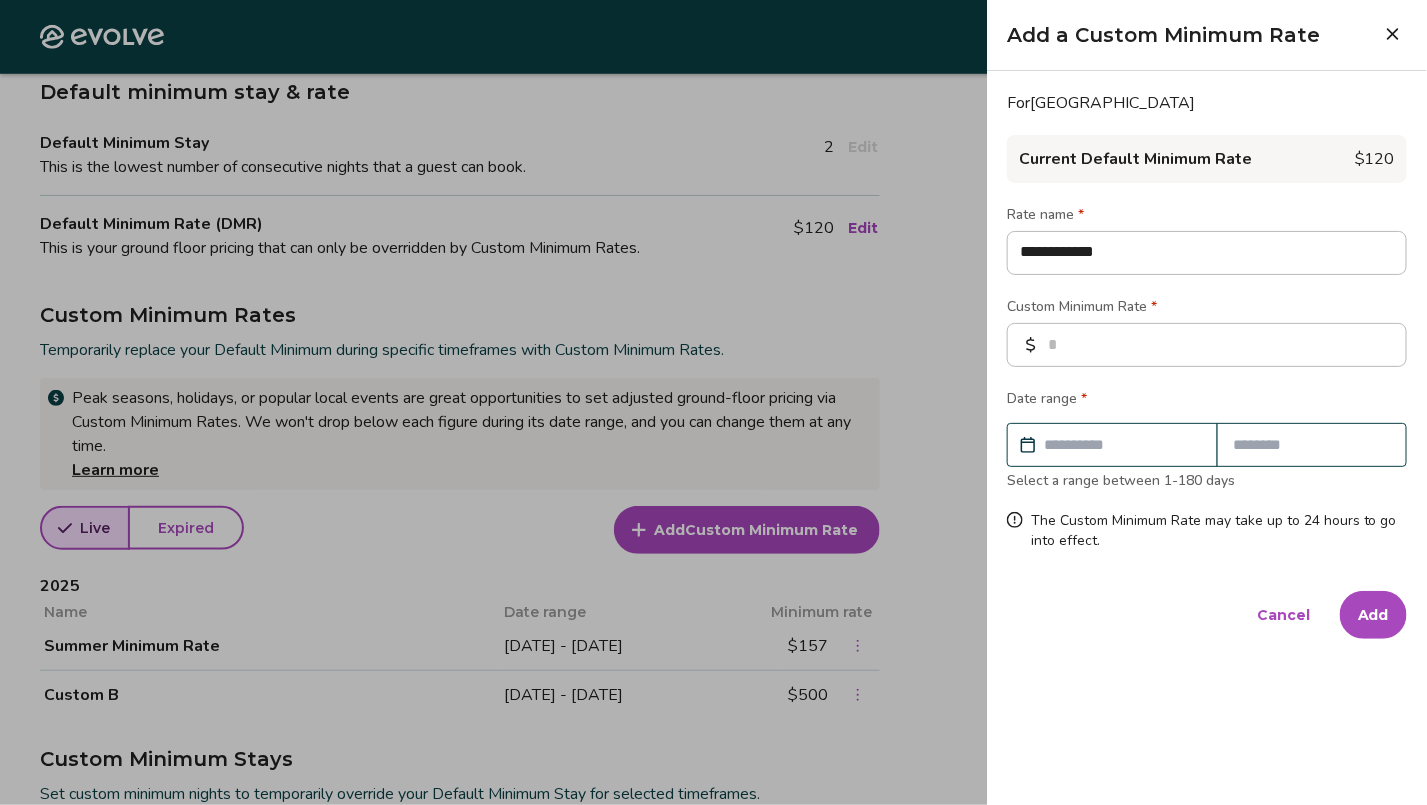 type on "**********" 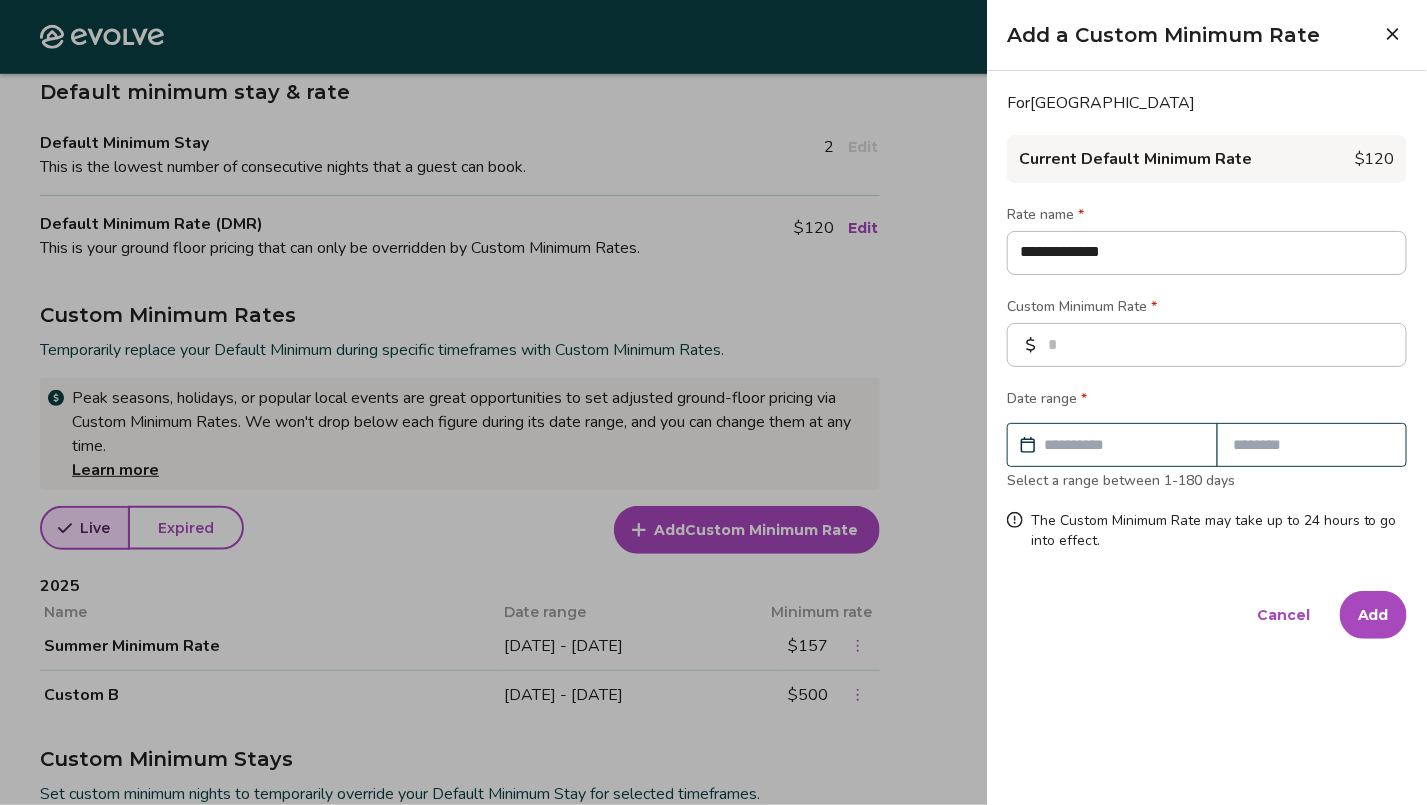 type on "*" 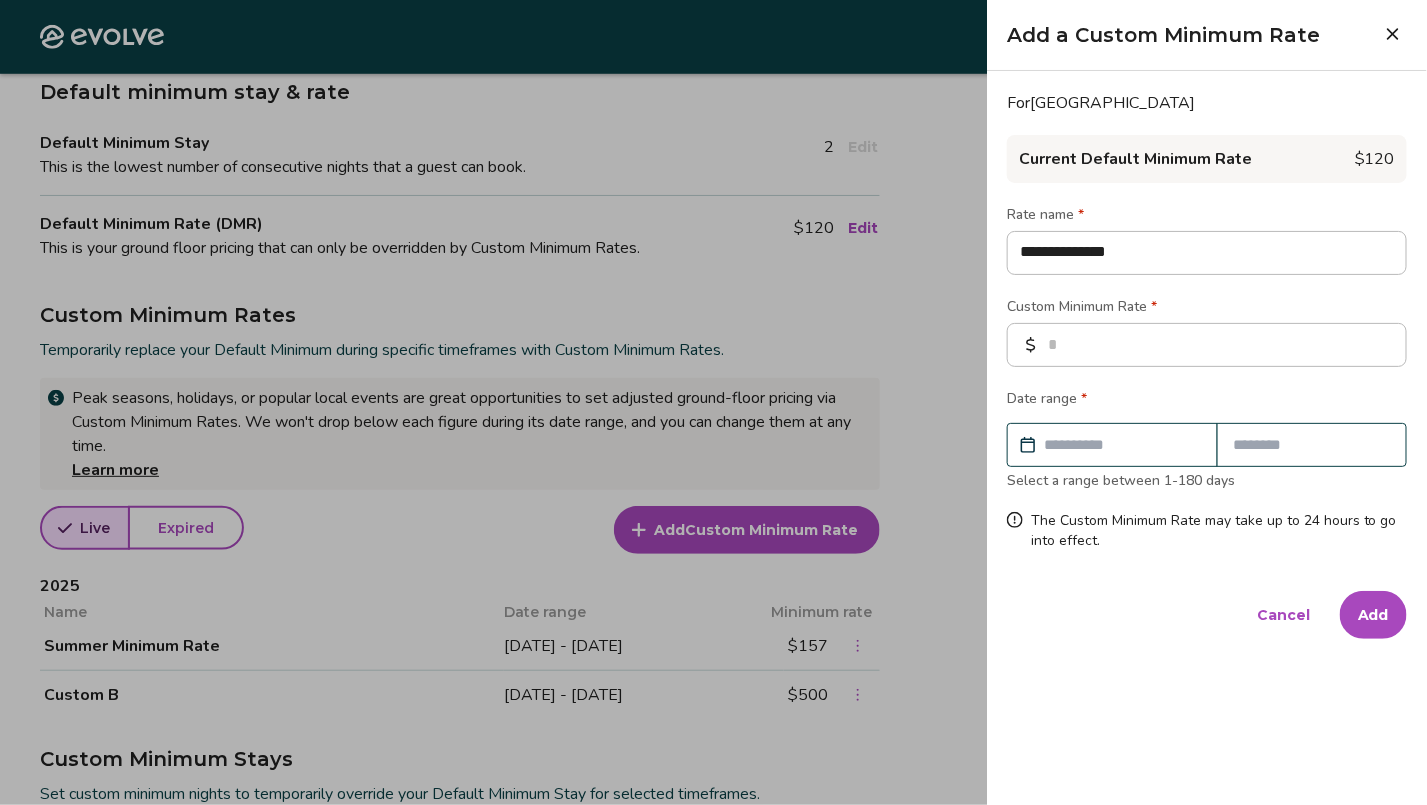 type on "**********" 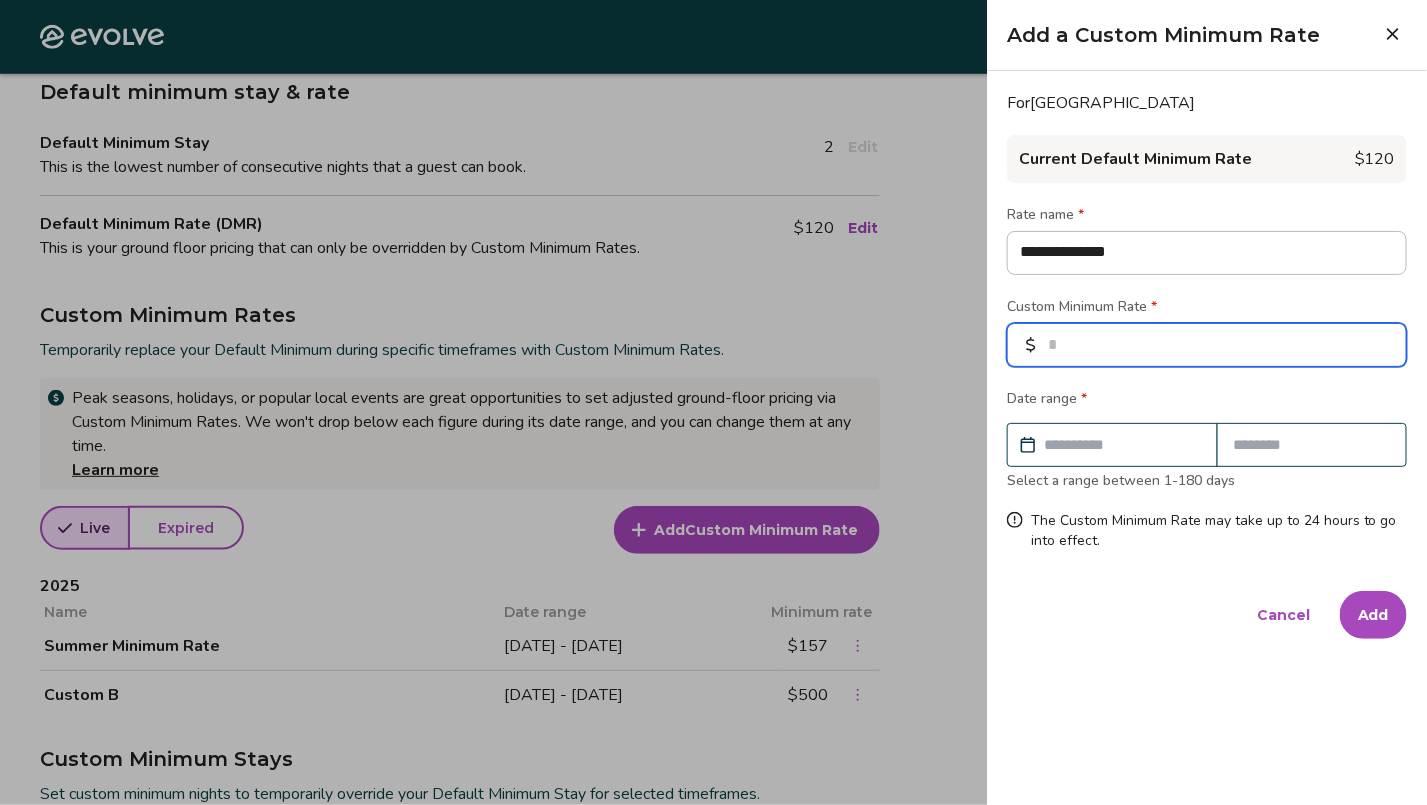 click at bounding box center (1207, 345) 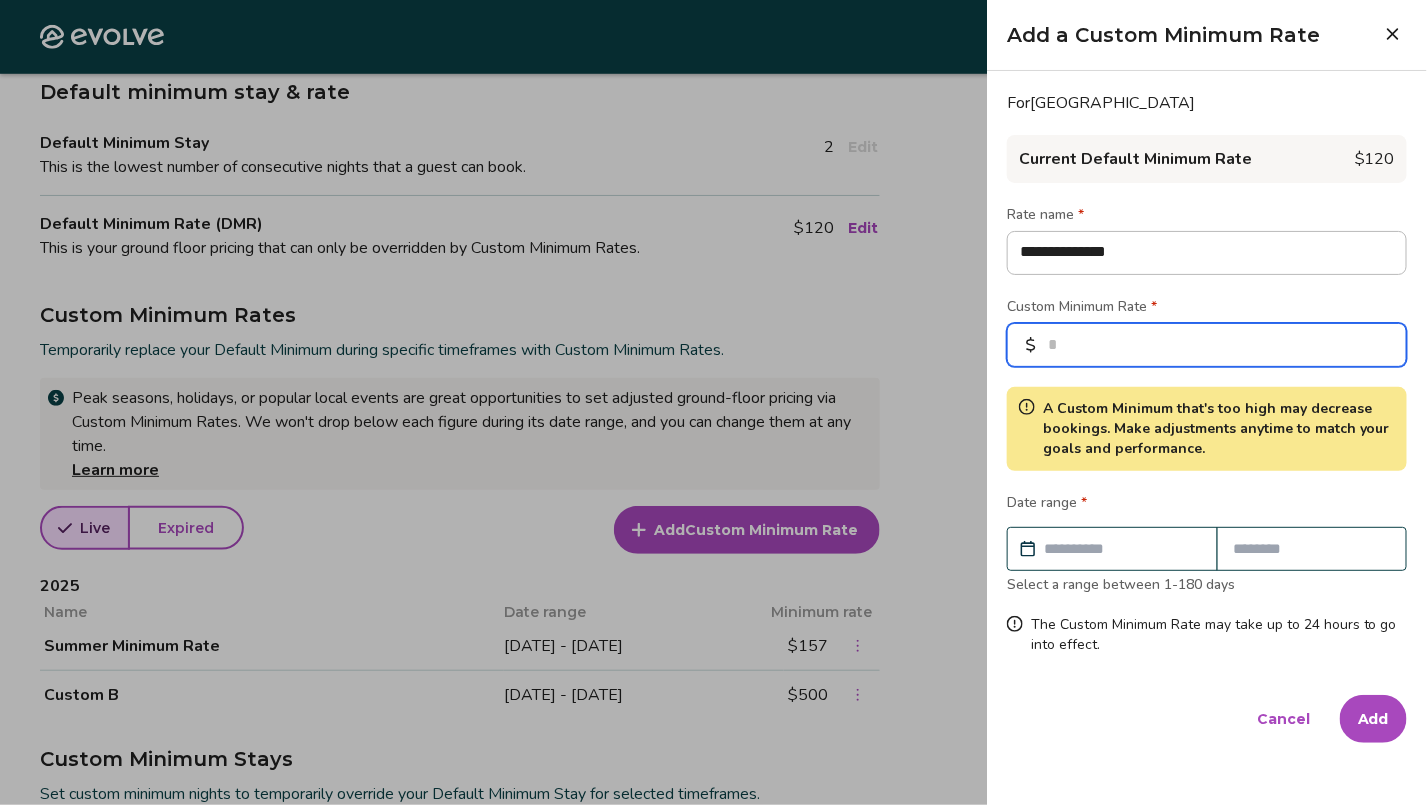 type on "***" 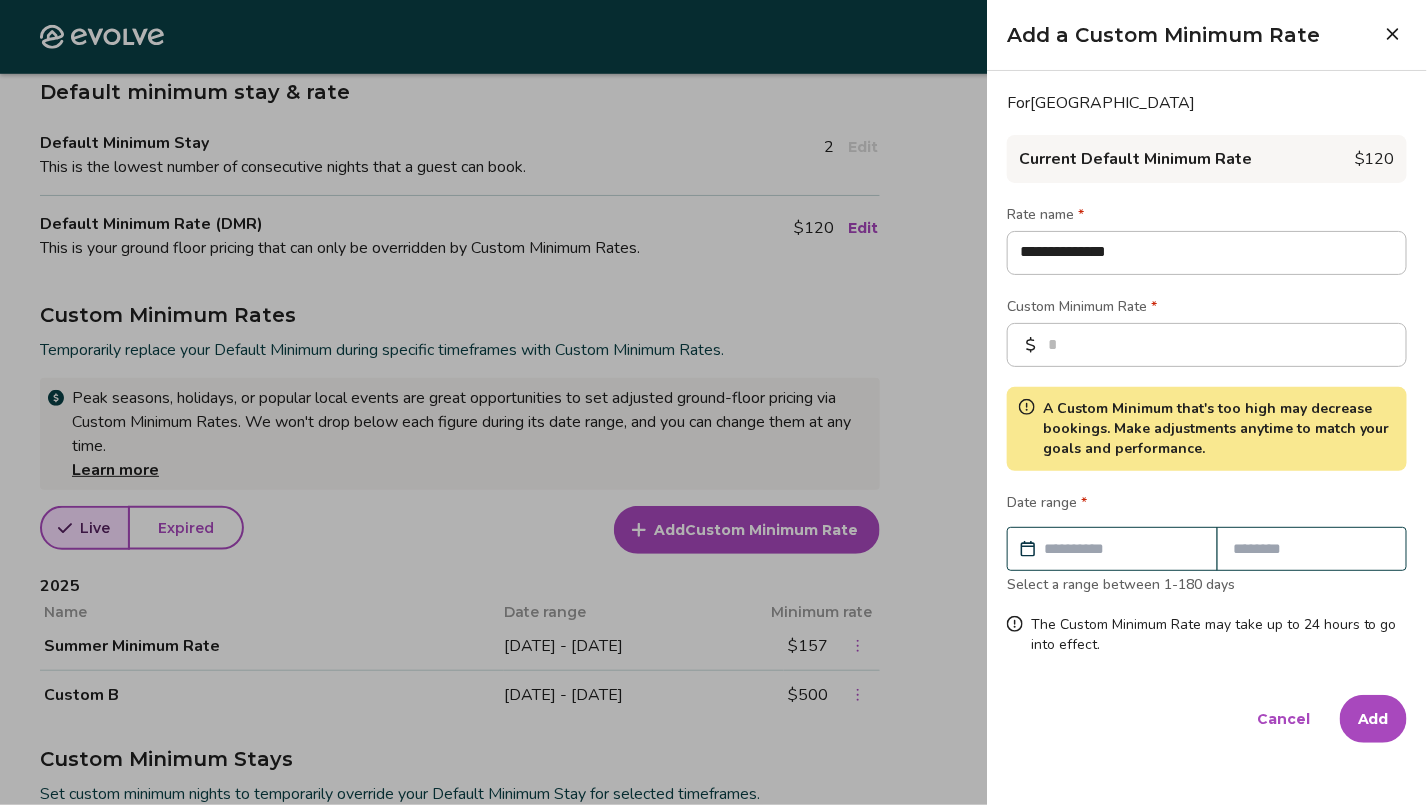 click at bounding box center (1122, 549) 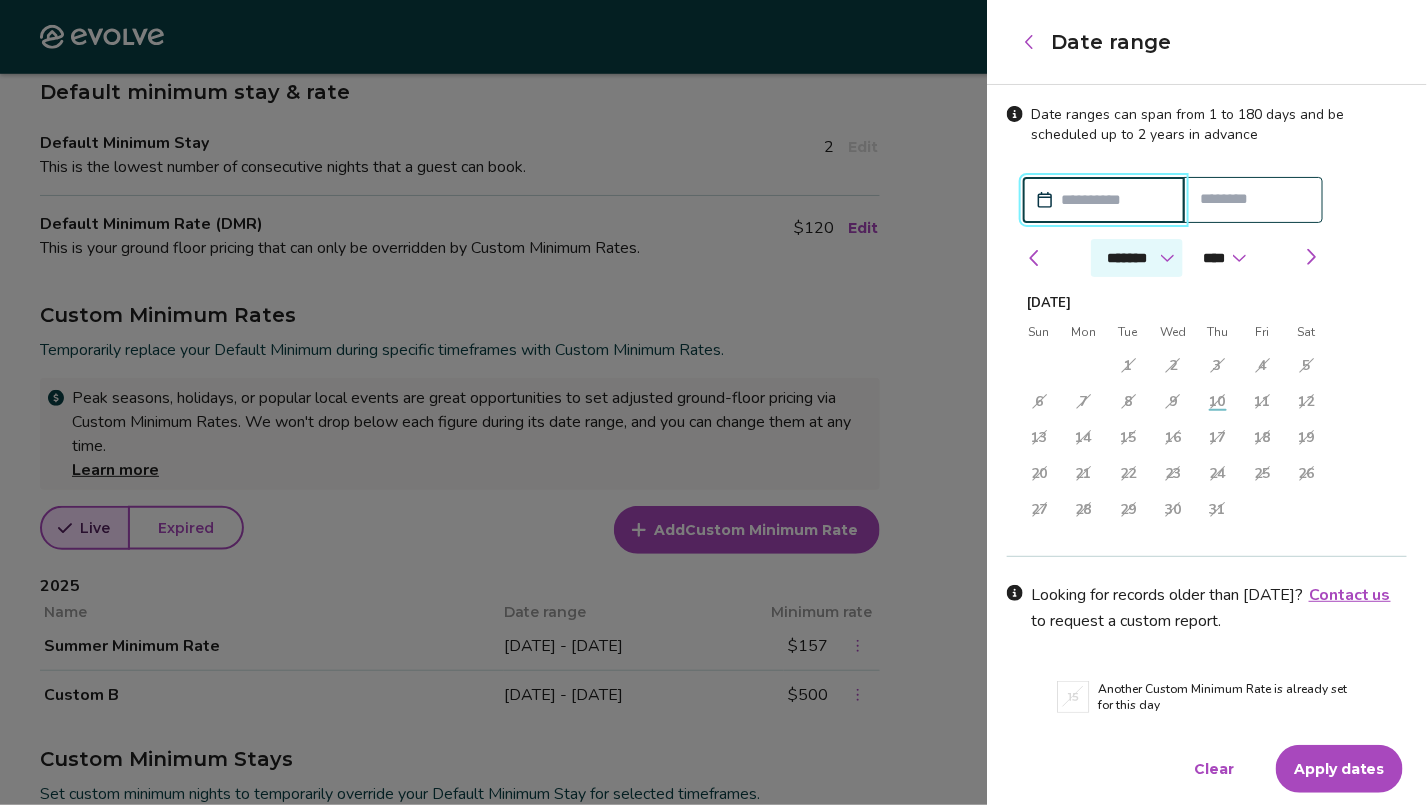 click on "******* ******** ***** ***** *** **** **** ****** ********* ******* ******** ********" at bounding box center (1137, 258) 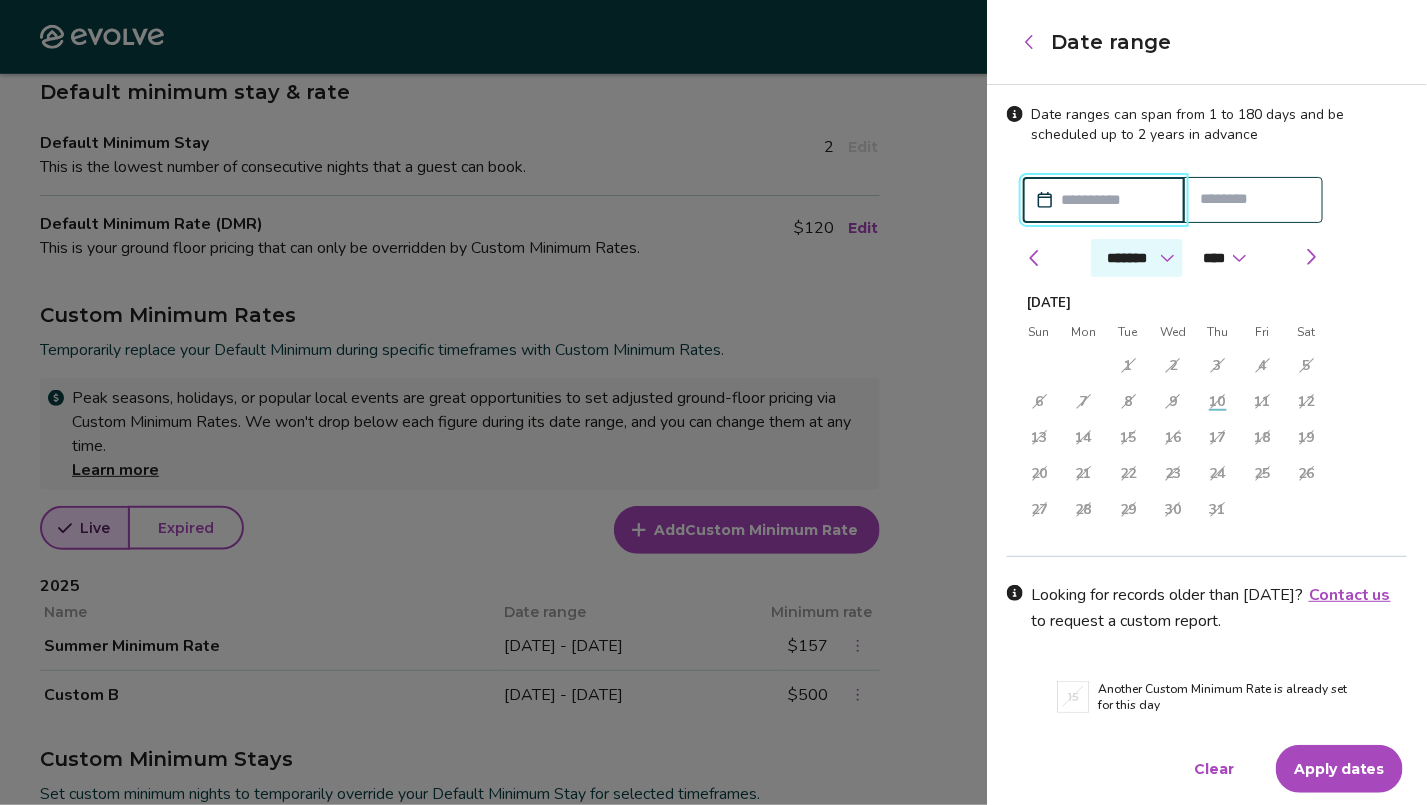 select on "*" 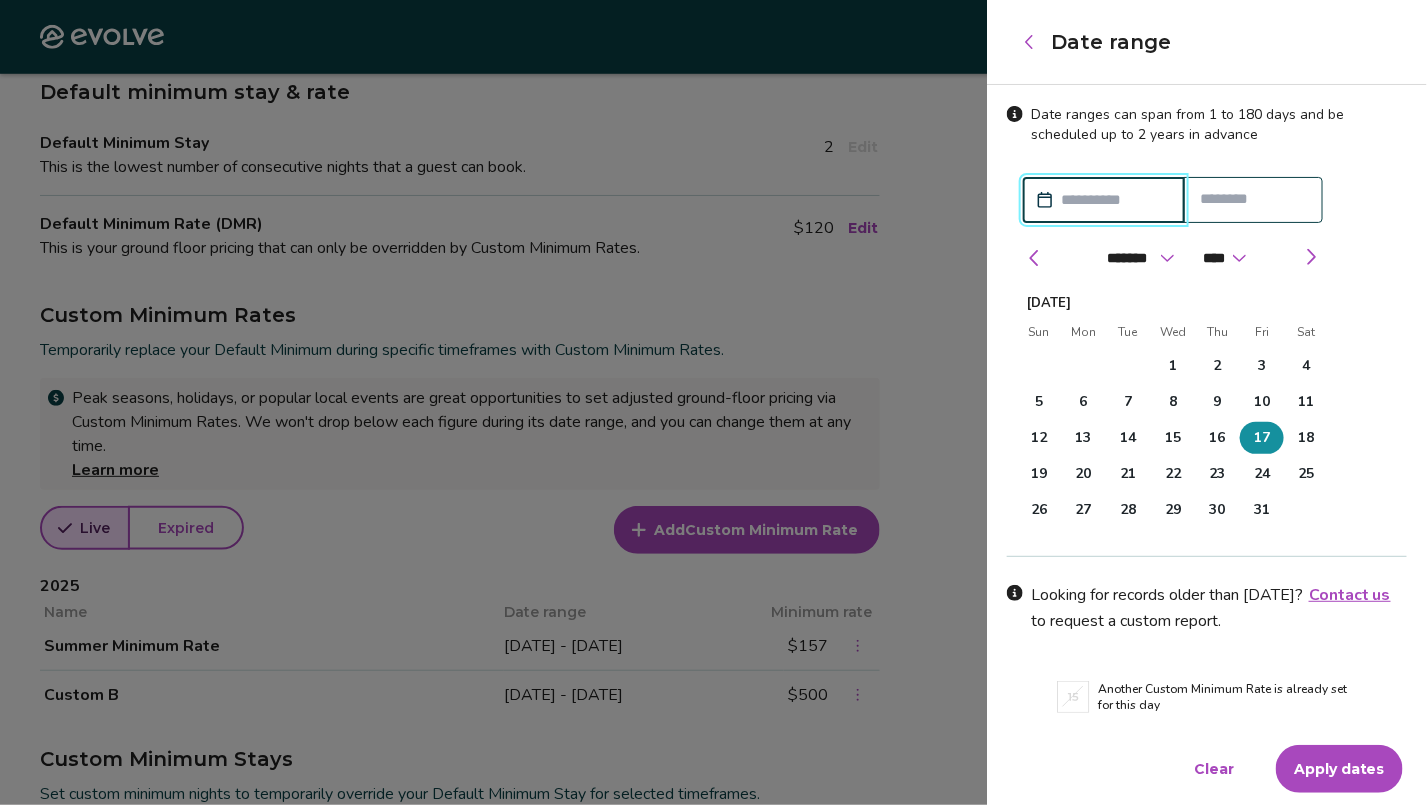 click on "17" at bounding box center (1262, 438) 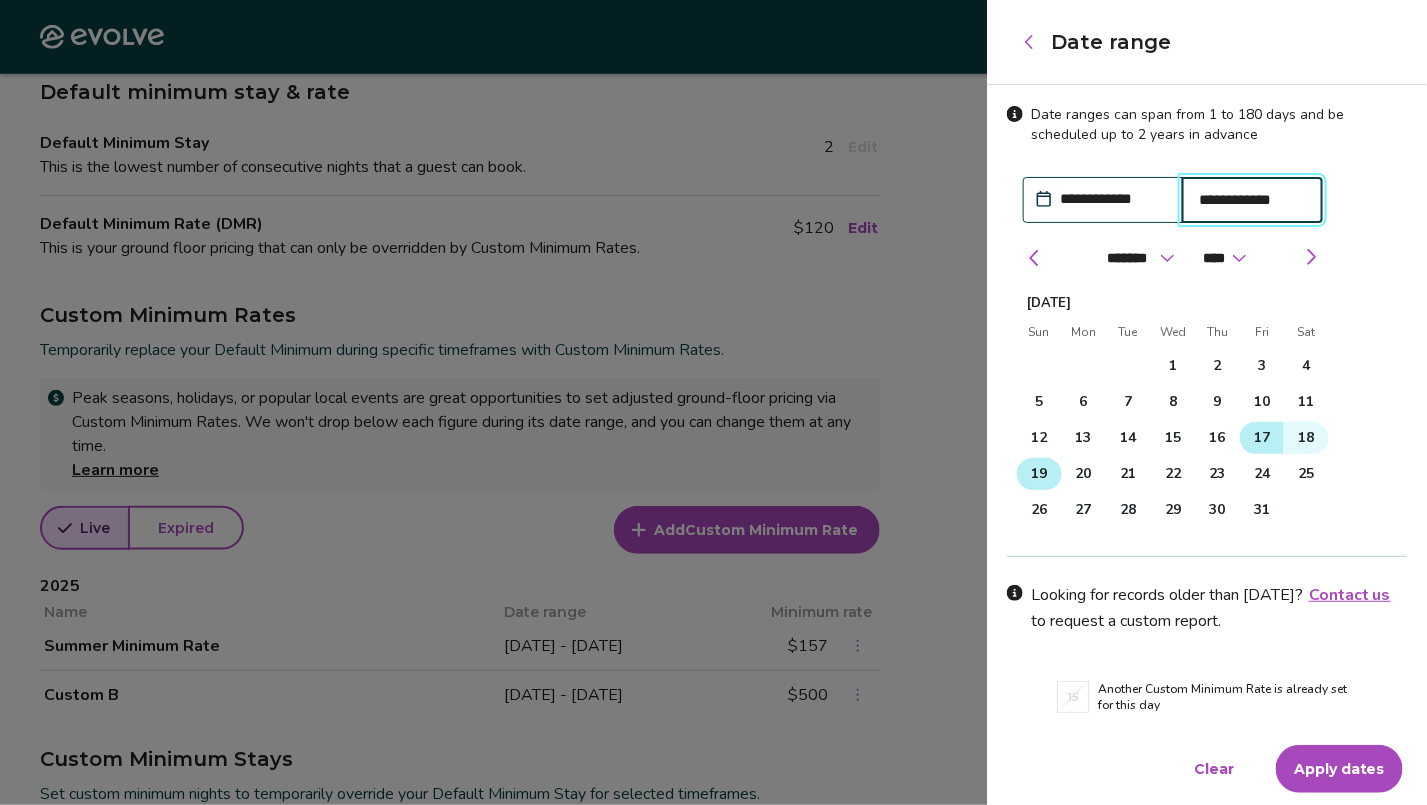 click on "19" at bounding box center [1039, 474] 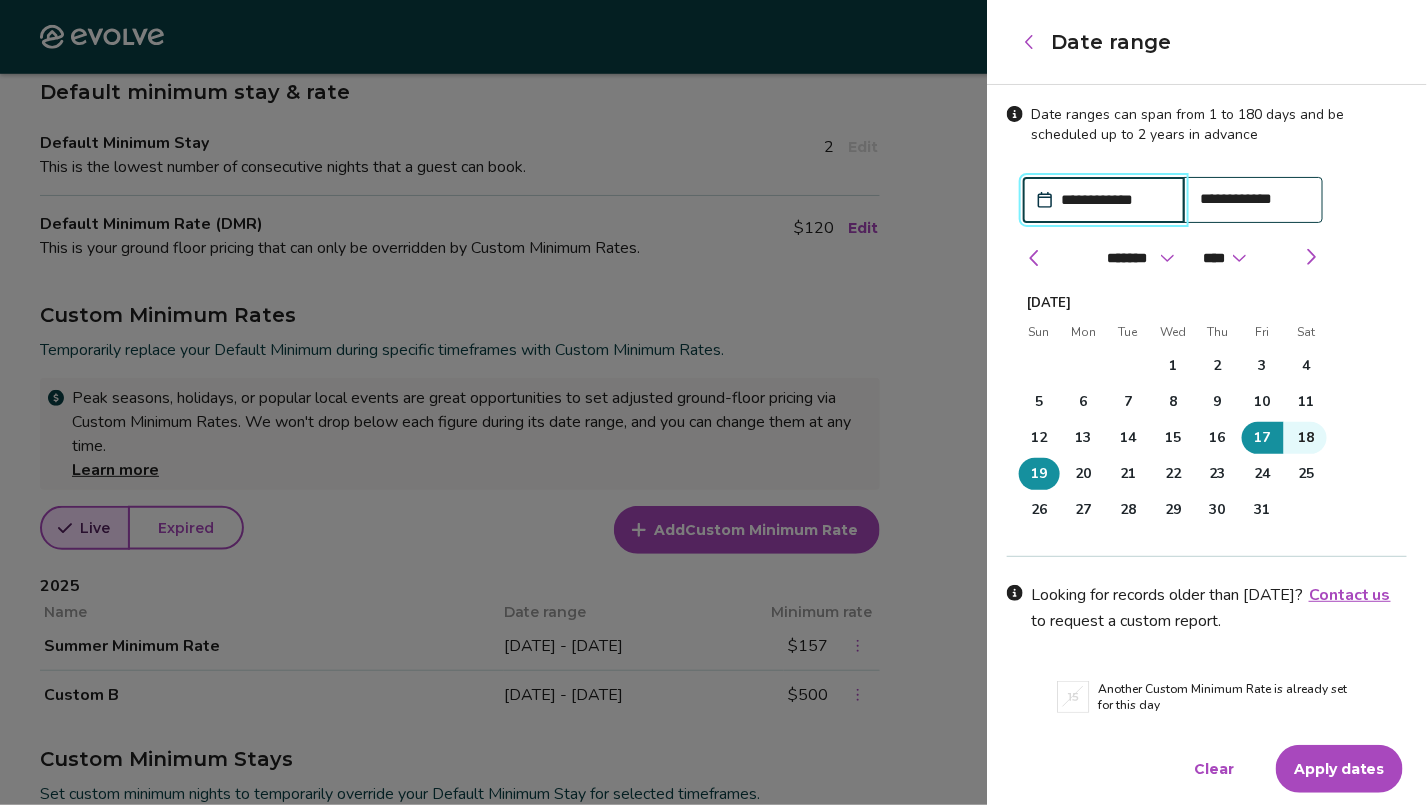 click on "Apply dates" at bounding box center (1339, 769) 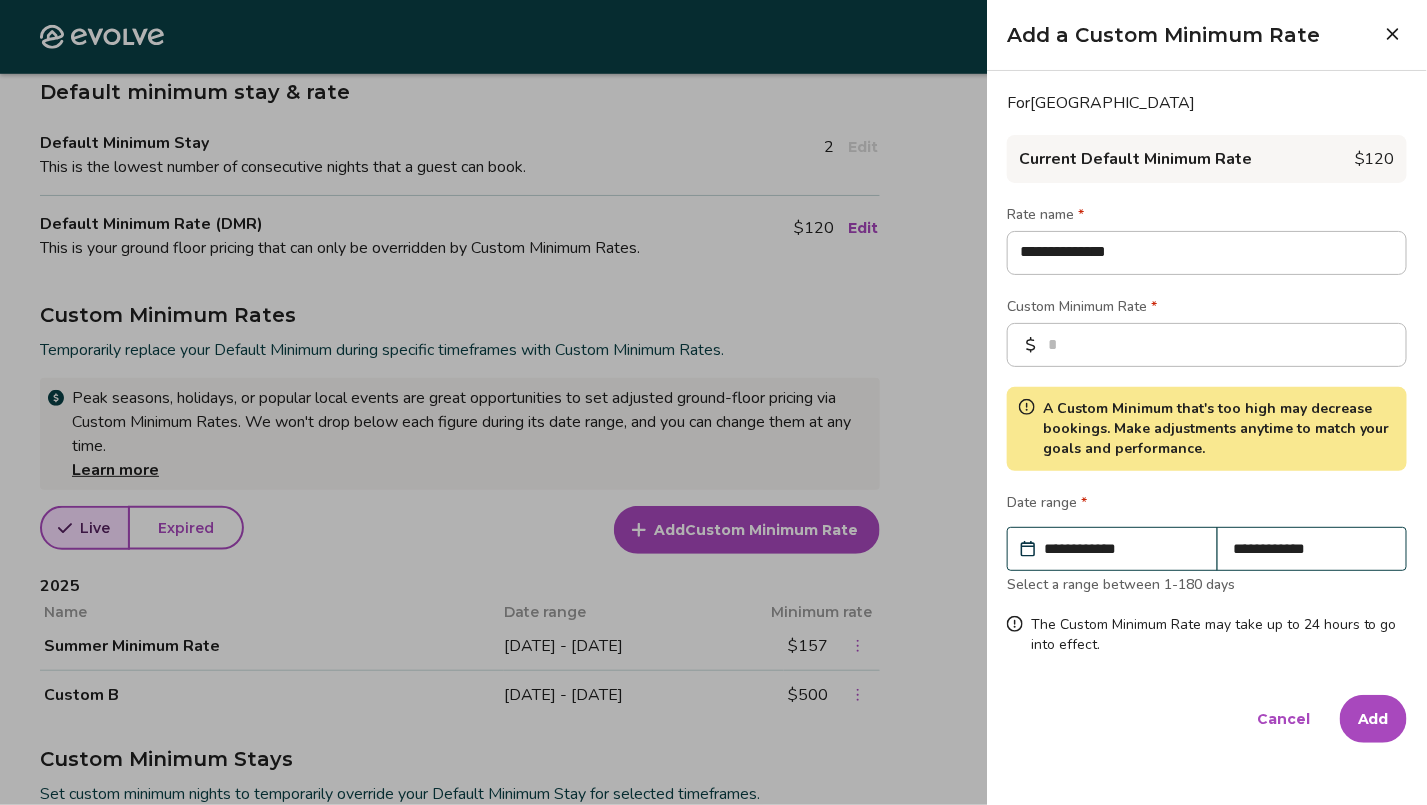 click on "Add" at bounding box center (1373, 719) 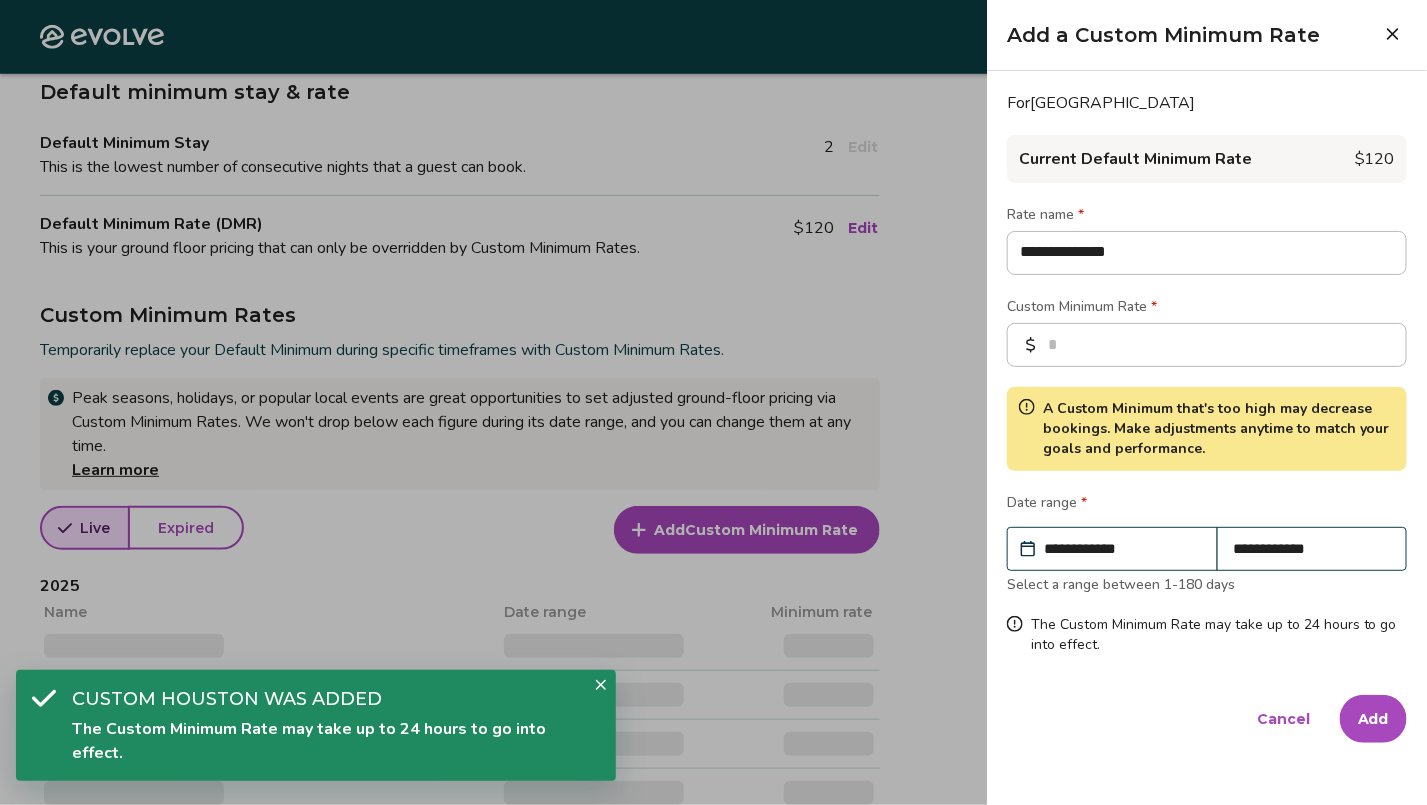 type on "*" 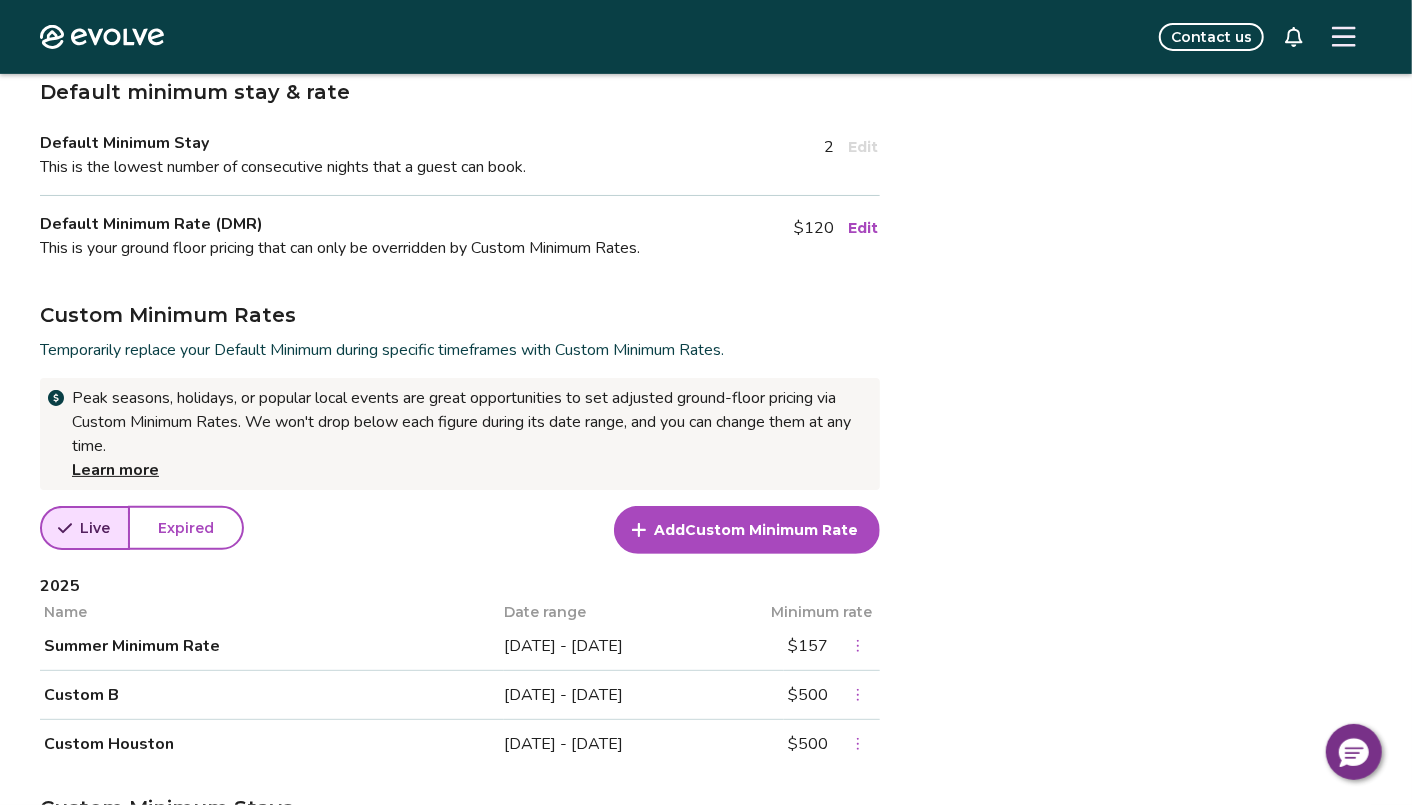 click on "Edit" at bounding box center [863, 228] 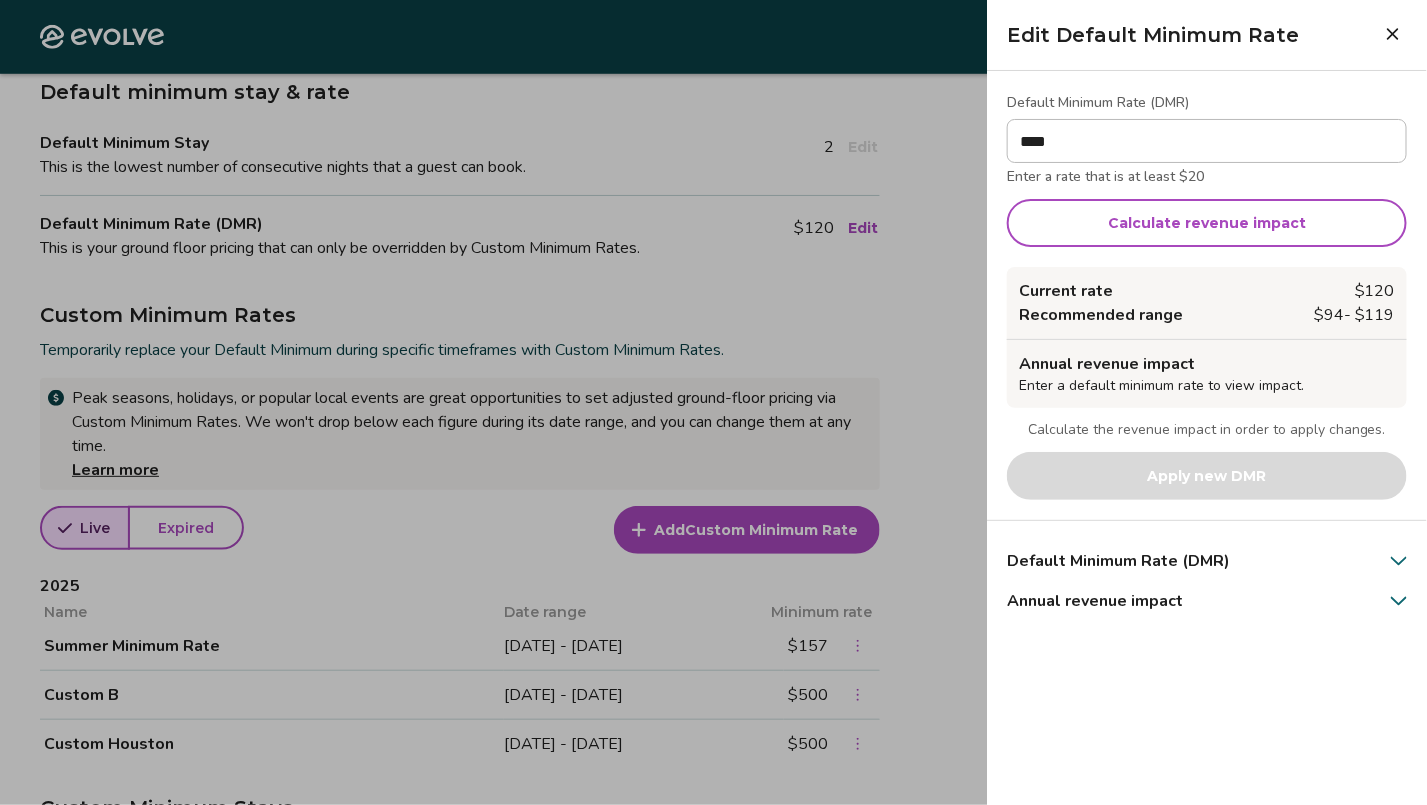 click on "Calculate revenue impact" at bounding box center (1207, 223) 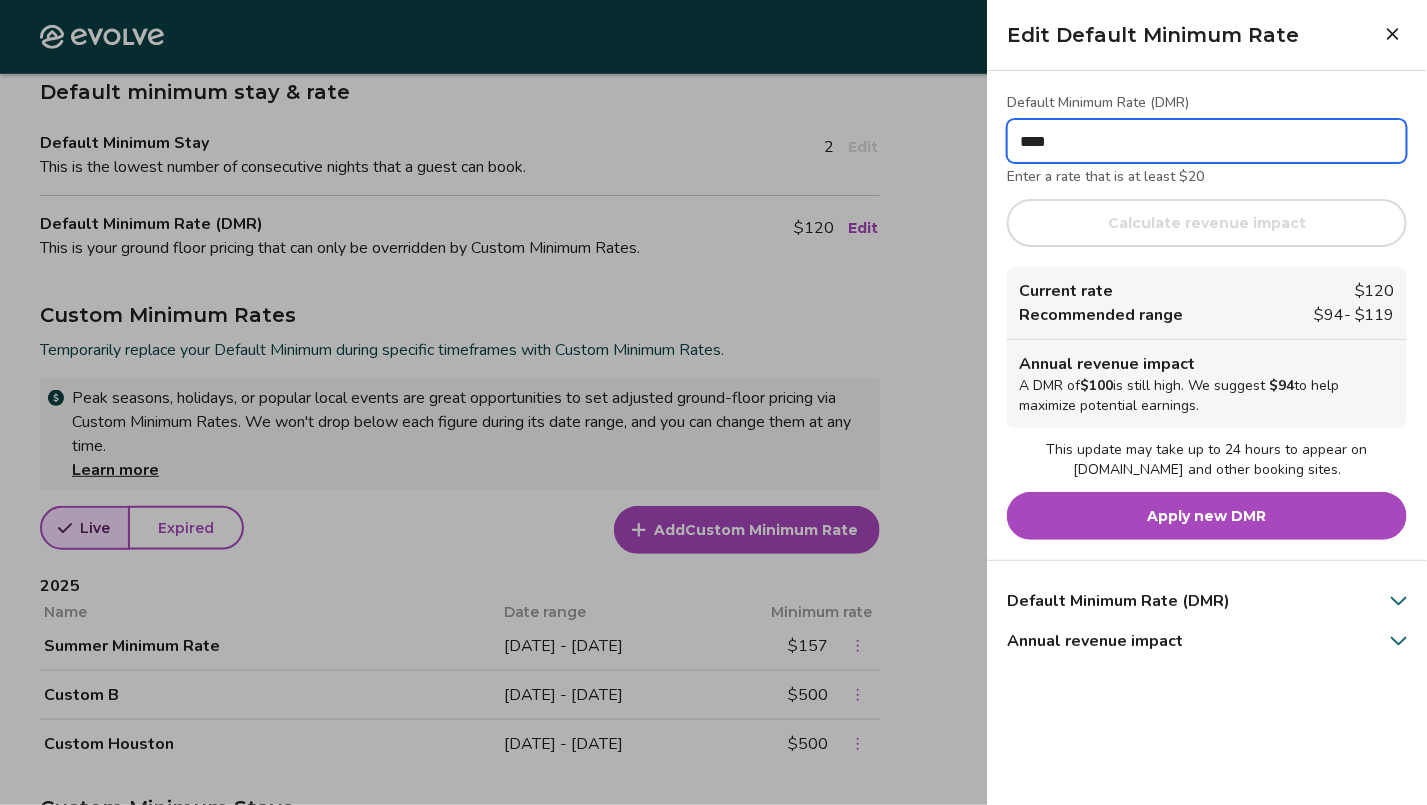 drag, startPoint x: 1062, startPoint y: 129, endPoint x: 945, endPoint y: 132, distance: 117.03845 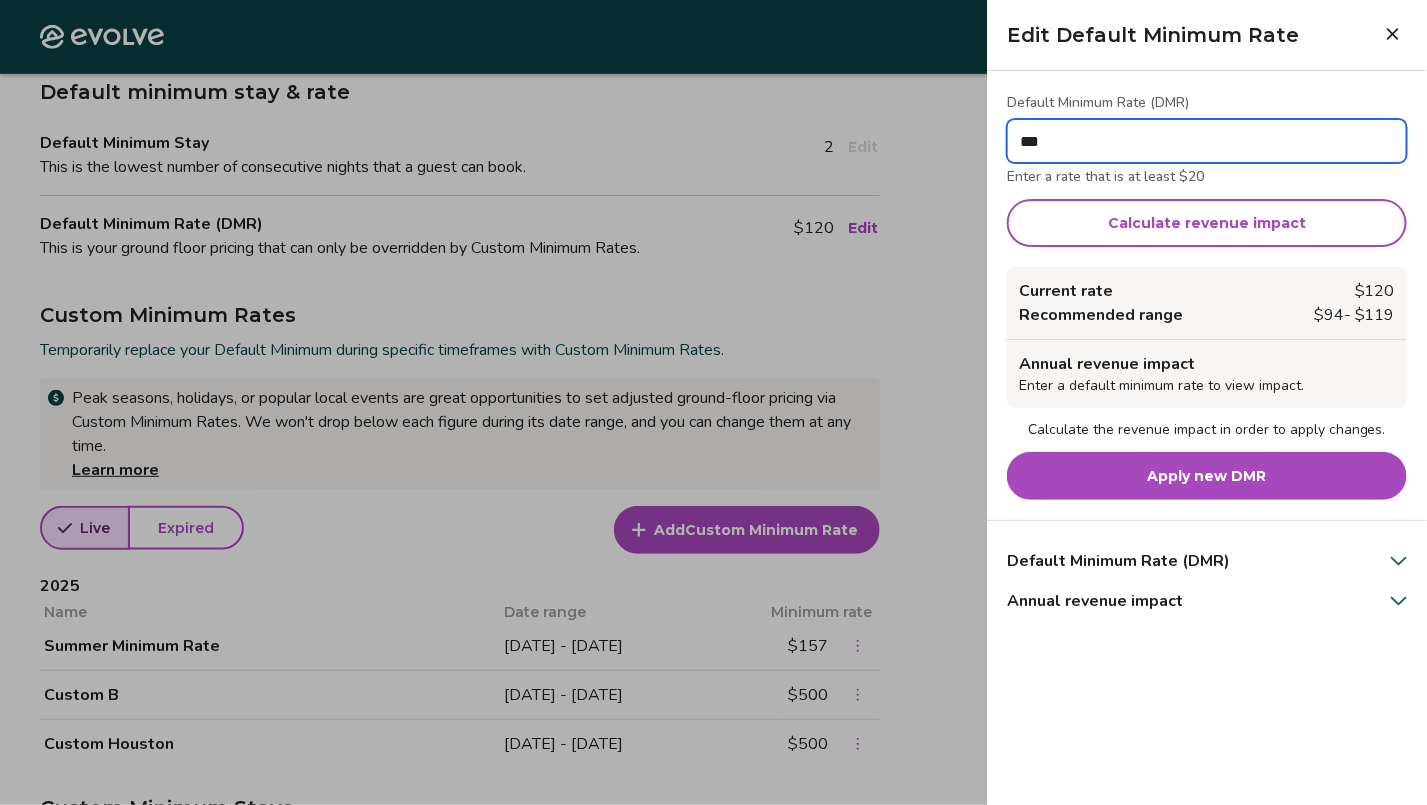 type on "***" 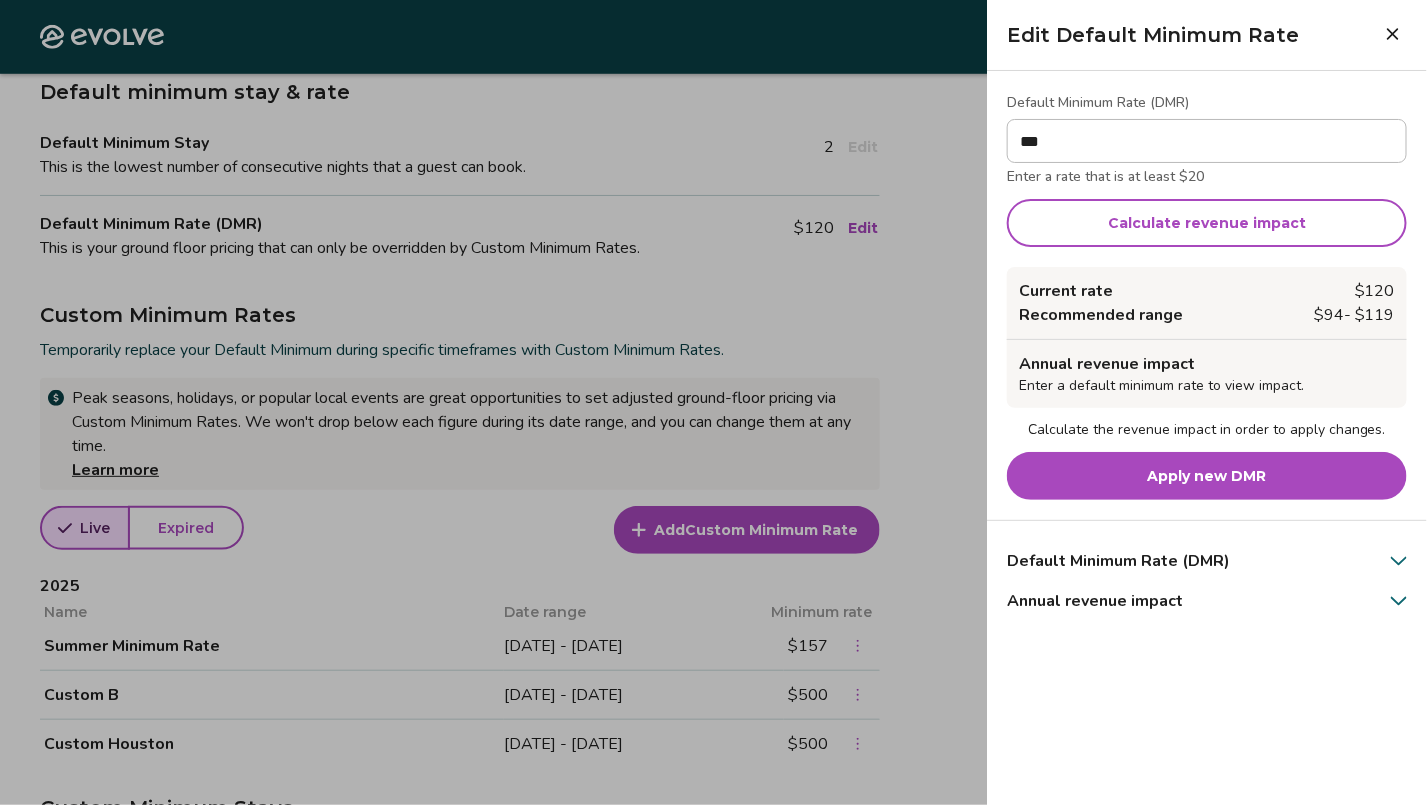 click on "Calculate revenue impact" at bounding box center (1207, 223) 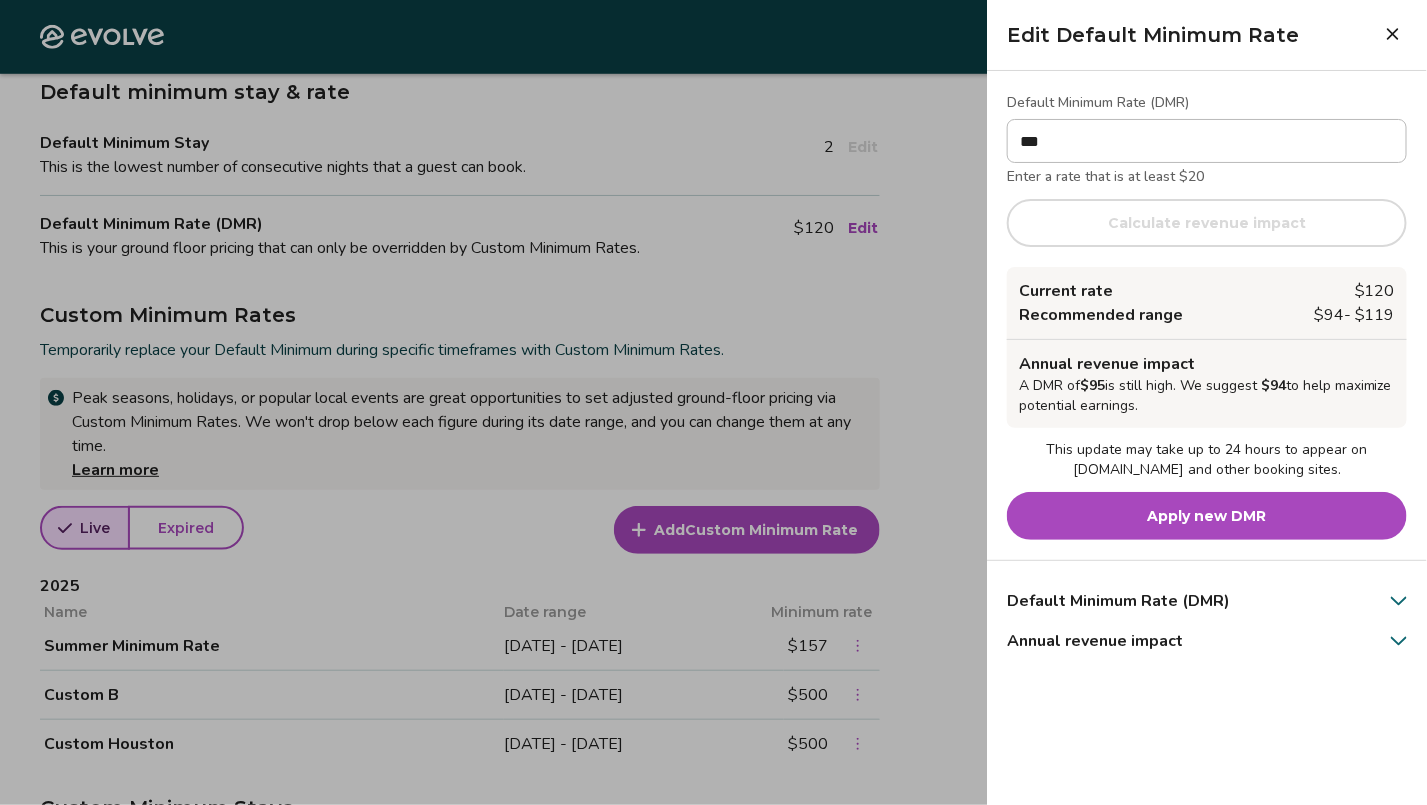 click on "Apply new DMR" at bounding box center (1207, 516) 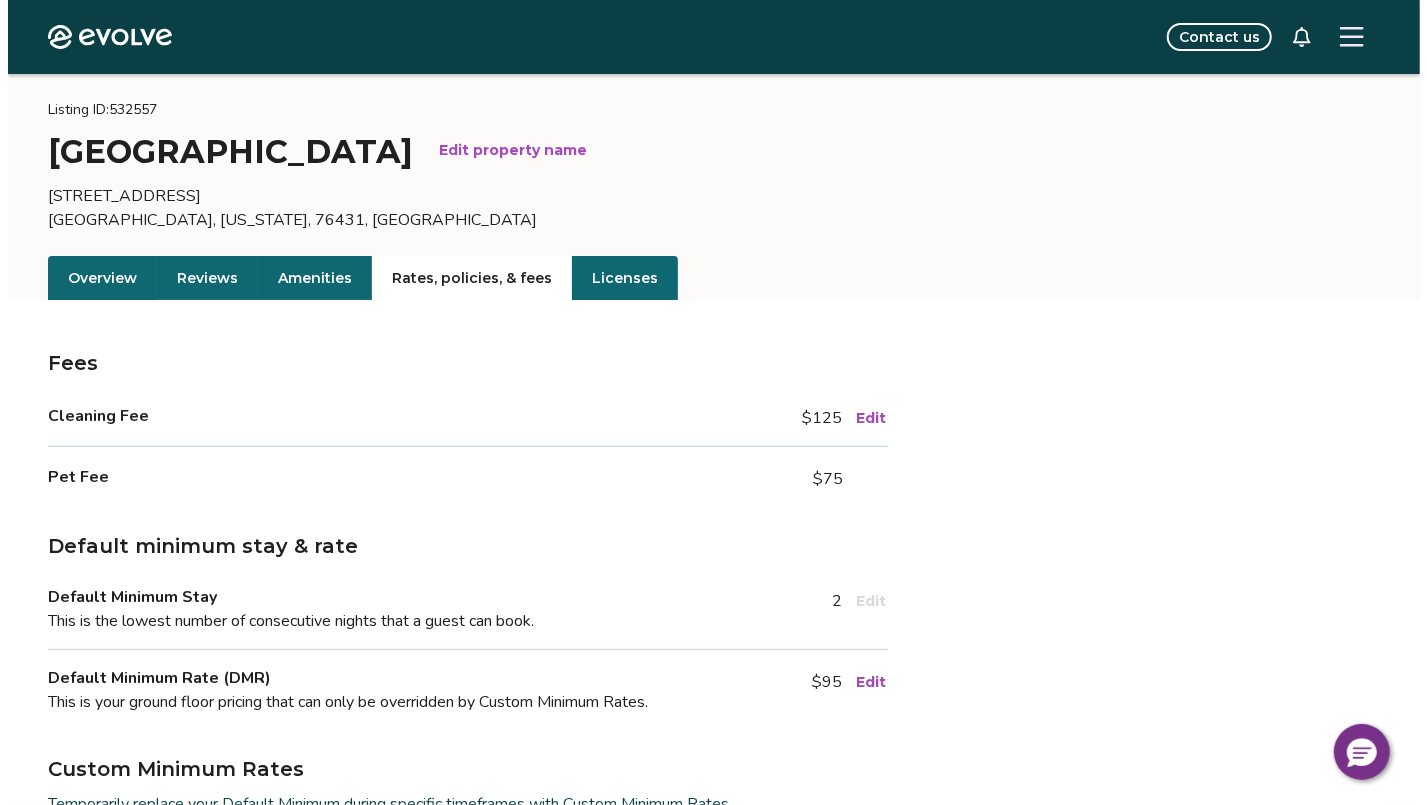 scroll, scrollTop: 0, scrollLeft: 0, axis: both 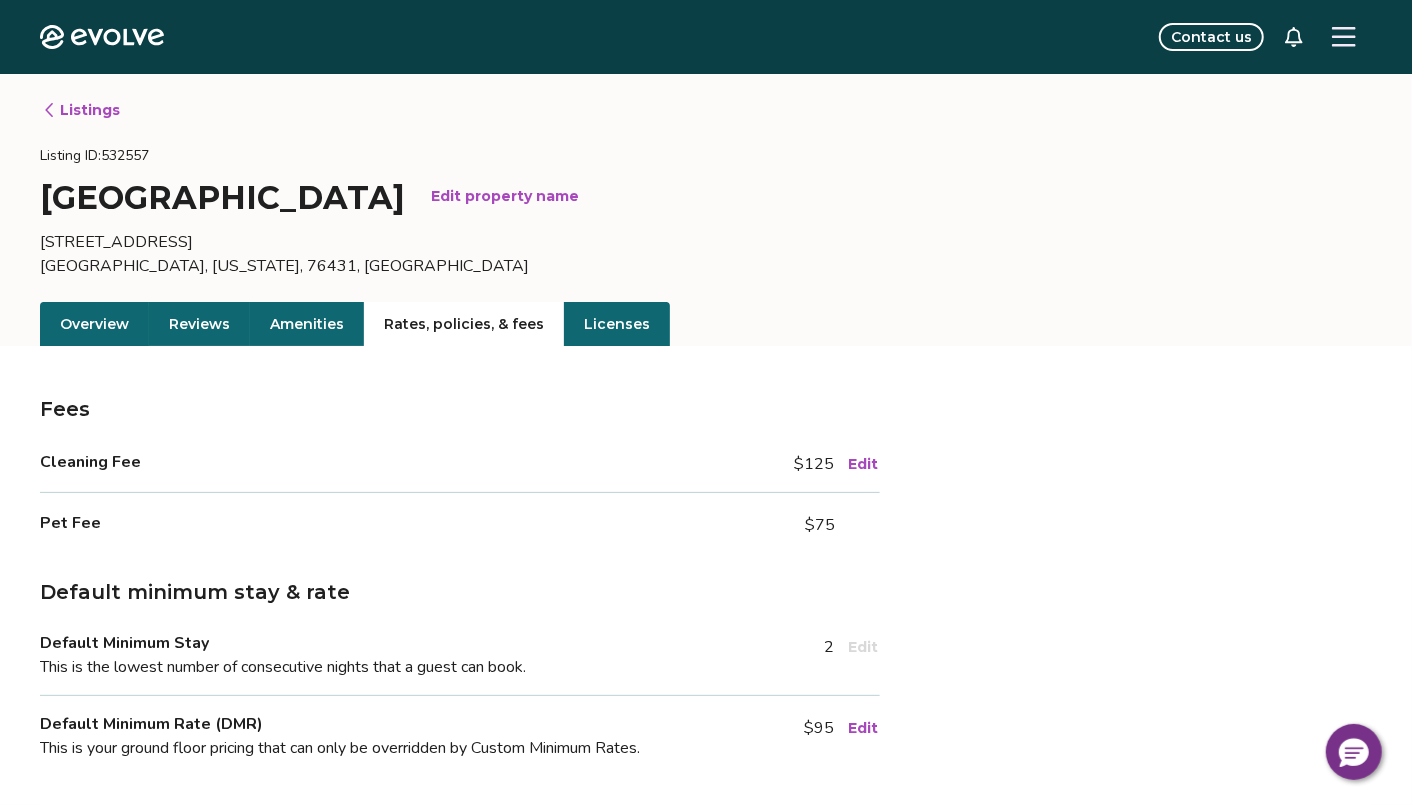 click on "Listings" at bounding box center [81, 110] 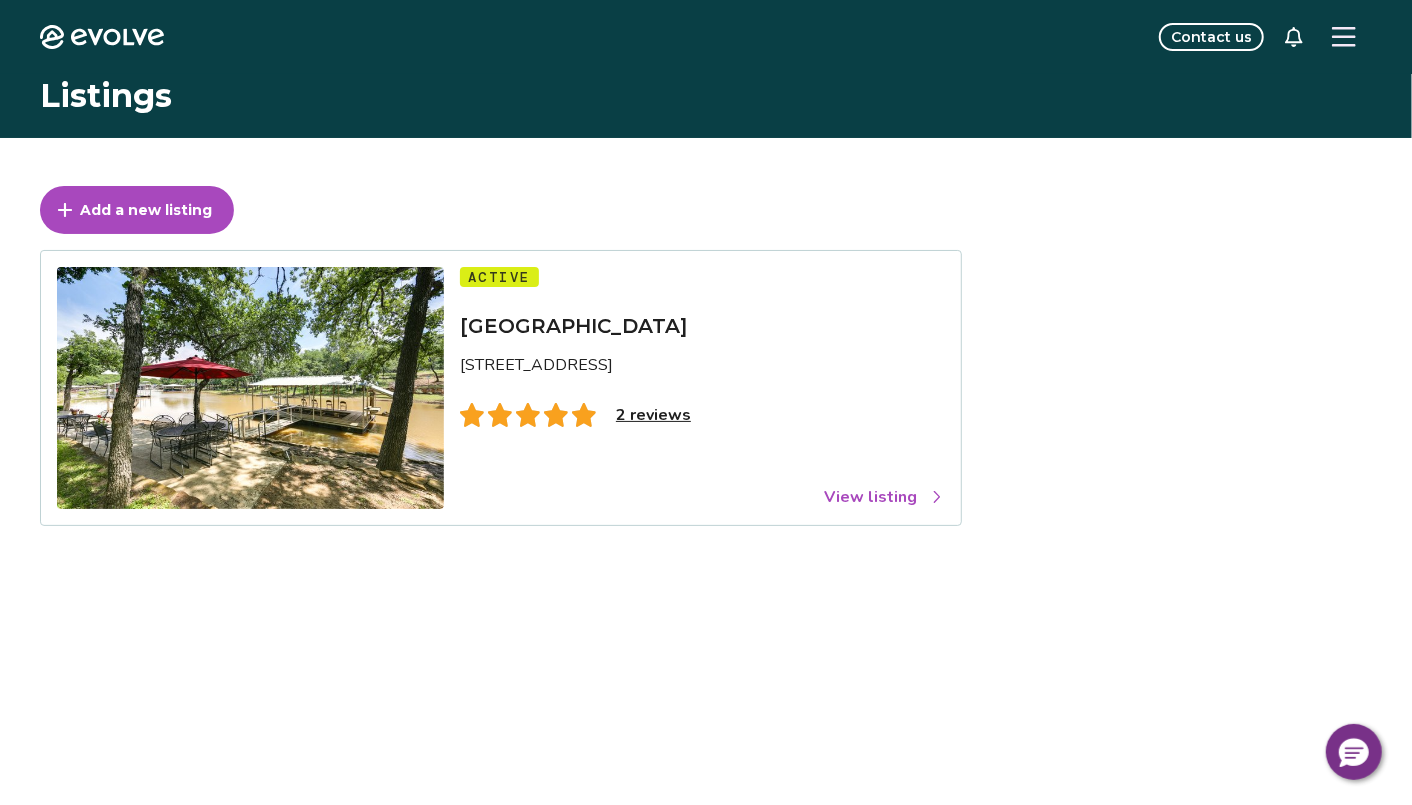click 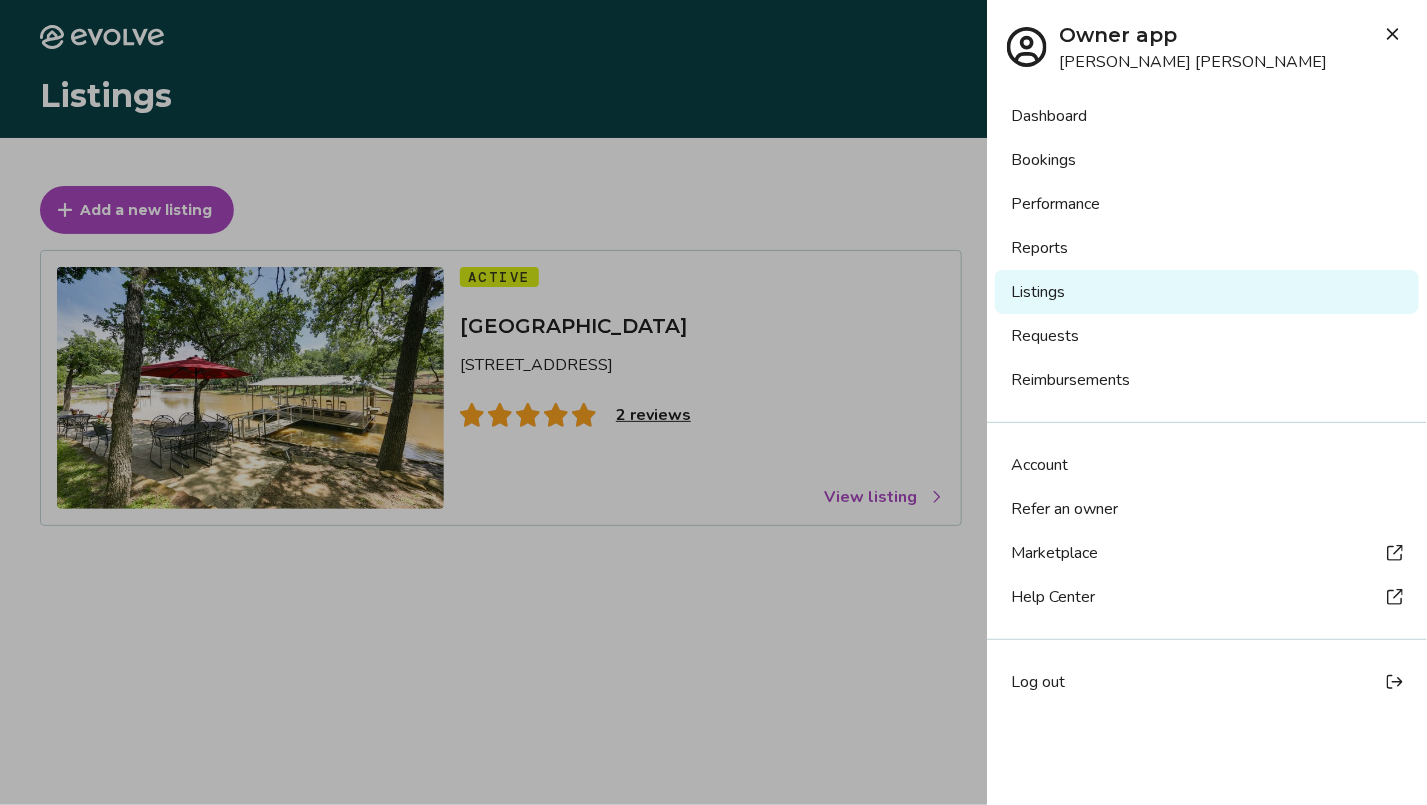 click on "Dashboard" at bounding box center [1207, 116] 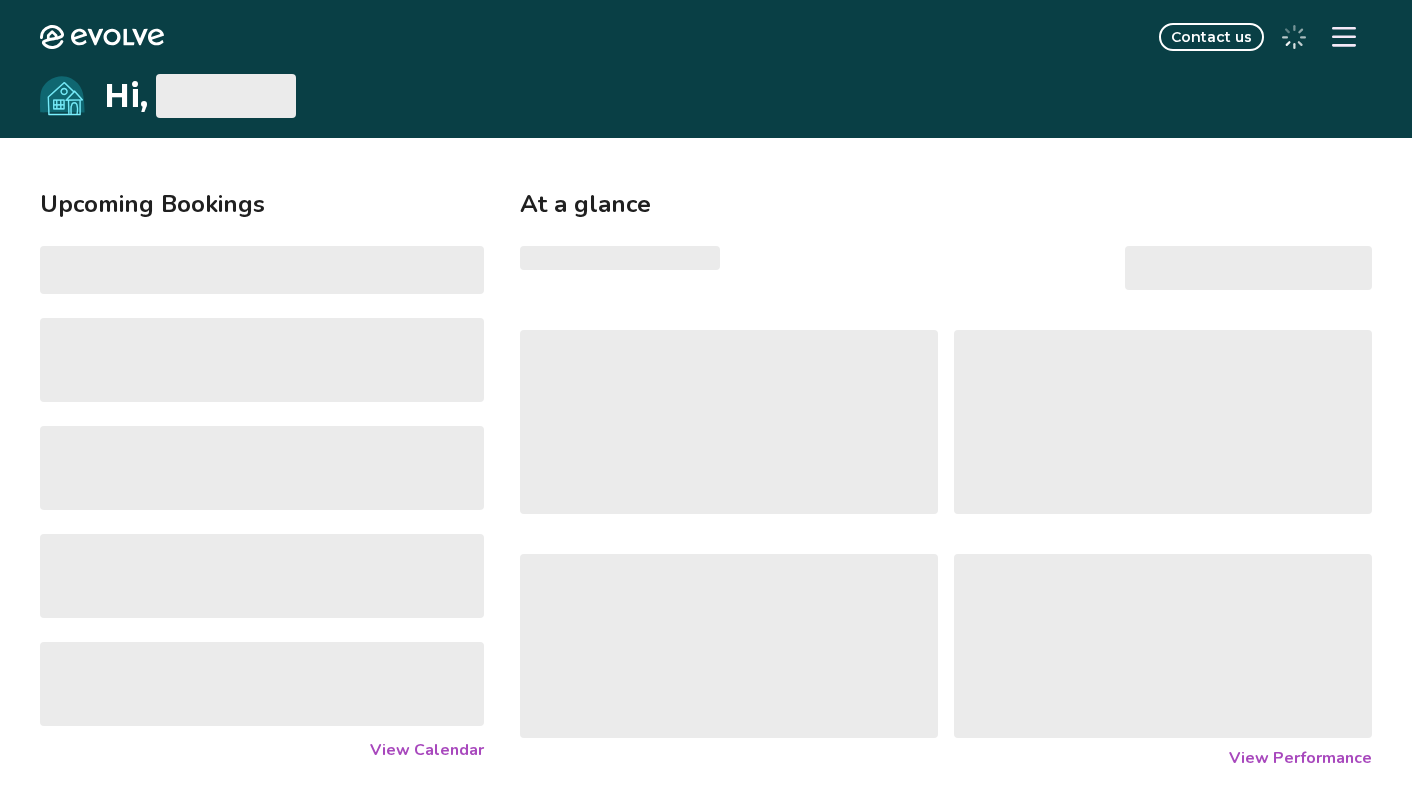 scroll, scrollTop: 0, scrollLeft: 0, axis: both 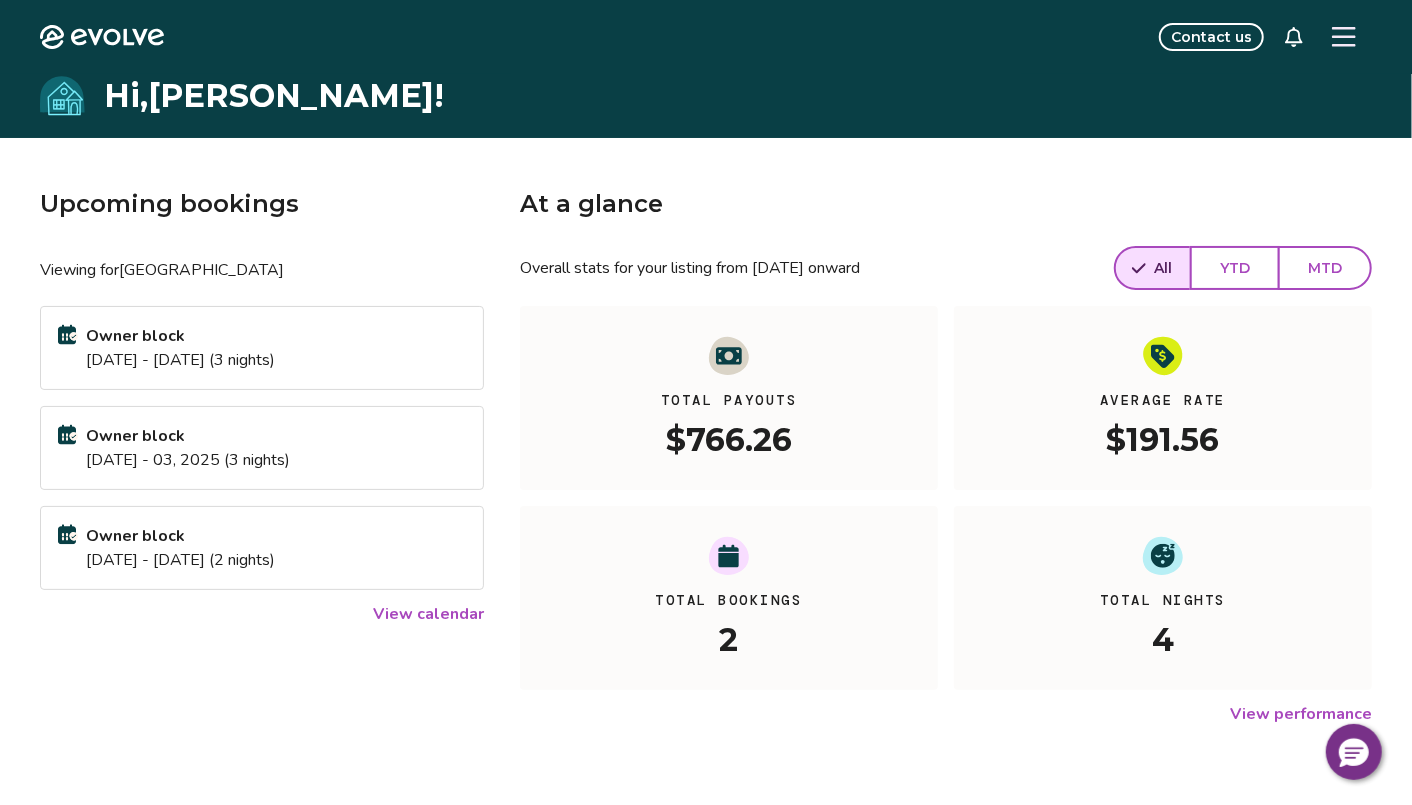 click on "View calendar" at bounding box center (428, 614) 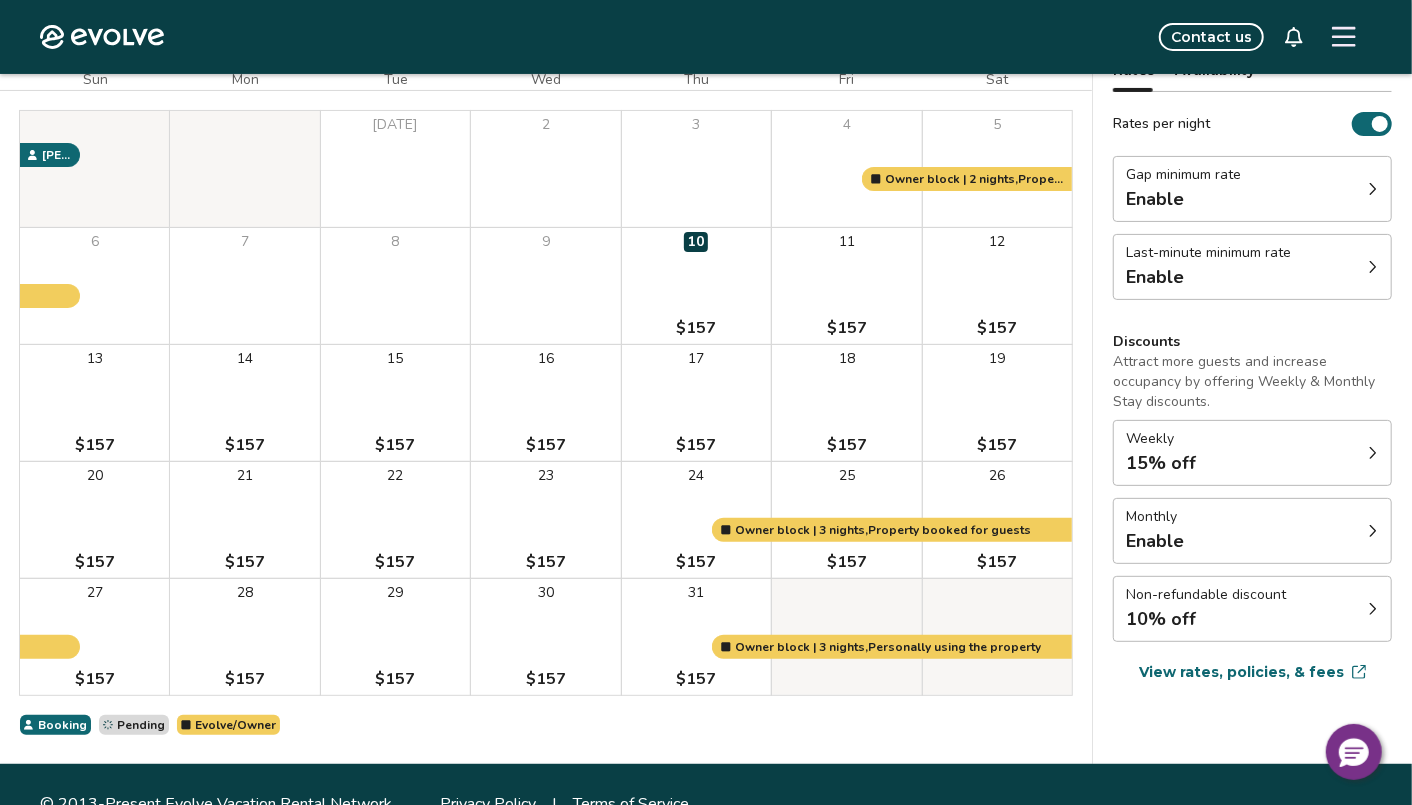 scroll, scrollTop: 200, scrollLeft: 0, axis: vertical 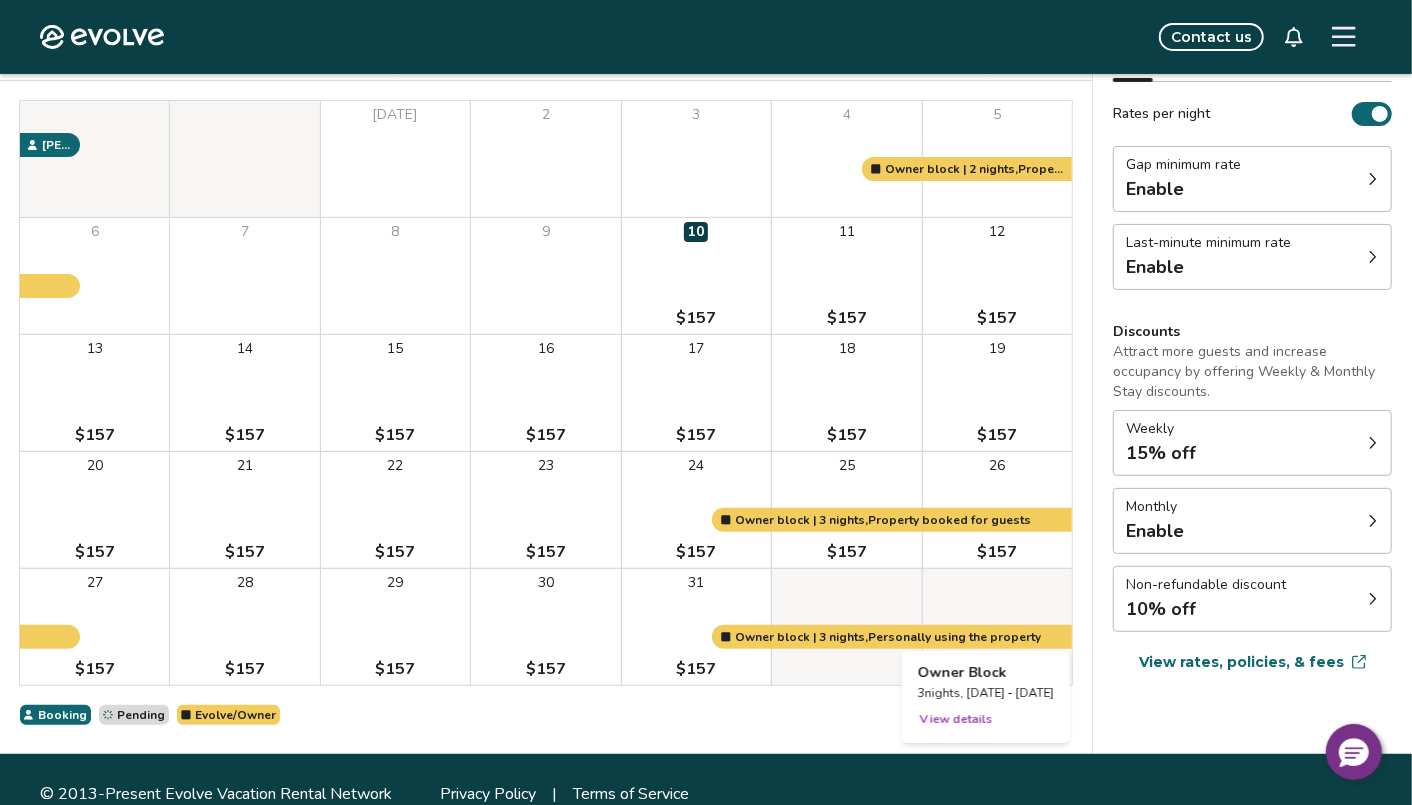 click on "View details" at bounding box center [956, 719] 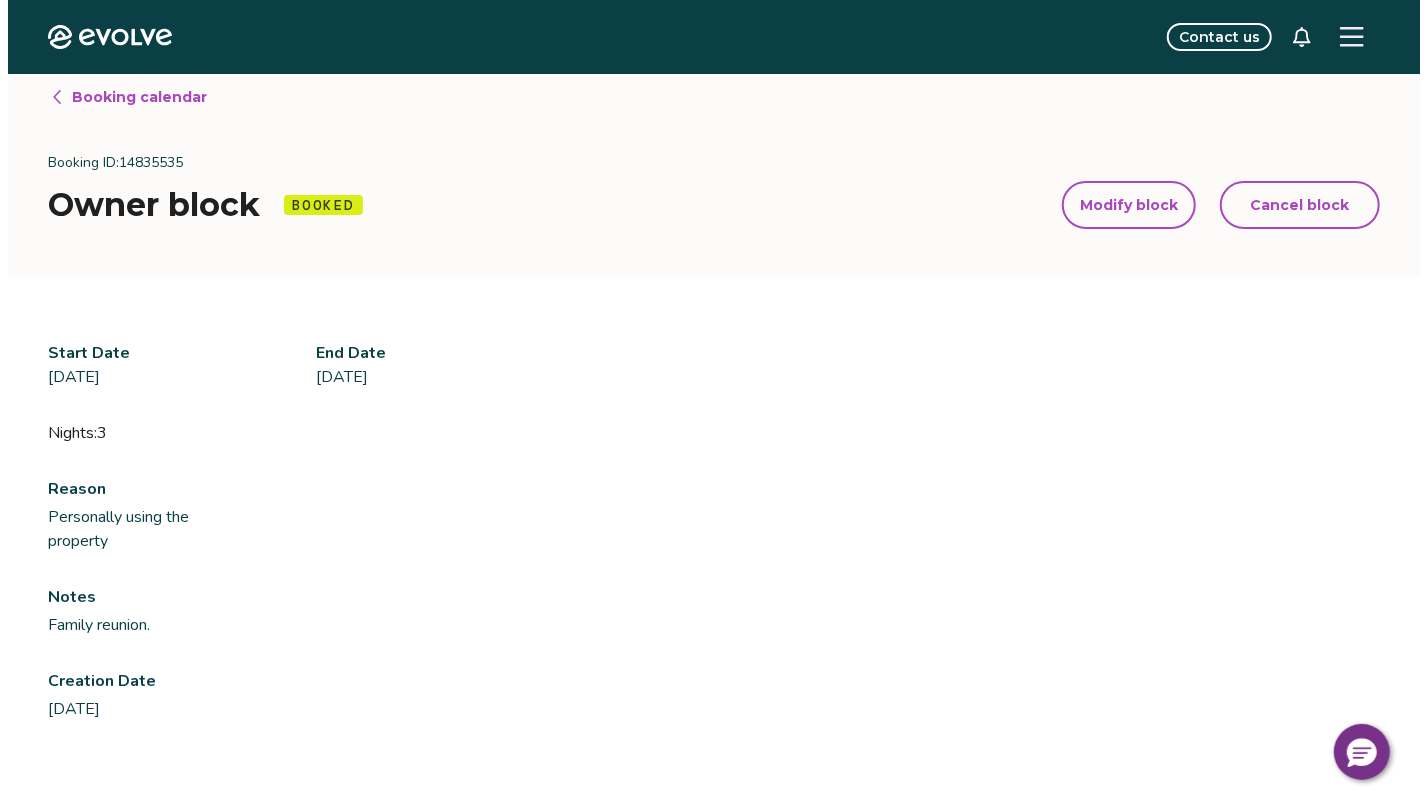 scroll, scrollTop: 0, scrollLeft: 0, axis: both 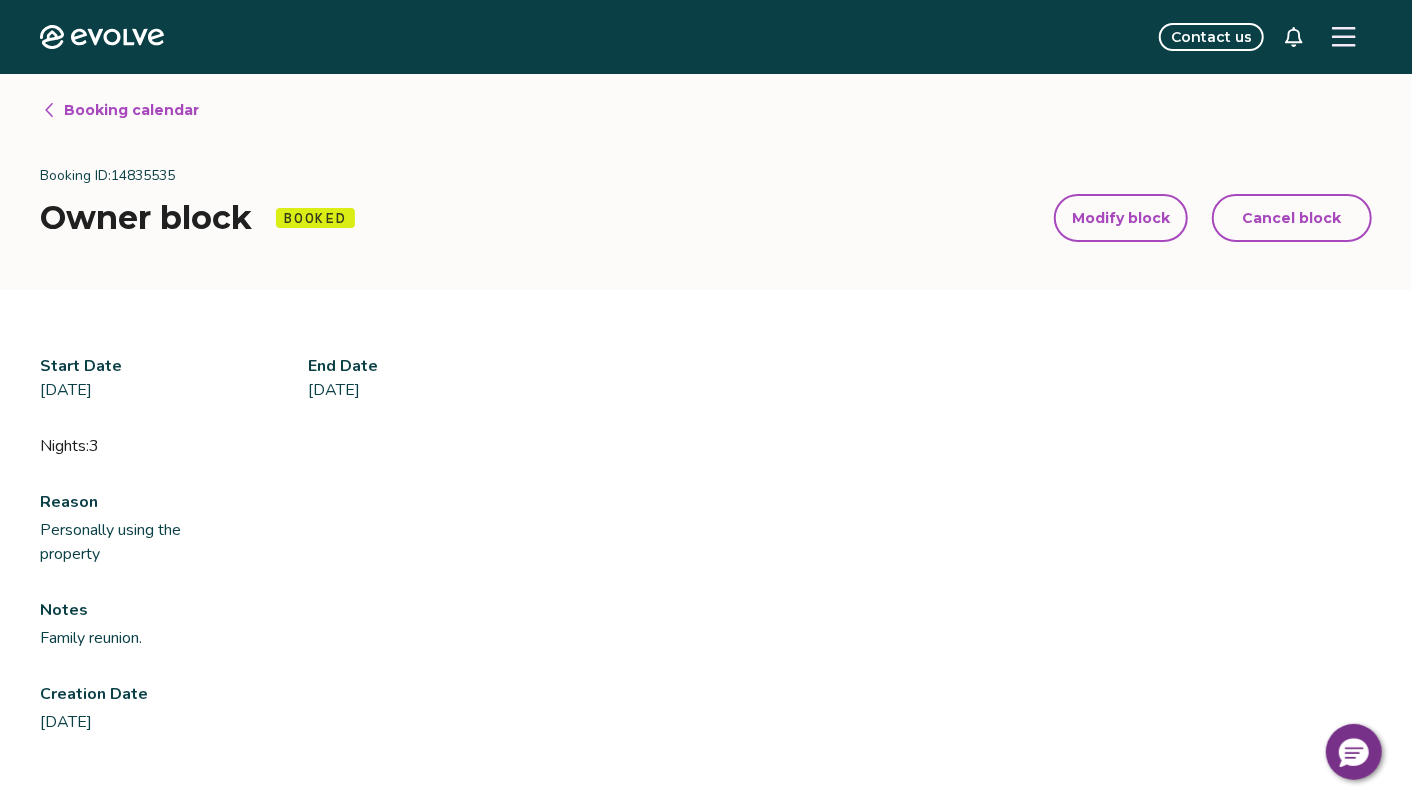 click on "Cancel block" at bounding box center [1292, 218] 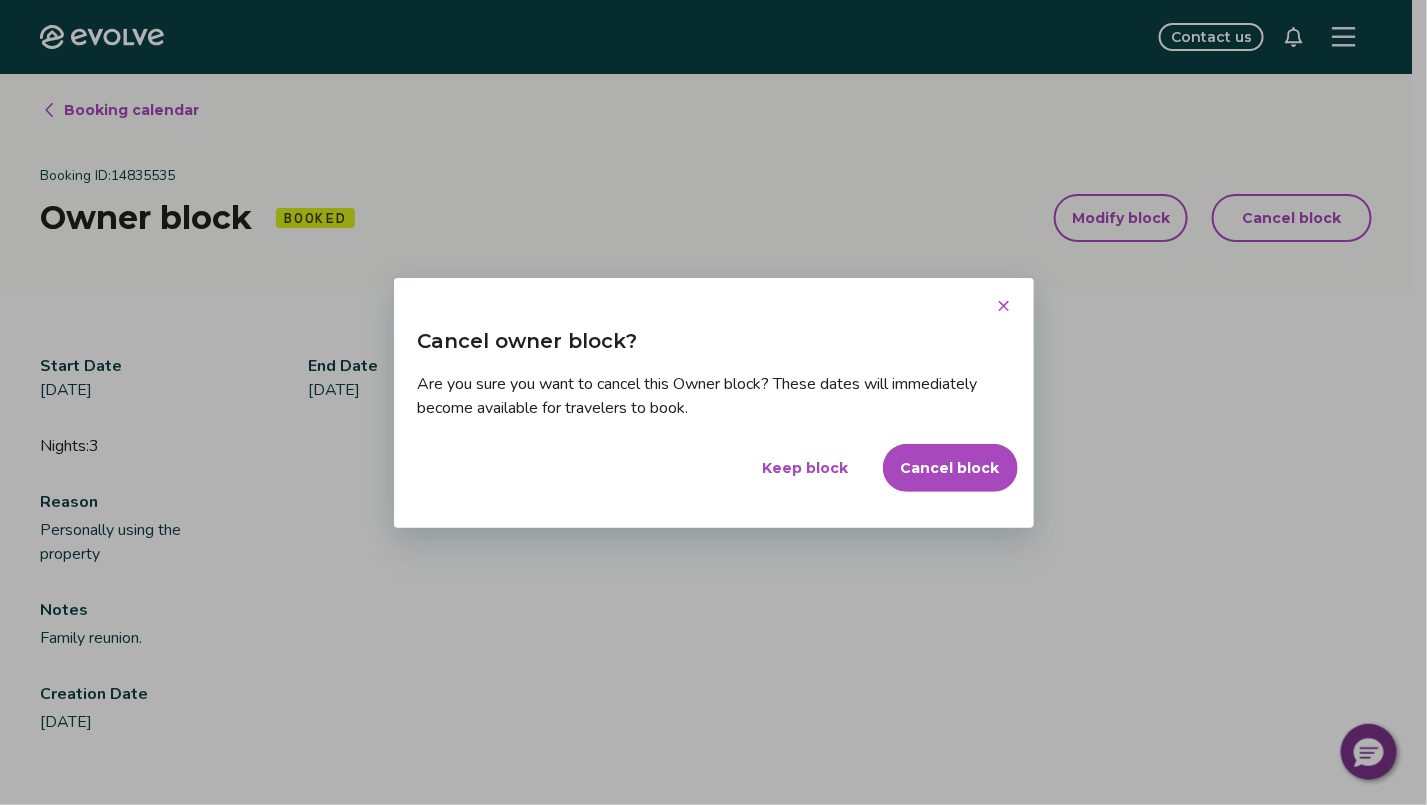 click on "Cancel block" at bounding box center [950, 468] 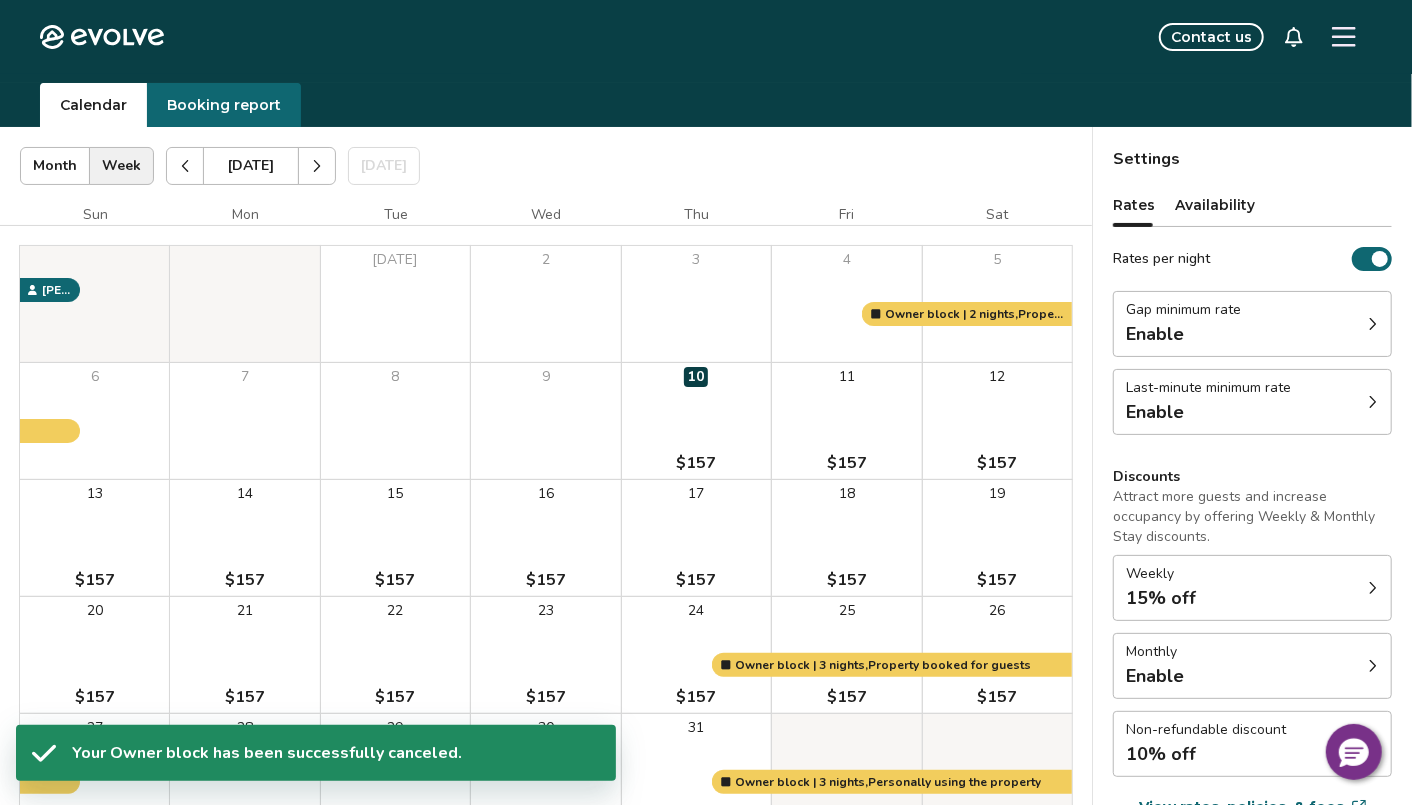 scroll, scrollTop: 0, scrollLeft: 0, axis: both 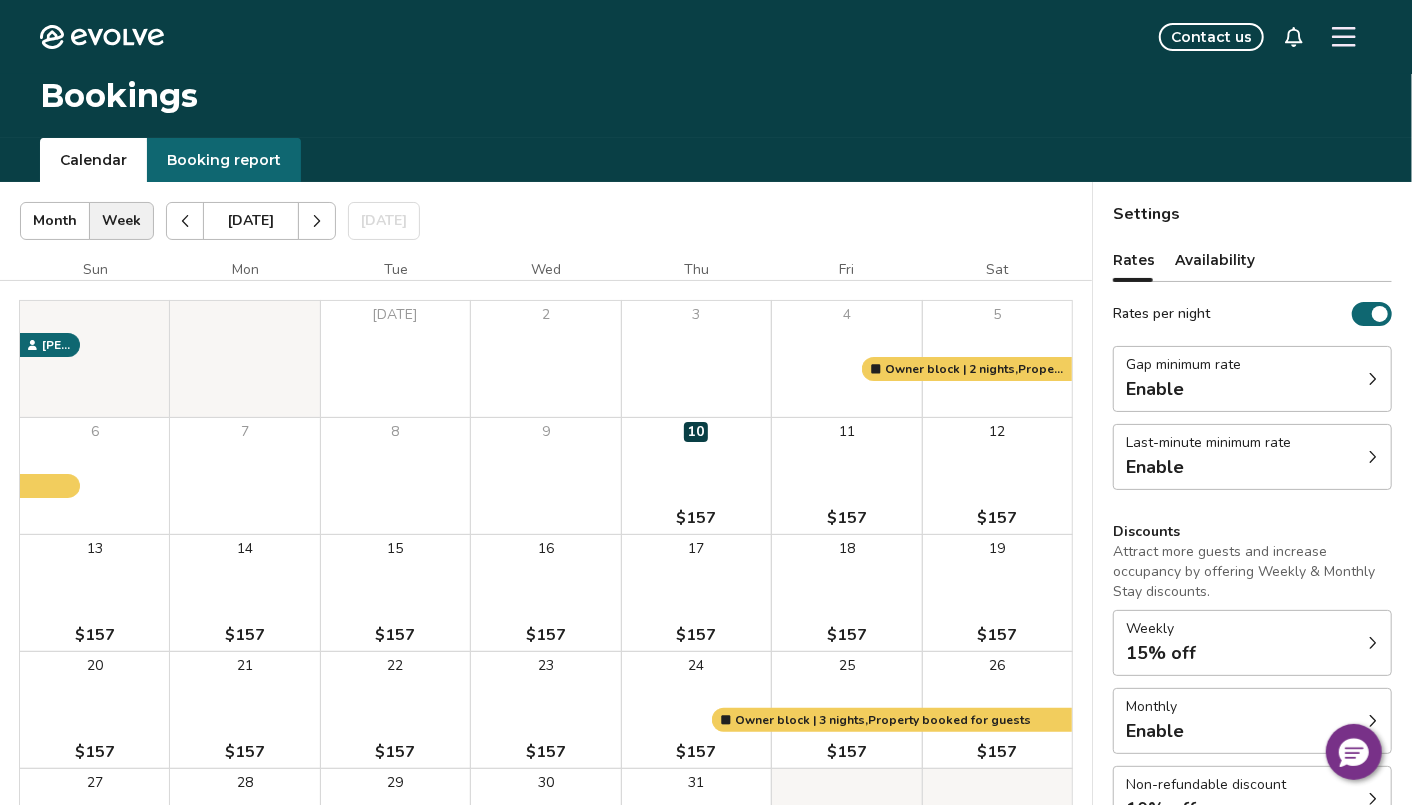 click at bounding box center (317, 221) 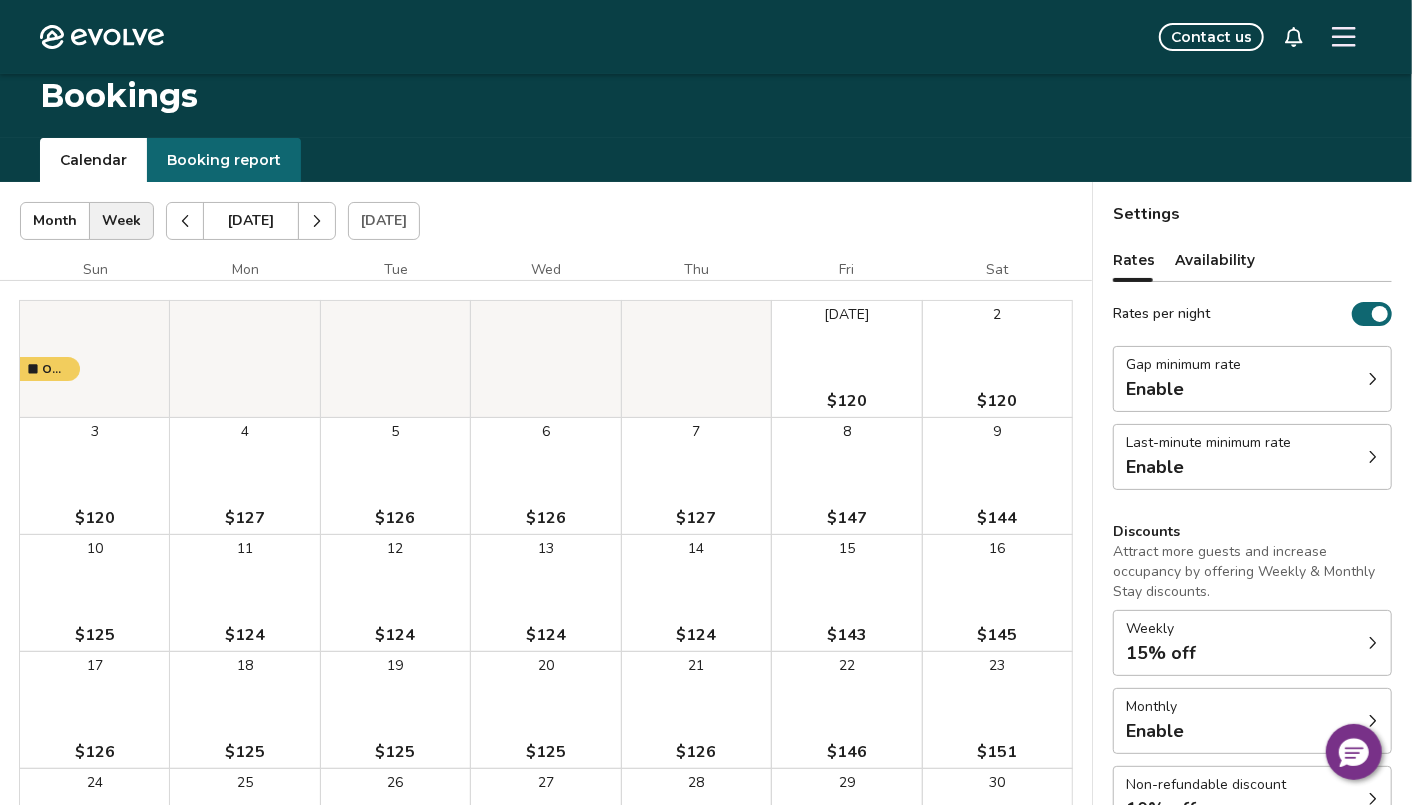 scroll, scrollTop: 100, scrollLeft: 0, axis: vertical 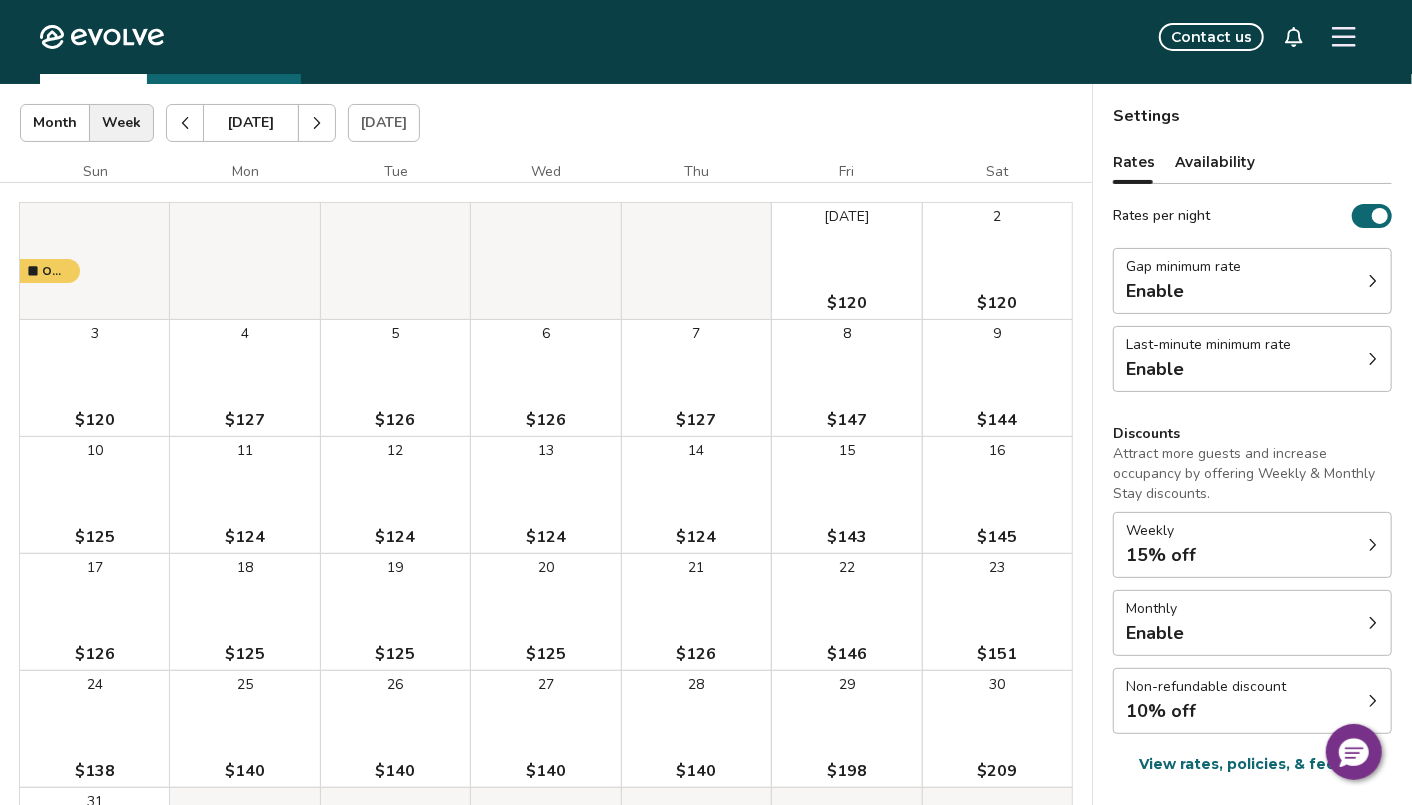 click 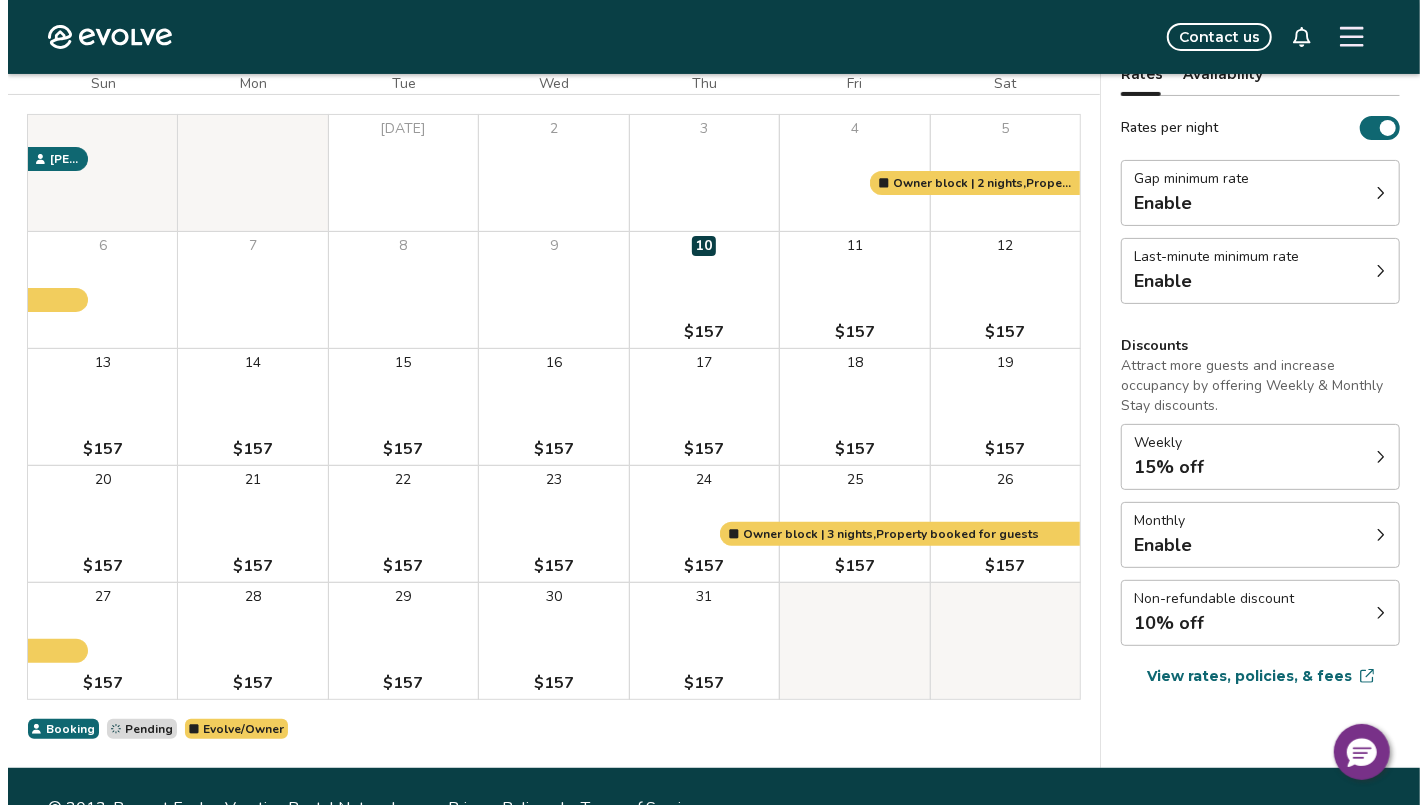 scroll, scrollTop: 228, scrollLeft: 0, axis: vertical 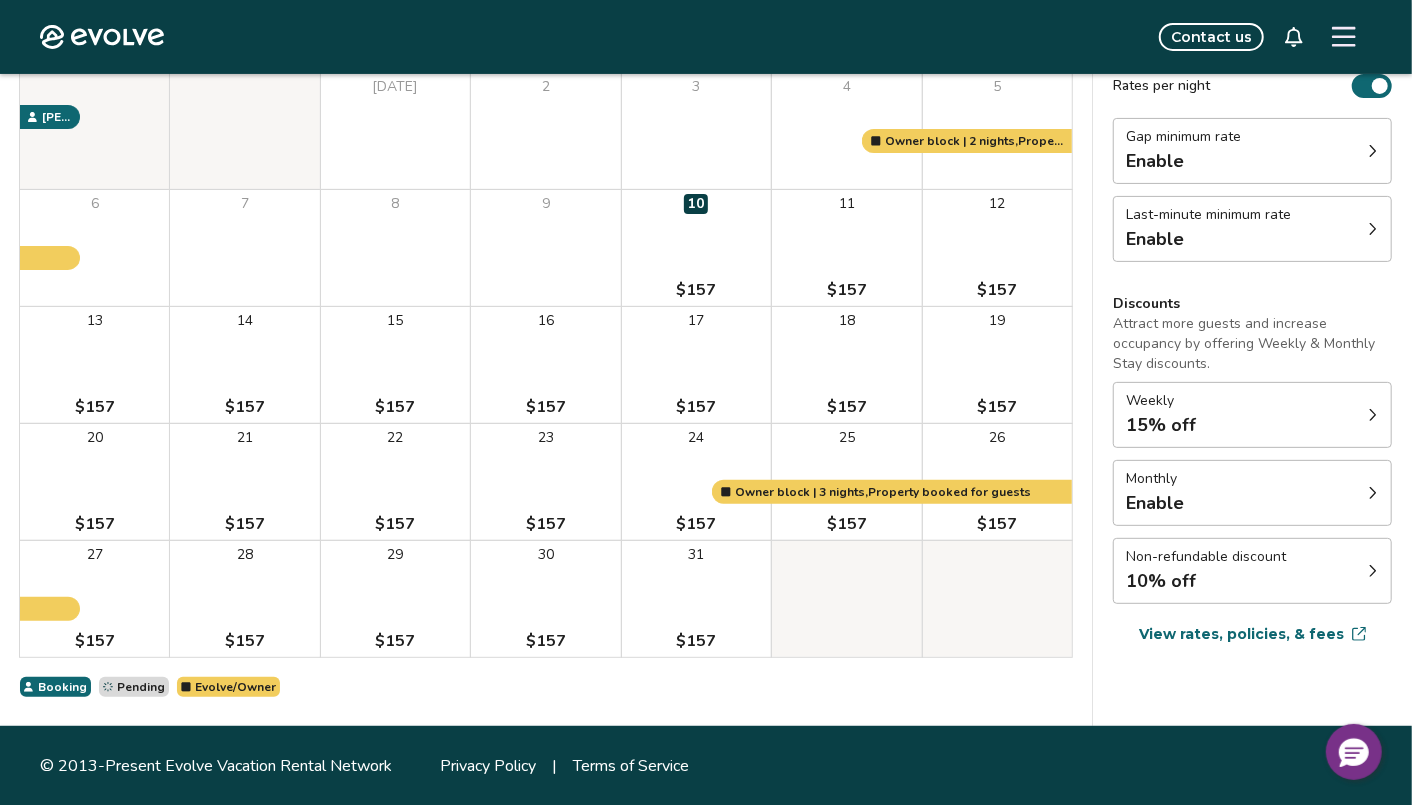 click on "31 $157" at bounding box center [696, 599] 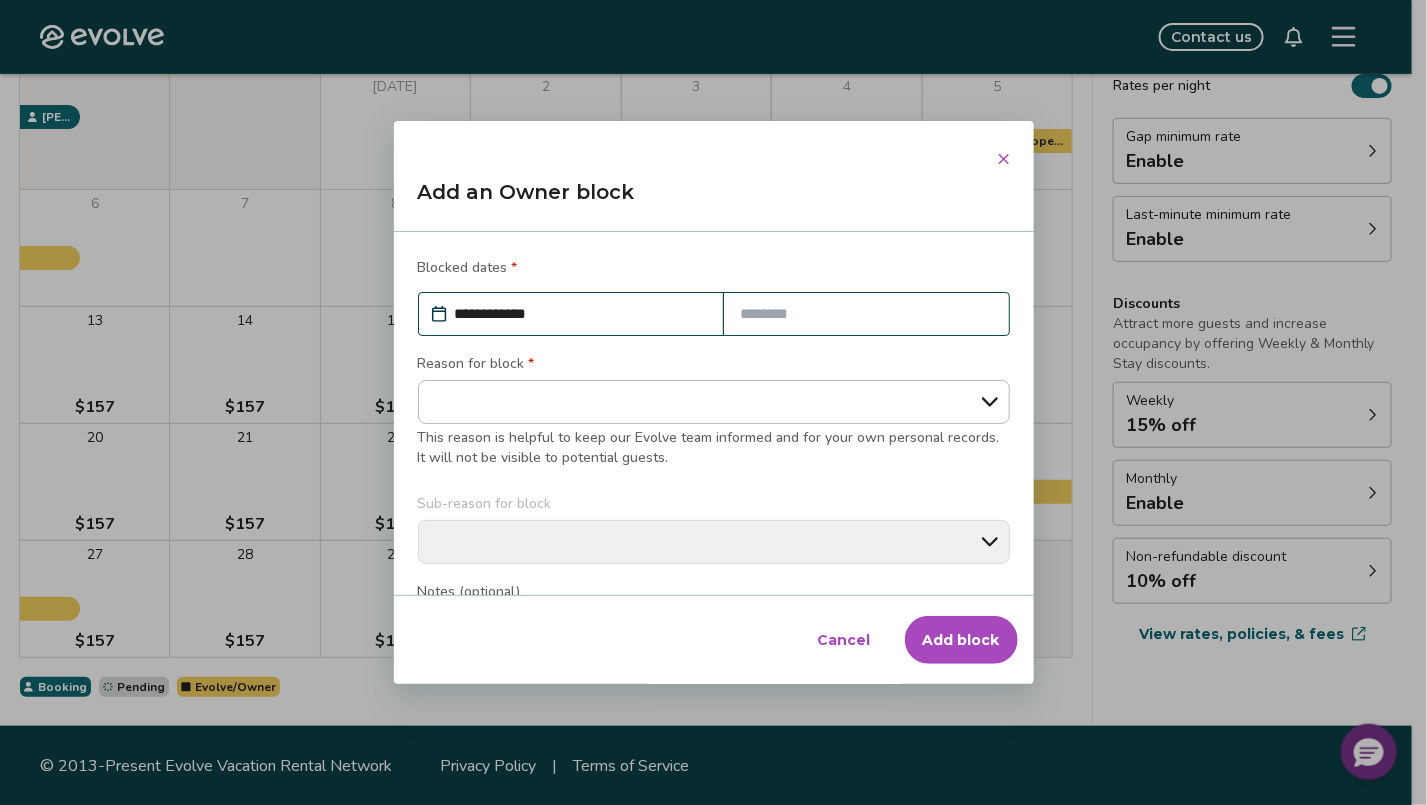 click at bounding box center (866, 314) 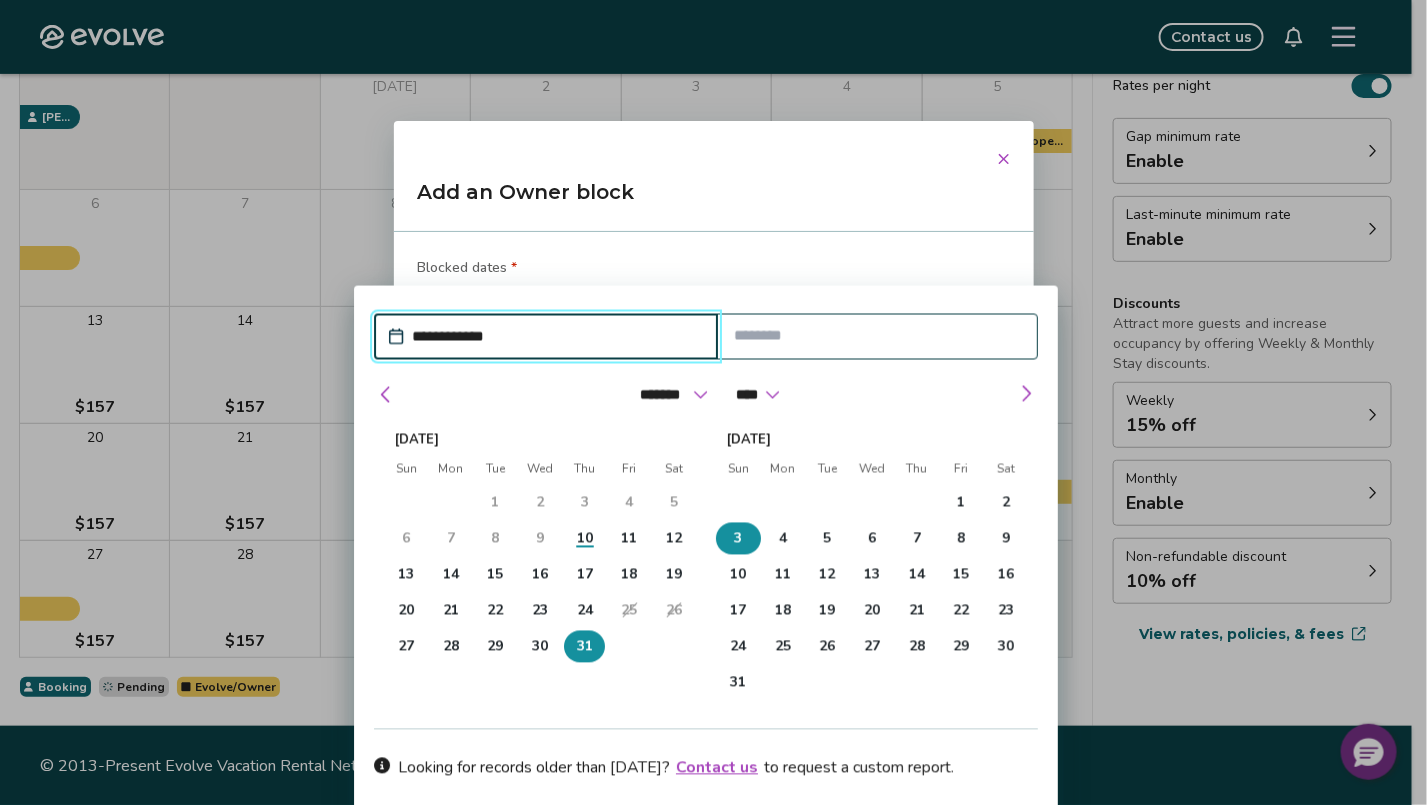 click on "3" at bounding box center [738, 538] 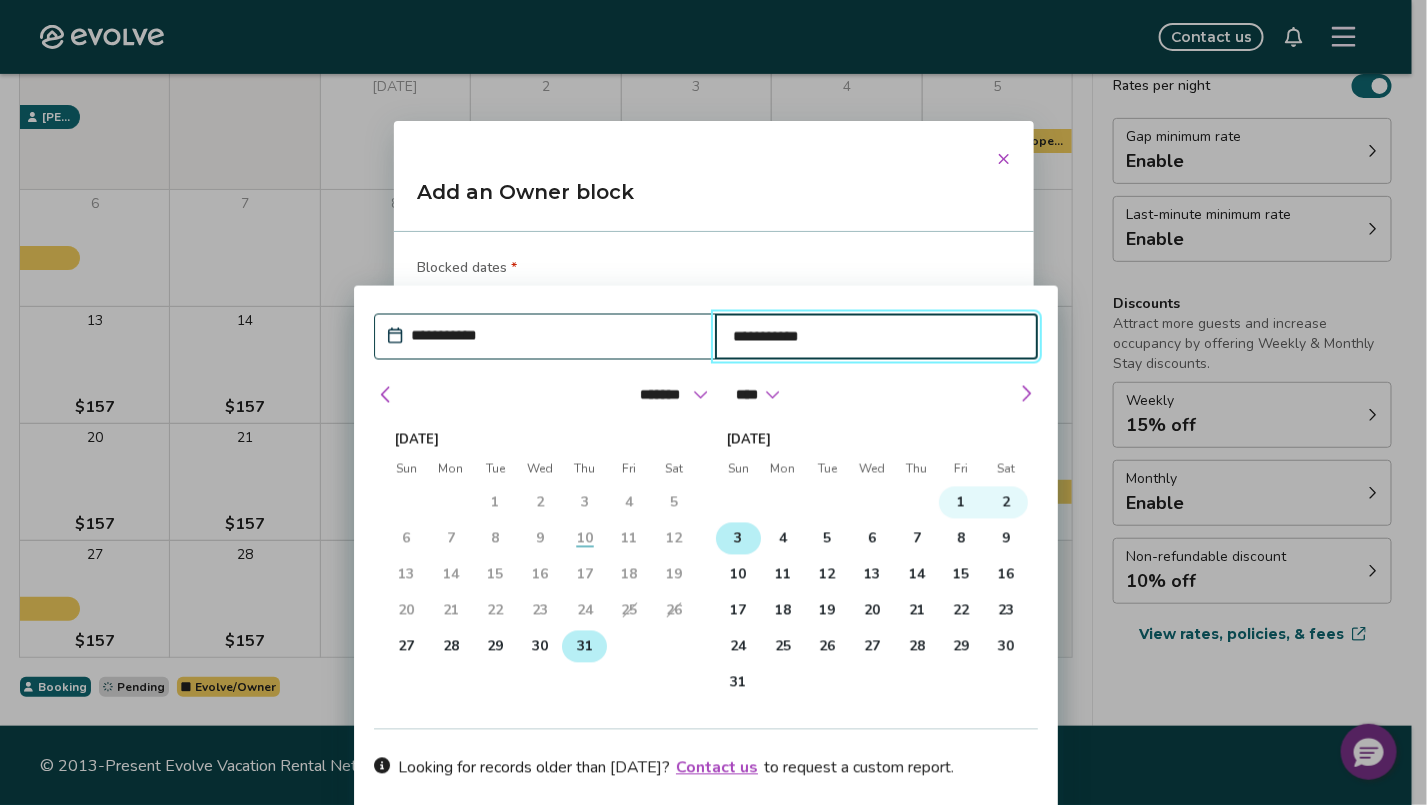 click on "31" at bounding box center (584, 646) 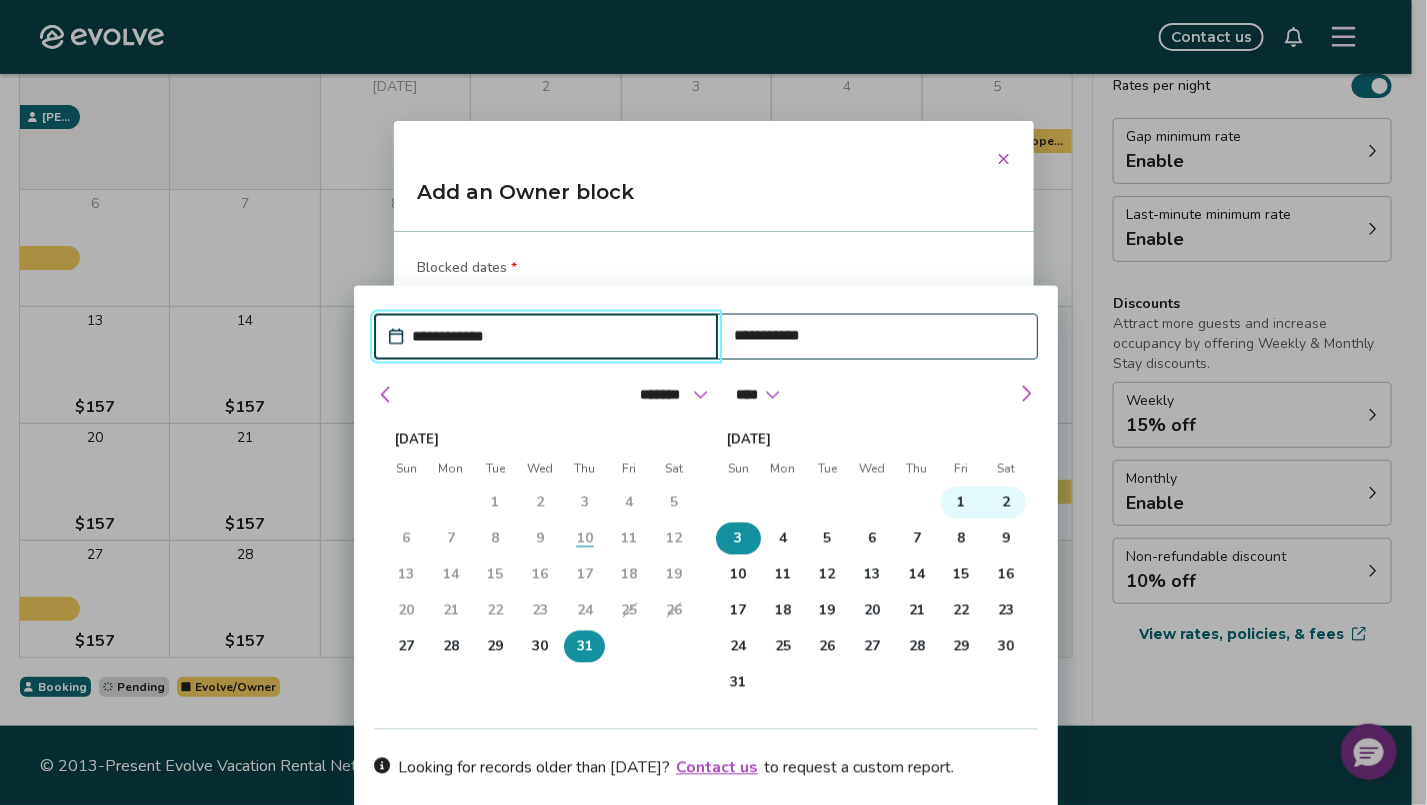 type on "*" 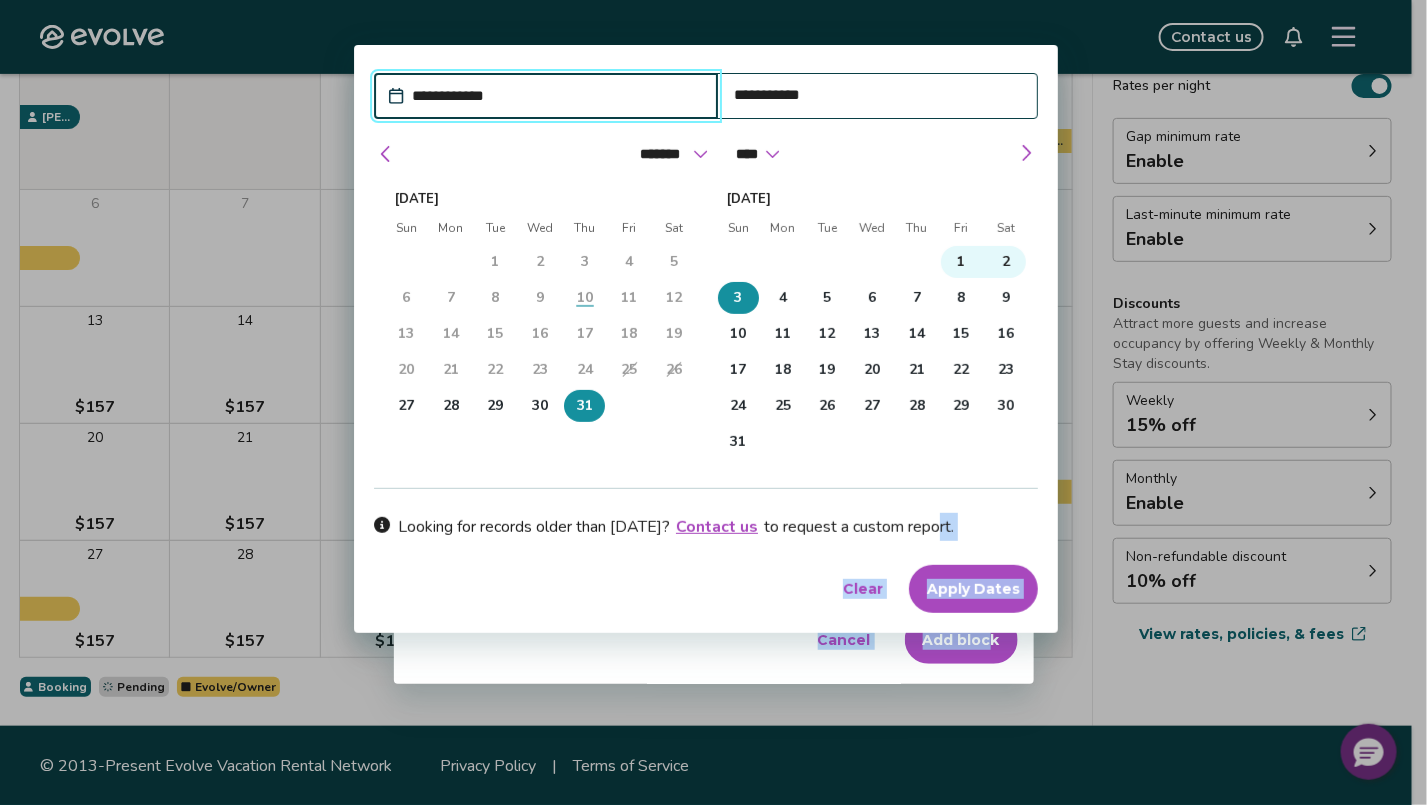 scroll, scrollTop: 240, scrollLeft: 0, axis: vertical 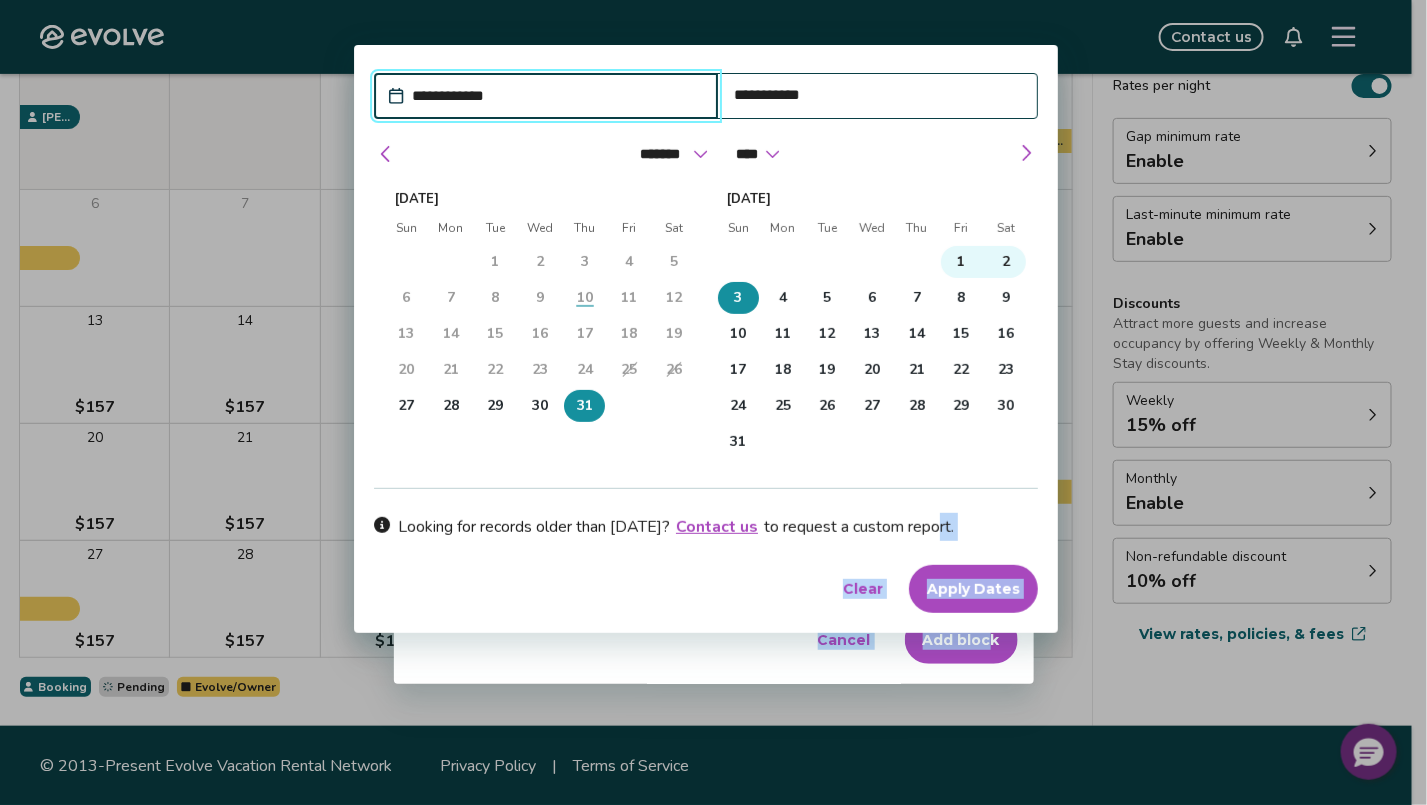 click on "Apply Dates" at bounding box center (973, 589) 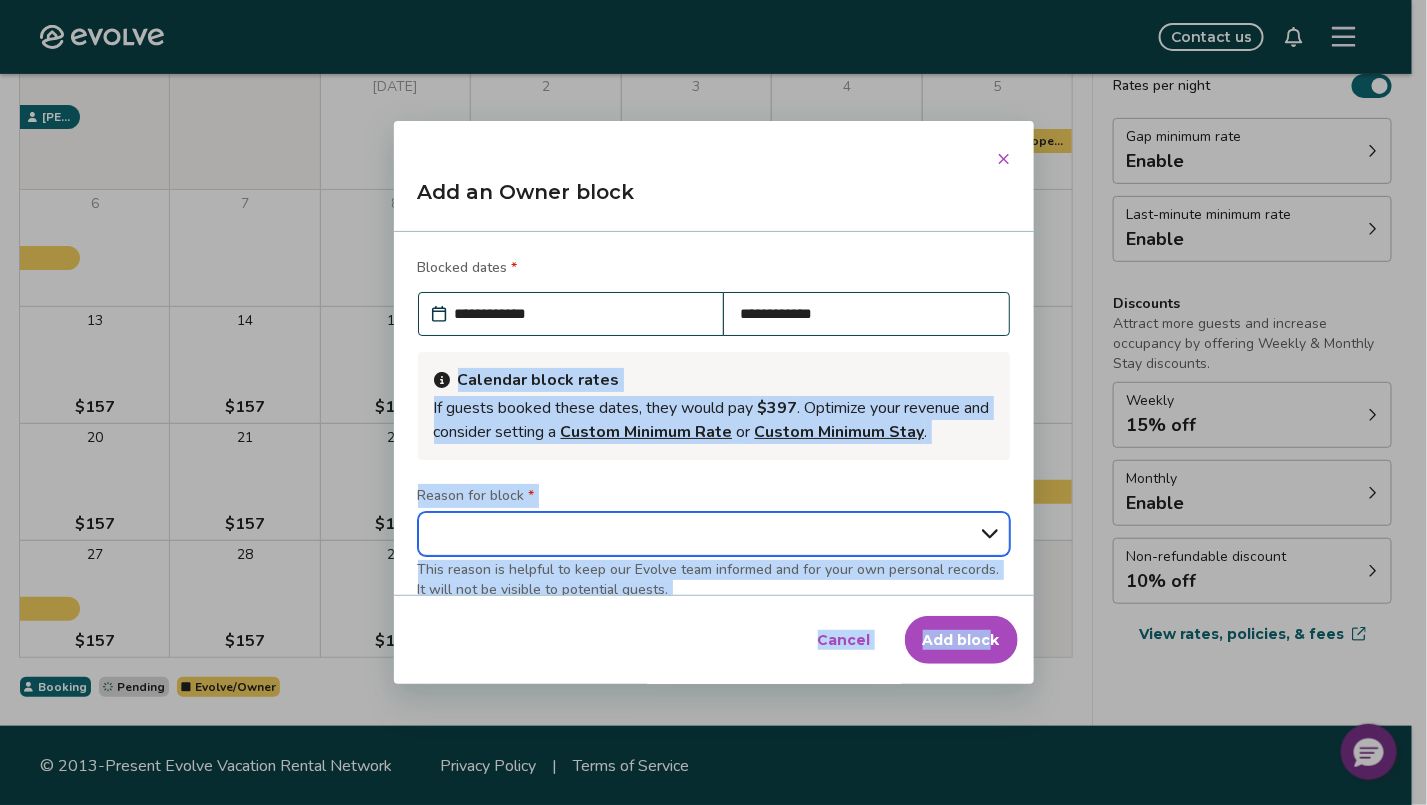 click on "**********" at bounding box center (714, 534) 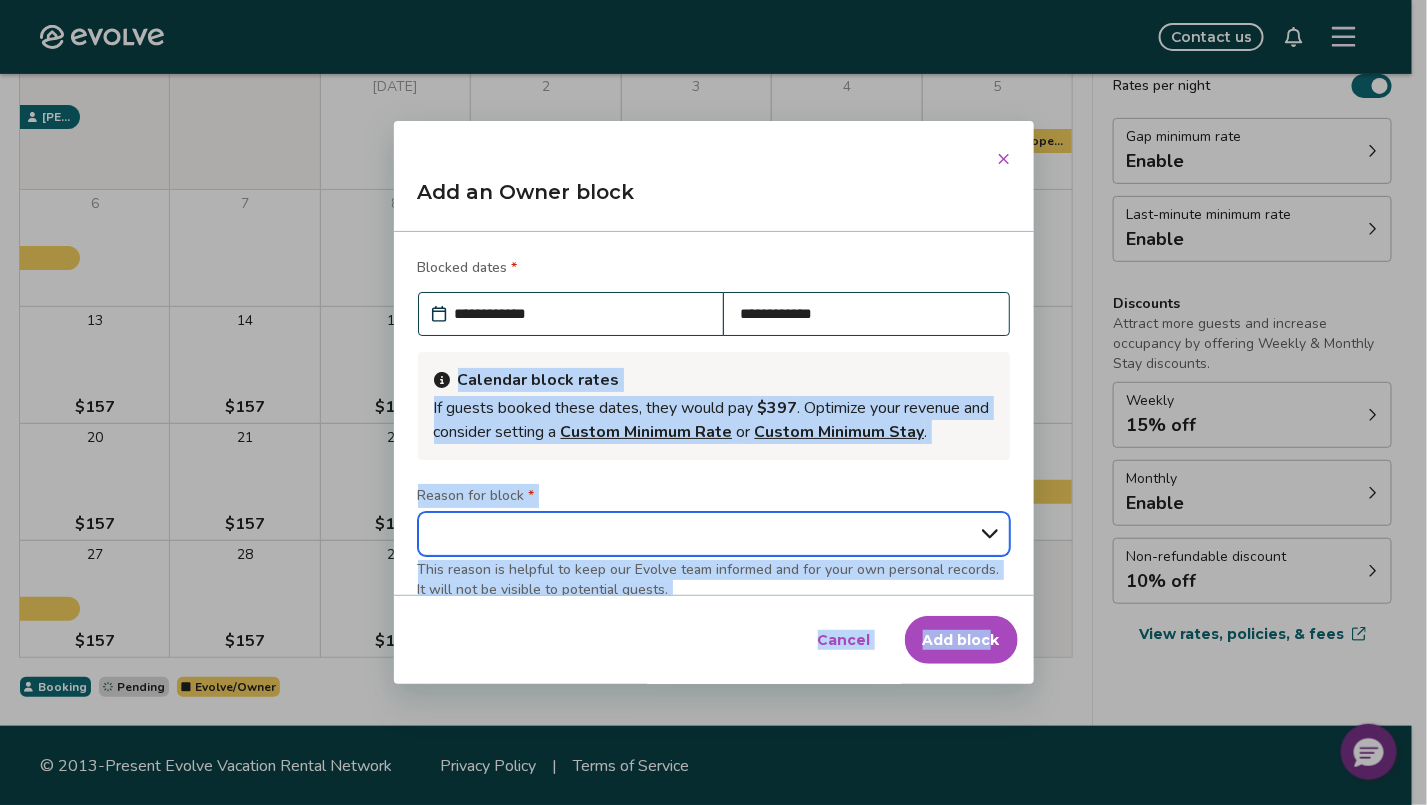 select on "**********" 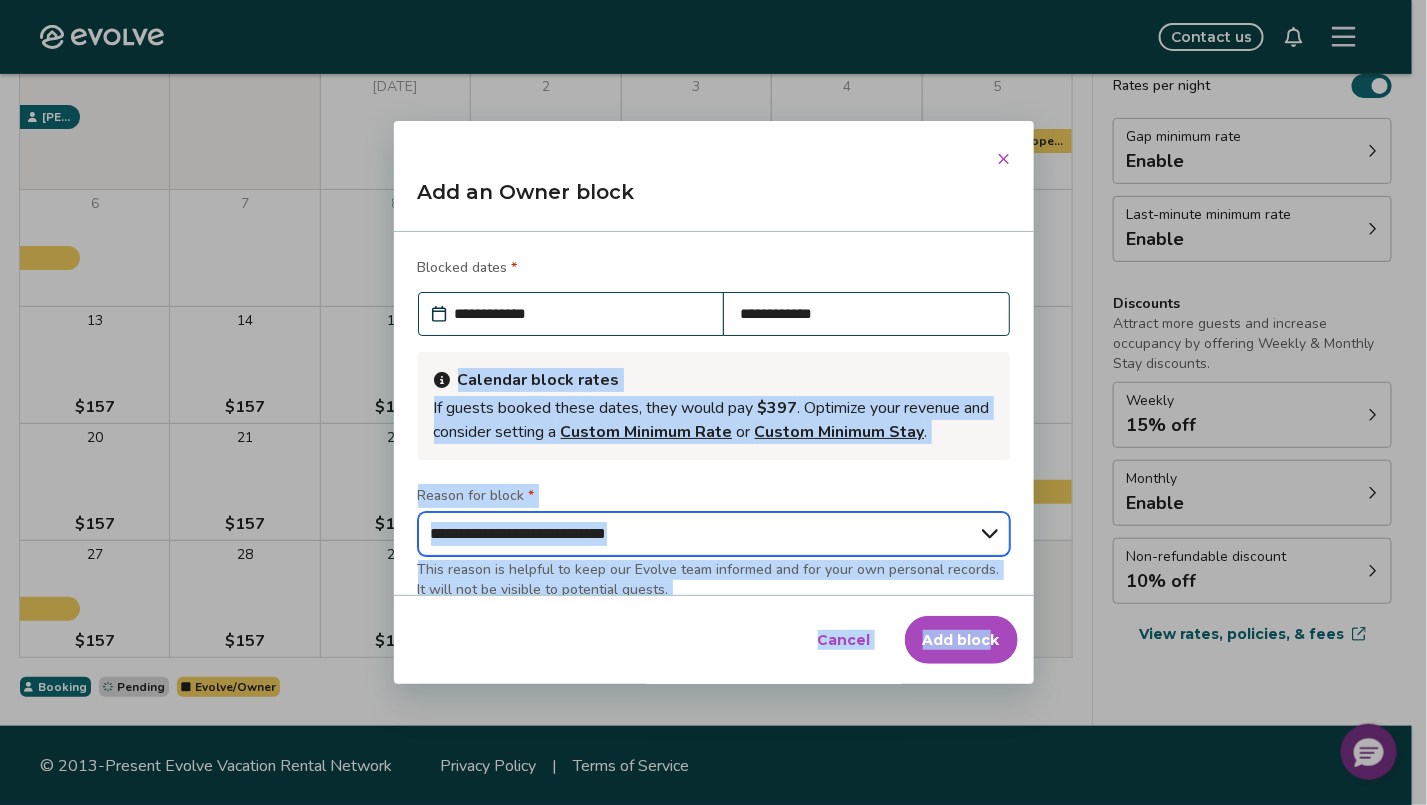 click on "**********" at bounding box center [714, 534] 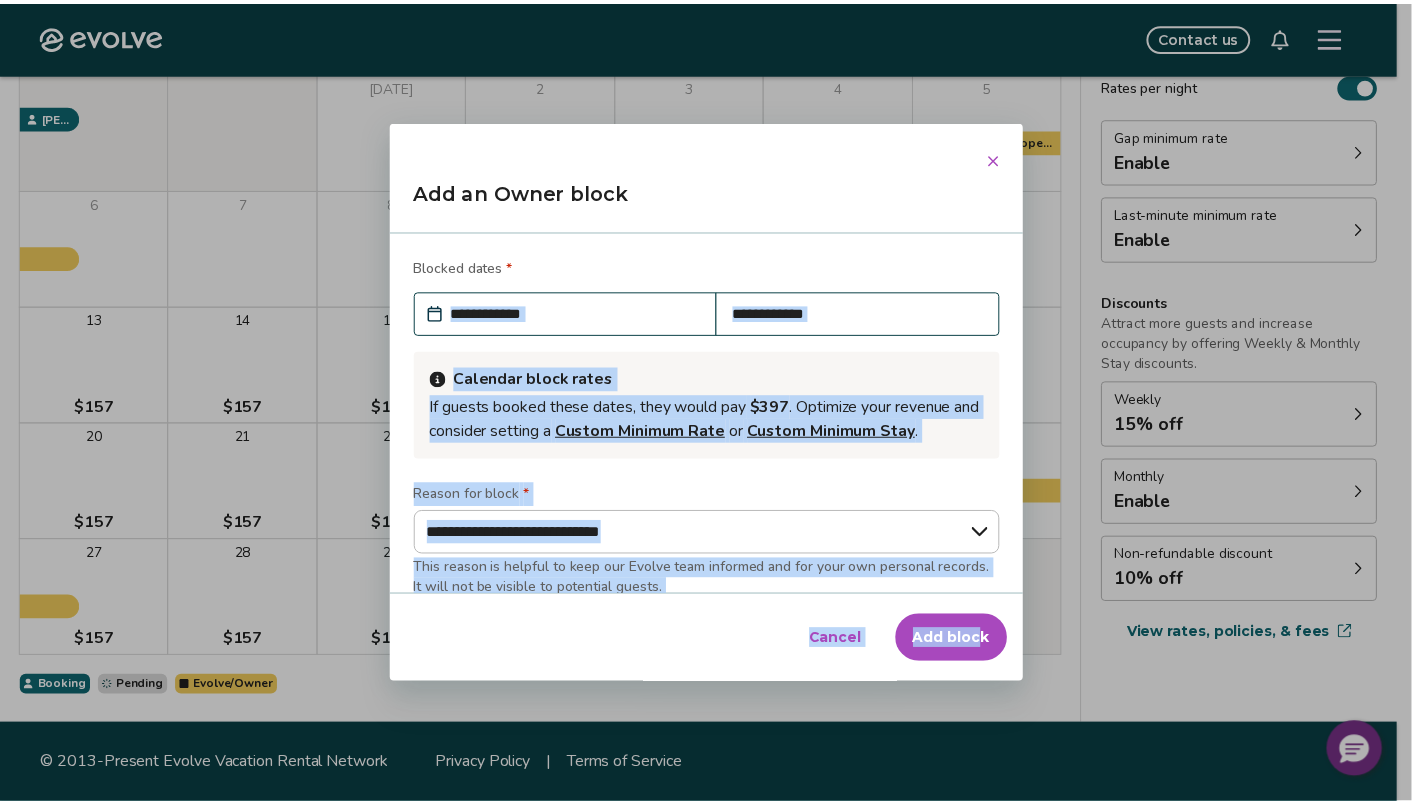 scroll, scrollTop: 240, scrollLeft: 0, axis: vertical 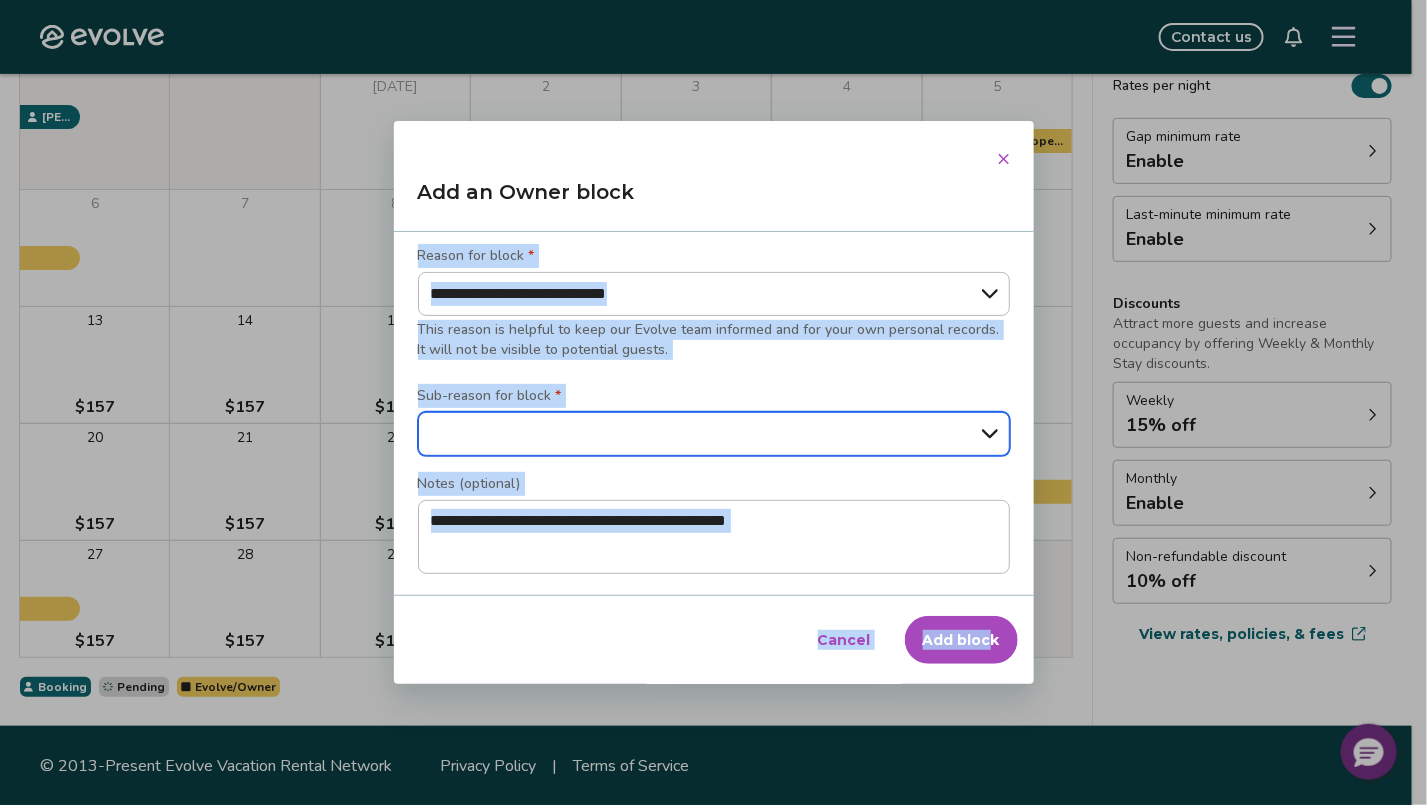 click on "**********" at bounding box center (714, 434) 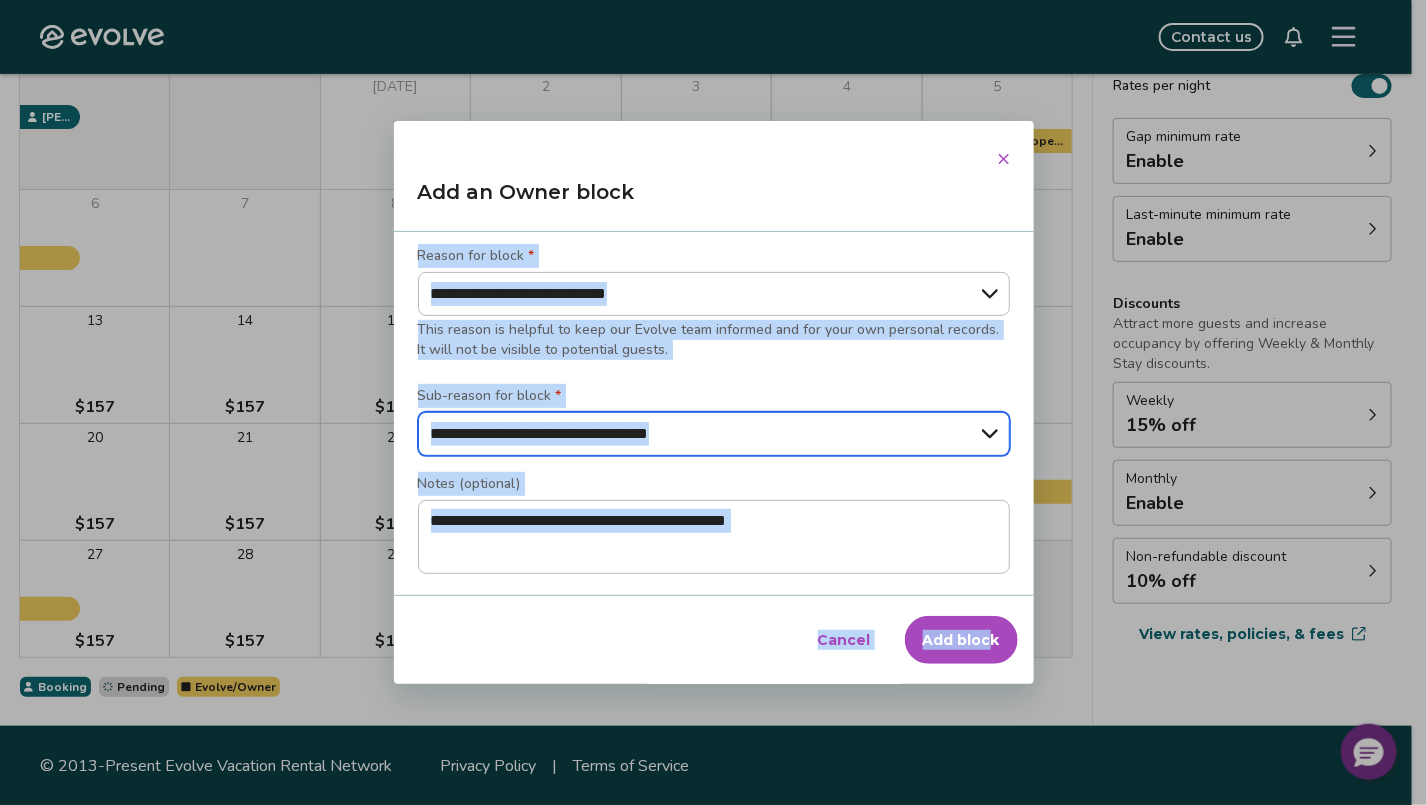 click on "**********" at bounding box center [714, 434] 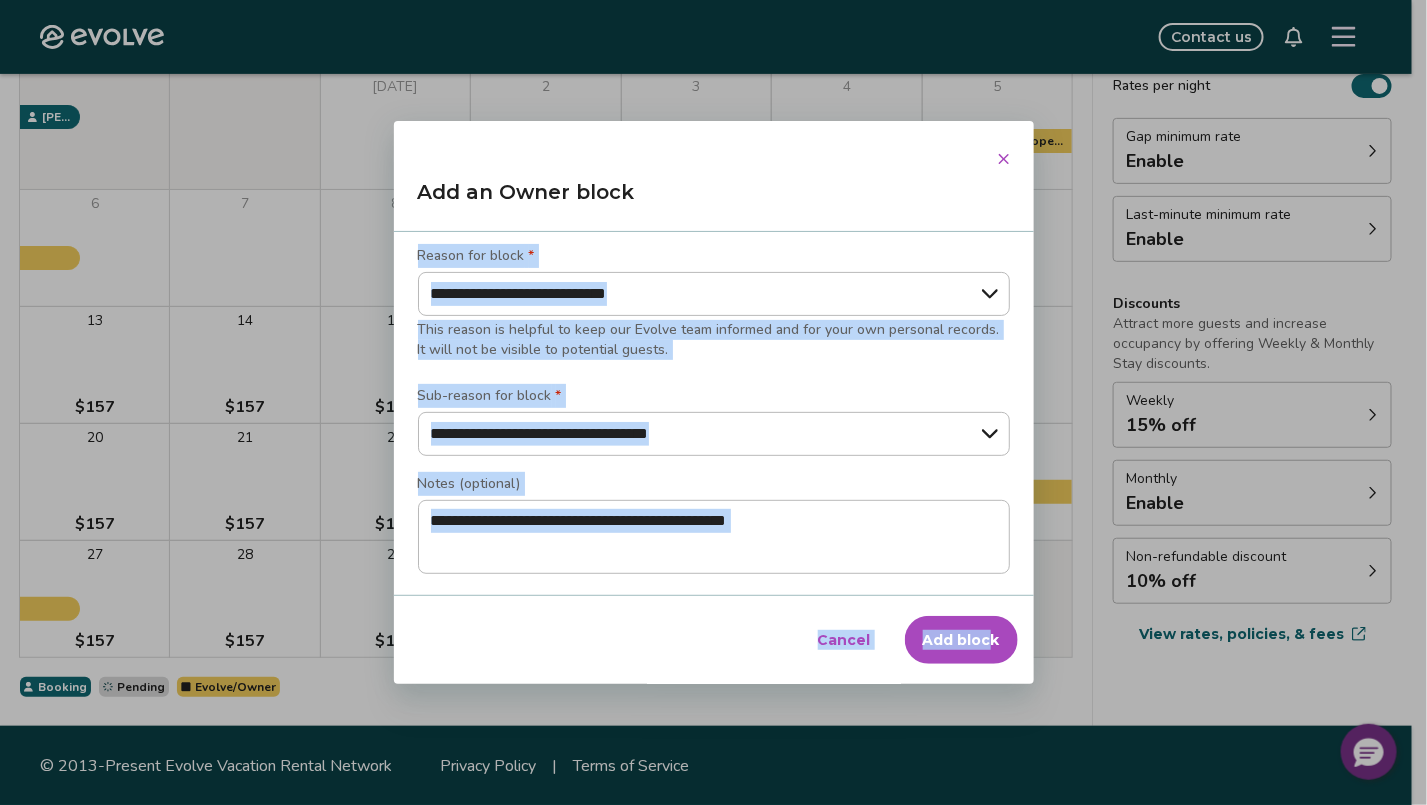 click on "Add block" at bounding box center (961, 640) 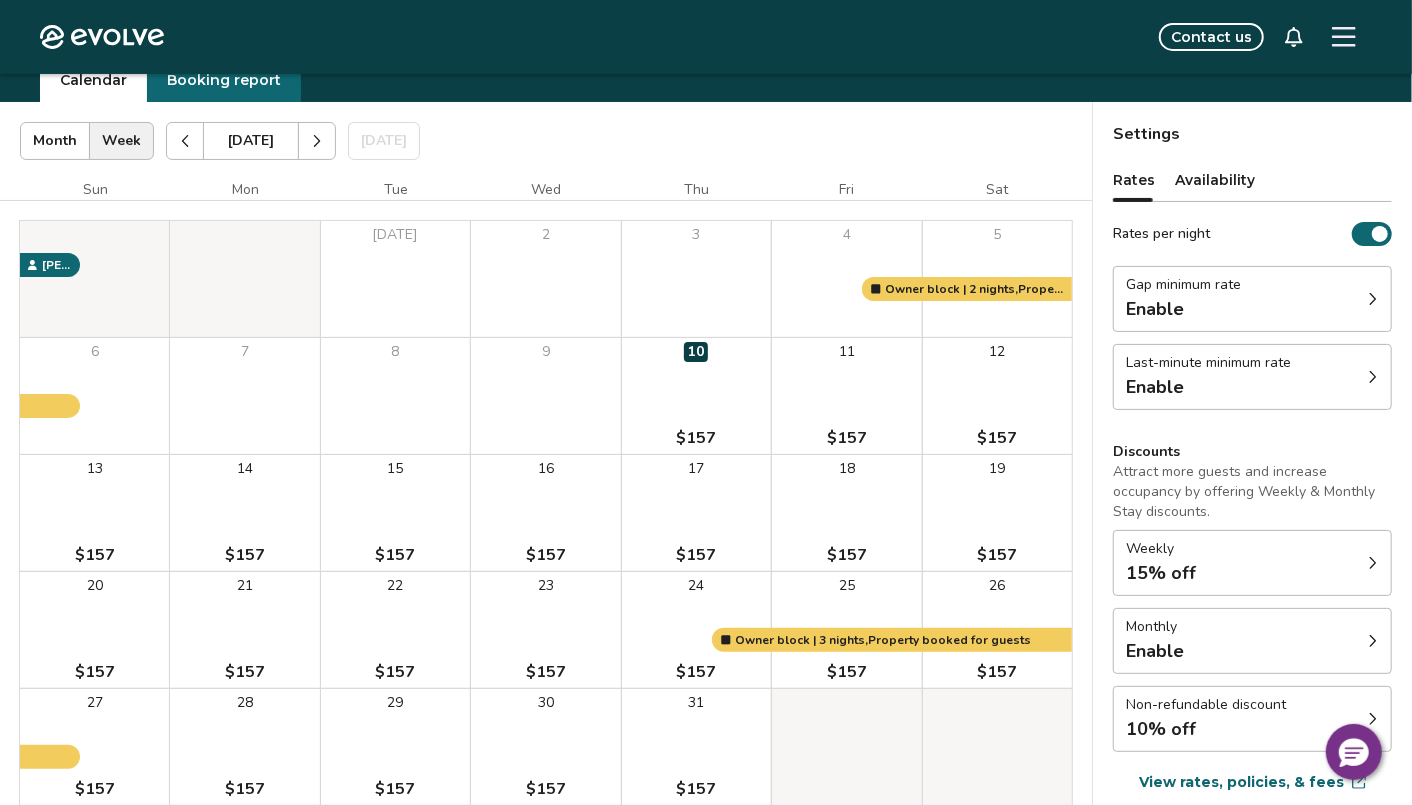 scroll, scrollTop: 100, scrollLeft: 0, axis: vertical 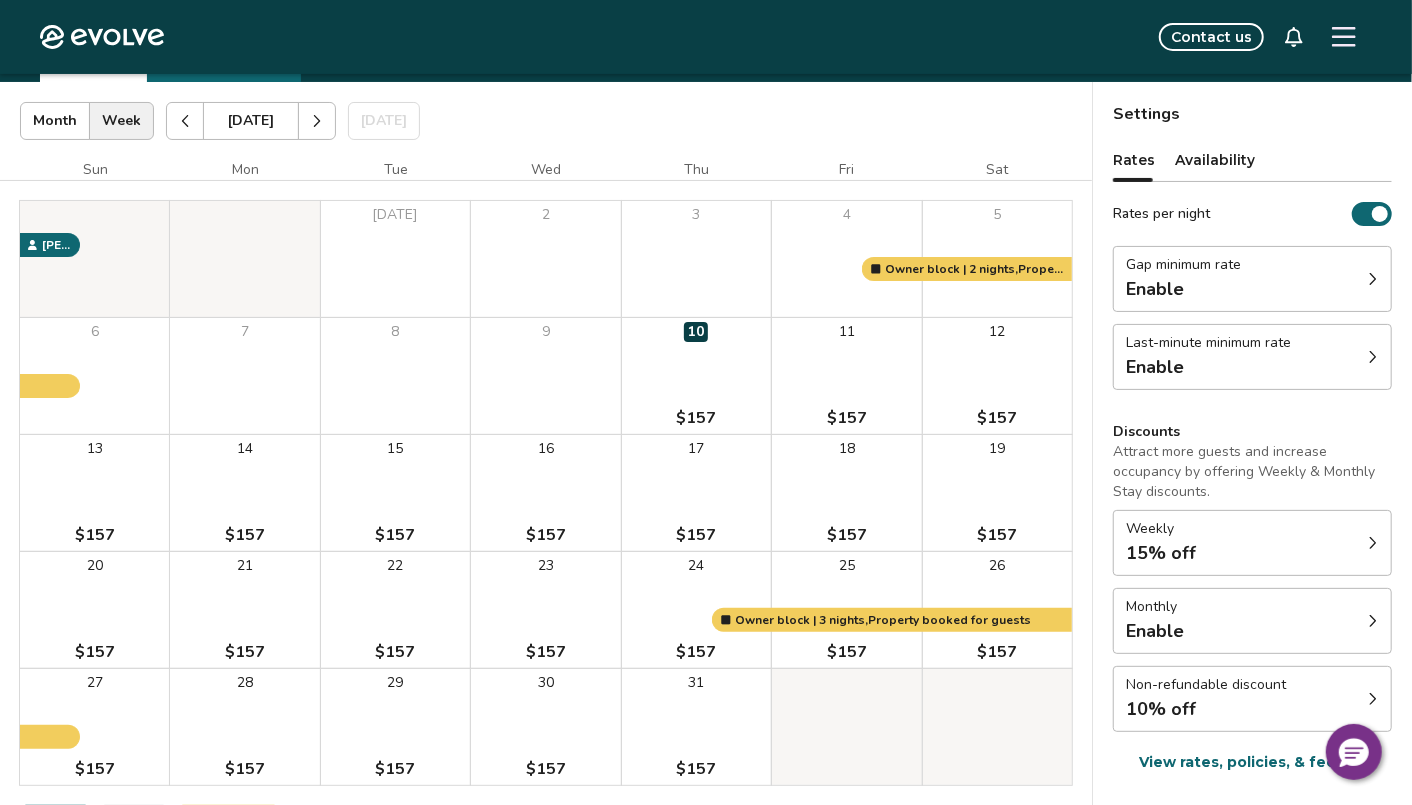 click 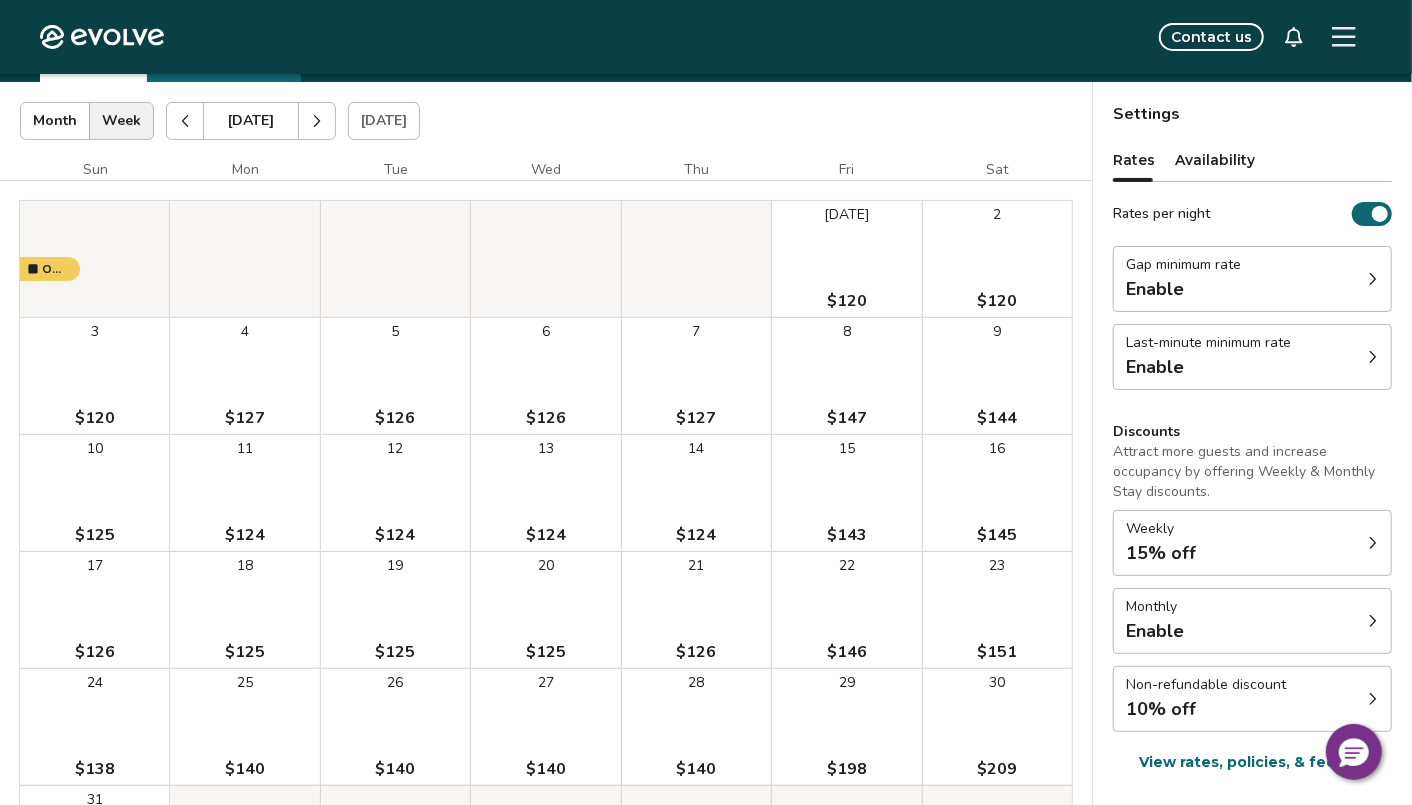 scroll, scrollTop: 0, scrollLeft: 0, axis: both 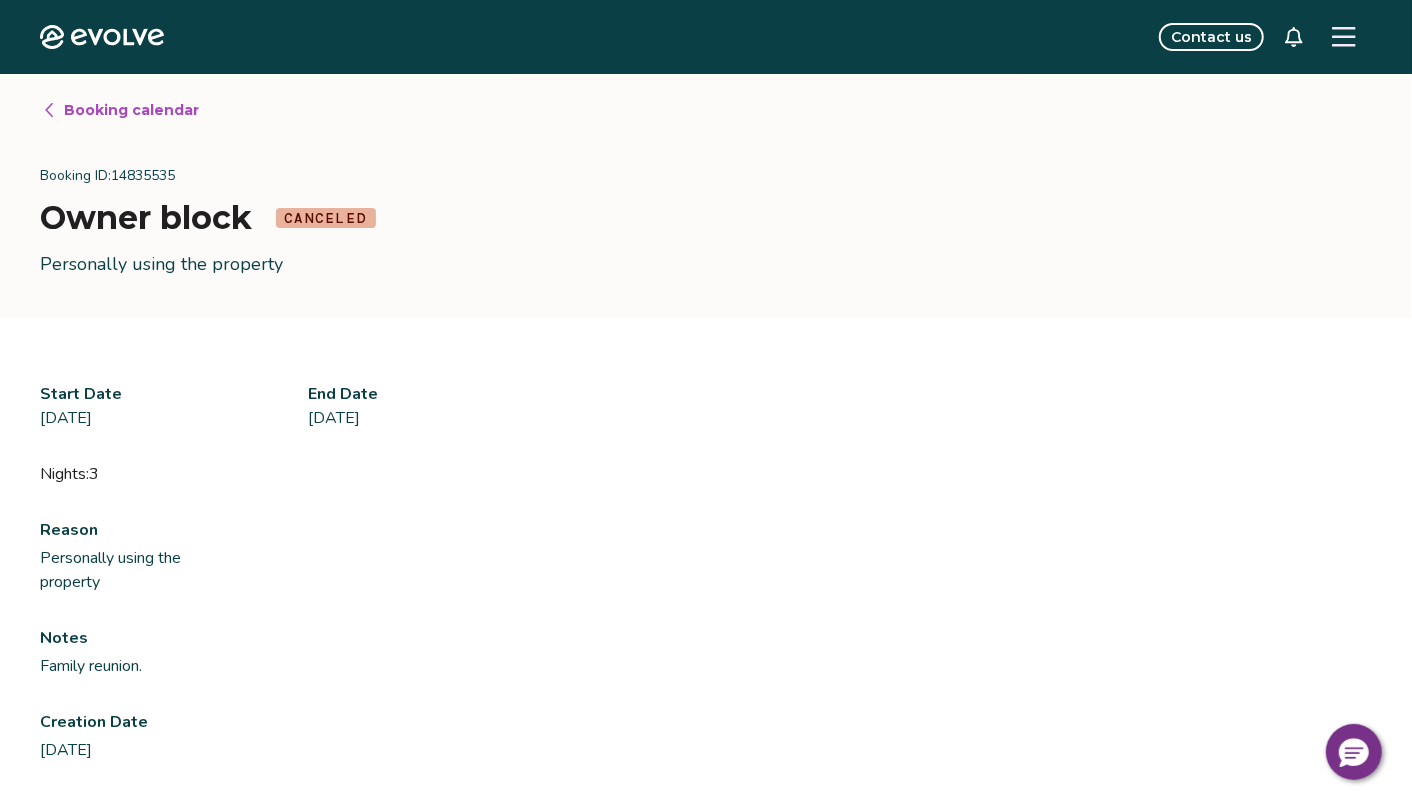click on "Booking calendar" at bounding box center (131, 110) 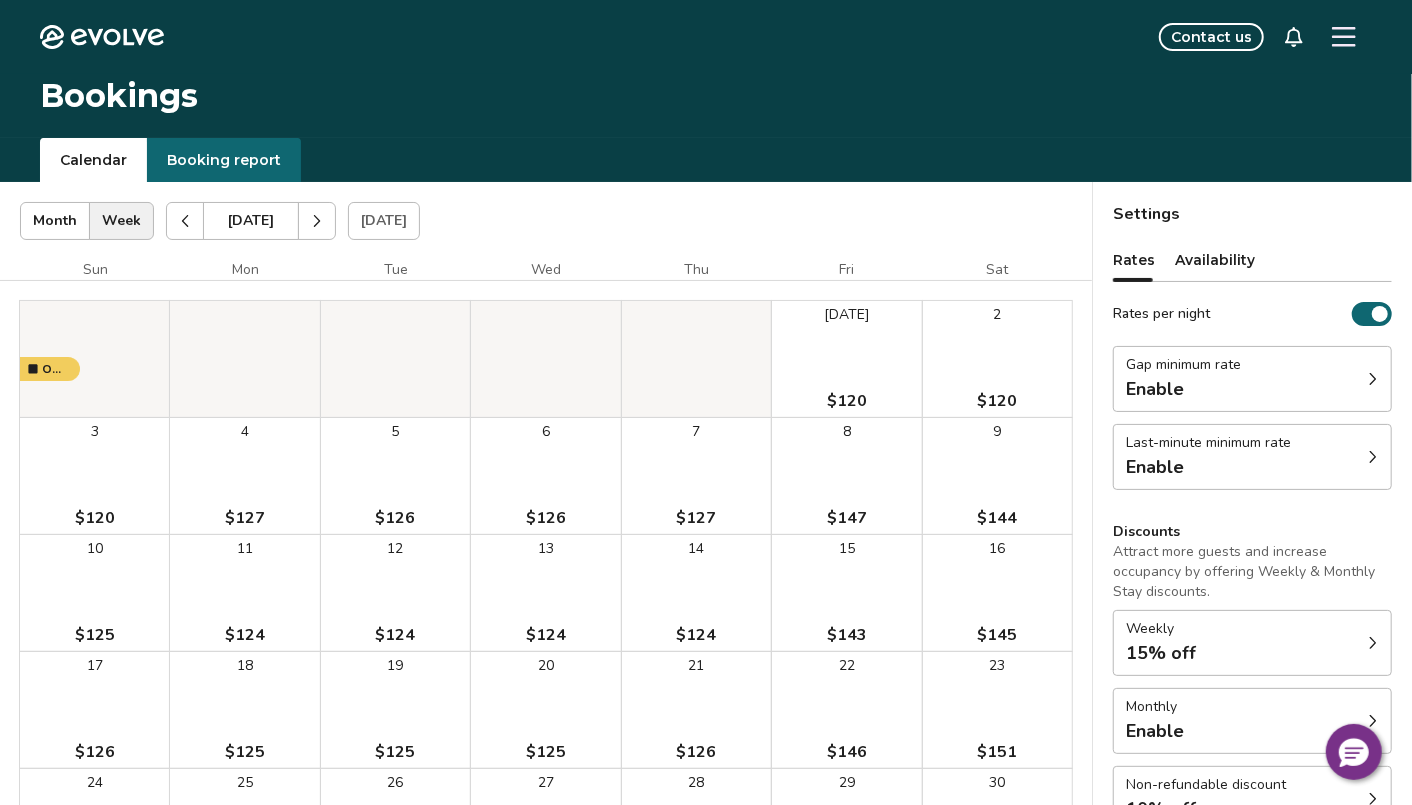 click 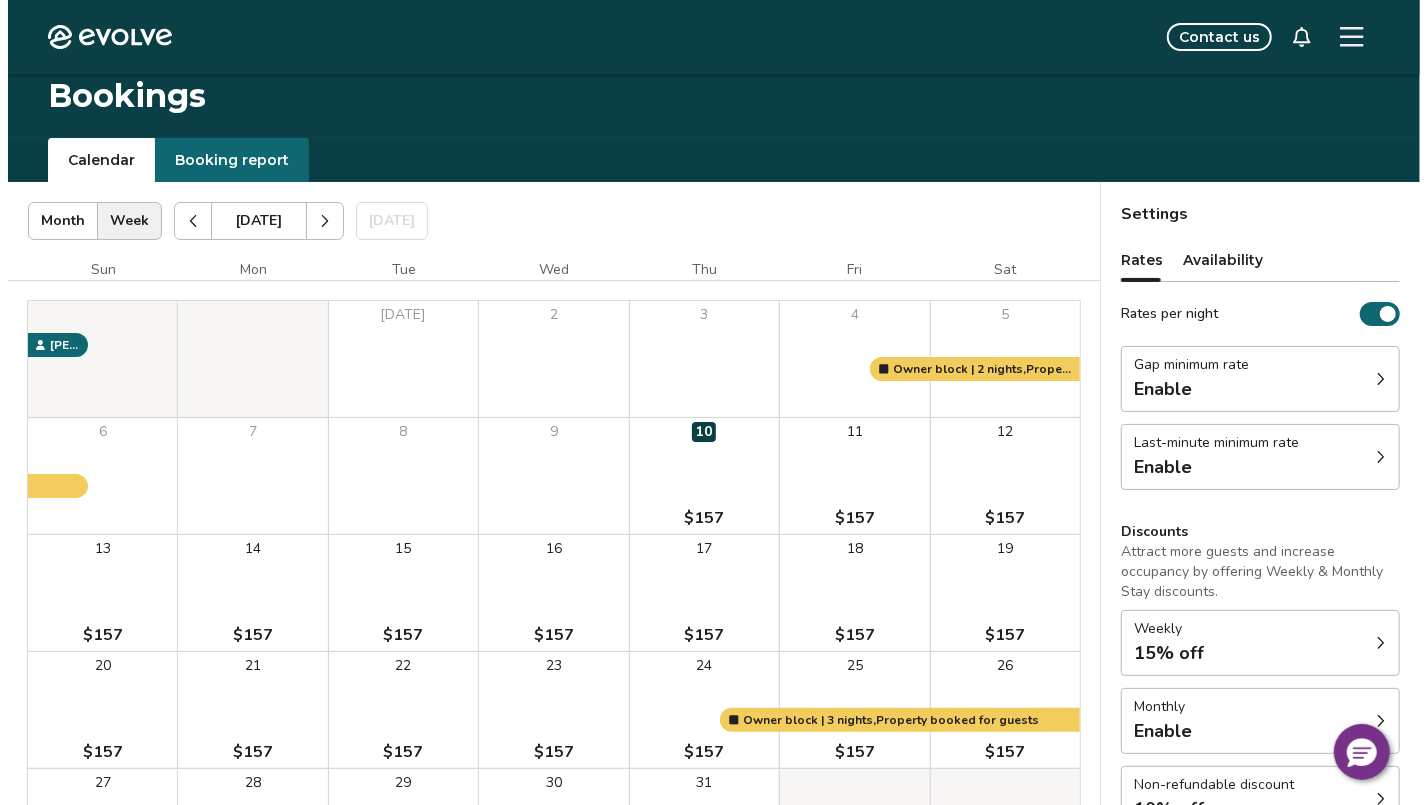 scroll, scrollTop: 228, scrollLeft: 0, axis: vertical 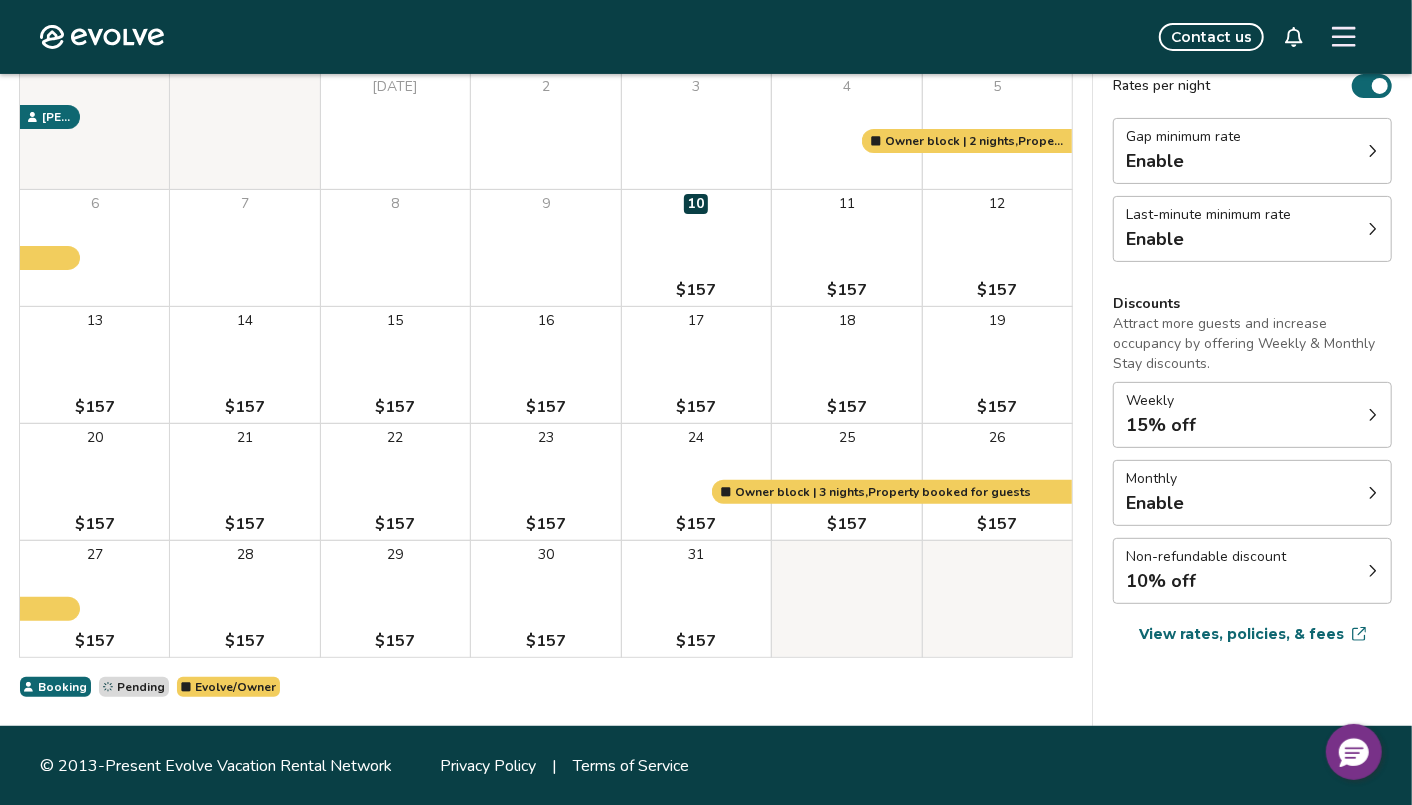 click on "31 $157" at bounding box center [696, 599] 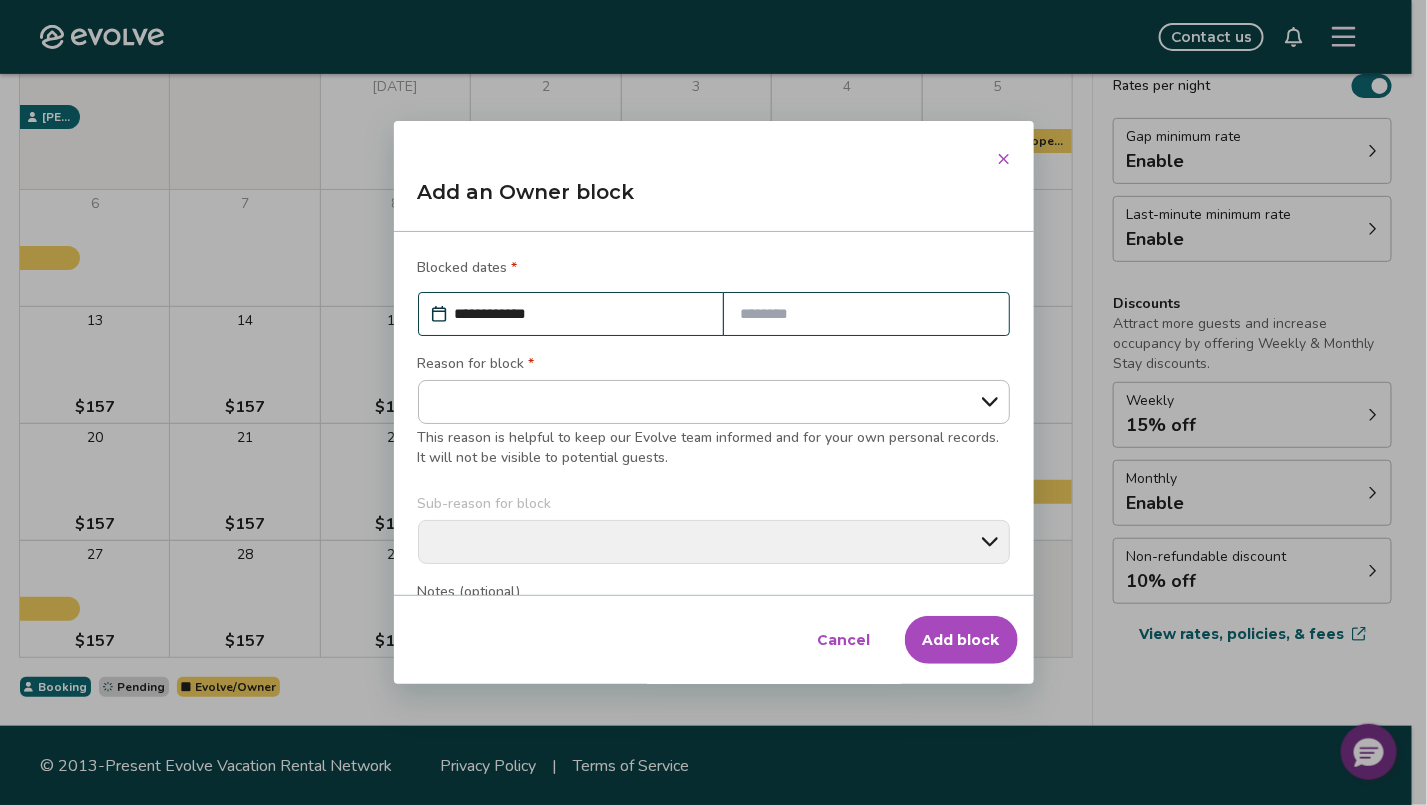 click at bounding box center (866, 314) 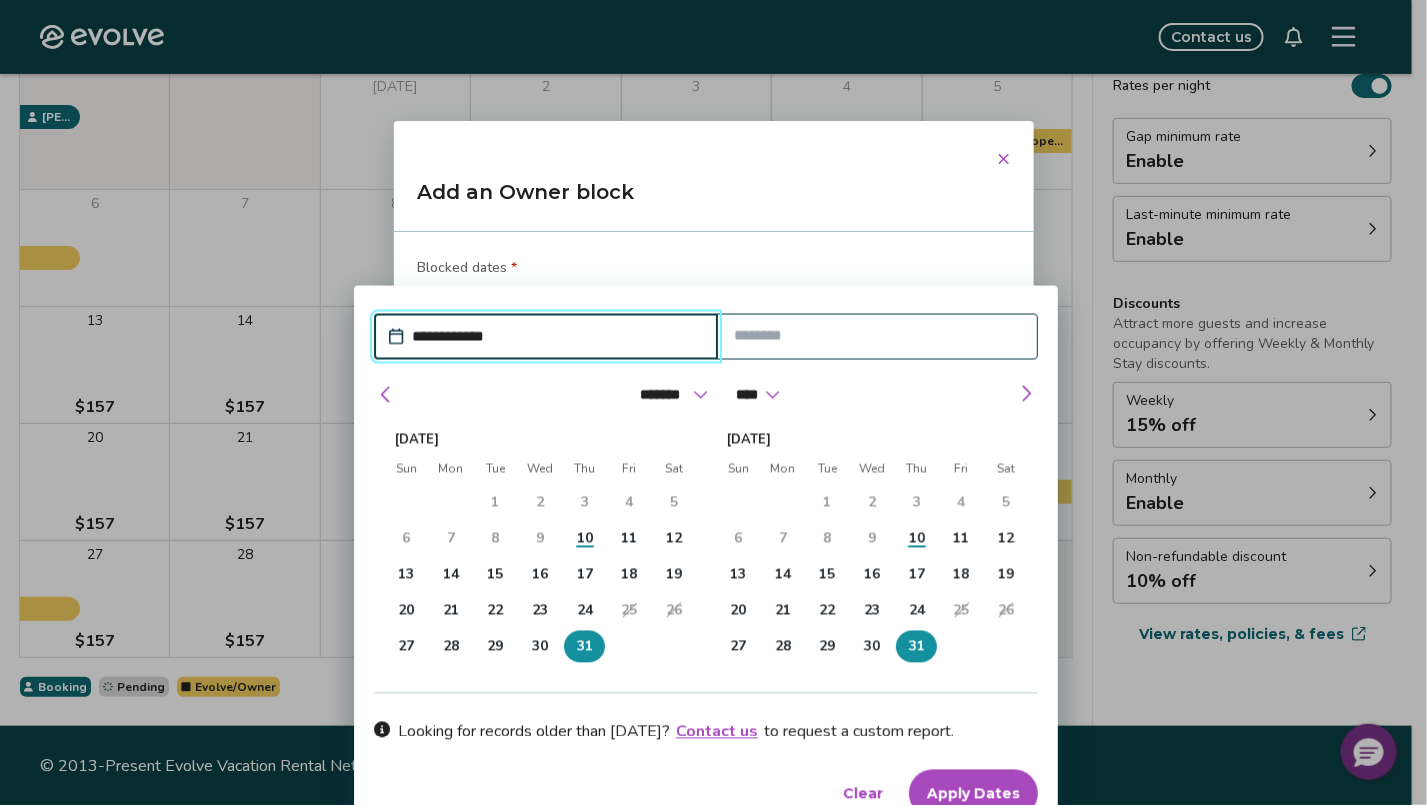 click on "3" at bounding box center (916, 502) 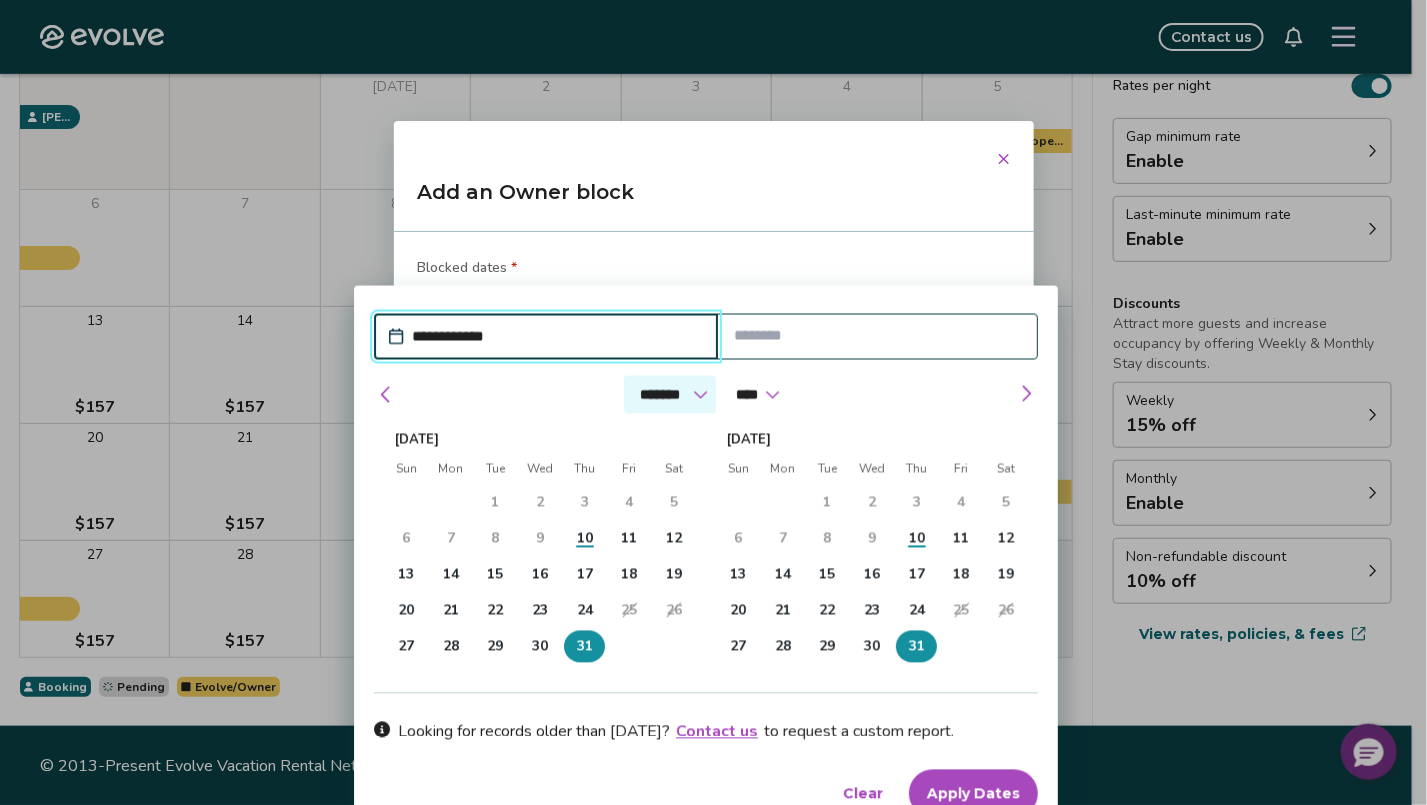 click on "******* ******** ***** ***** *** **** **** ****** ********* ******* ******** ********" at bounding box center [670, 394] 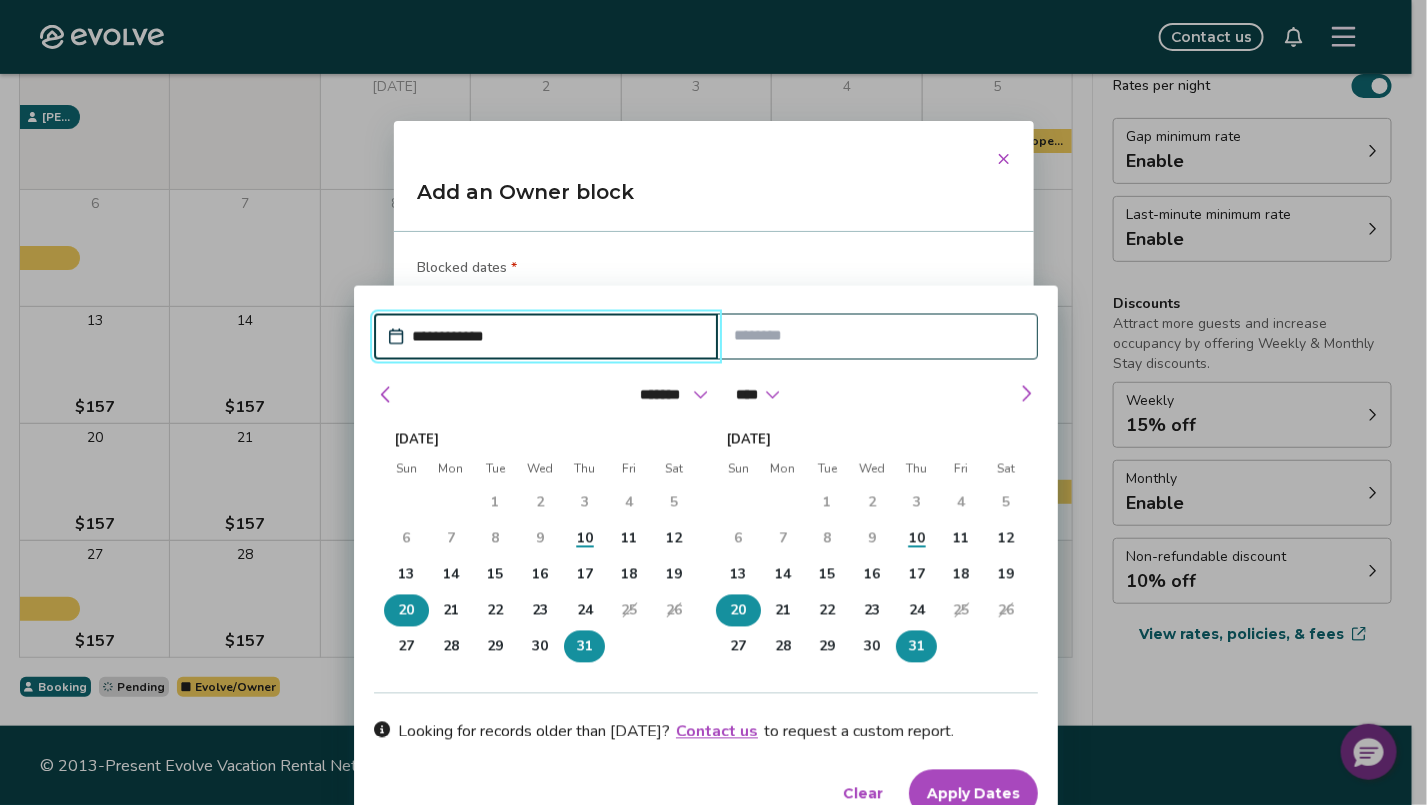 click on "******* ******** ***** ***** *** **** **** ****** ********* ******* ******** ********" at bounding box center (670, 394) 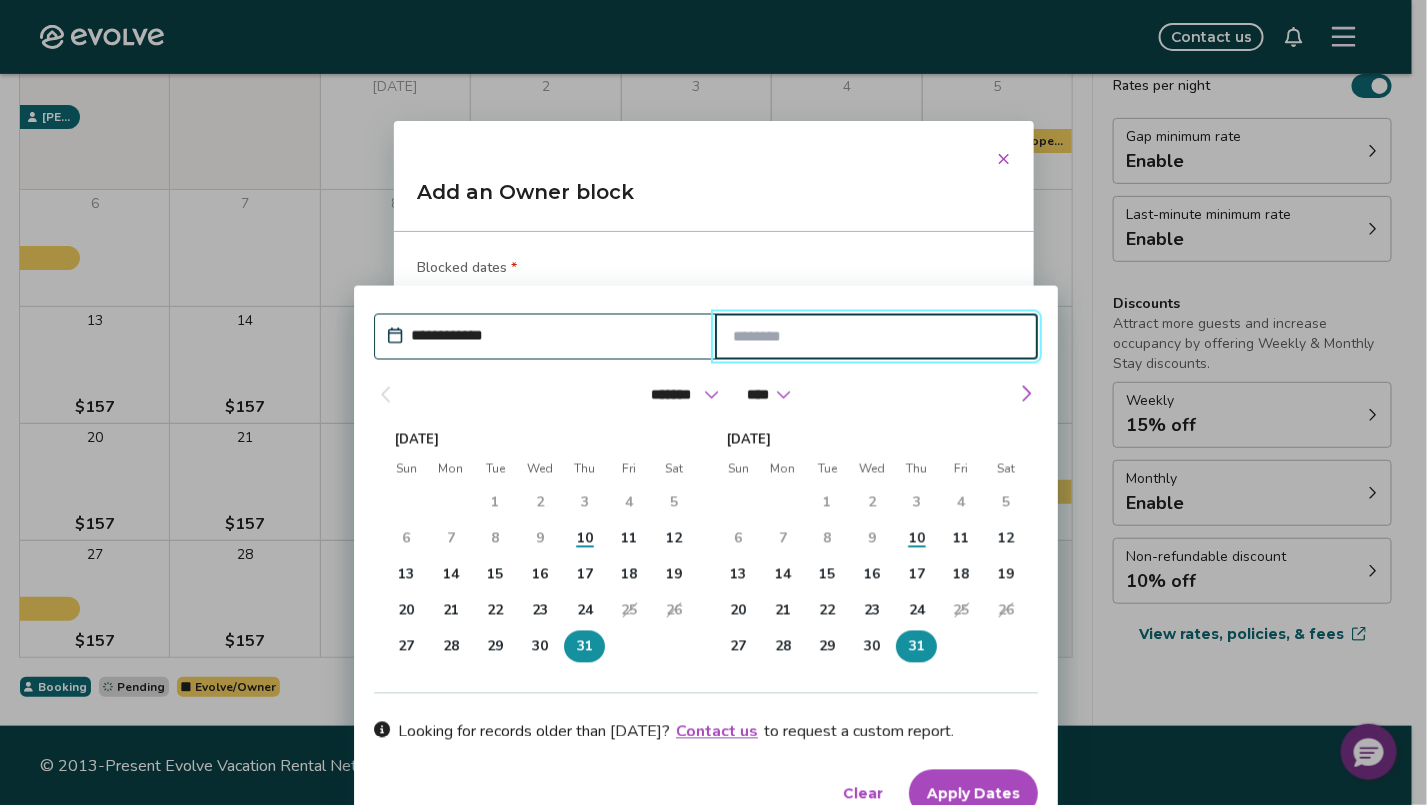 click at bounding box center (875, 336) 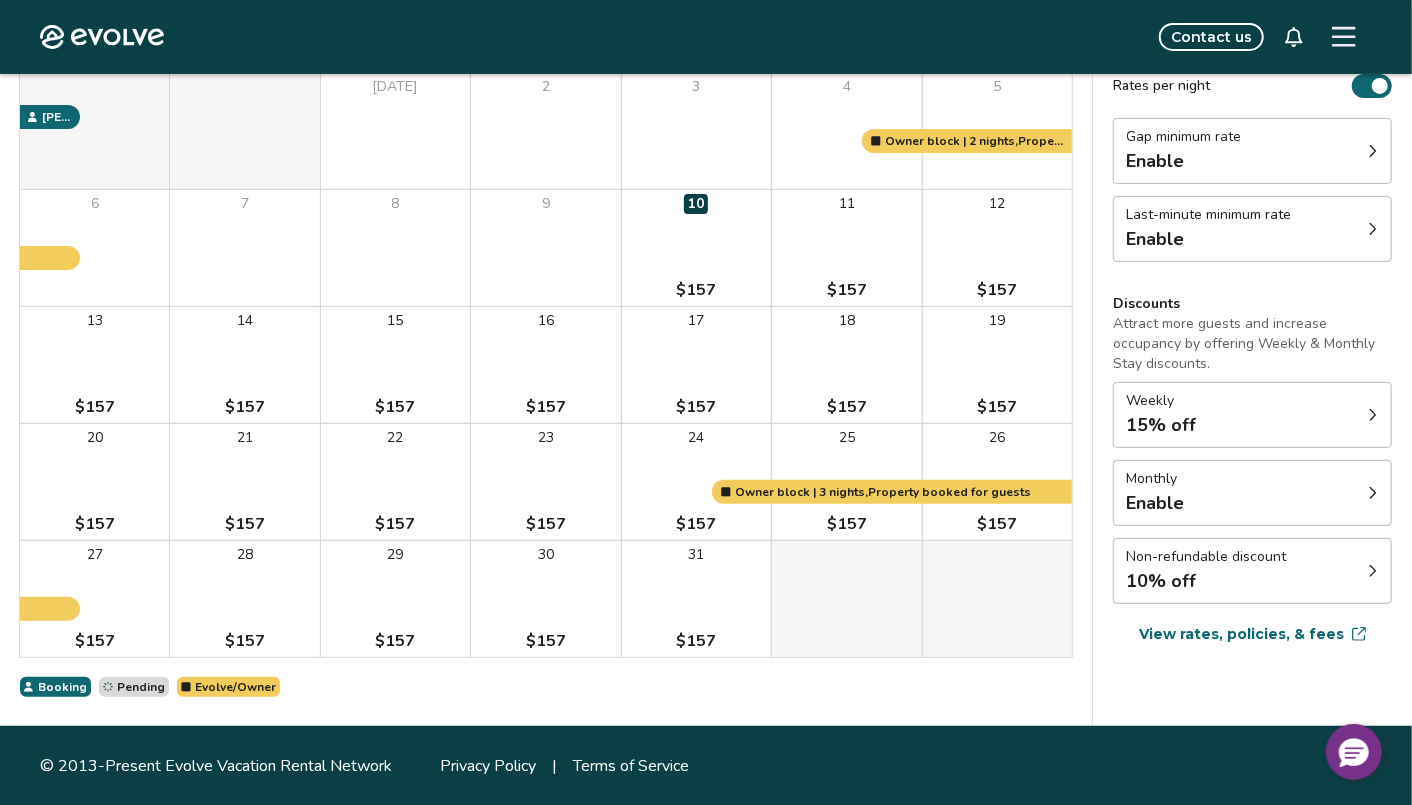 click 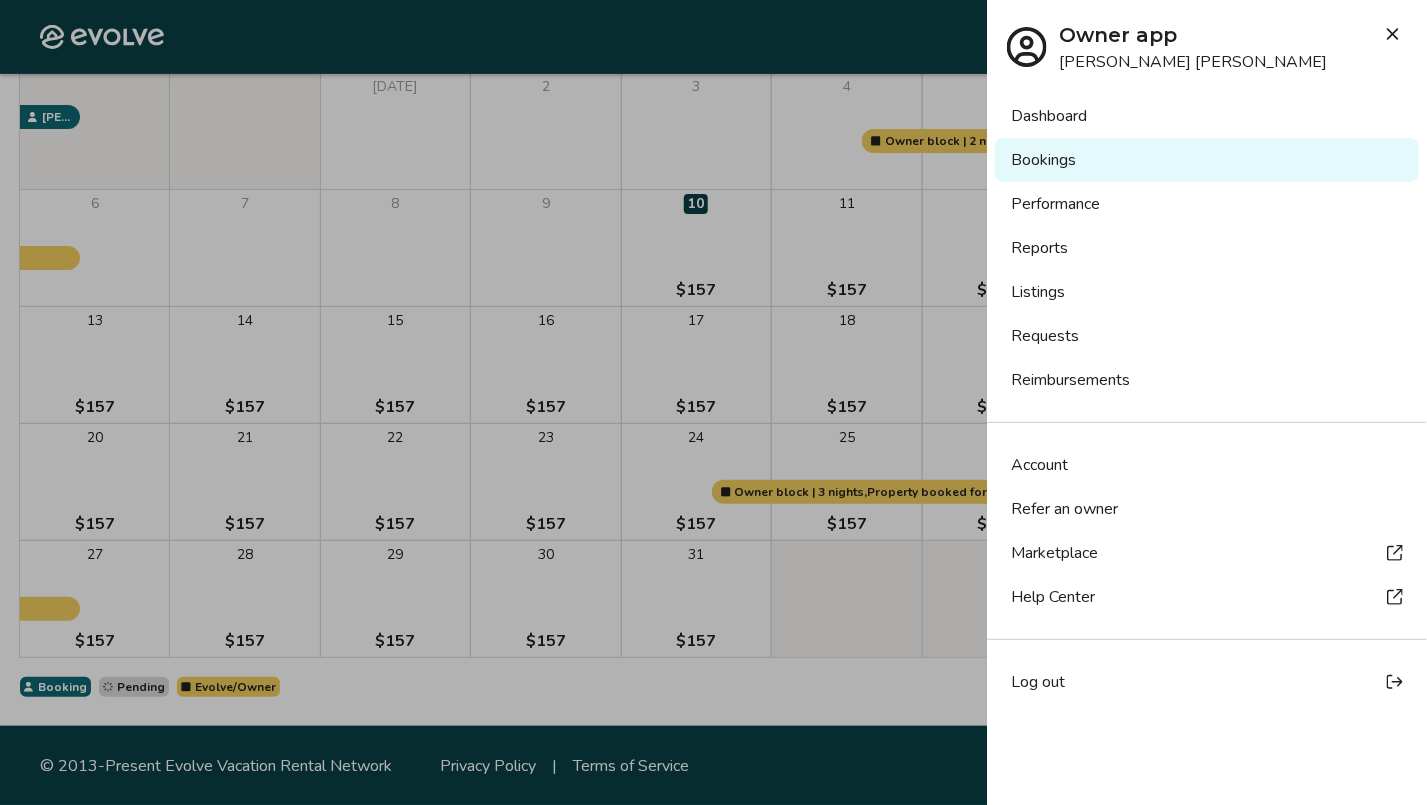 click on "Listings" at bounding box center [1207, 292] 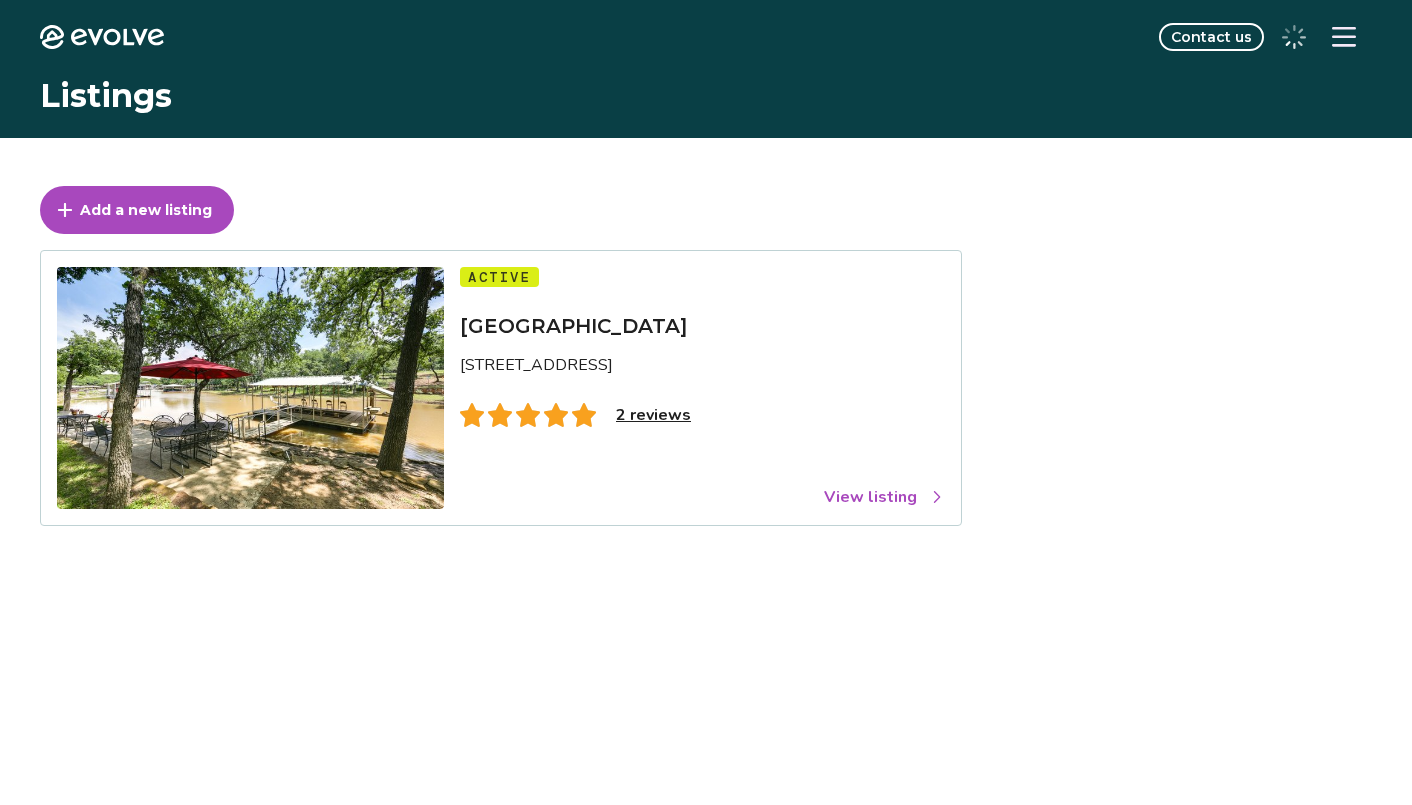 scroll, scrollTop: 0, scrollLeft: 0, axis: both 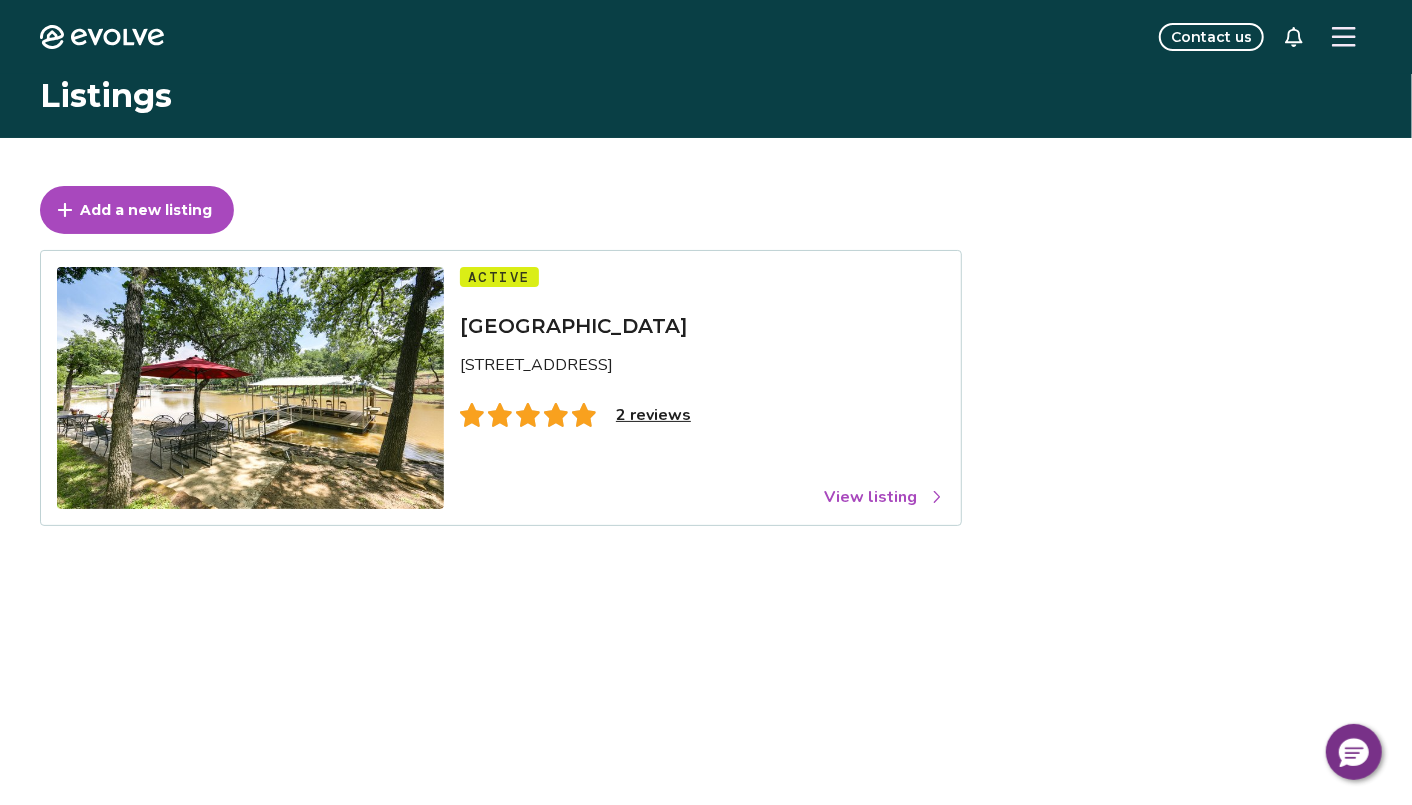 click on "View listing" at bounding box center (884, 497) 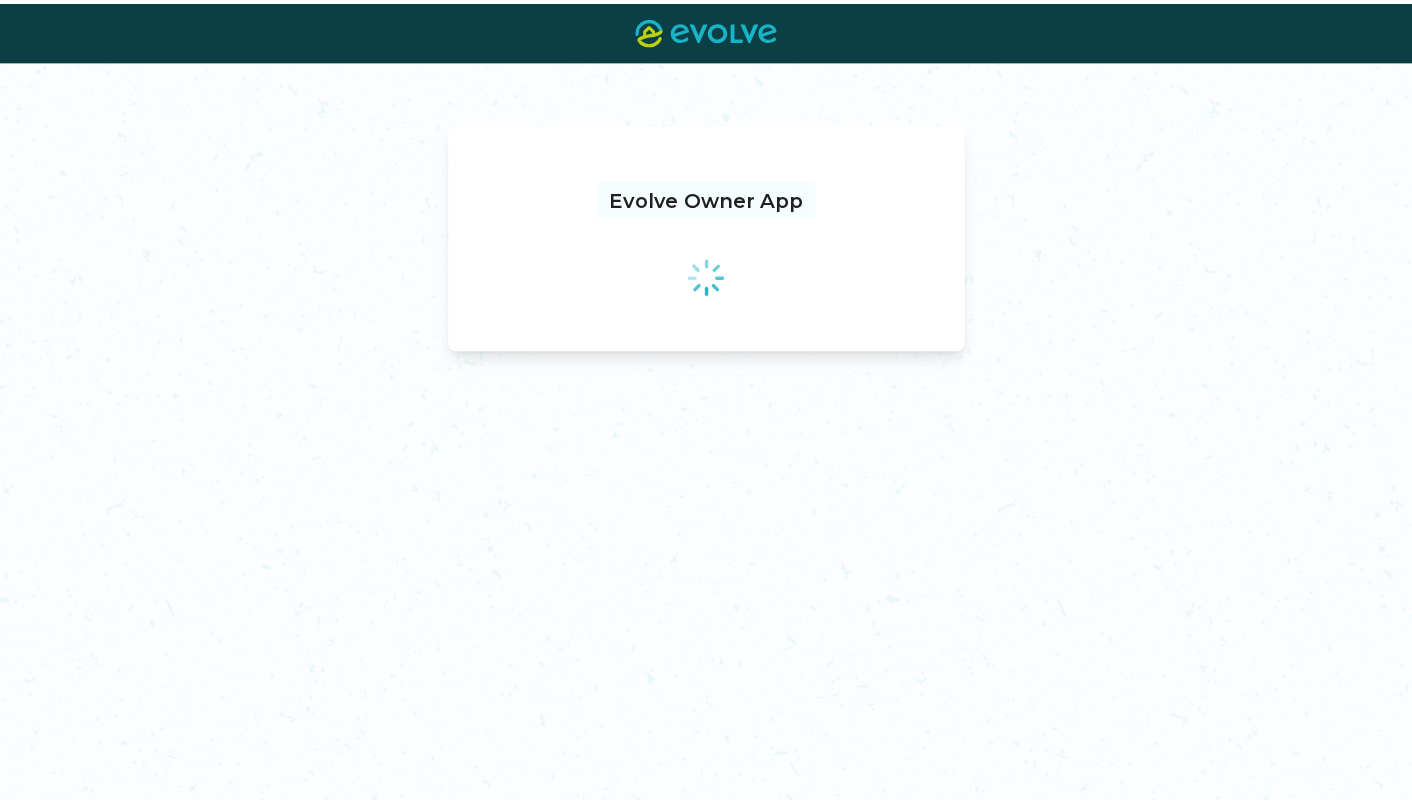 scroll, scrollTop: 0, scrollLeft: 0, axis: both 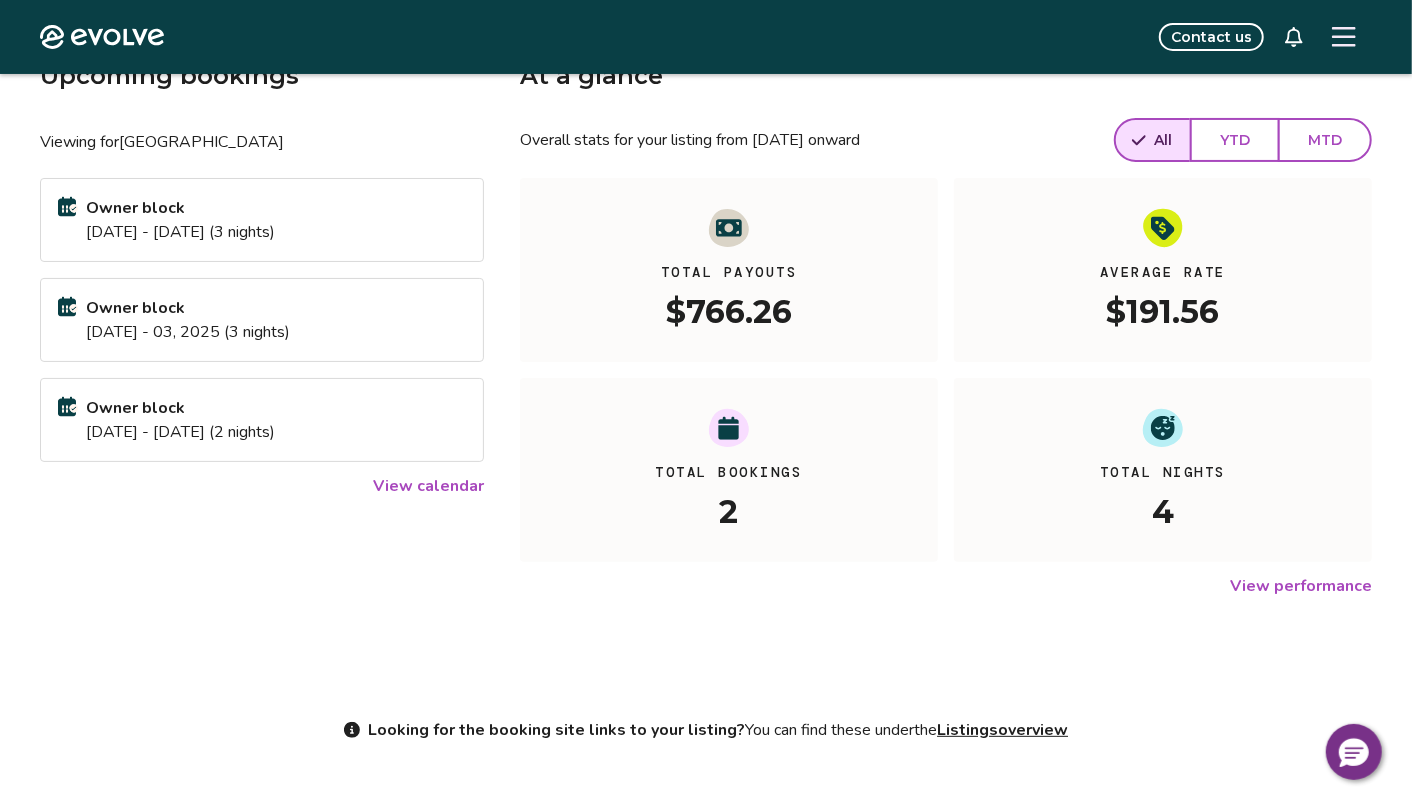 click on "View performance" at bounding box center [1301, 586] 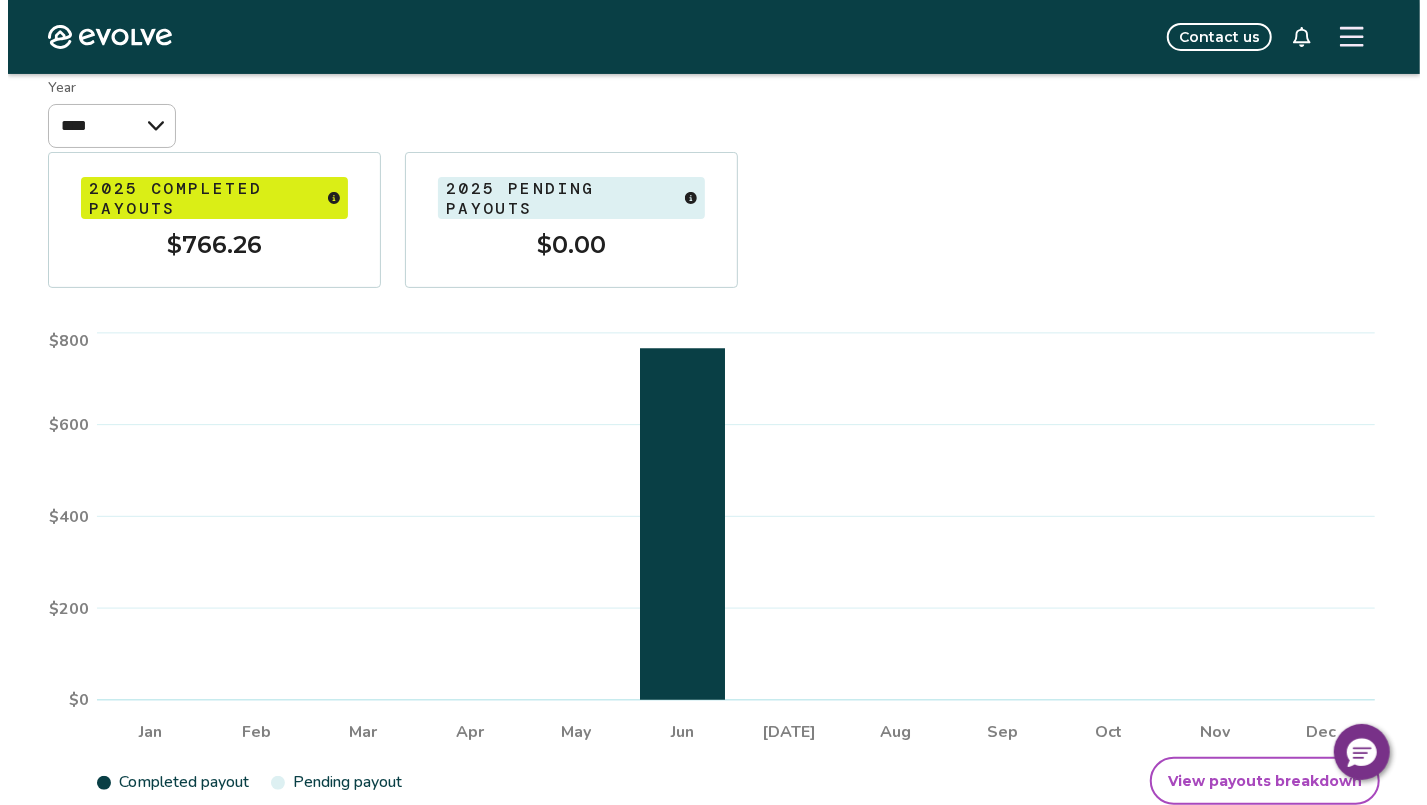 scroll, scrollTop: 138, scrollLeft: 0, axis: vertical 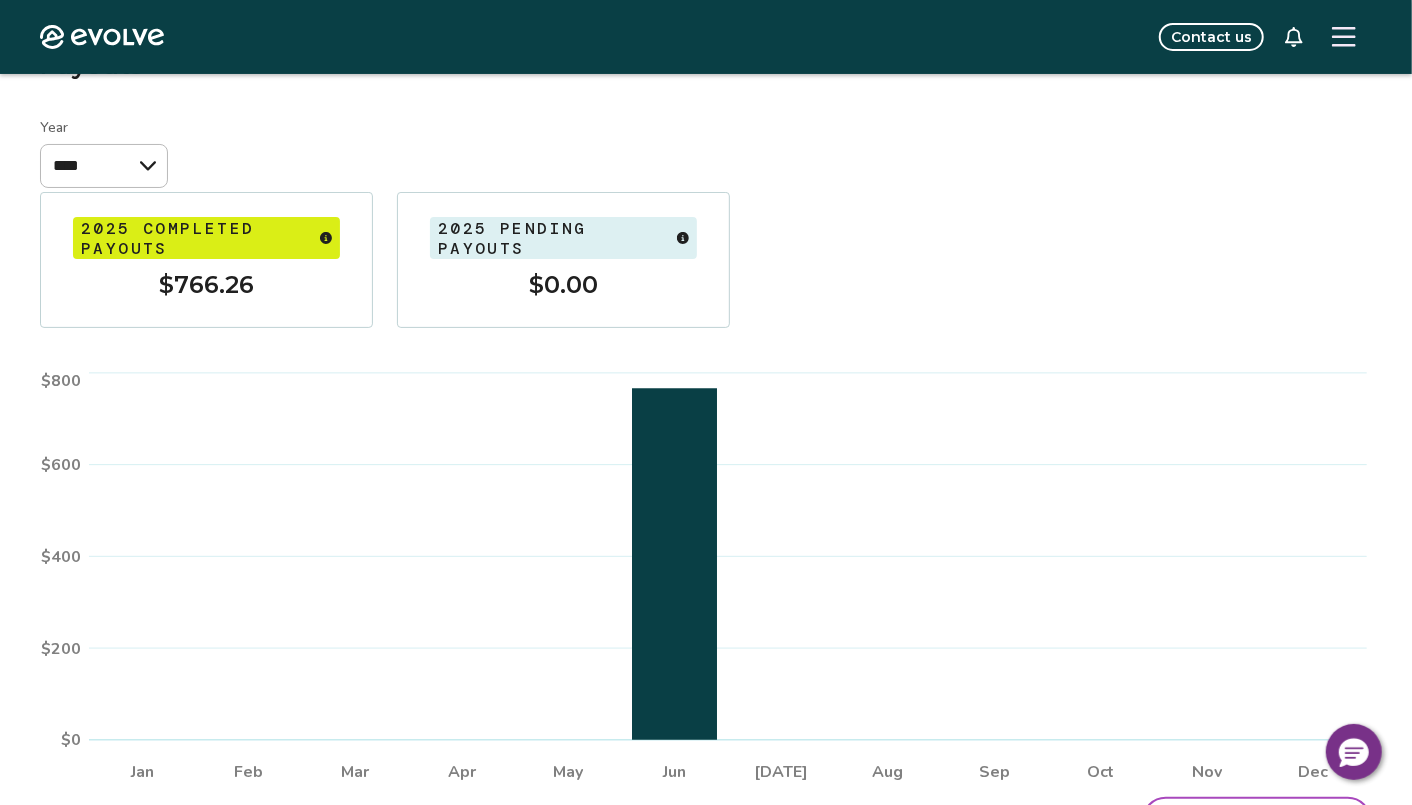 click 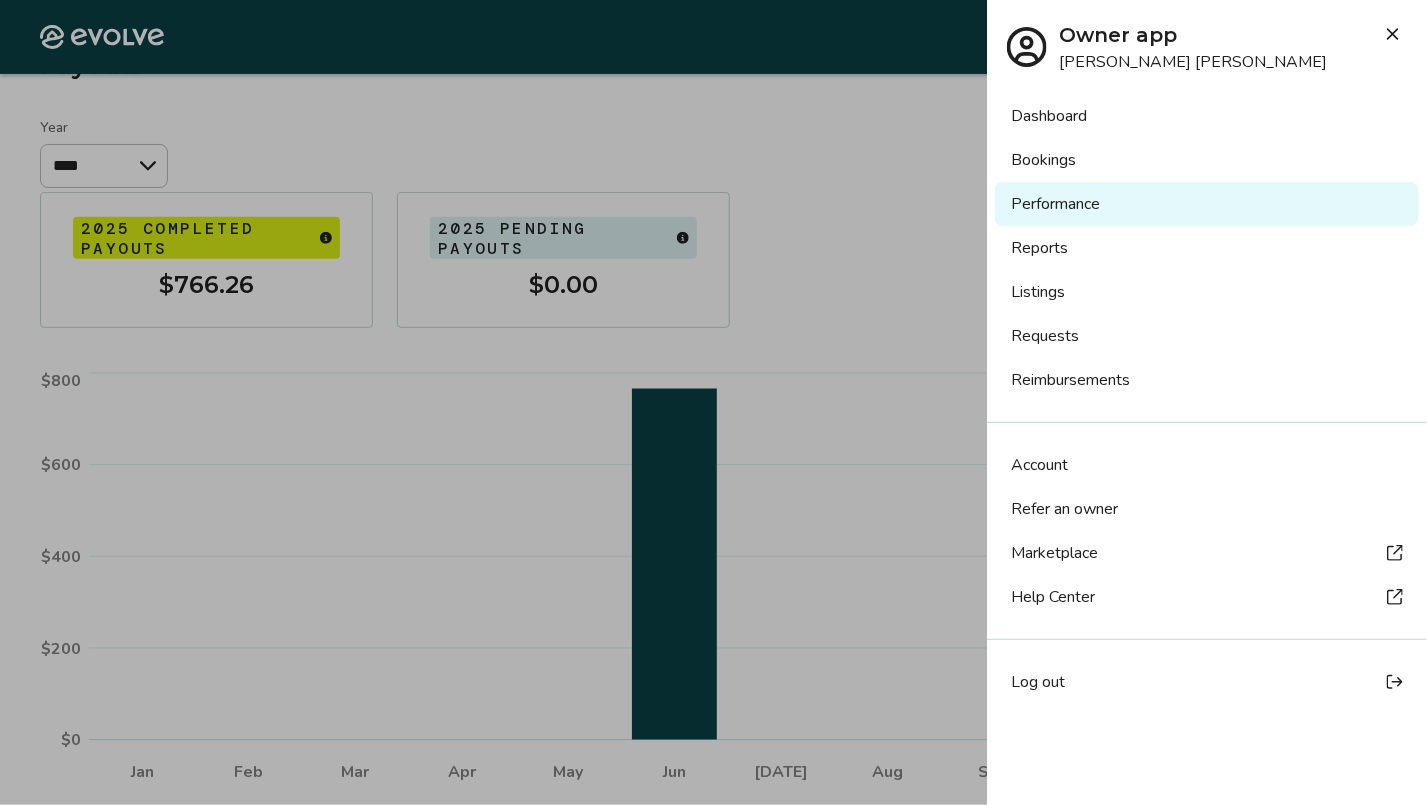 click on "Listings" at bounding box center (1207, 292) 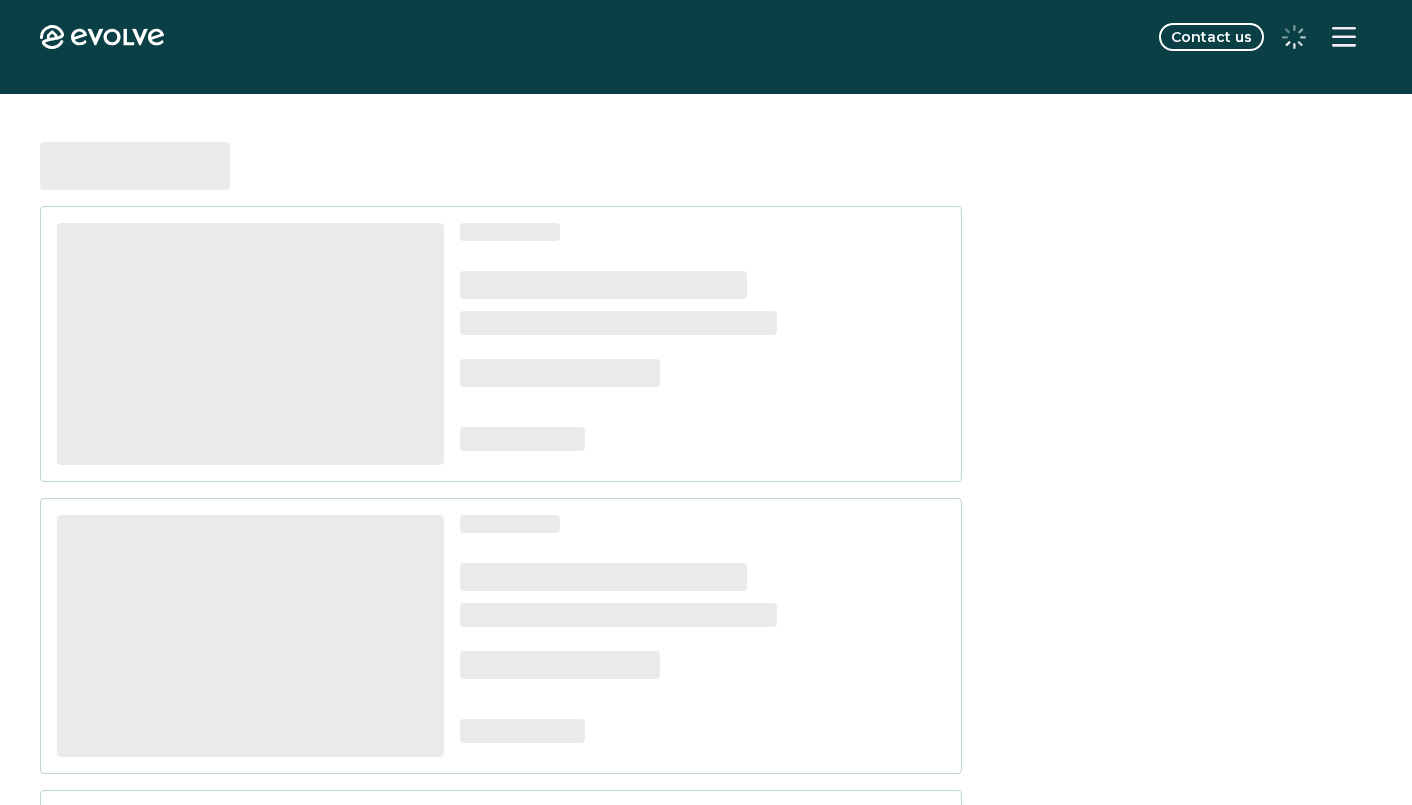 scroll, scrollTop: 0, scrollLeft: 0, axis: both 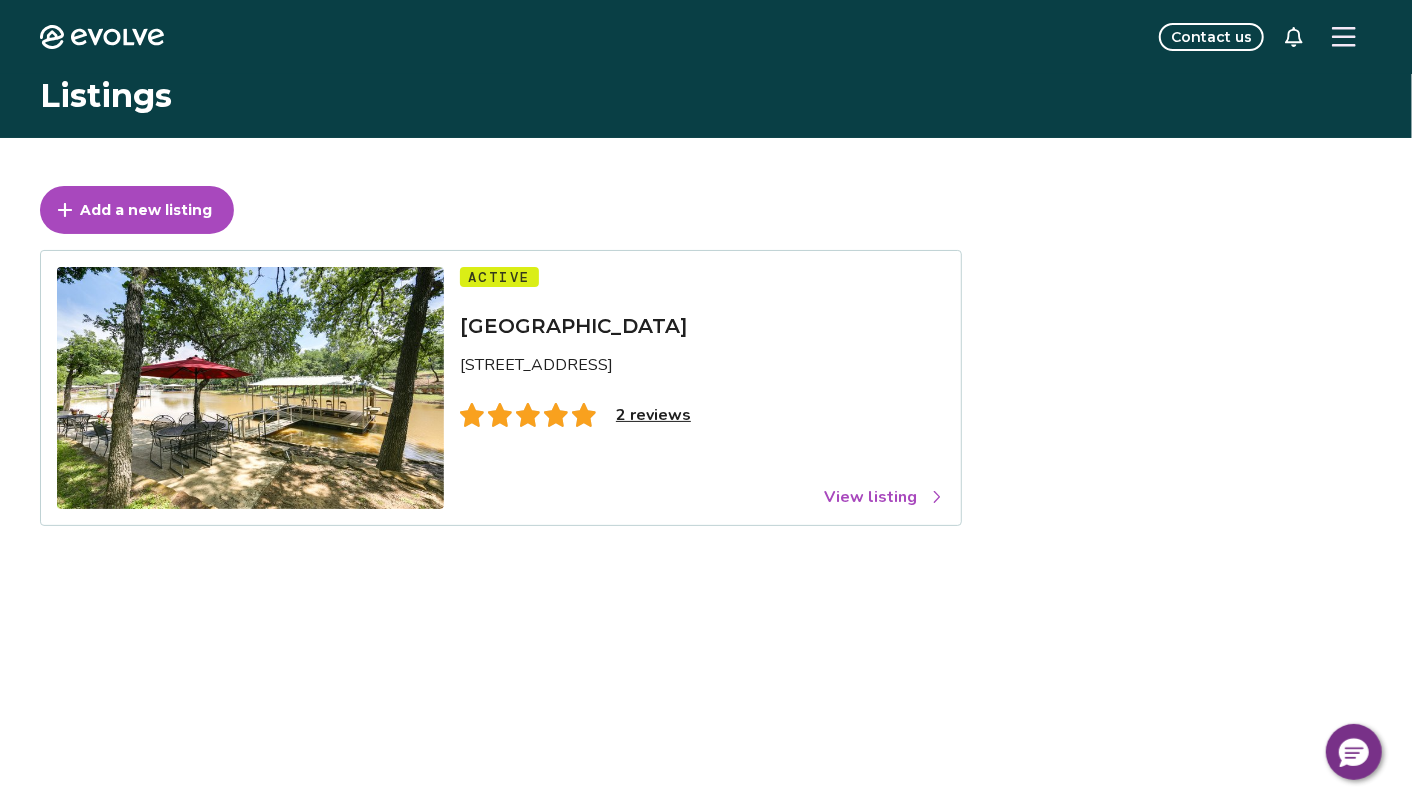 click on "2 reviews" at bounding box center (653, 415) 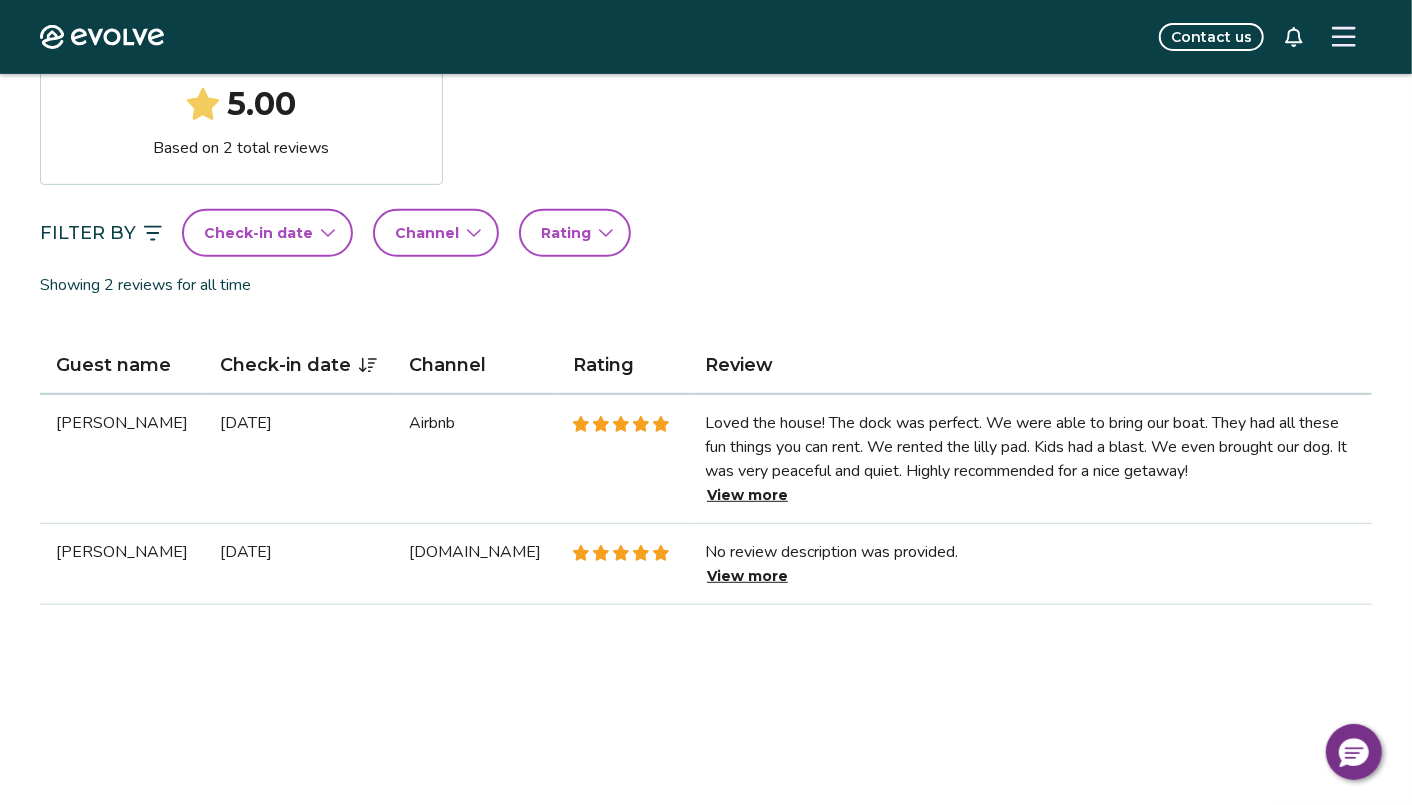 scroll, scrollTop: 400, scrollLeft: 0, axis: vertical 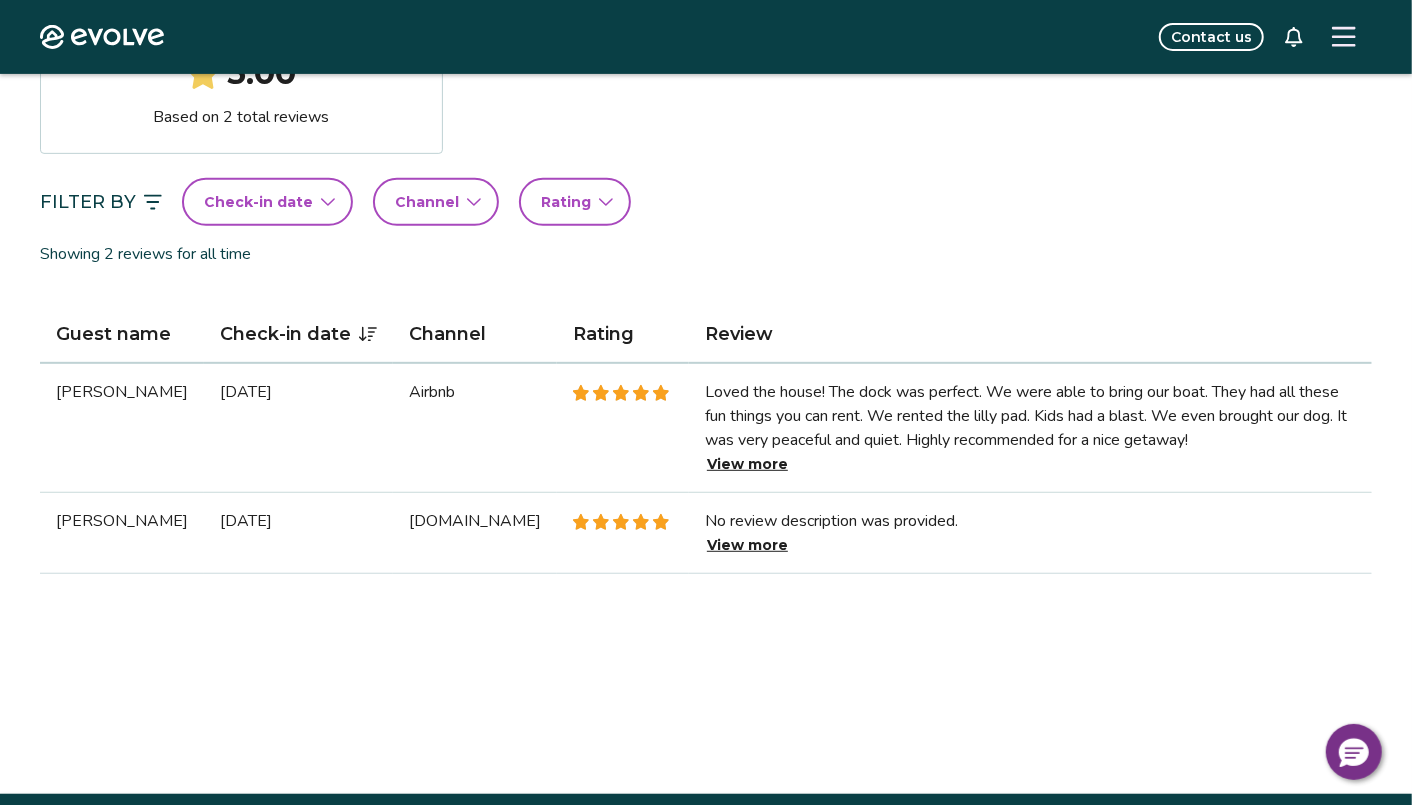 click on "View more" at bounding box center [747, 464] 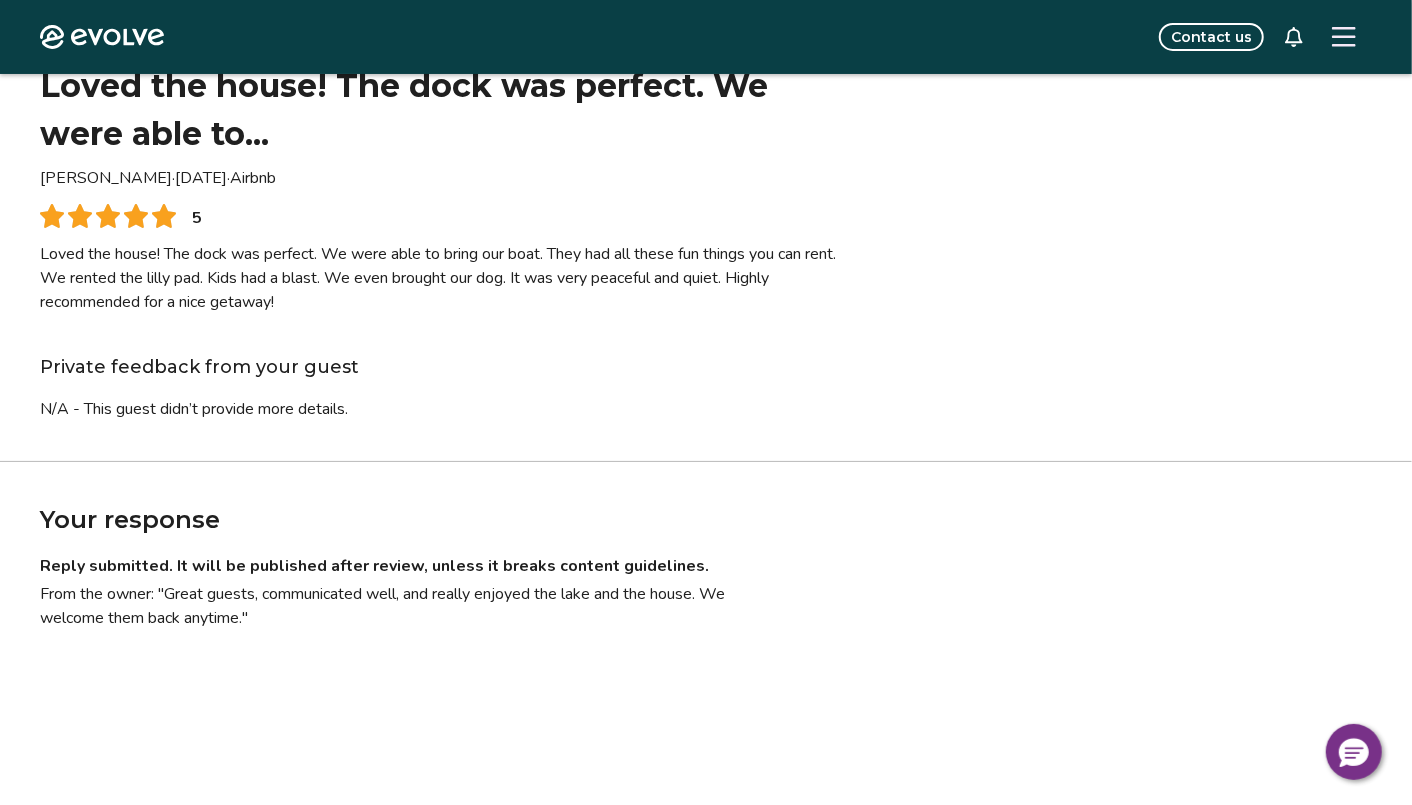 scroll, scrollTop: 0, scrollLeft: 0, axis: both 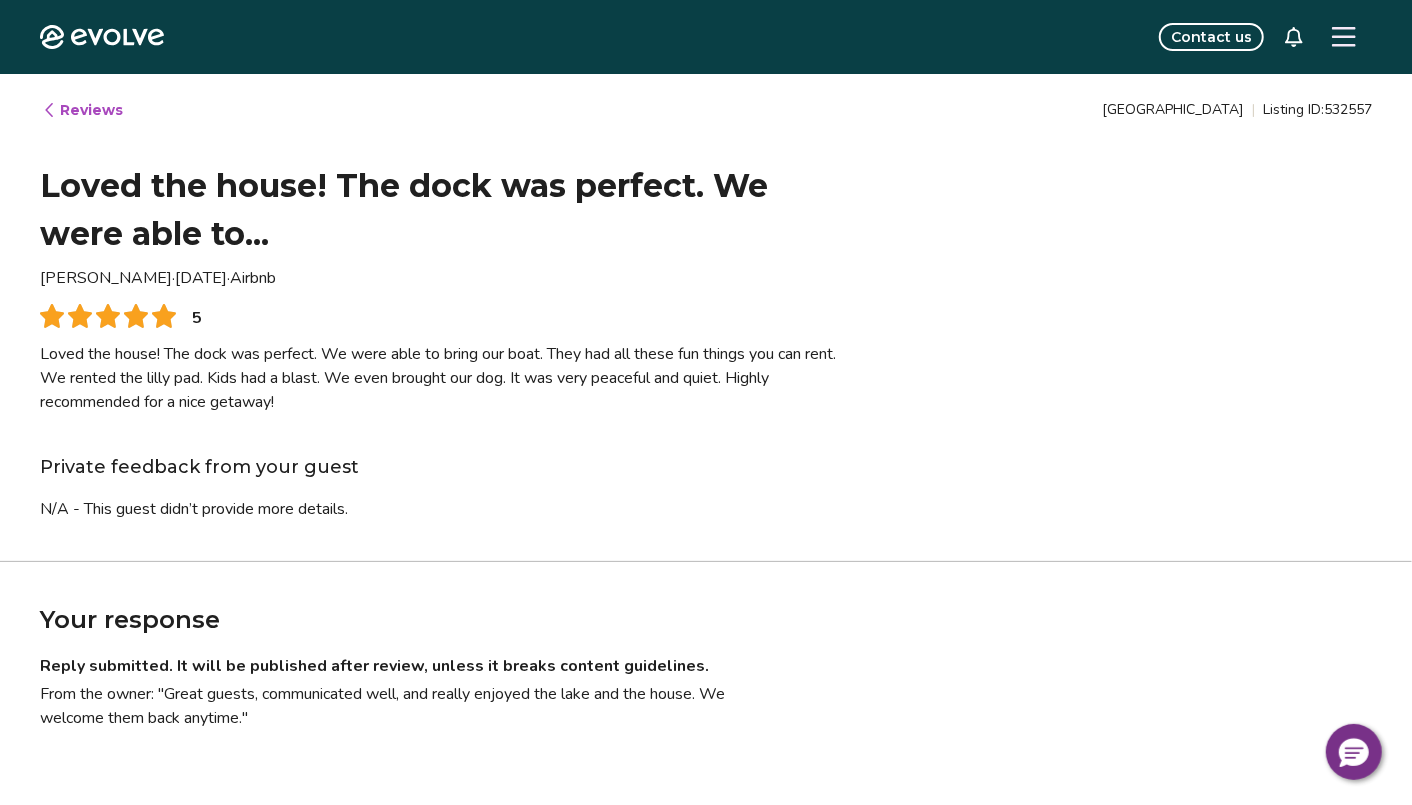 click on "Reviews" at bounding box center [82, 110] 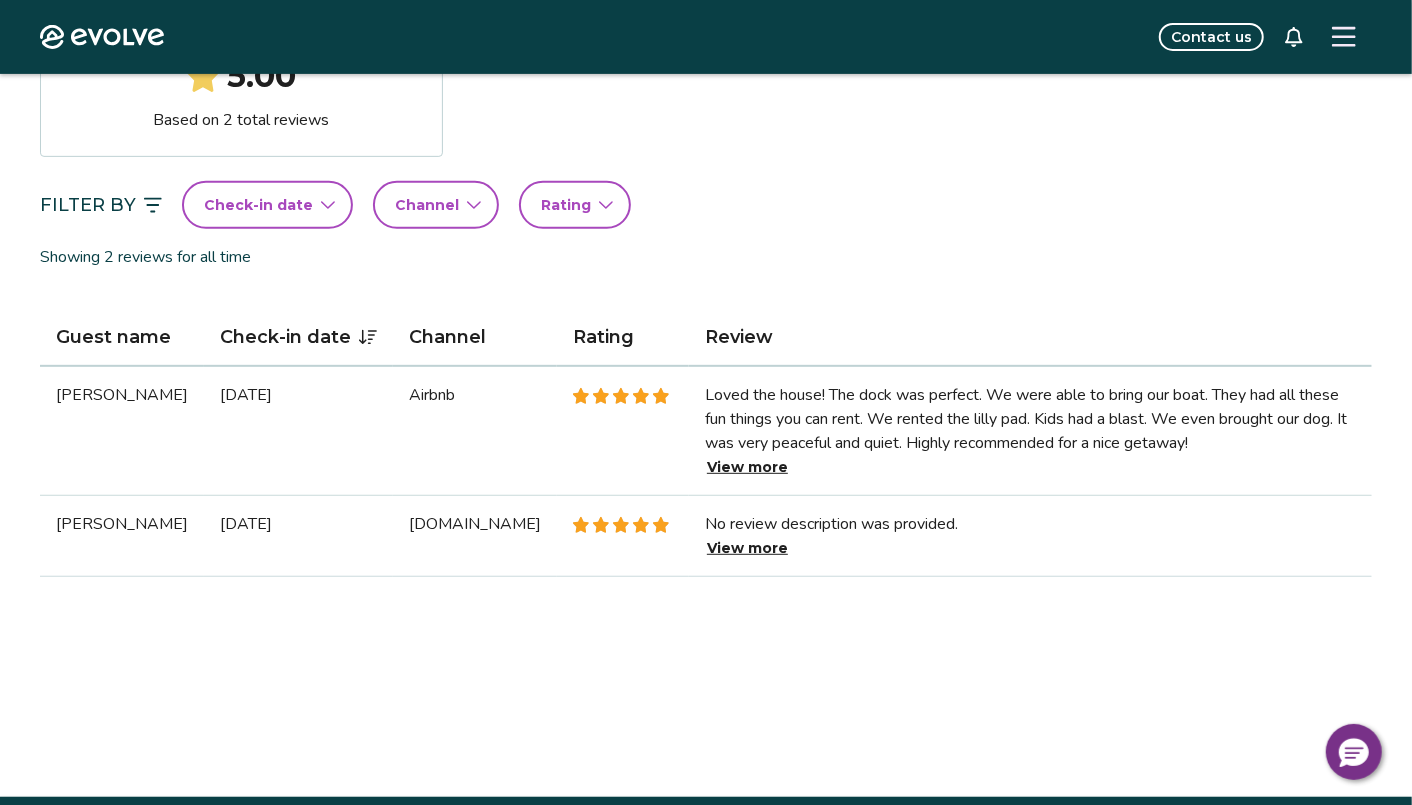 scroll, scrollTop: 400, scrollLeft: 0, axis: vertical 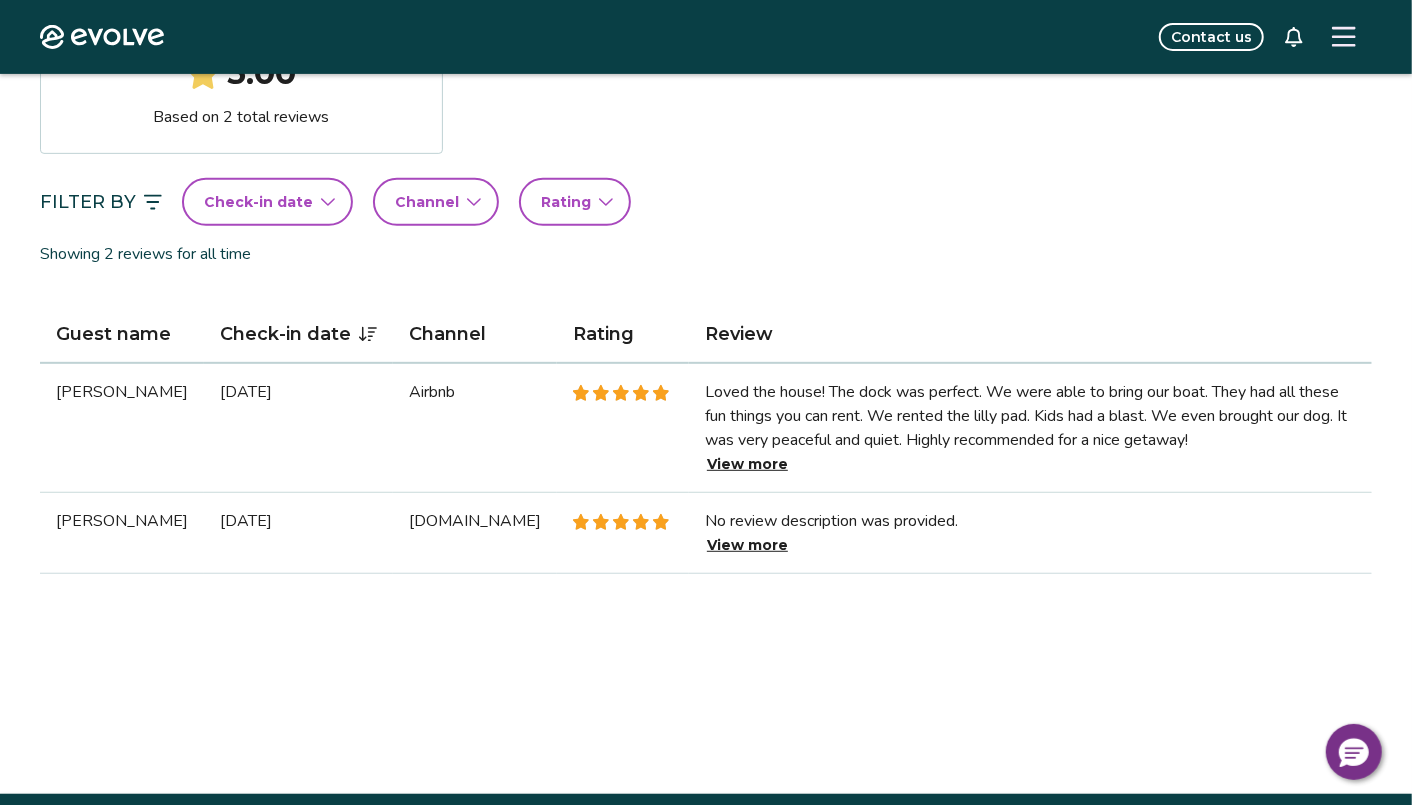 click on "View more" at bounding box center (747, 545) 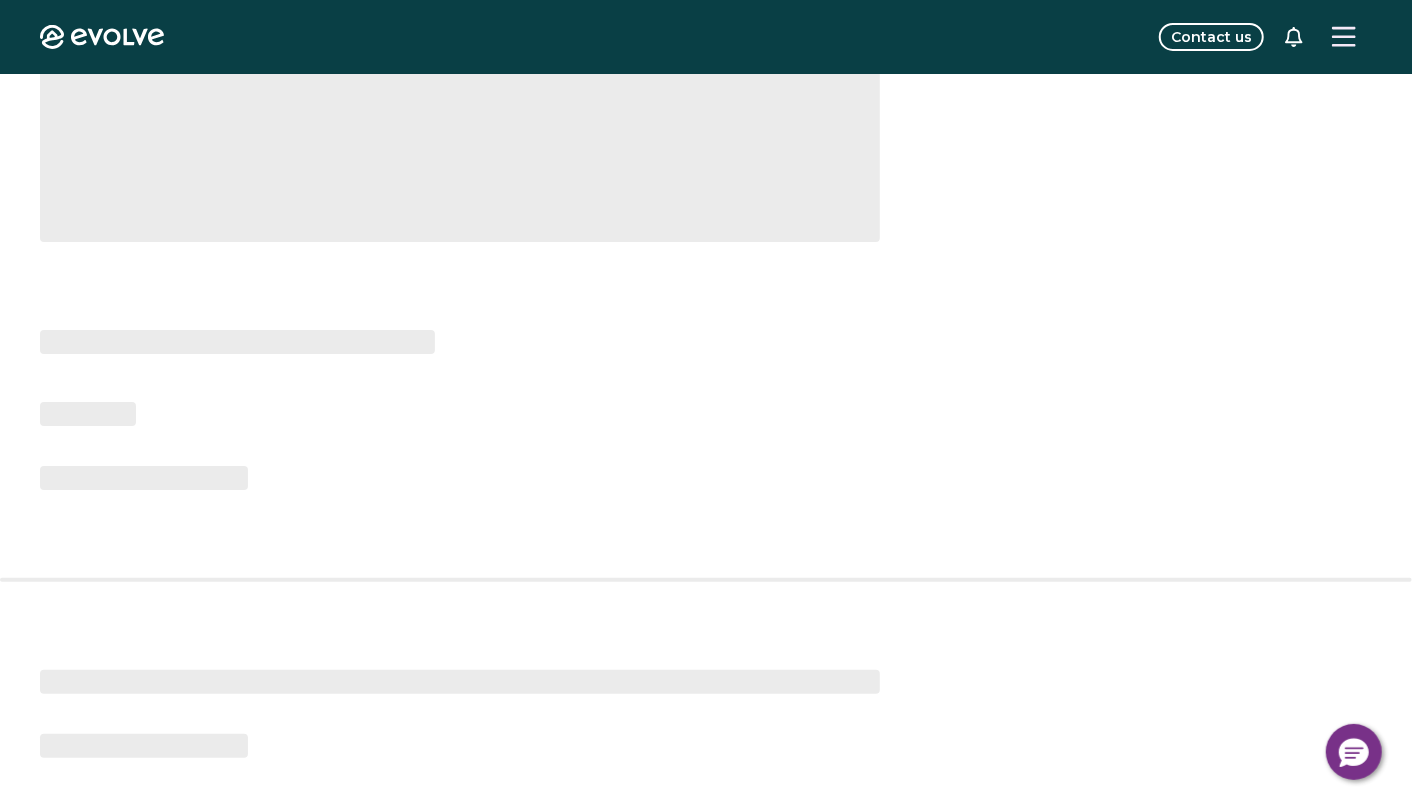 scroll, scrollTop: 0, scrollLeft: 0, axis: both 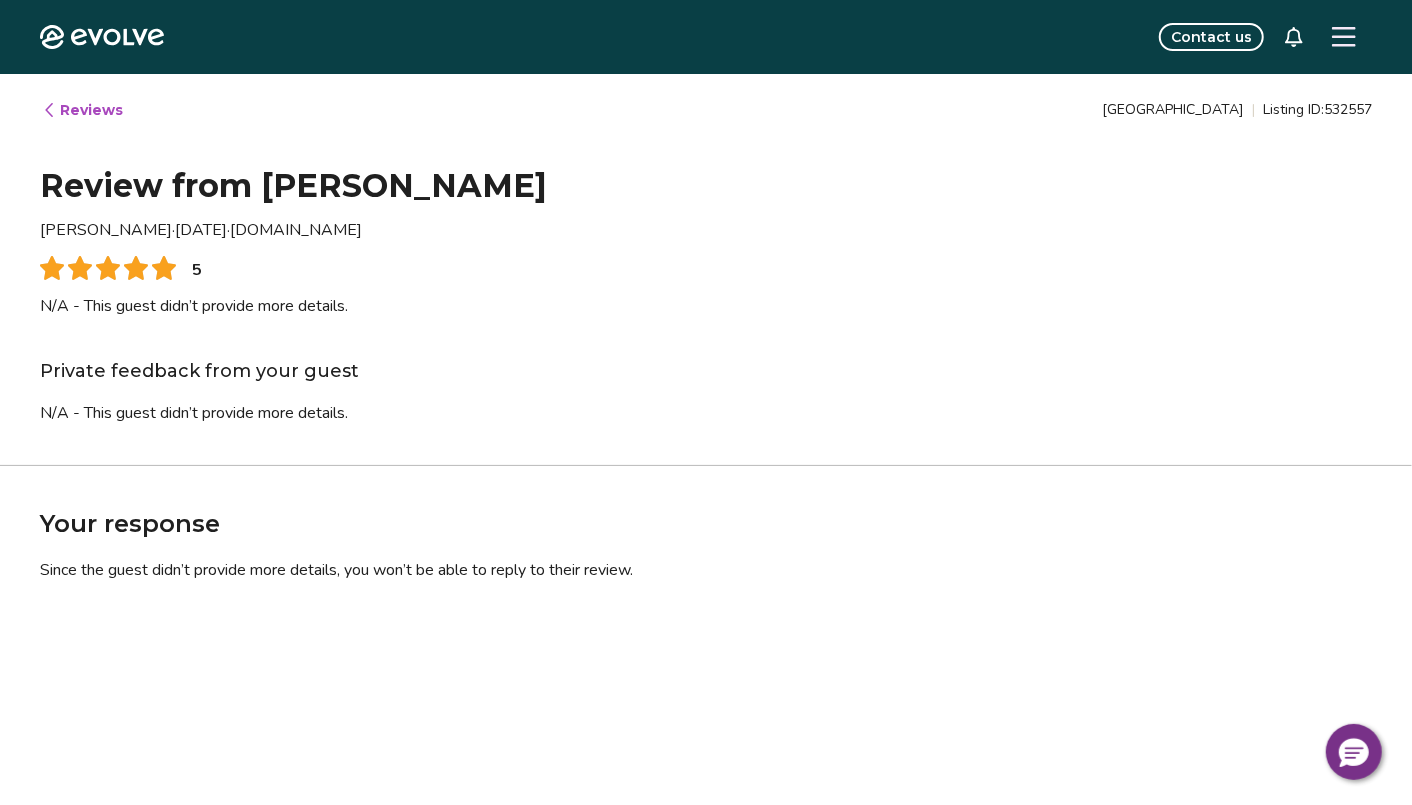 click on "Reviews" at bounding box center (82, 110) 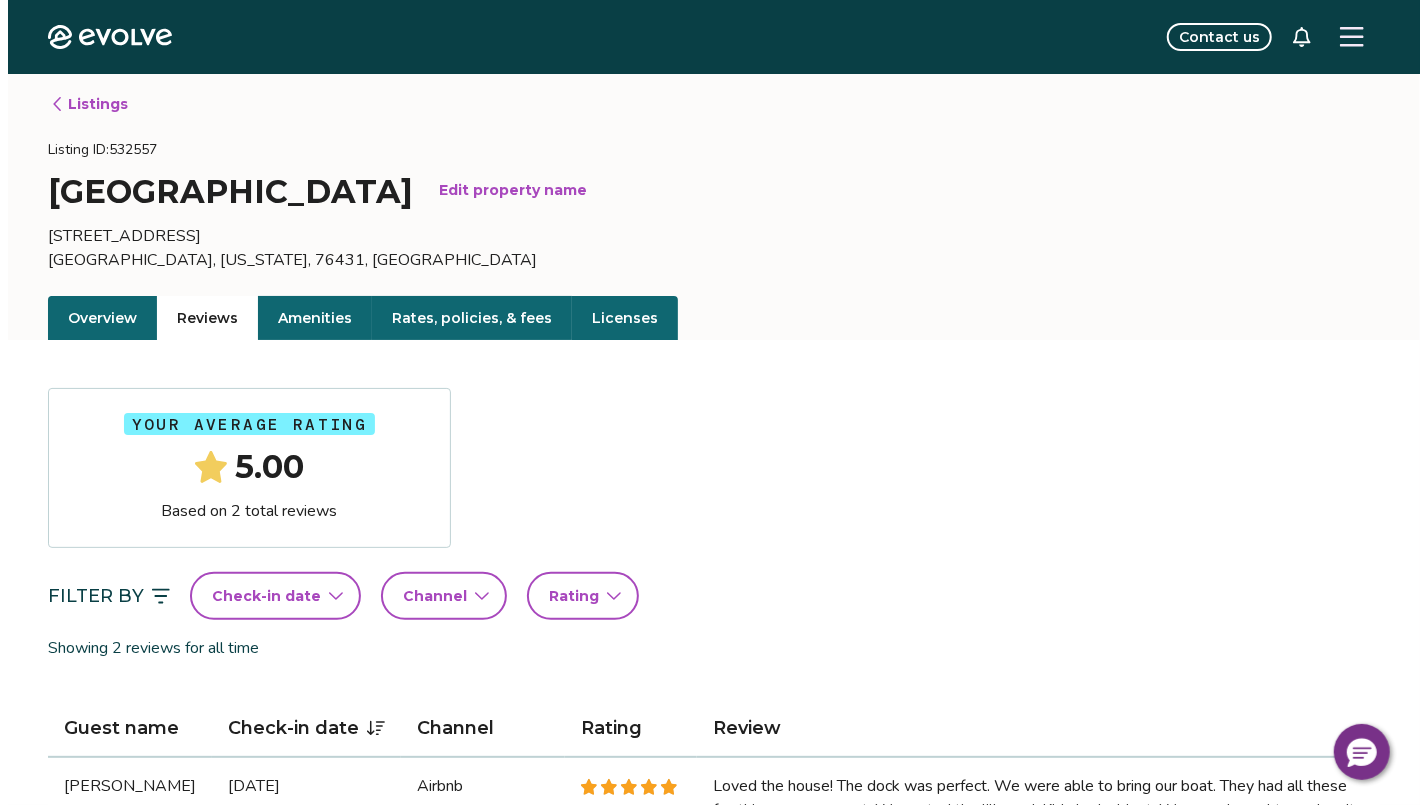 scroll, scrollTop: 0, scrollLeft: 0, axis: both 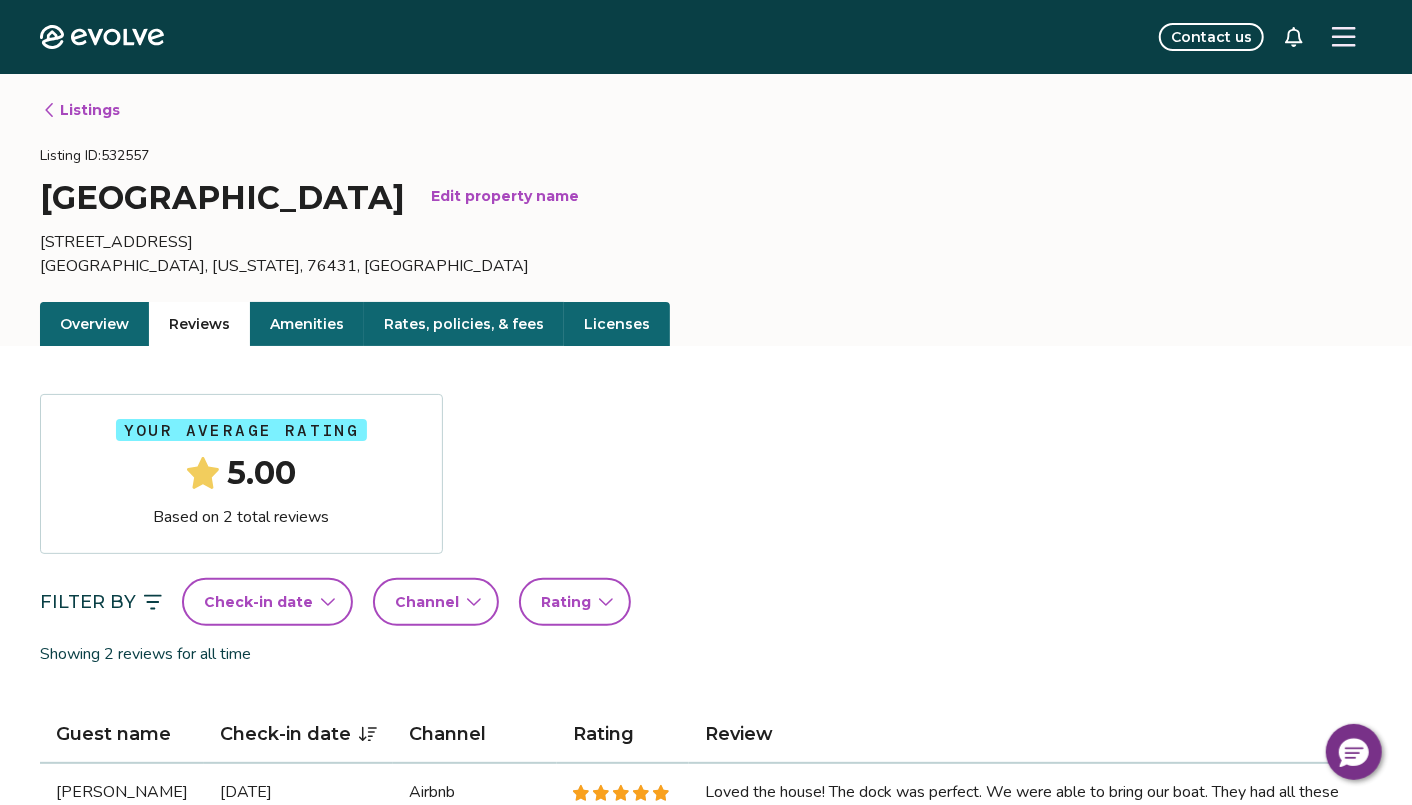 click on "Listings" at bounding box center (81, 110) 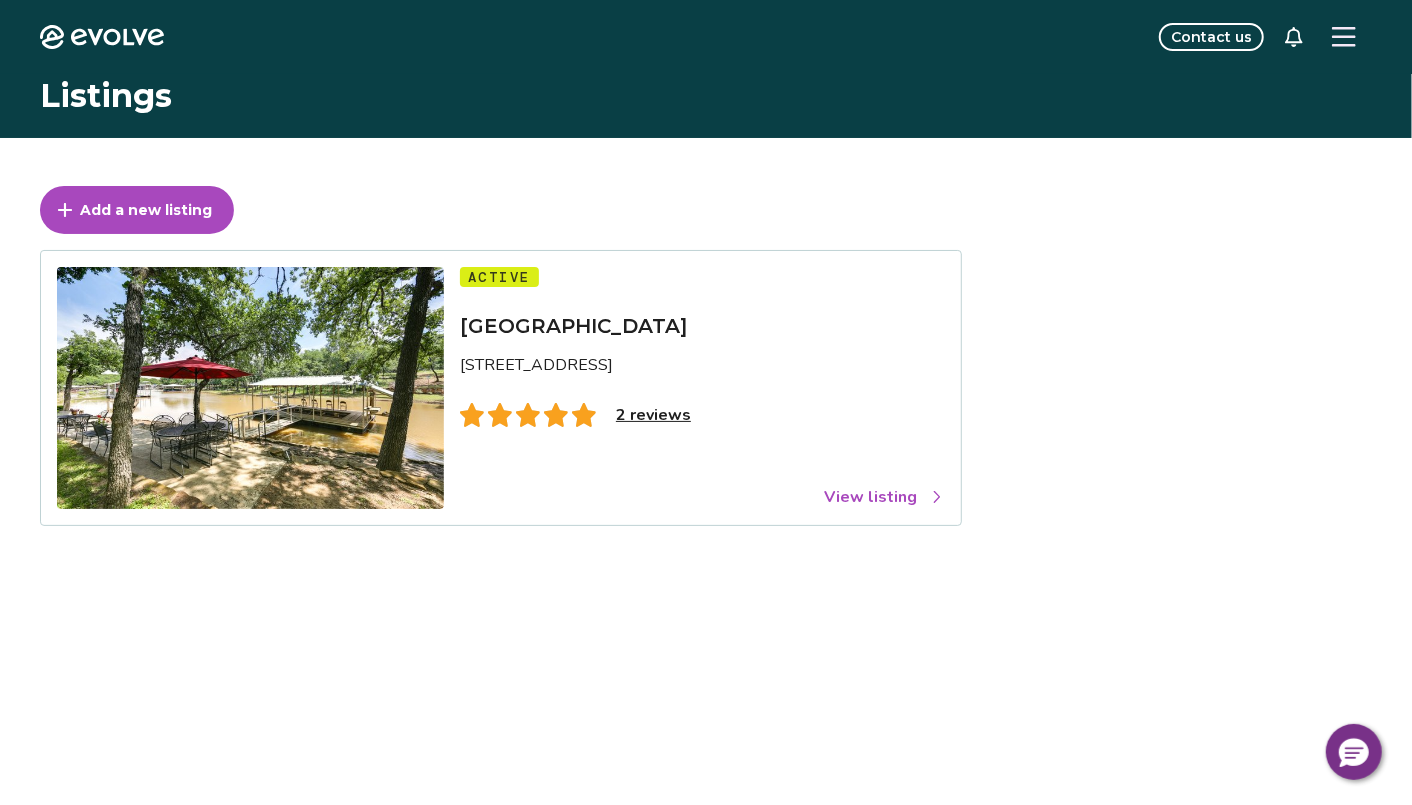 click 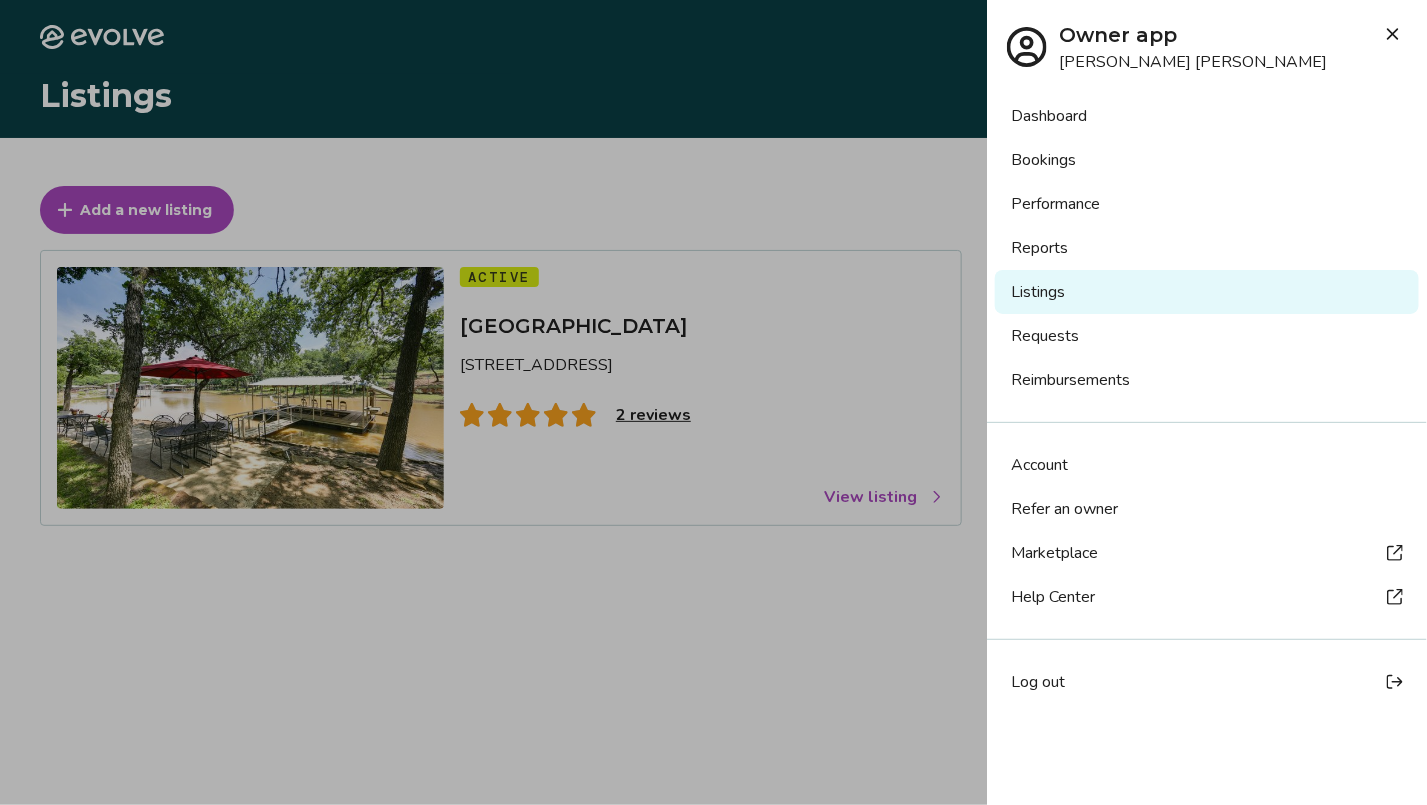 click on "Log out" at bounding box center (1207, 682) 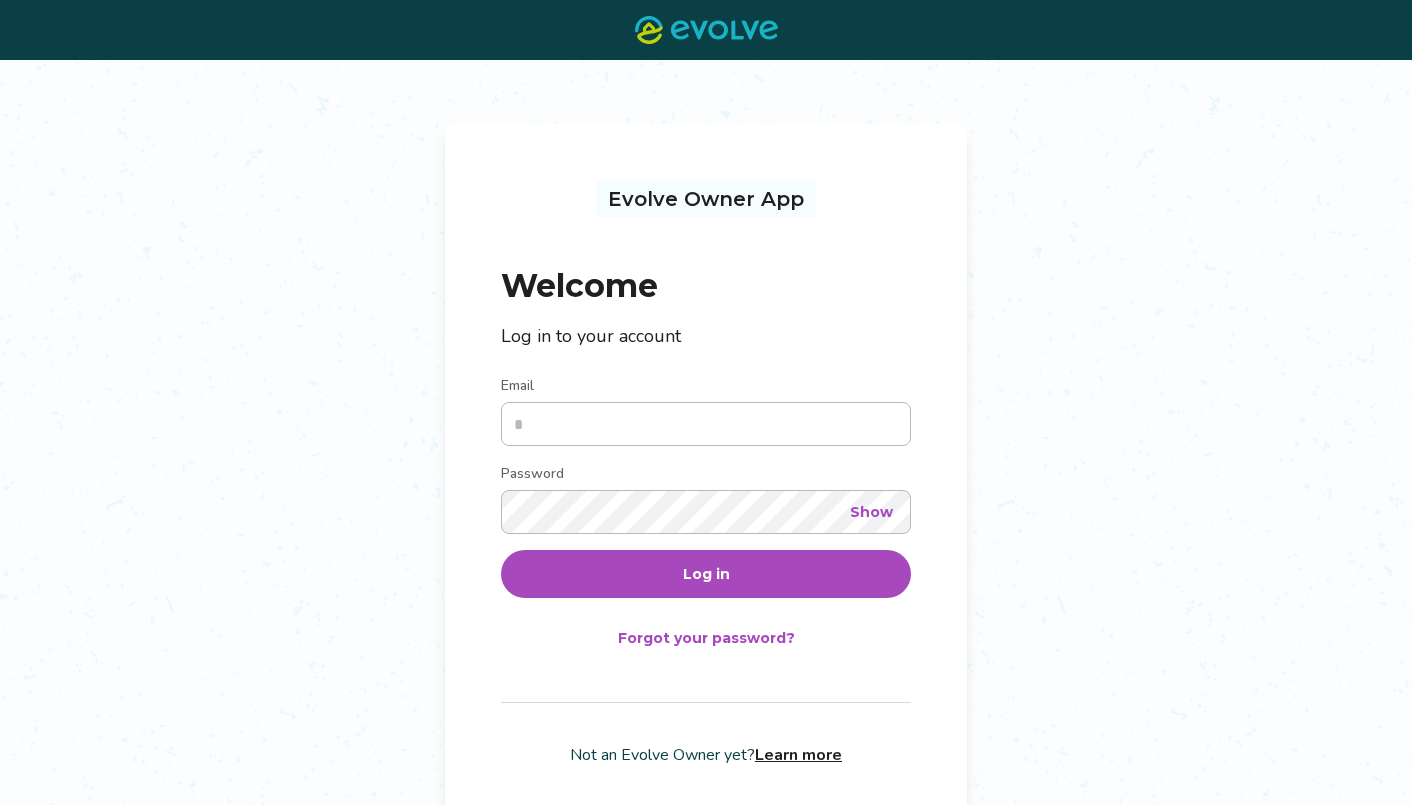 scroll, scrollTop: 0, scrollLeft: 0, axis: both 